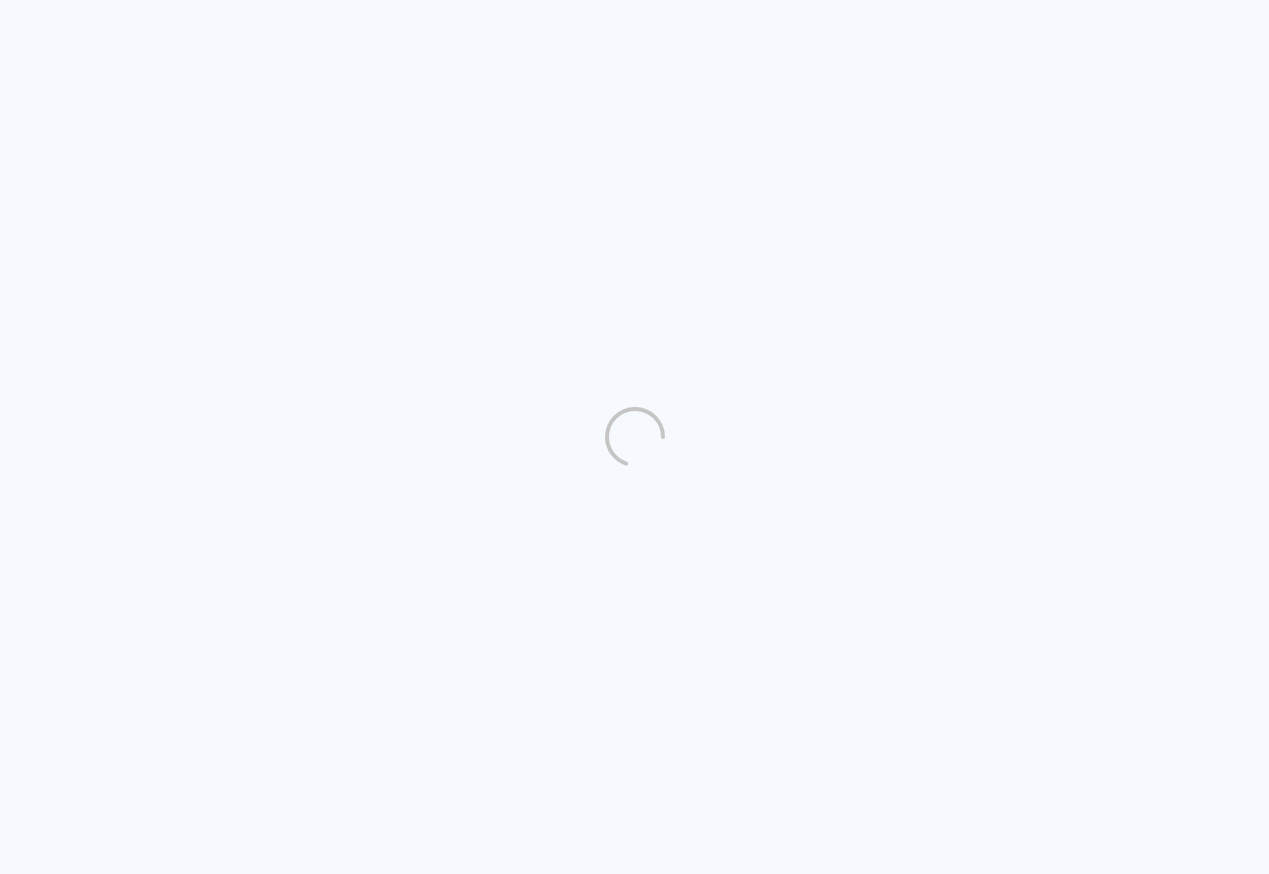 scroll, scrollTop: 0, scrollLeft: 0, axis: both 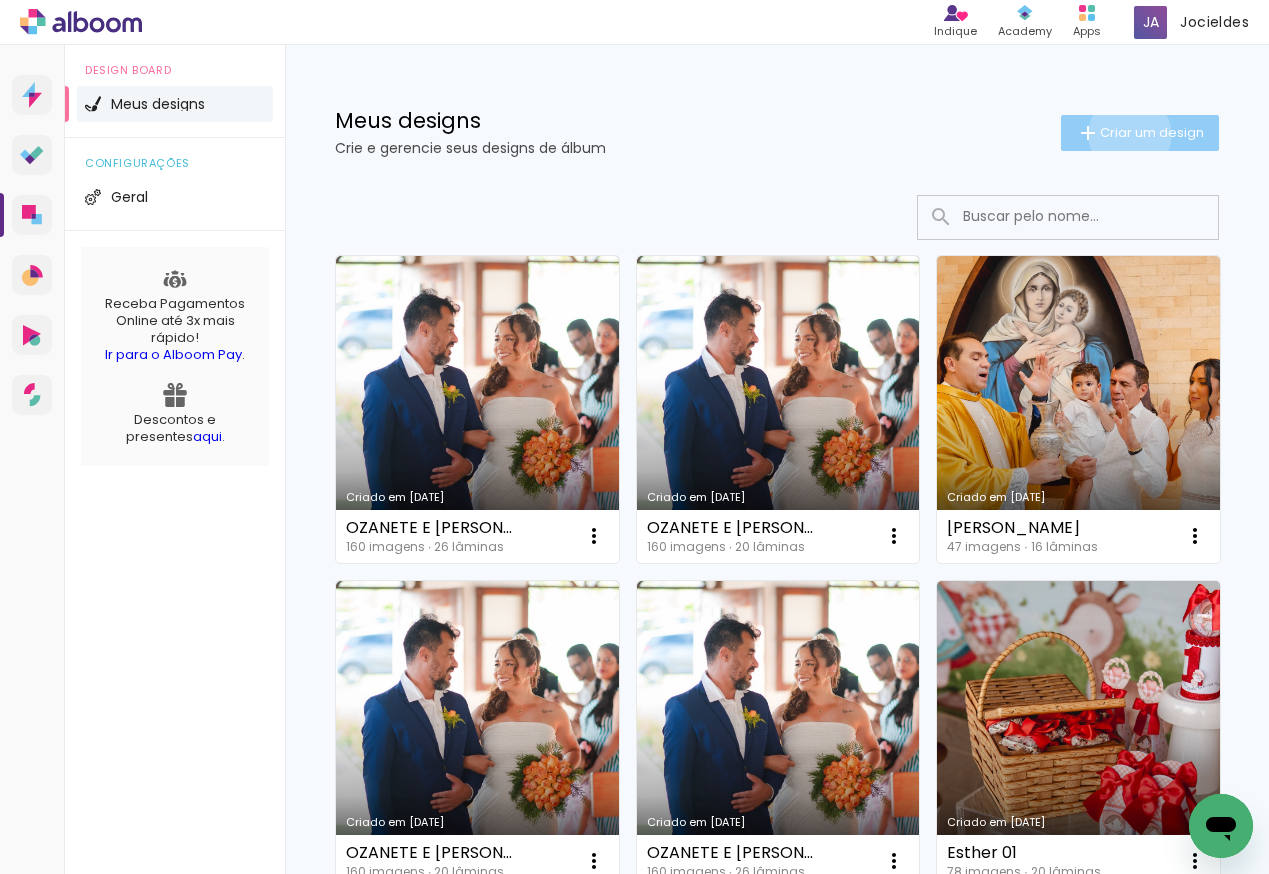 click on "Criar um design" 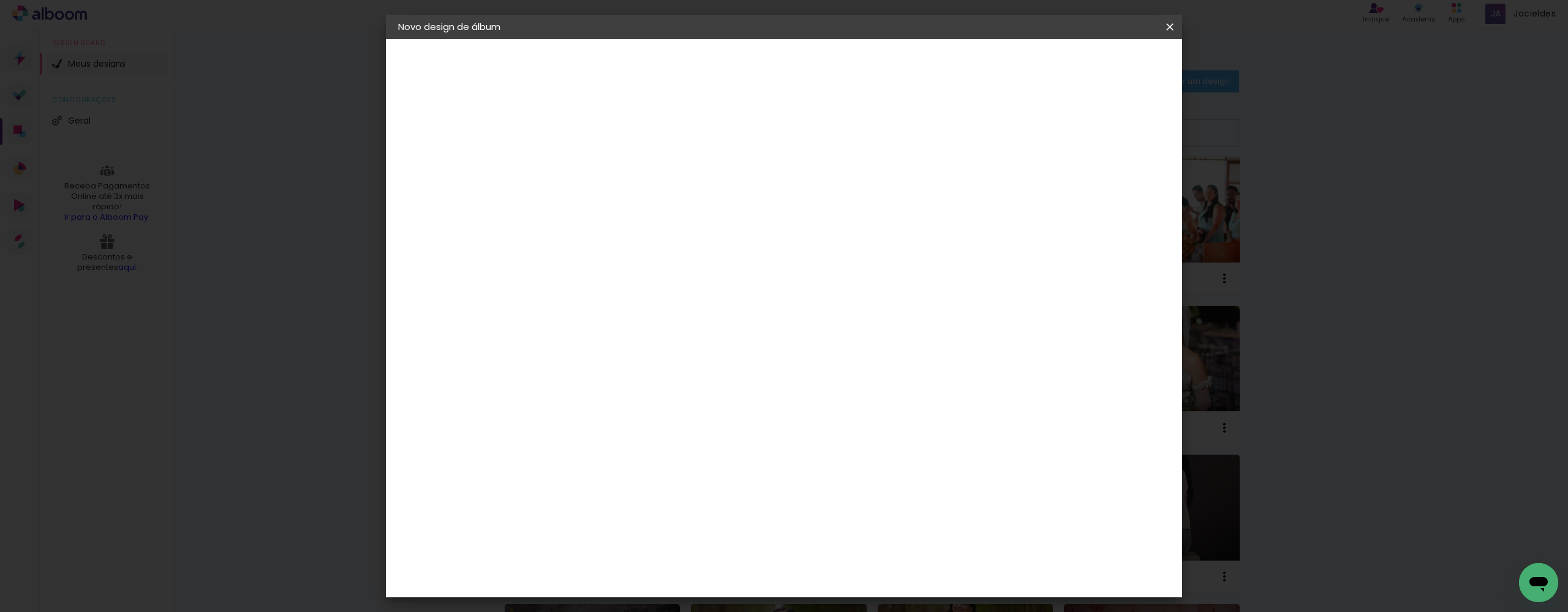 click at bounding box center (598, 164) 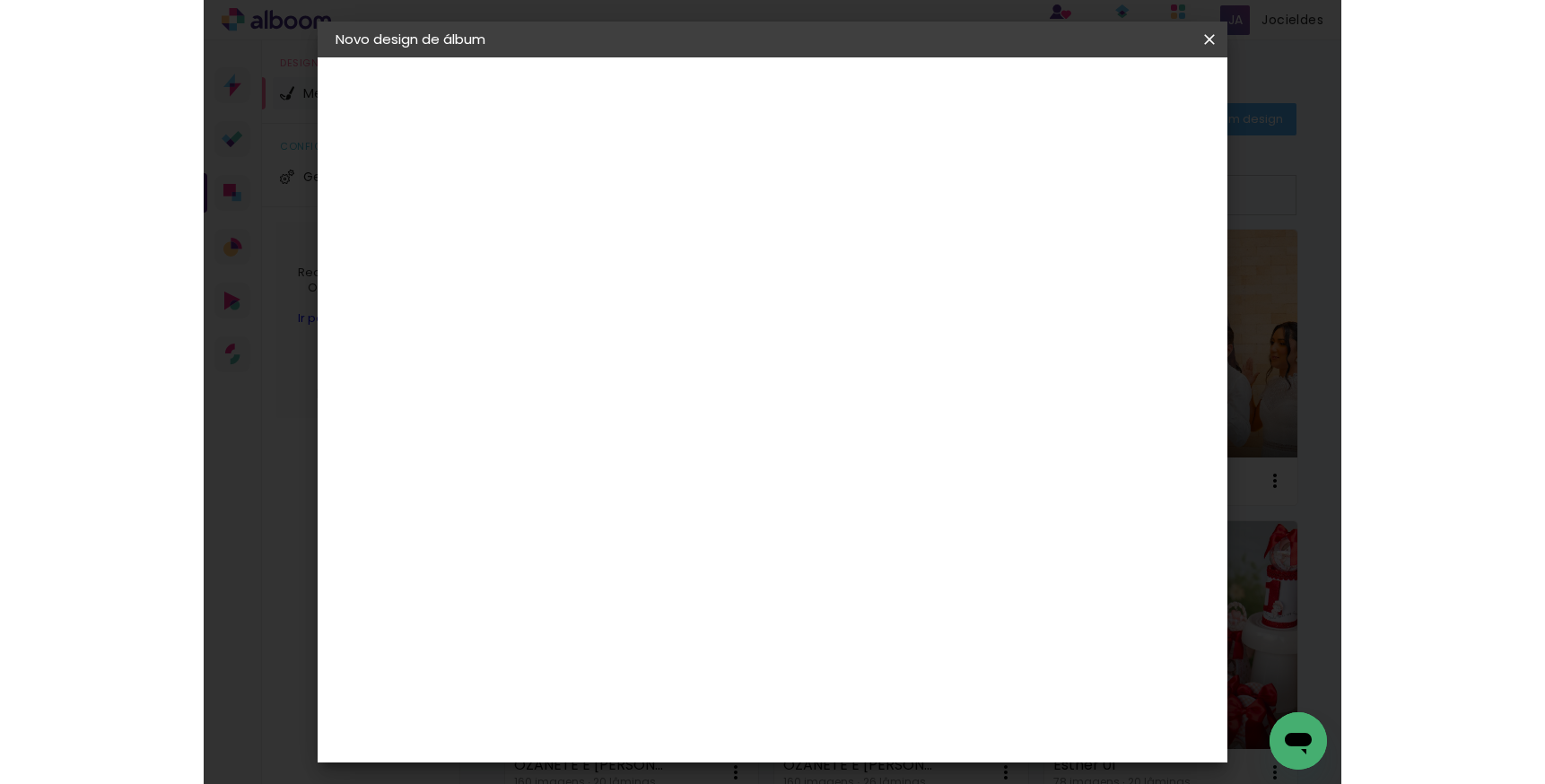 scroll, scrollTop: 3422, scrollLeft: 0, axis: vertical 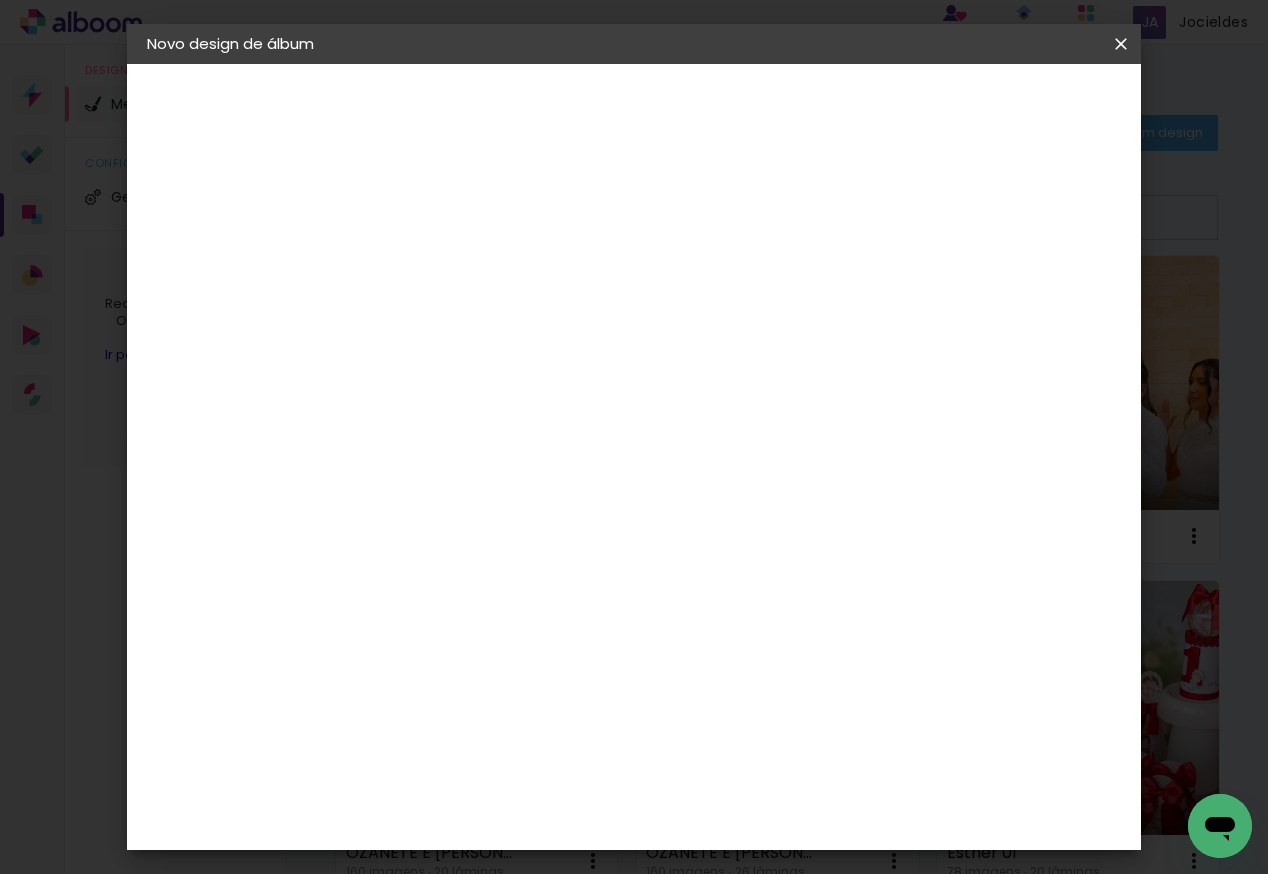 click on "Proalbuns" at bounding box center (508, 1841) 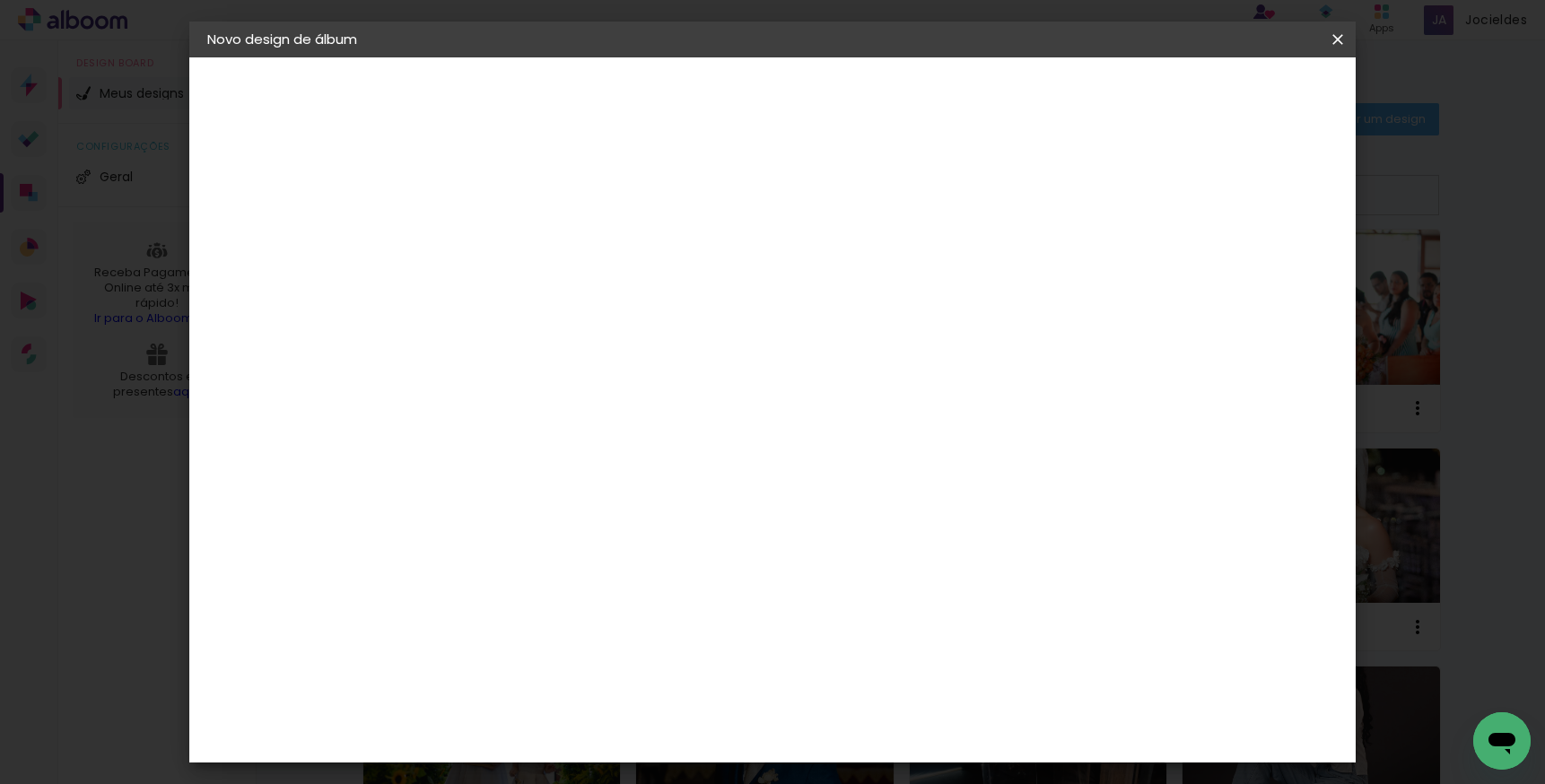 click on "Avançar" at bounding box center [0, 0] 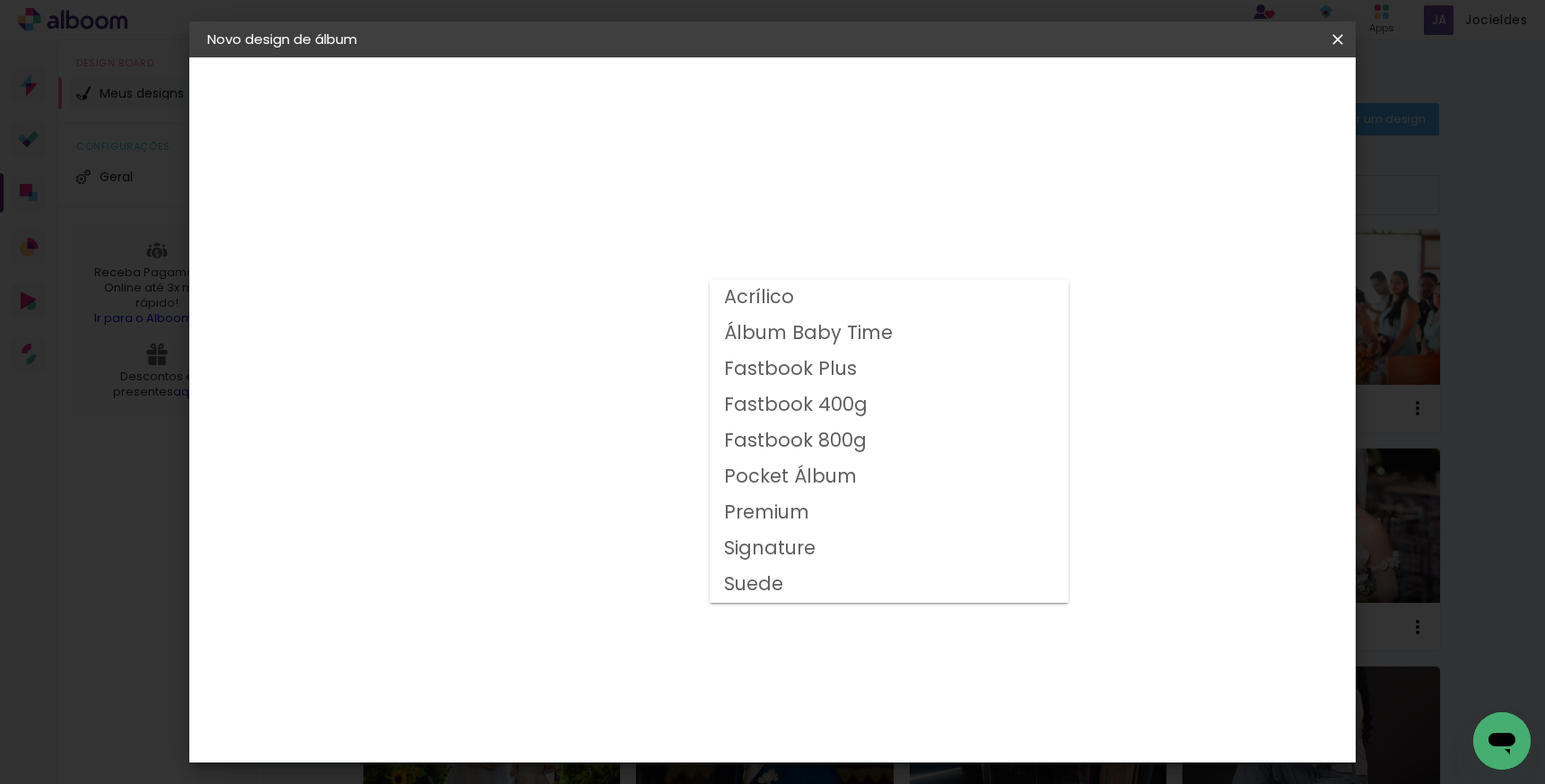 click on "Premium" at bounding box center (0, 0) 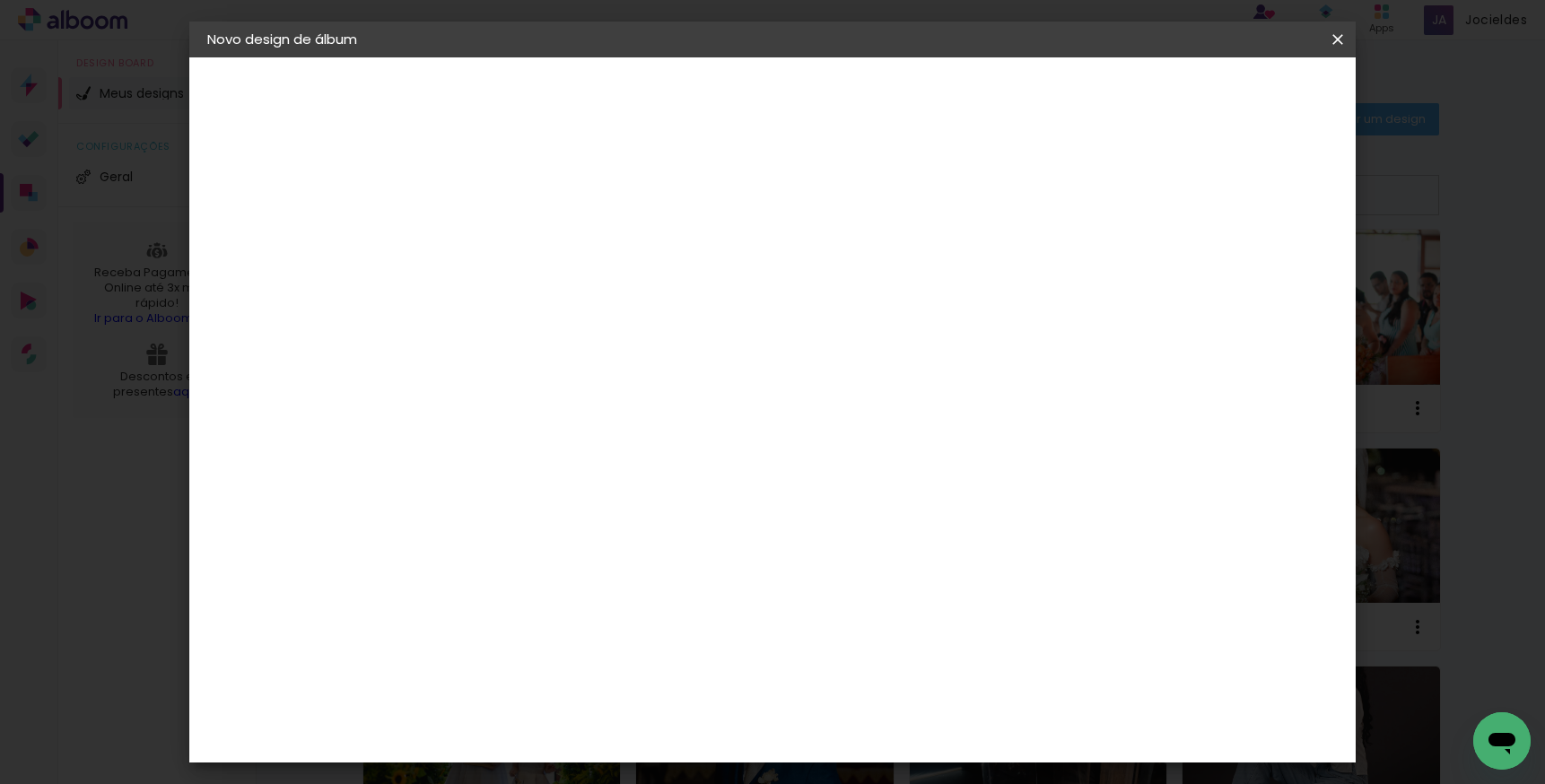 click on "20 × 30 cm" 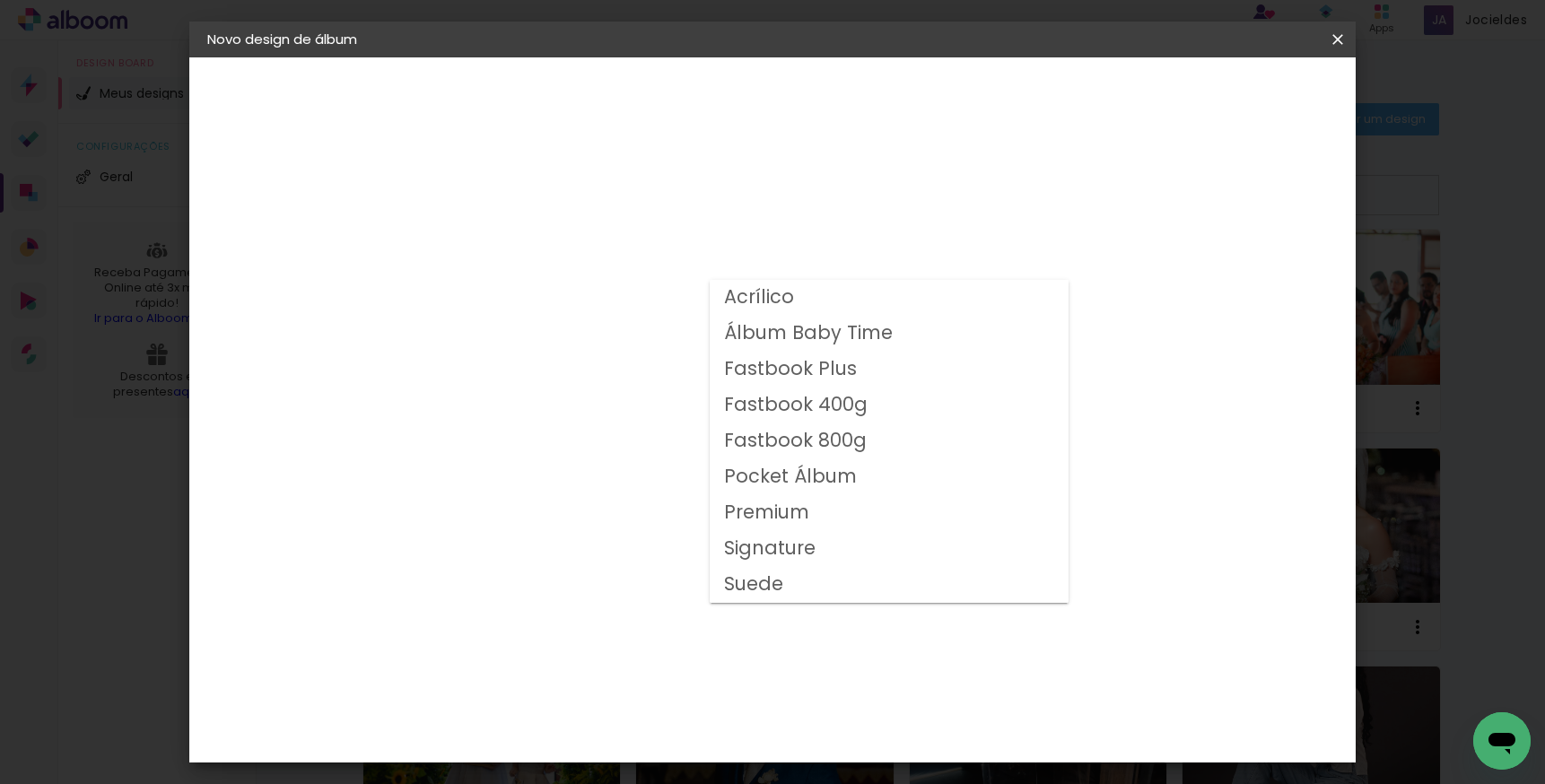 click on "Premium" at bounding box center (889, 513) 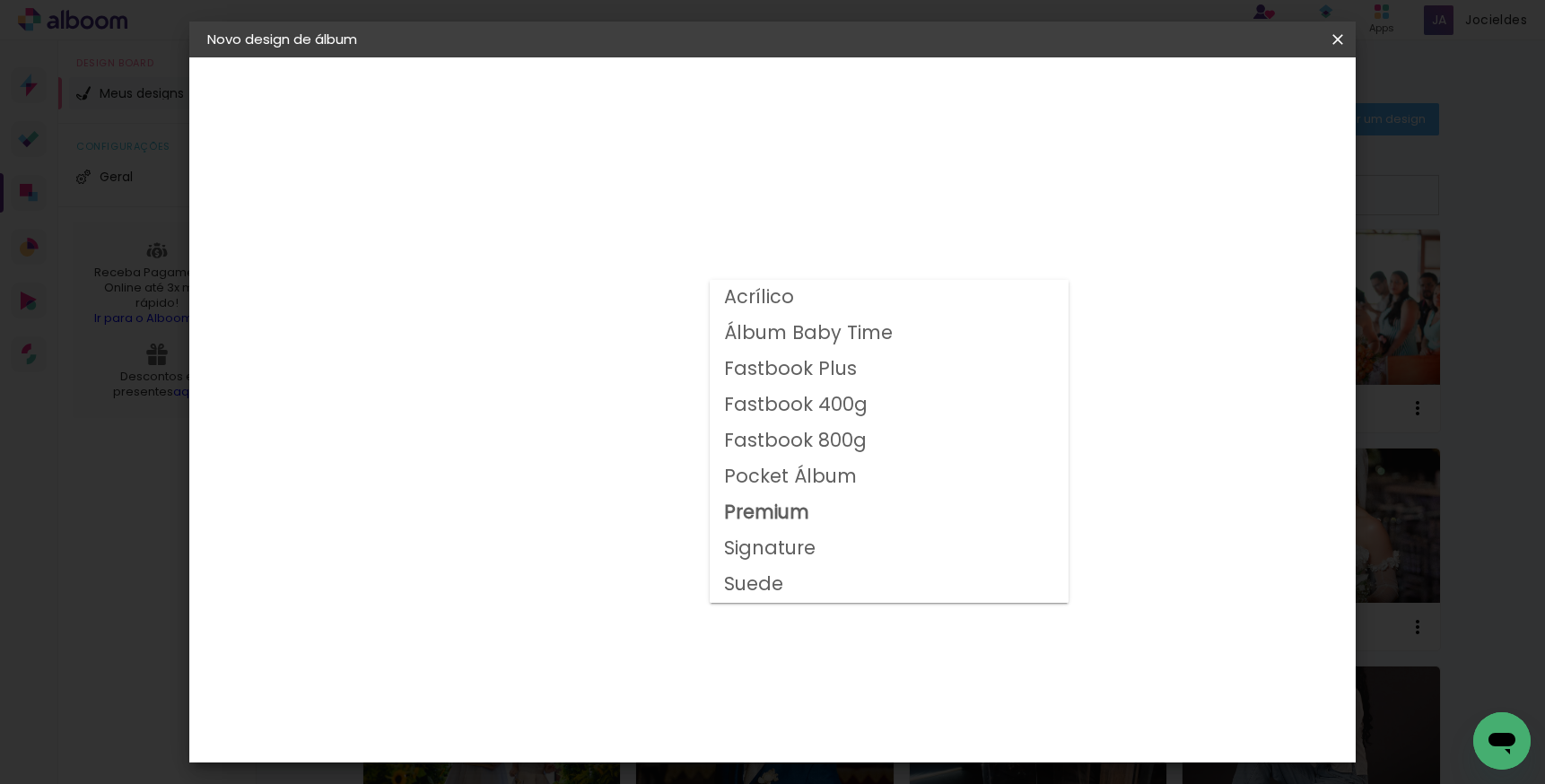 type on "Premium" 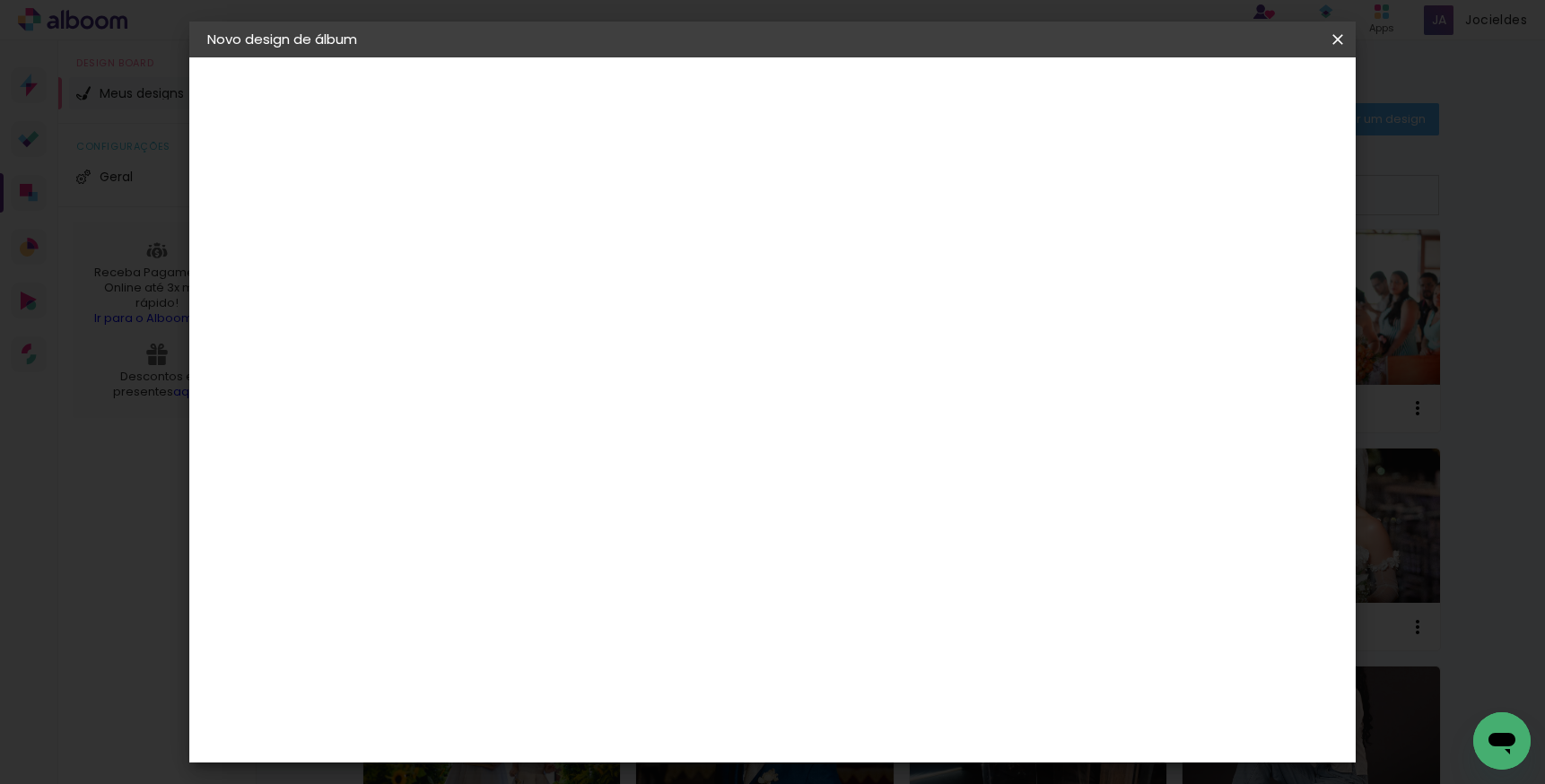 scroll, scrollTop: 0, scrollLeft: 0, axis: both 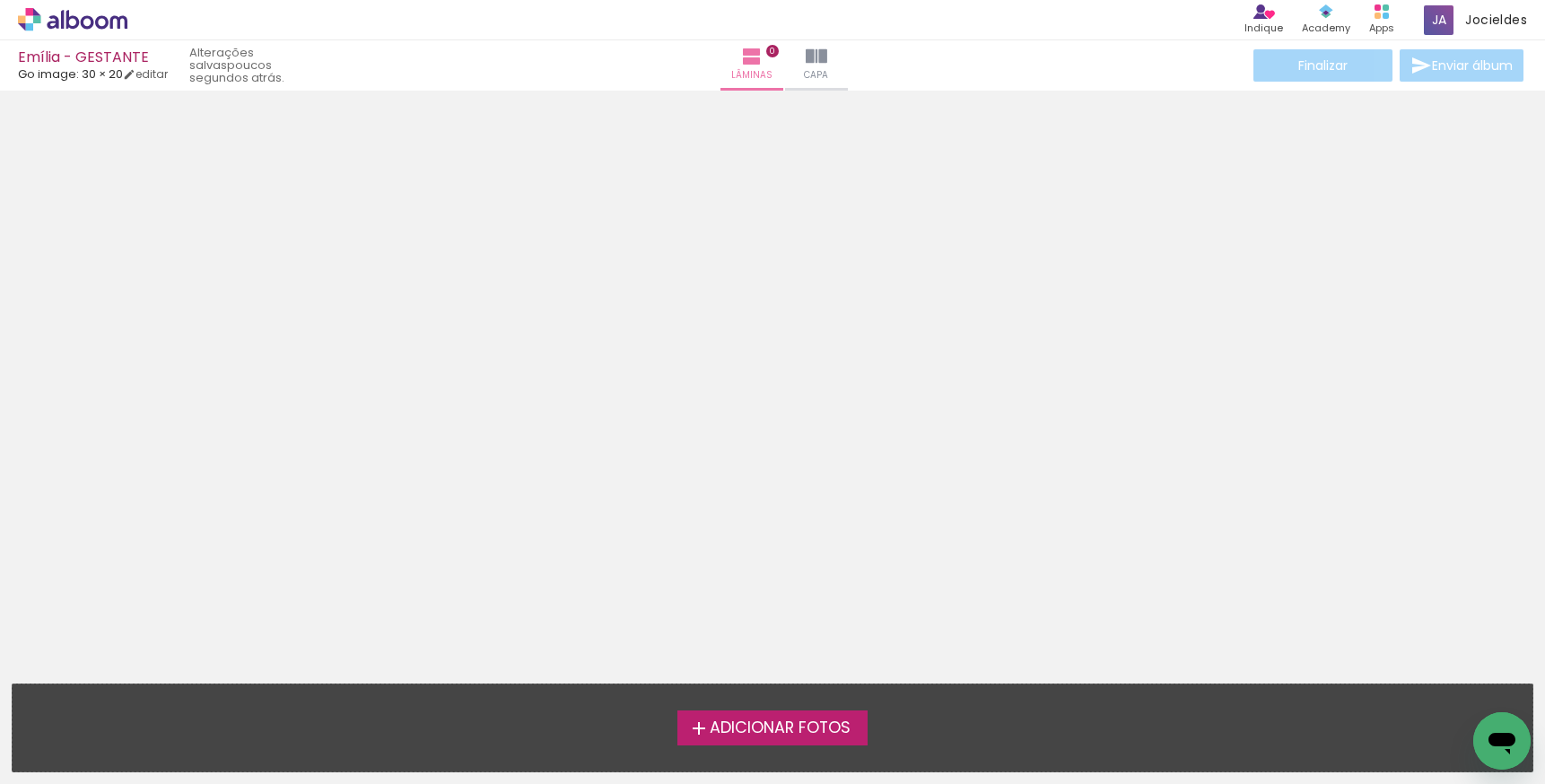 click on "› Editor de álbum Indique Indique e ganhe Conteúdo que inspira Academy Produtos Alboom Apps Jocieldes Conta Alboom" at bounding box center (772, 20) 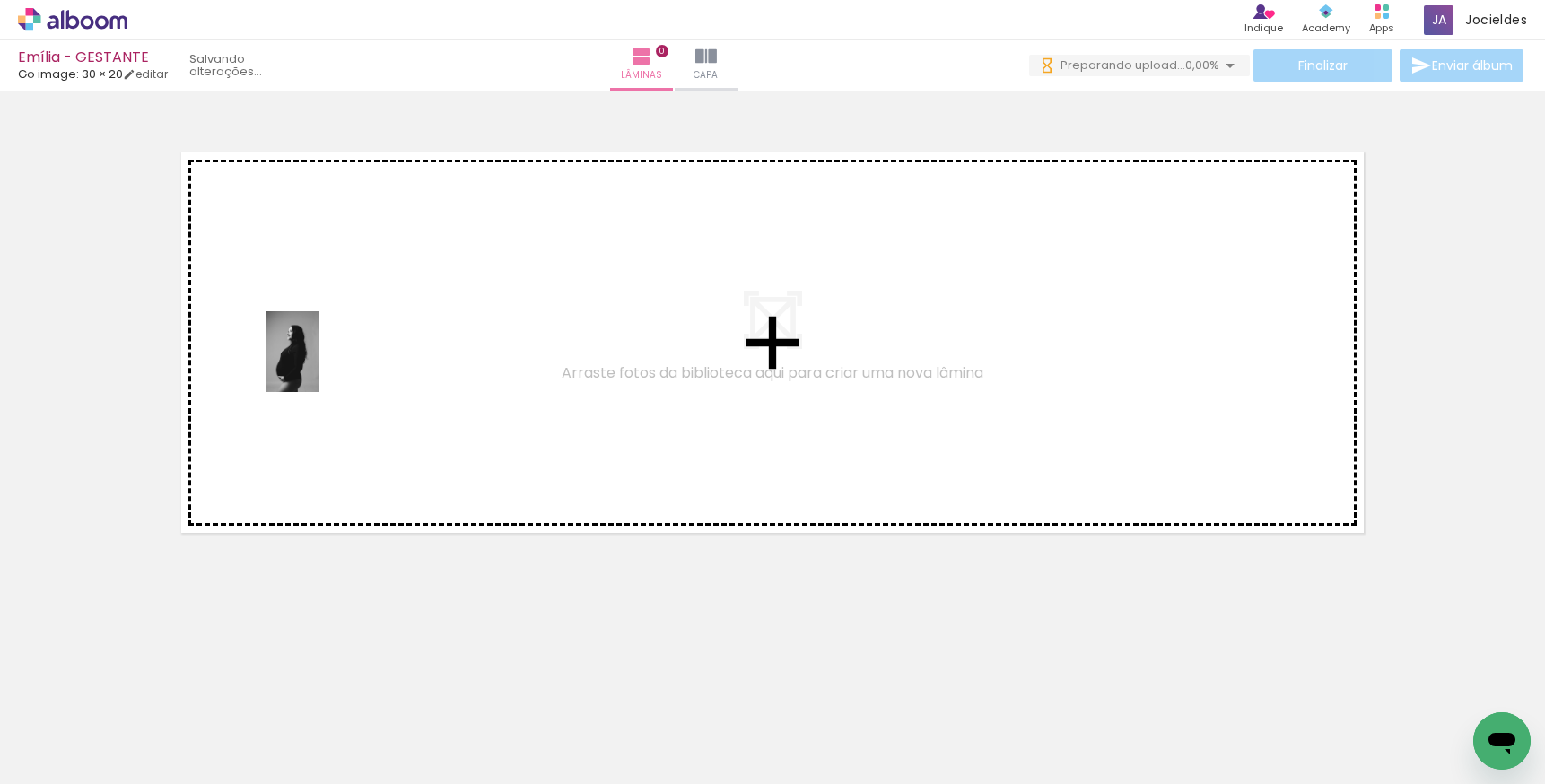 drag, startPoint x: 250, startPoint y: 627, endPoint x: 319, endPoint y: 364, distance: 271.90072 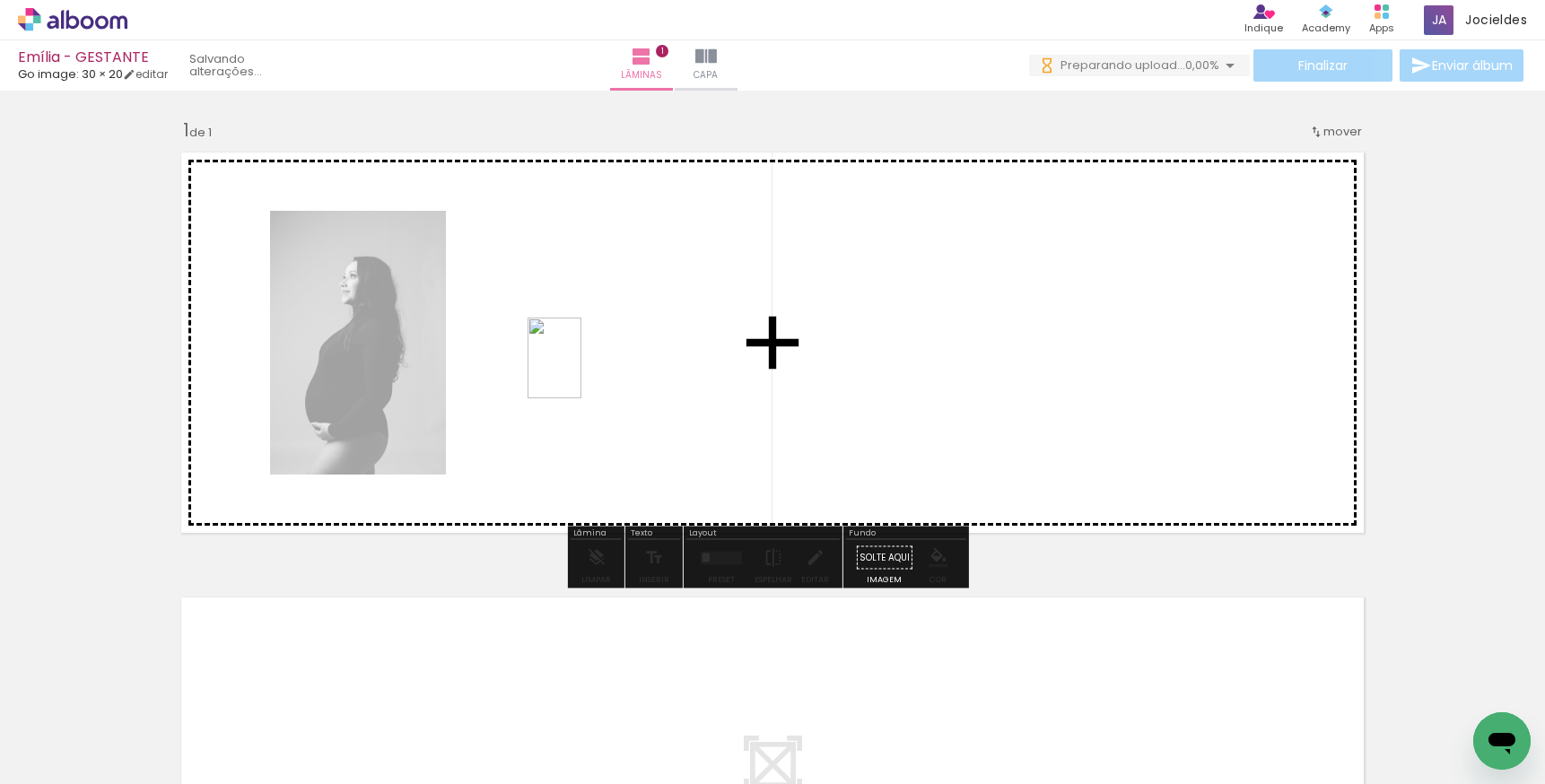 drag, startPoint x: 289, startPoint y: 736, endPoint x: 581, endPoint y: 371, distance: 467.4281 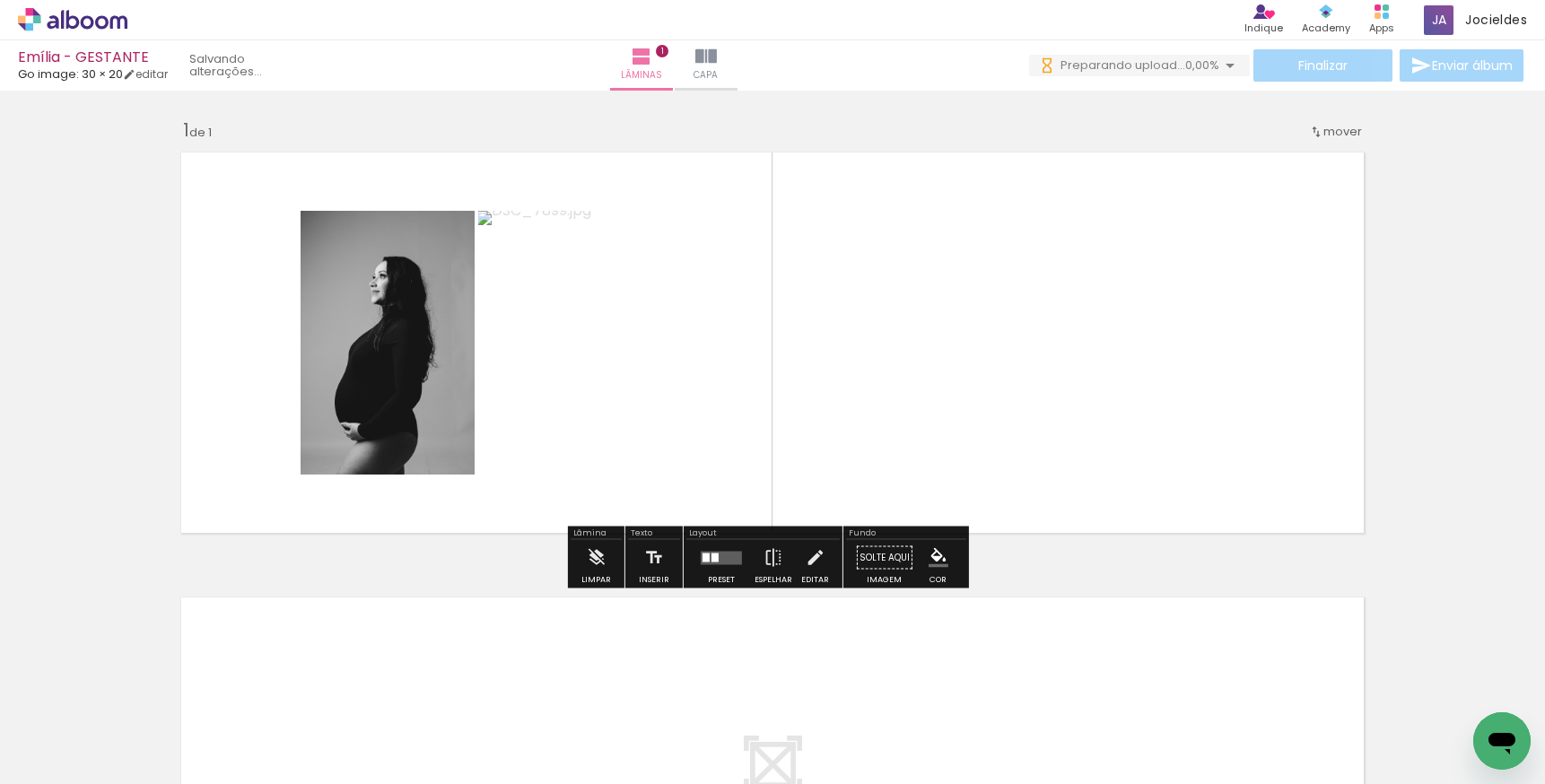 scroll, scrollTop: 0, scrollLeft: 0, axis: both 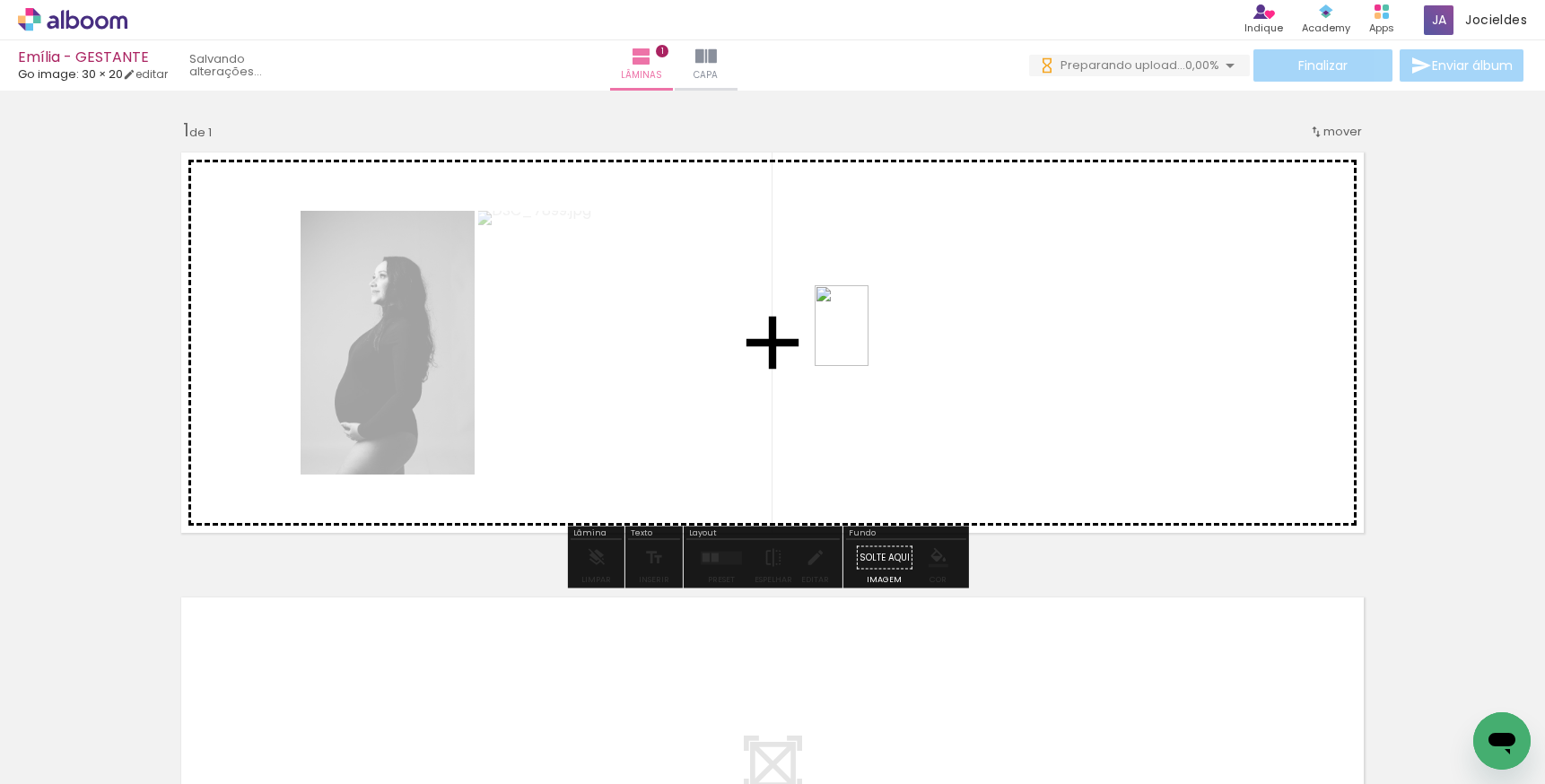 drag, startPoint x: 369, startPoint y: 732, endPoint x: 870, endPoint y: 340, distance: 636.1328 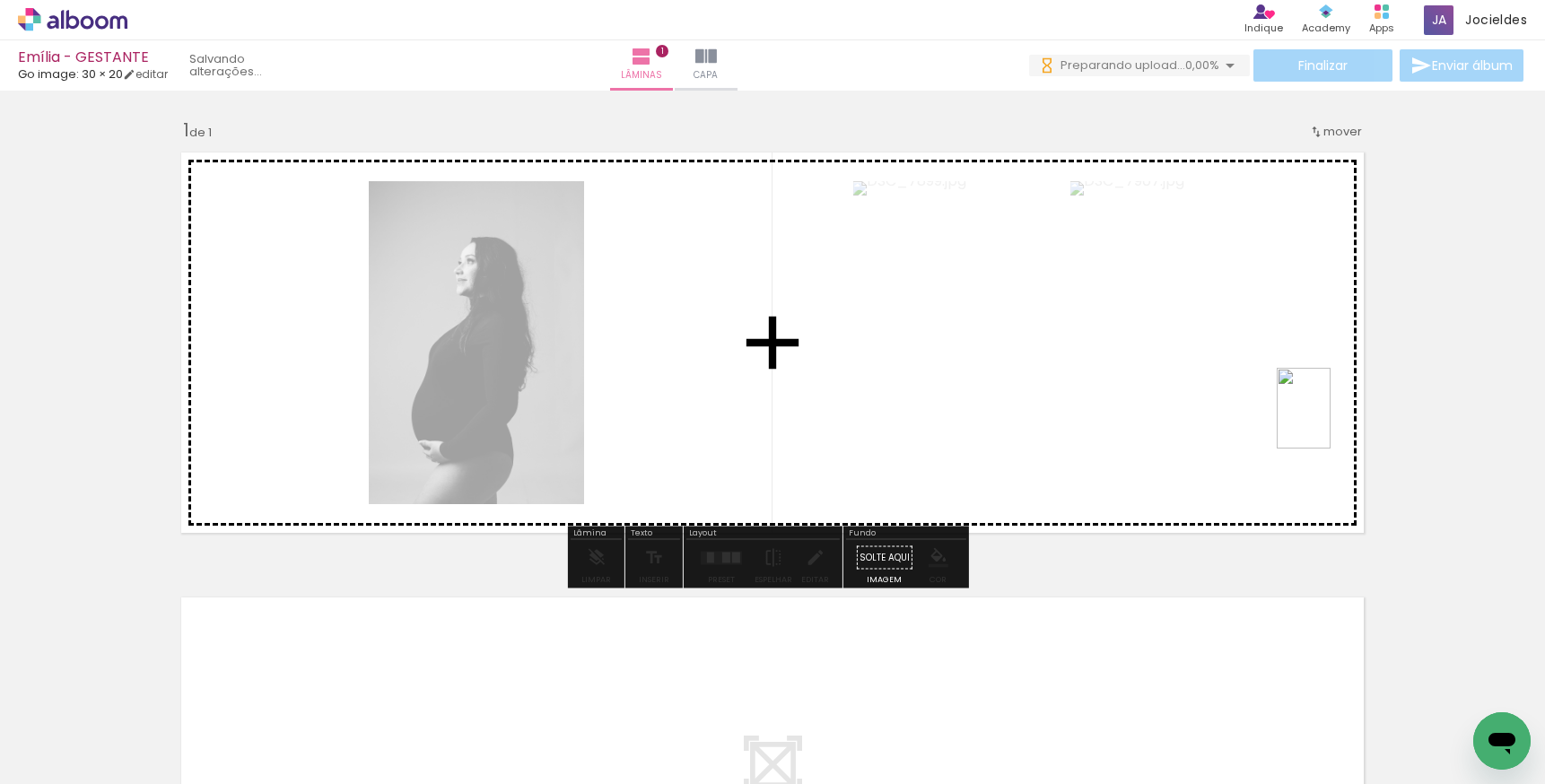 drag, startPoint x: 676, startPoint y: 747, endPoint x: 1334, endPoint y: 418, distance: 735.66636 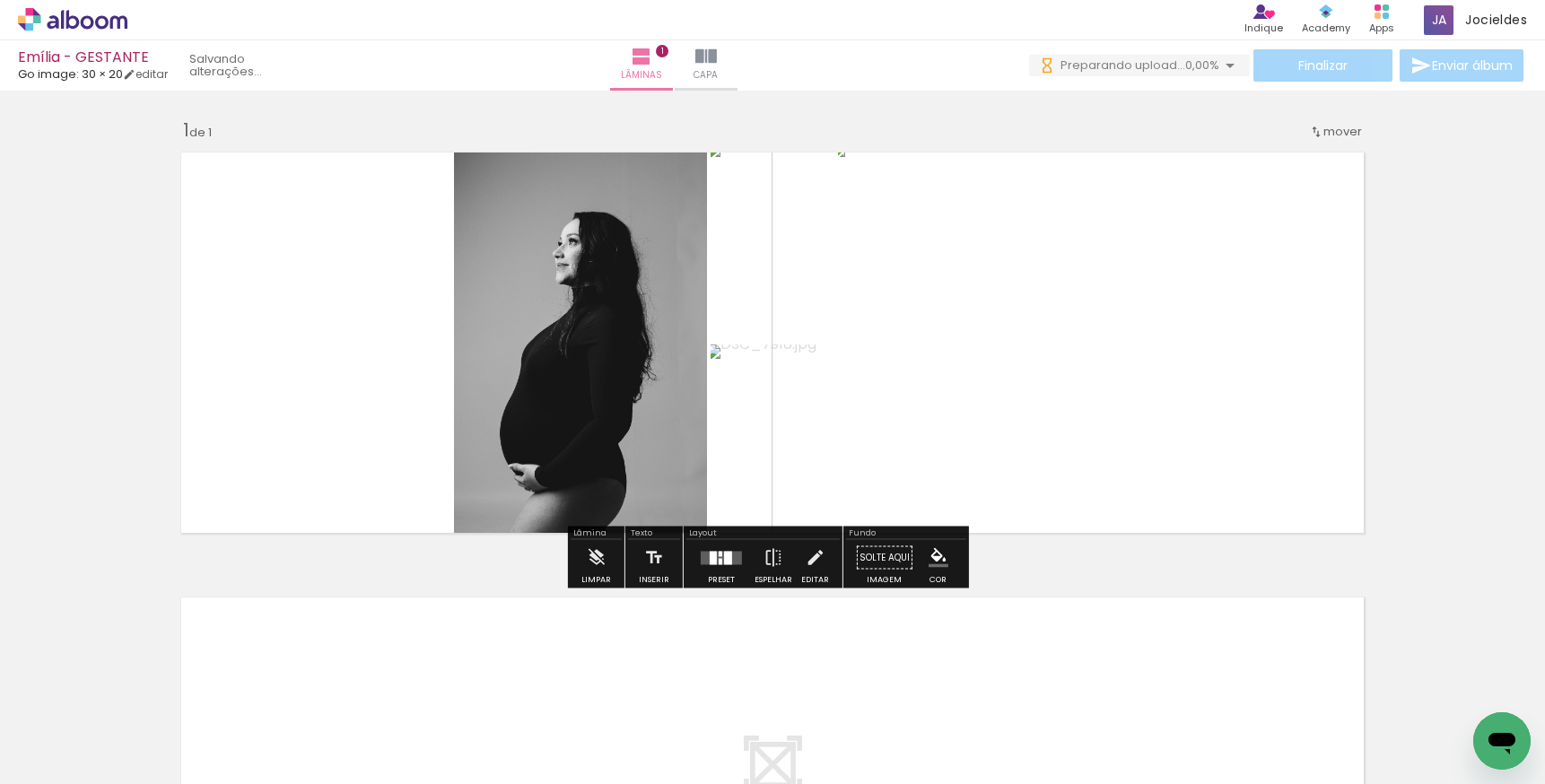 click at bounding box center [728, 557] 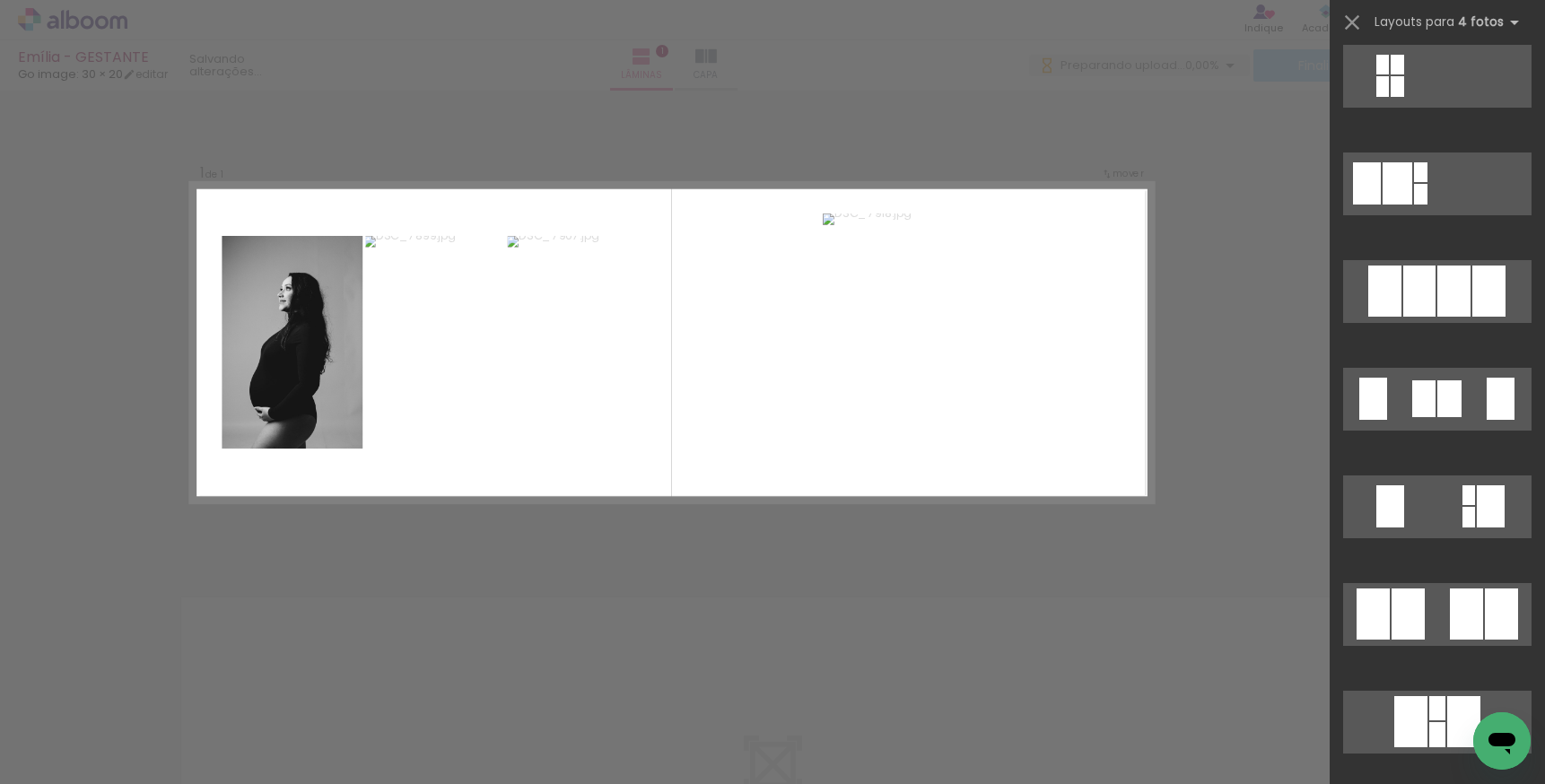 scroll, scrollTop: 1294, scrollLeft: 0, axis: vertical 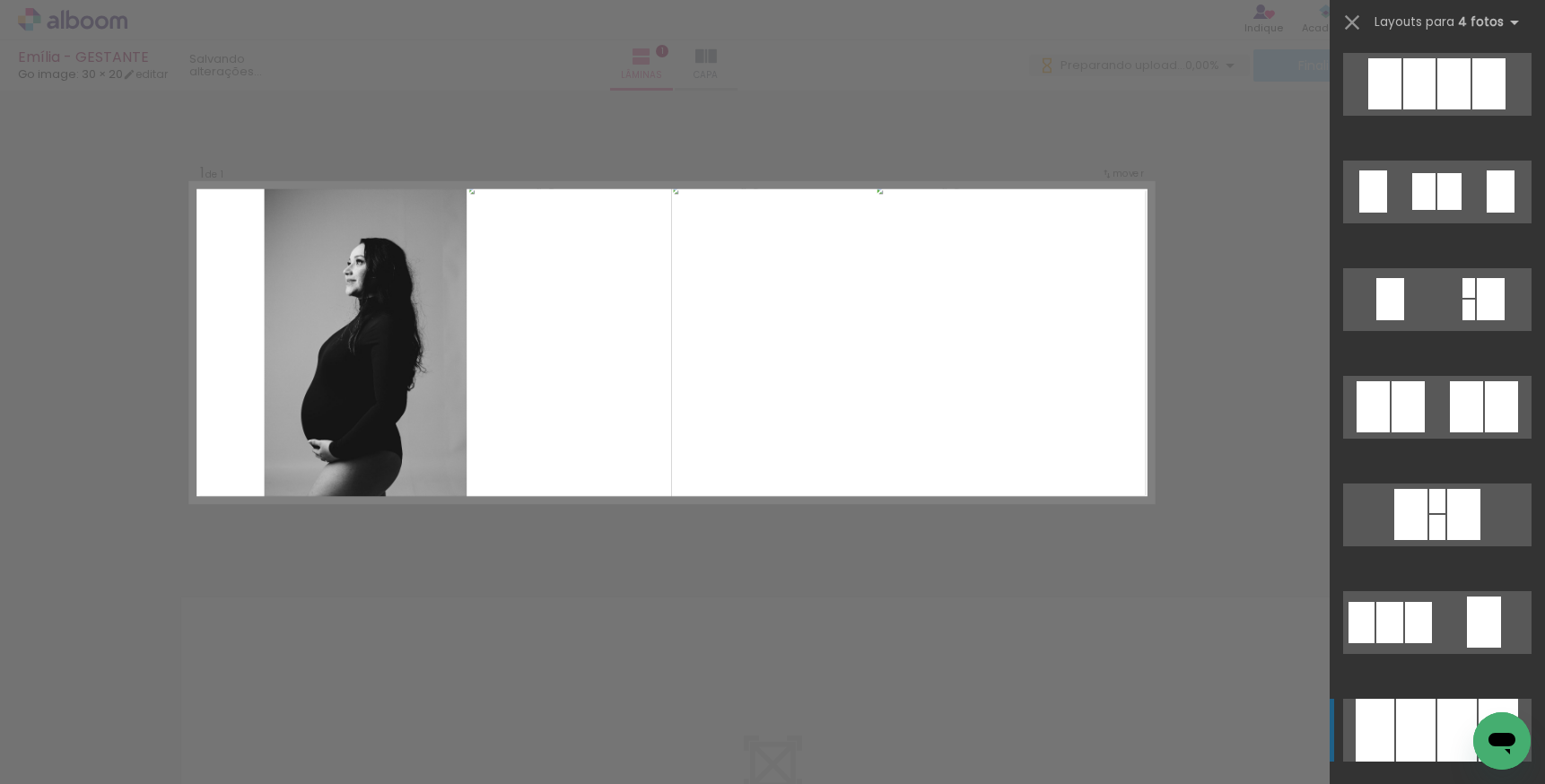 click at bounding box center [1436, -10194] 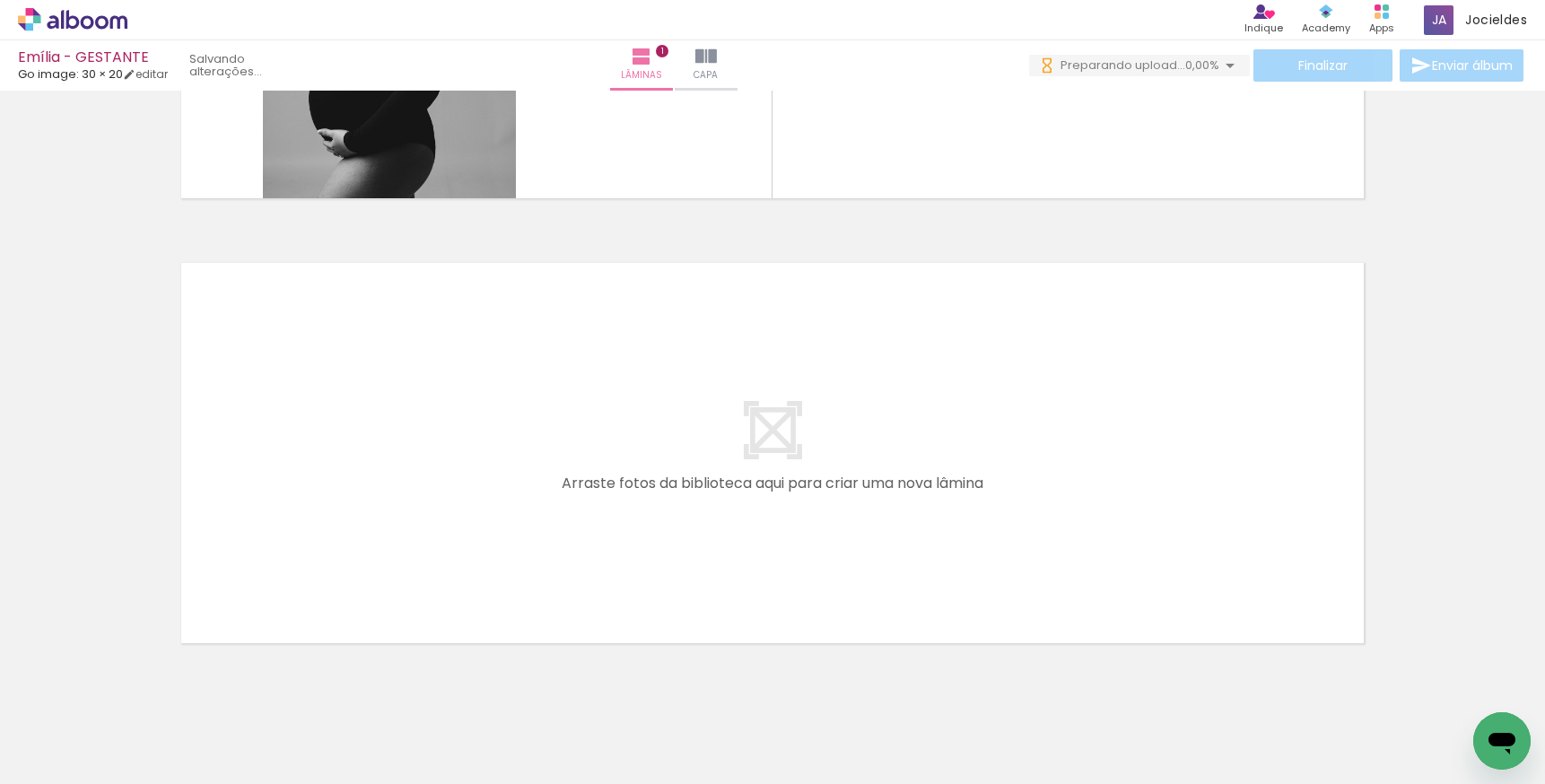 scroll, scrollTop: 379, scrollLeft: 0, axis: vertical 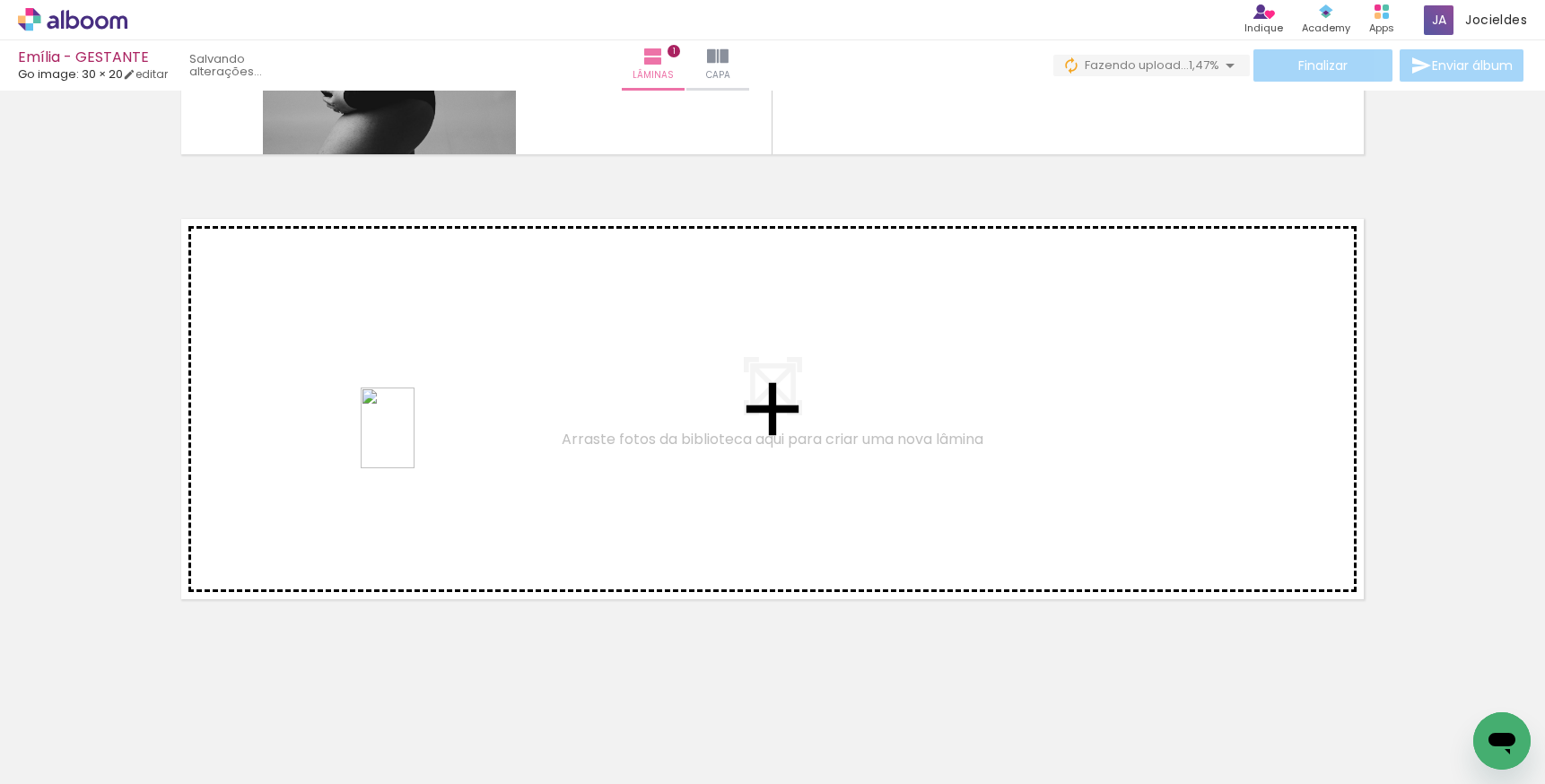 drag, startPoint x: 487, startPoint y: 727, endPoint x: 415, endPoint y: 441, distance: 294.92372 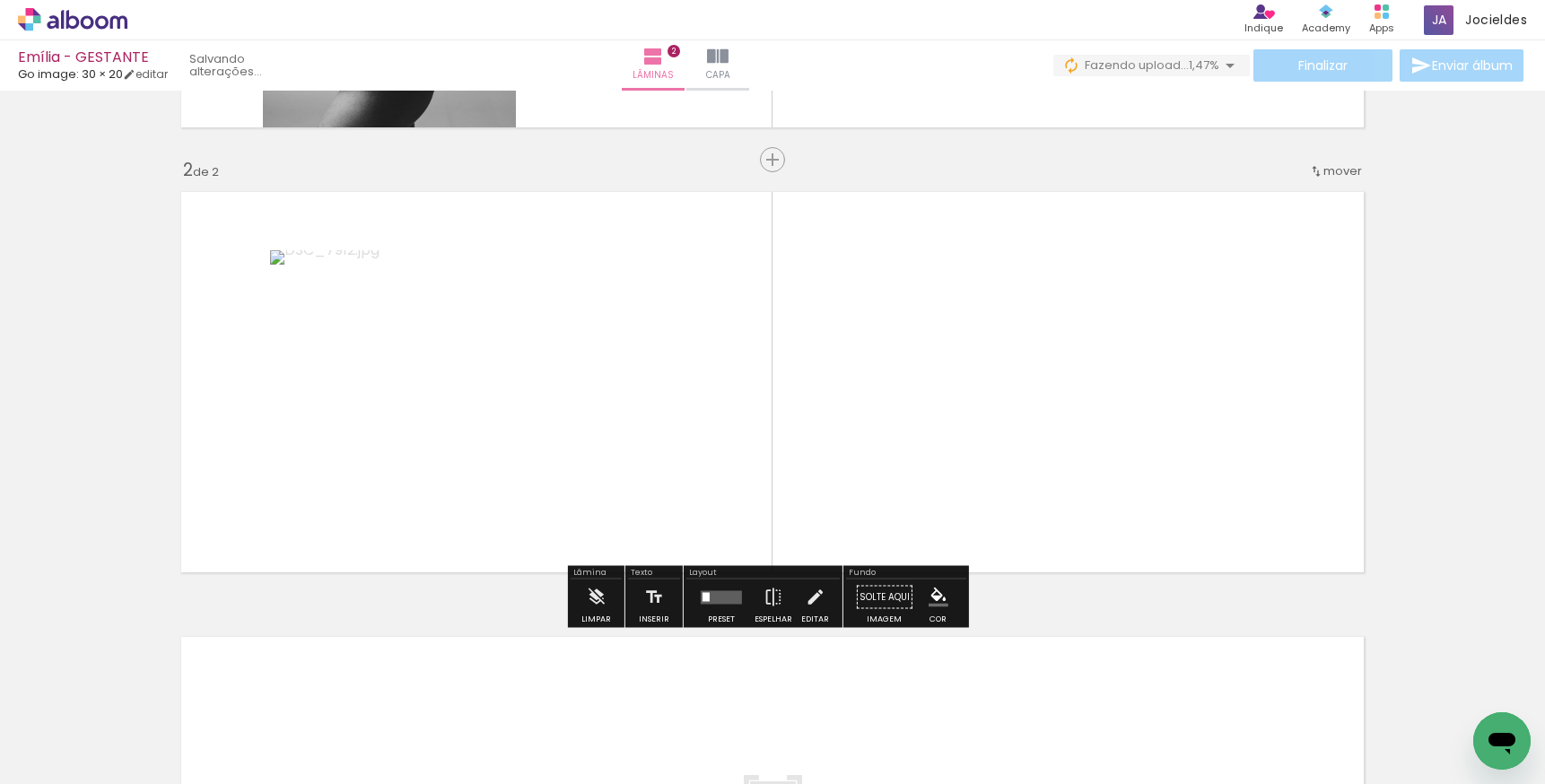 scroll, scrollTop: 406, scrollLeft: 0, axis: vertical 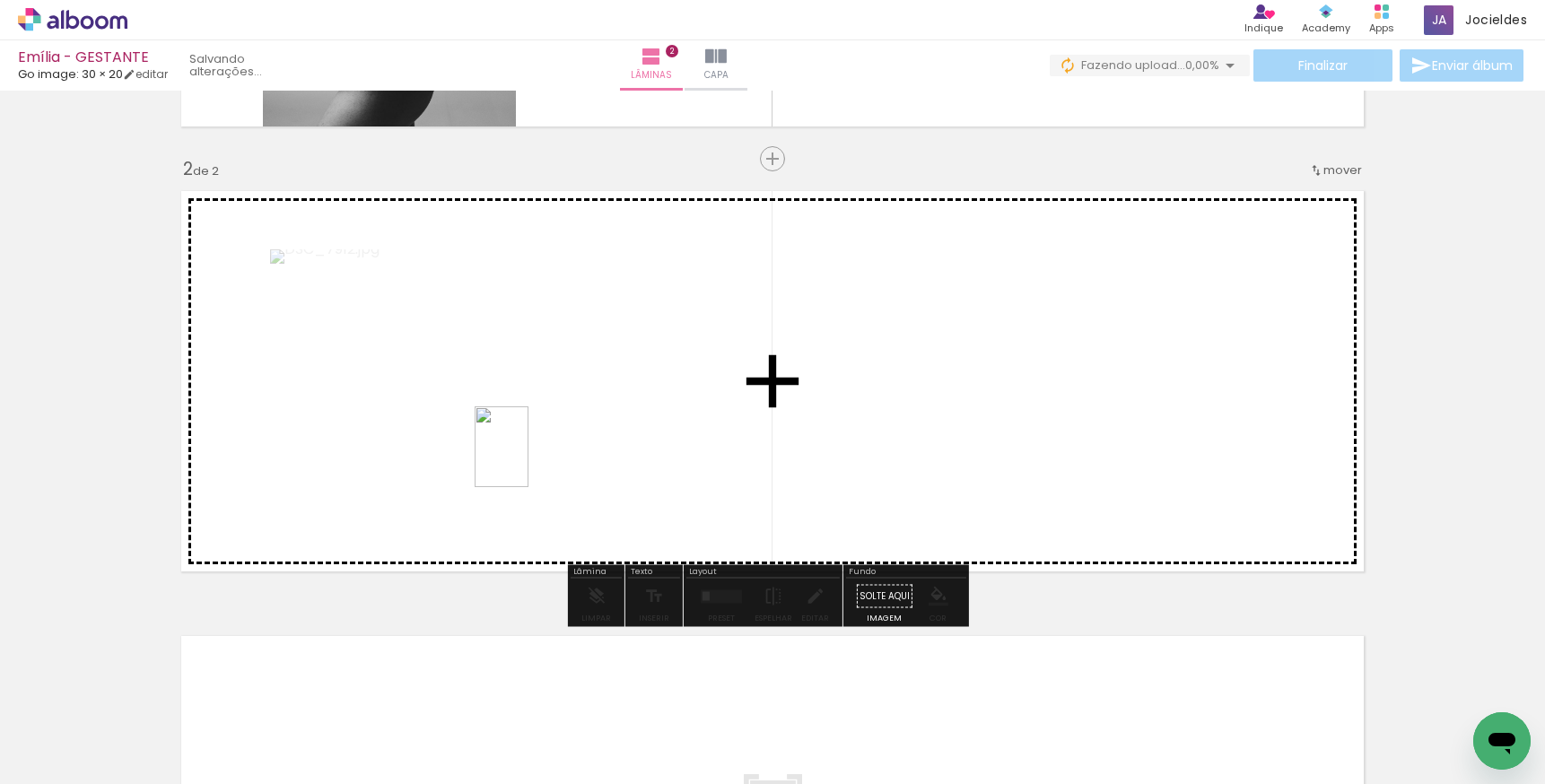 drag, startPoint x: 598, startPoint y: 728, endPoint x: 528, endPoint y: 450, distance: 286.6775 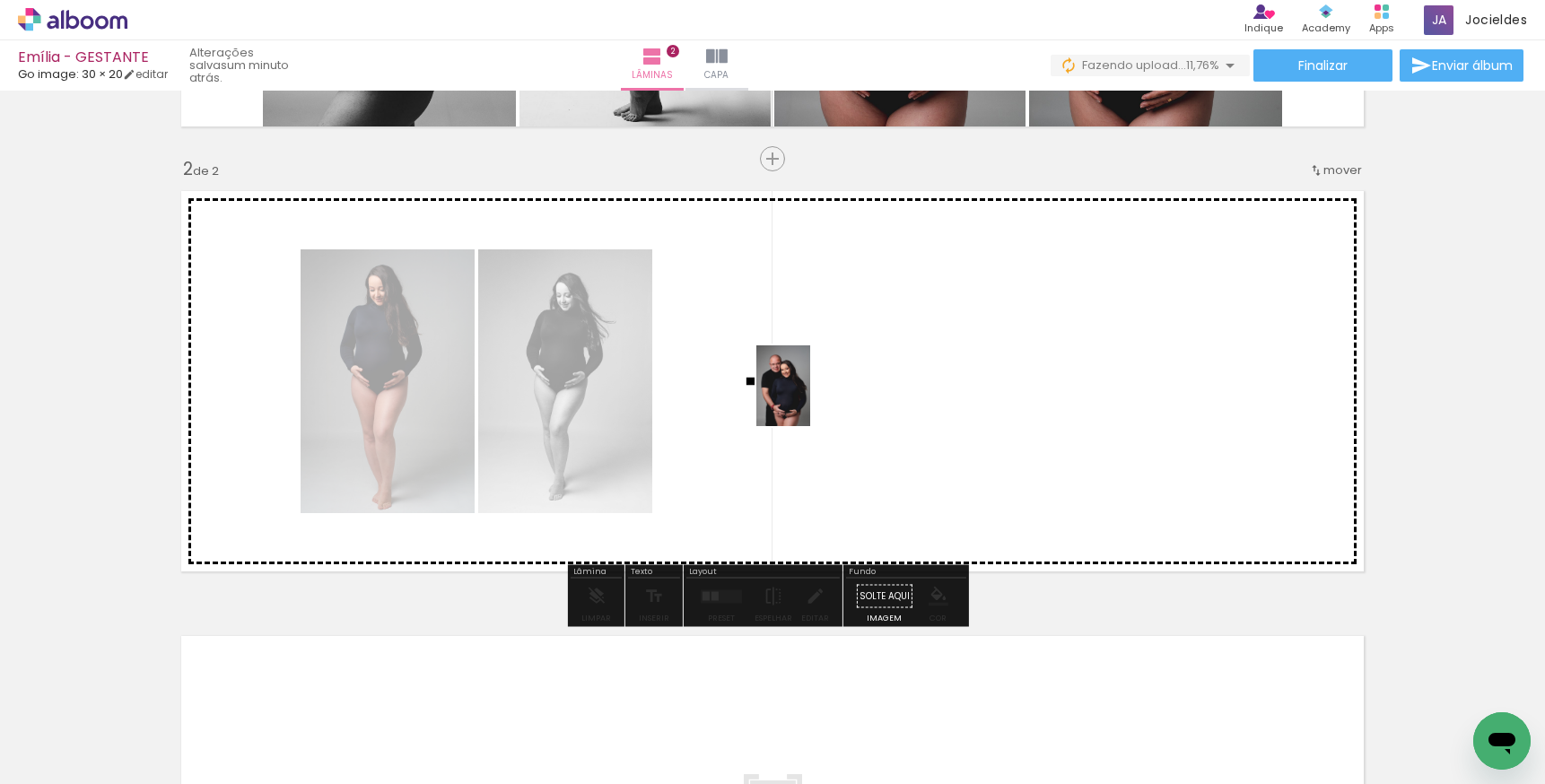 drag, startPoint x: 857, startPoint y: 467, endPoint x: 810, endPoint y: 399, distance: 82.661962 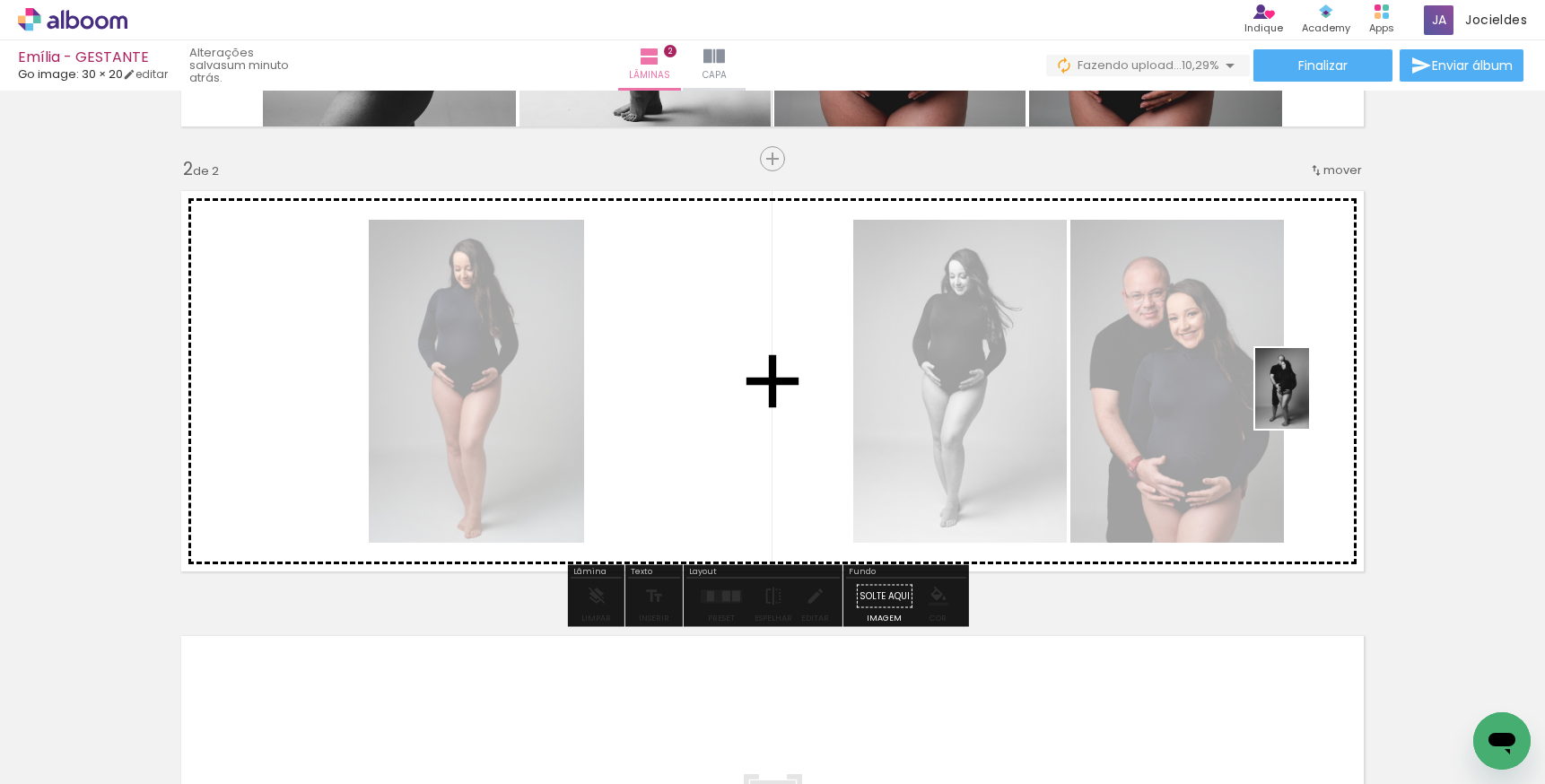 drag, startPoint x: 900, startPoint y: 725, endPoint x: 1309, endPoint y: 402, distance: 521.16216 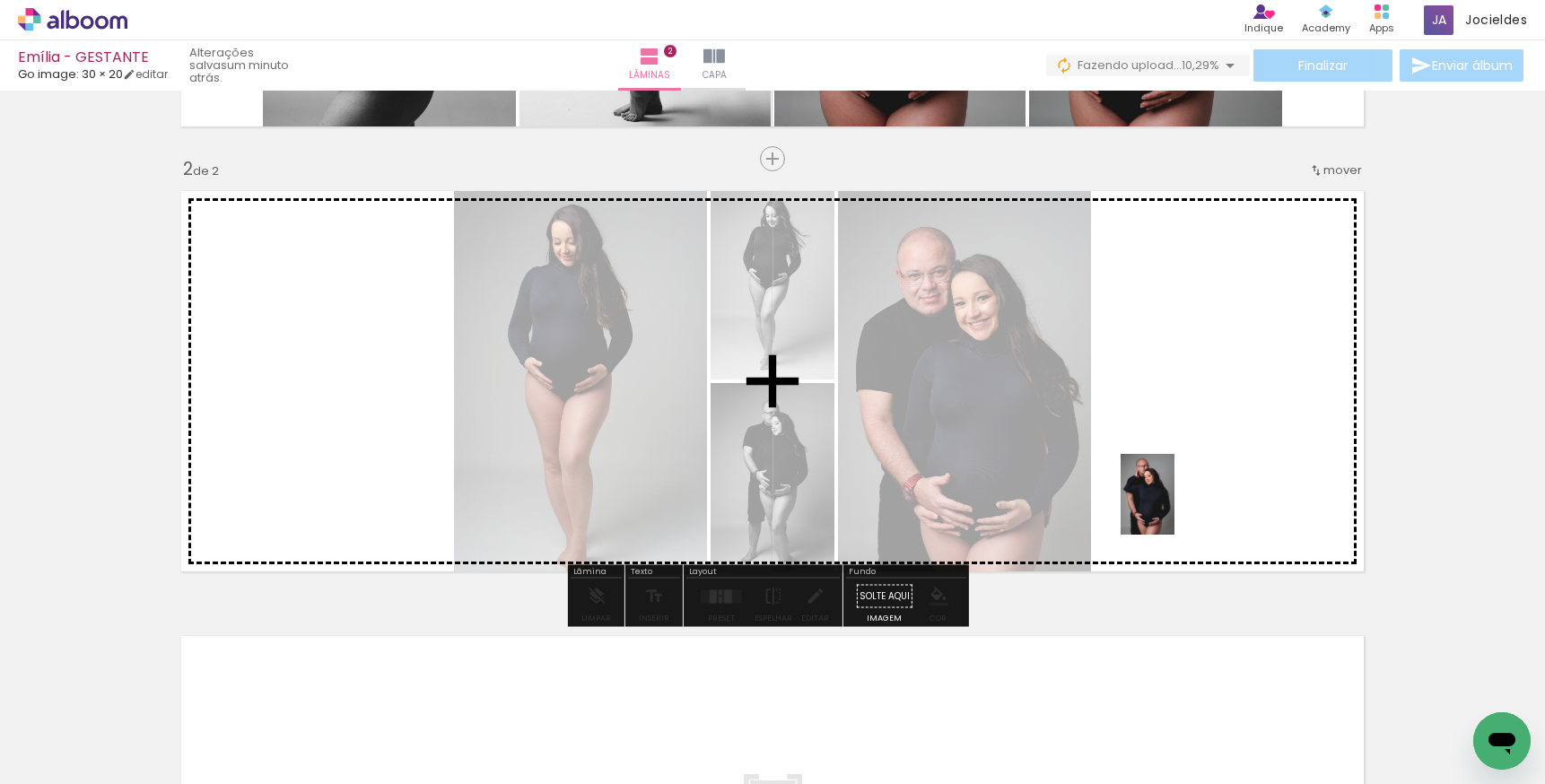 drag, startPoint x: 988, startPoint y: 742, endPoint x: 1222, endPoint y: 442, distance: 380.46813 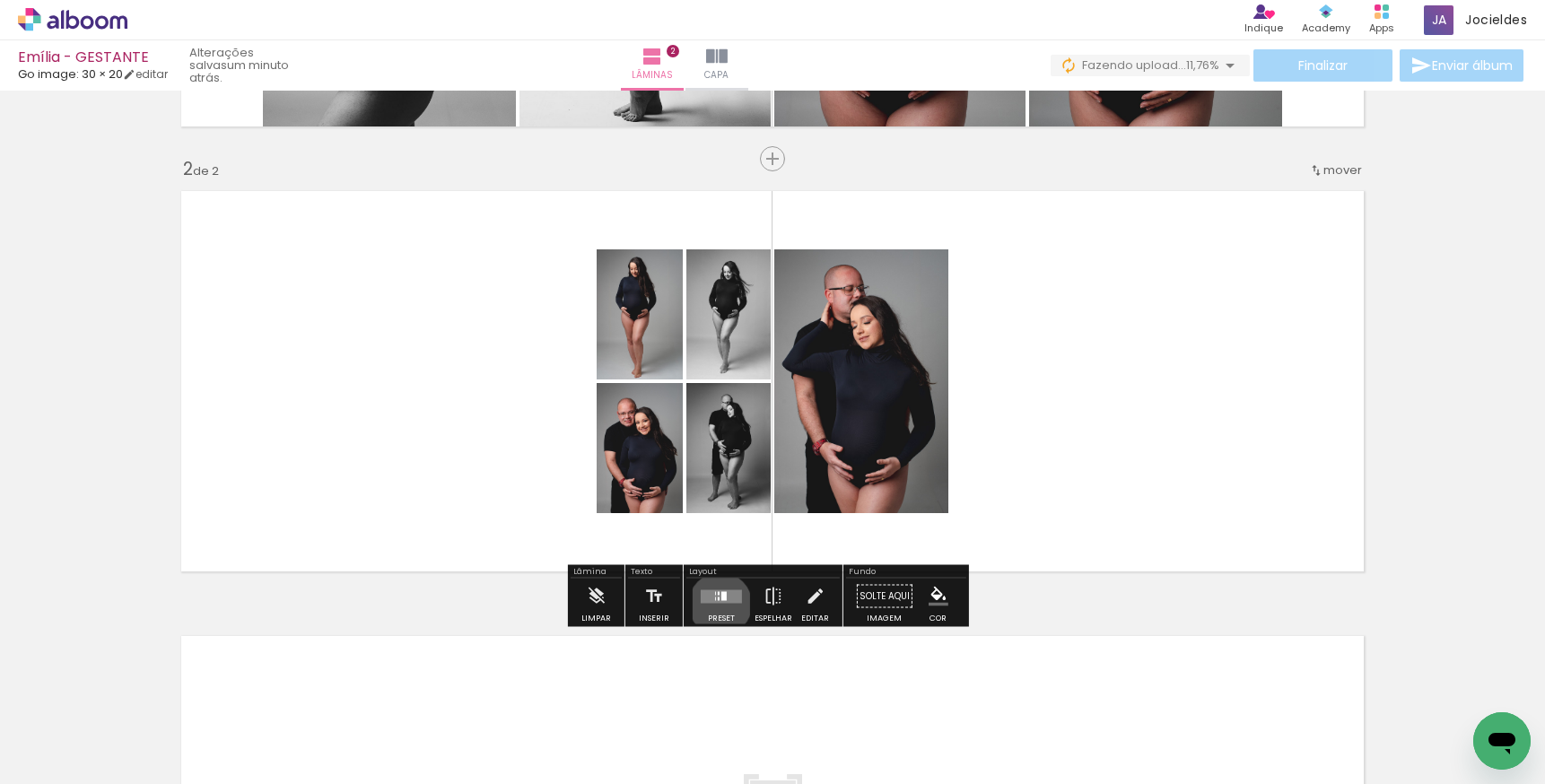 click at bounding box center (721, 597) 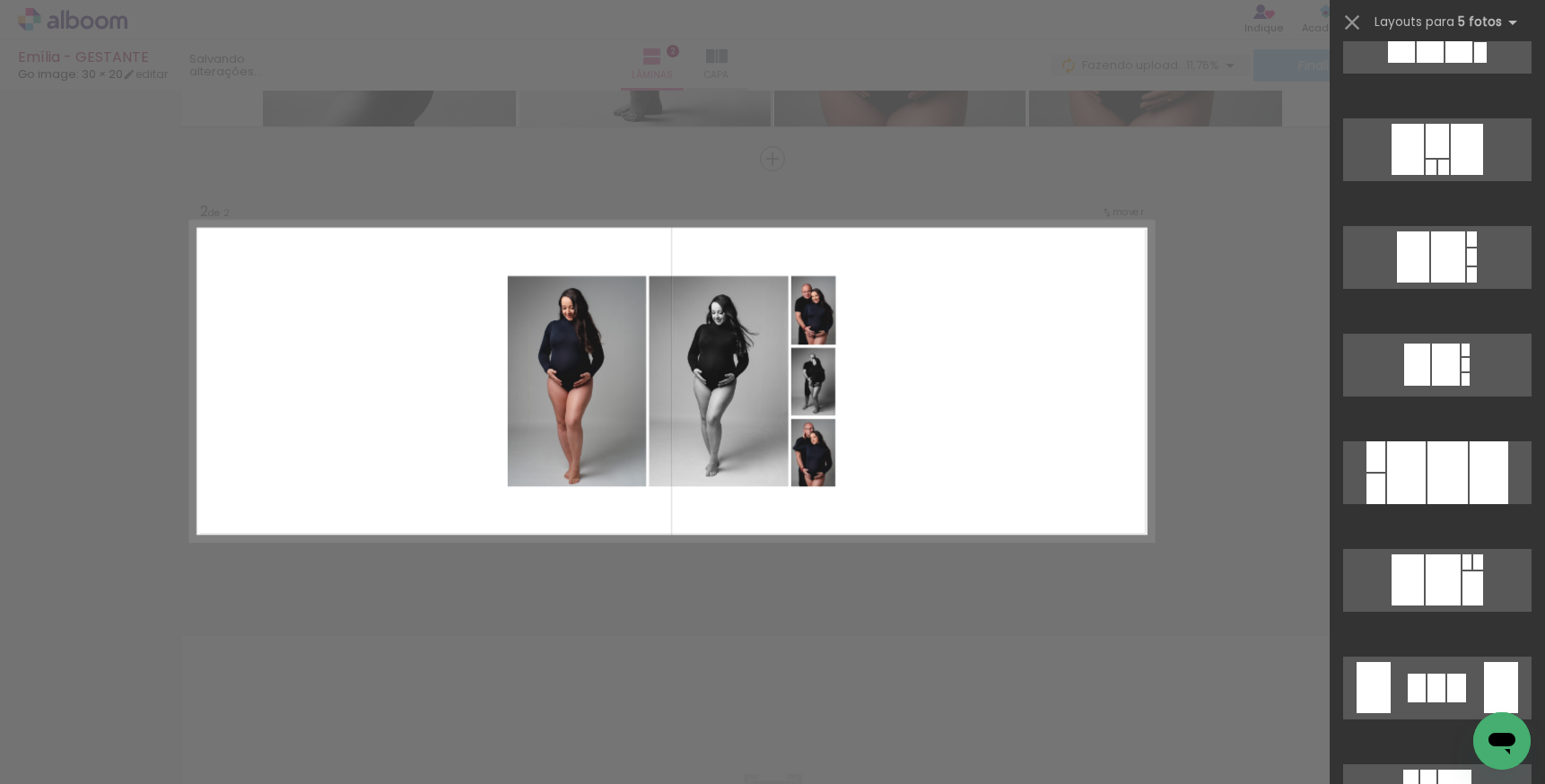 scroll, scrollTop: 2192, scrollLeft: 0, axis: vertical 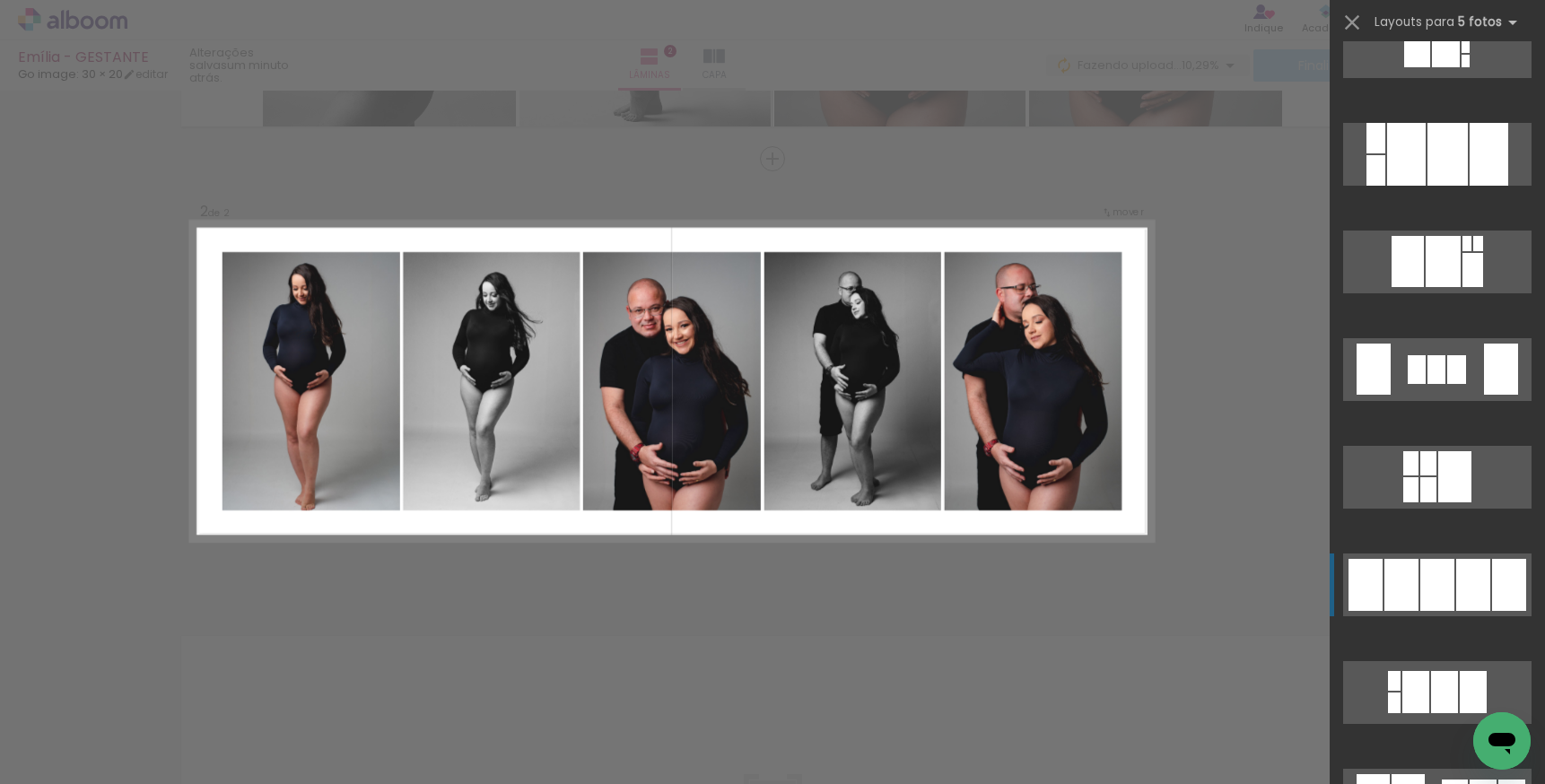 click at bounding box center (1471, -62) 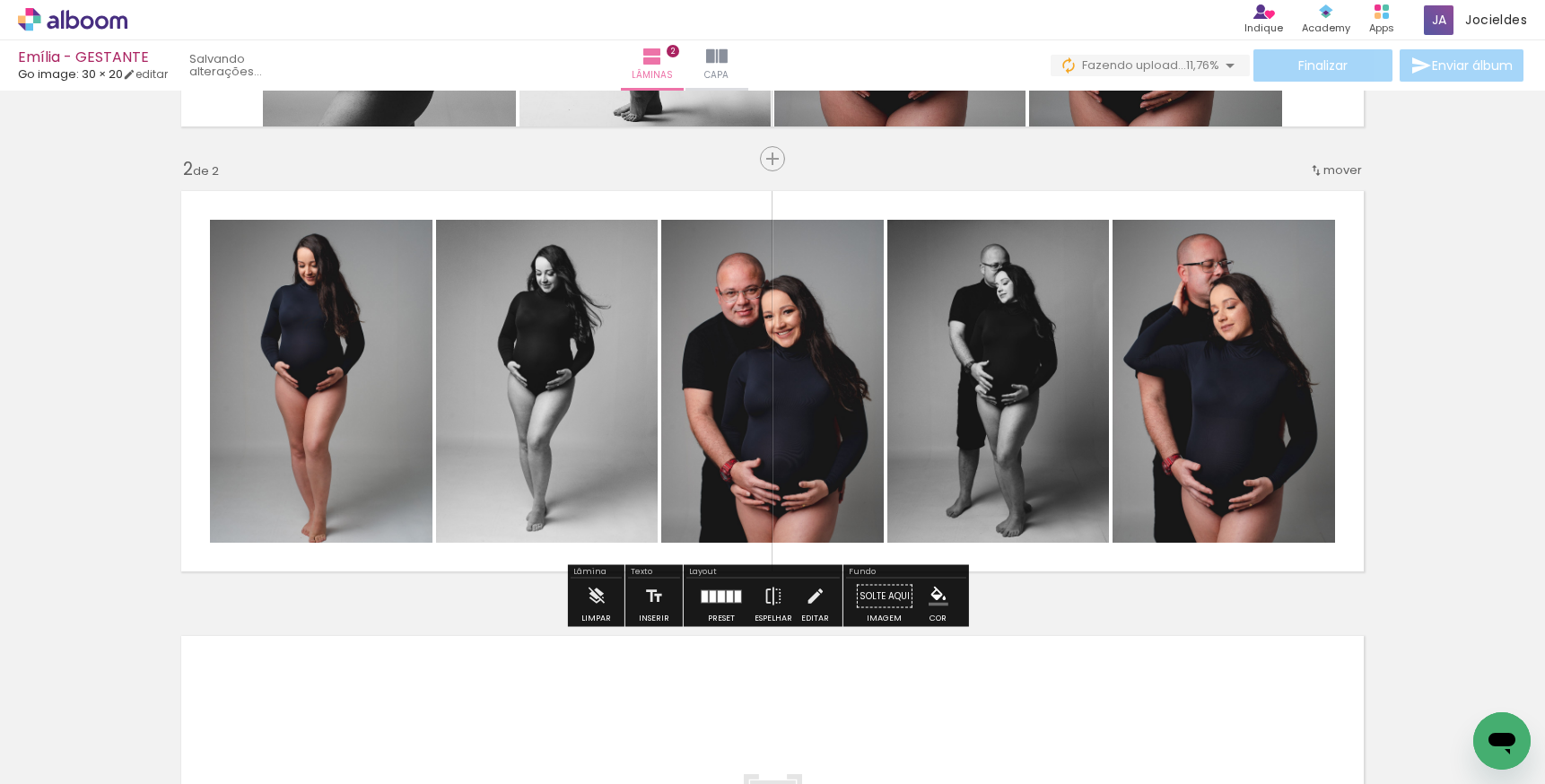 click 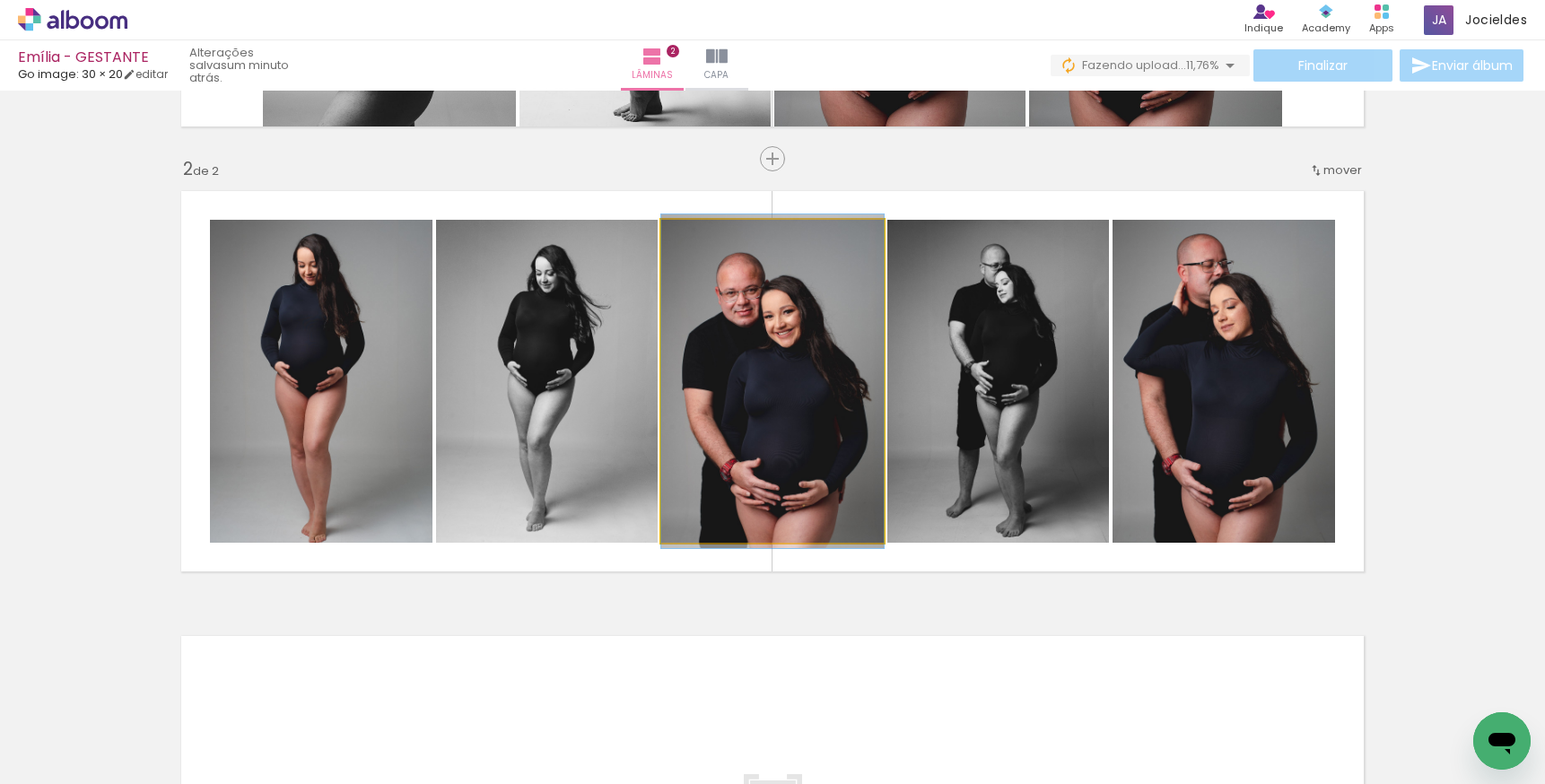 click 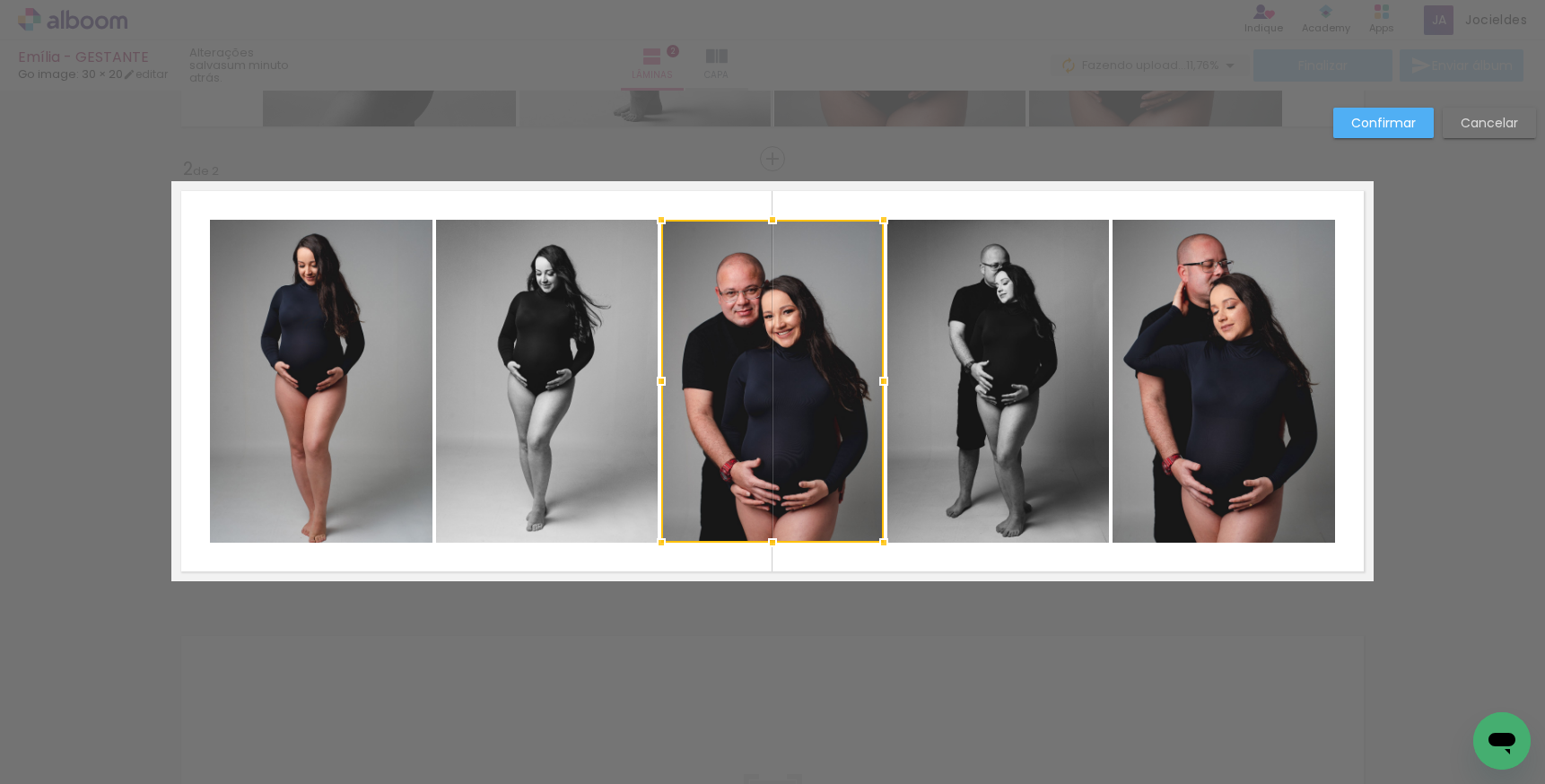 click 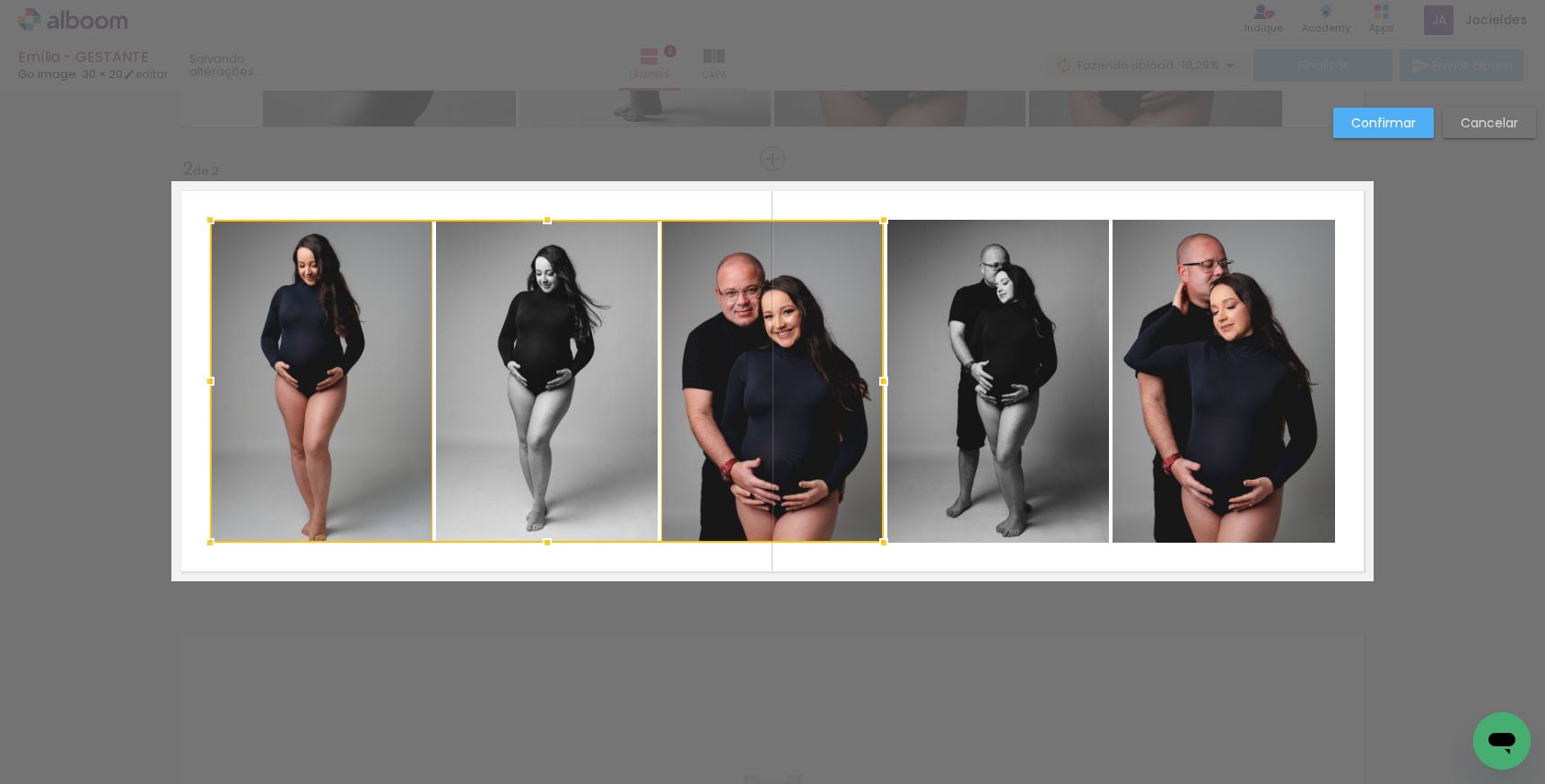 click at bounding box center (546, 381) 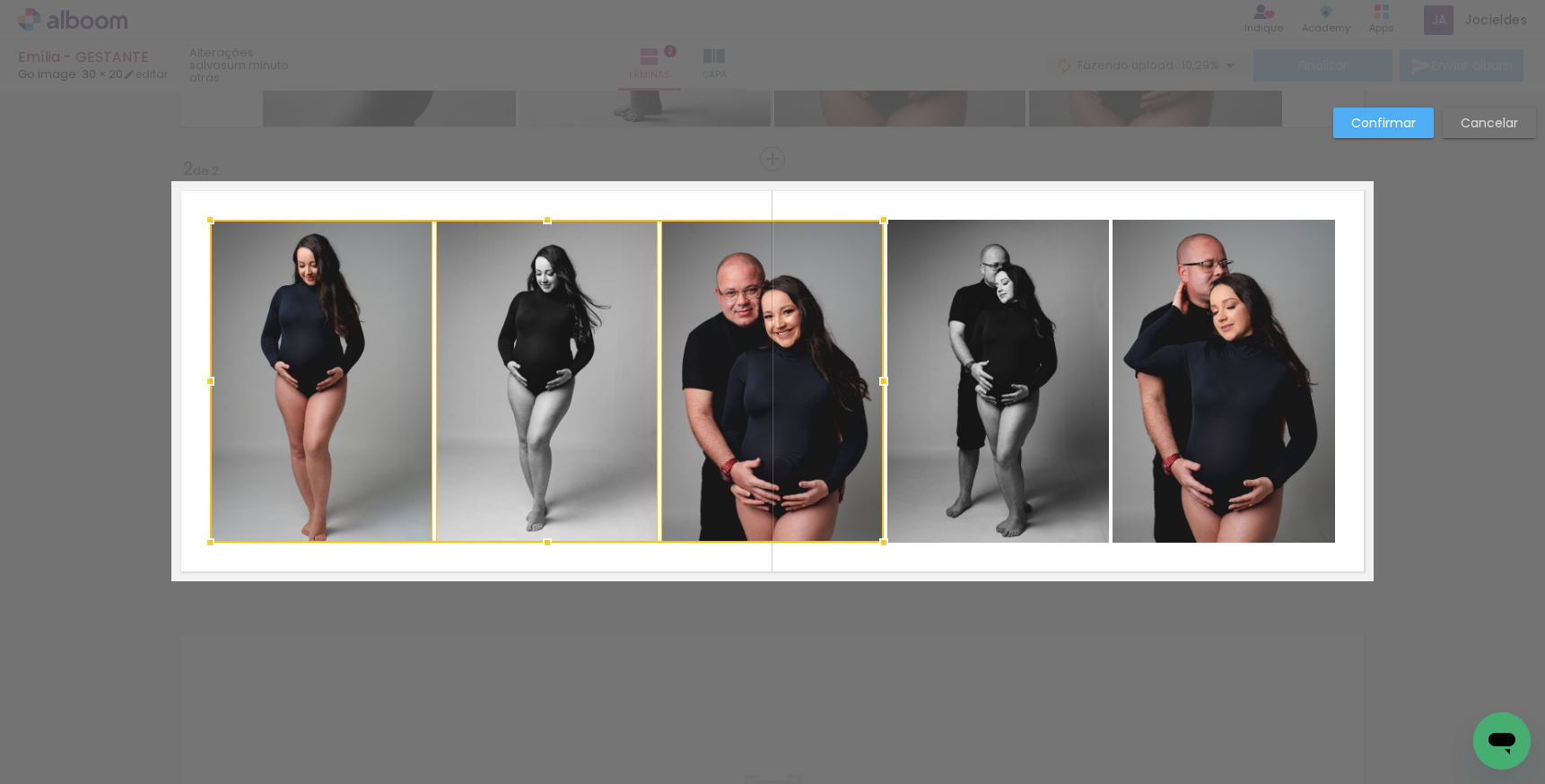 click 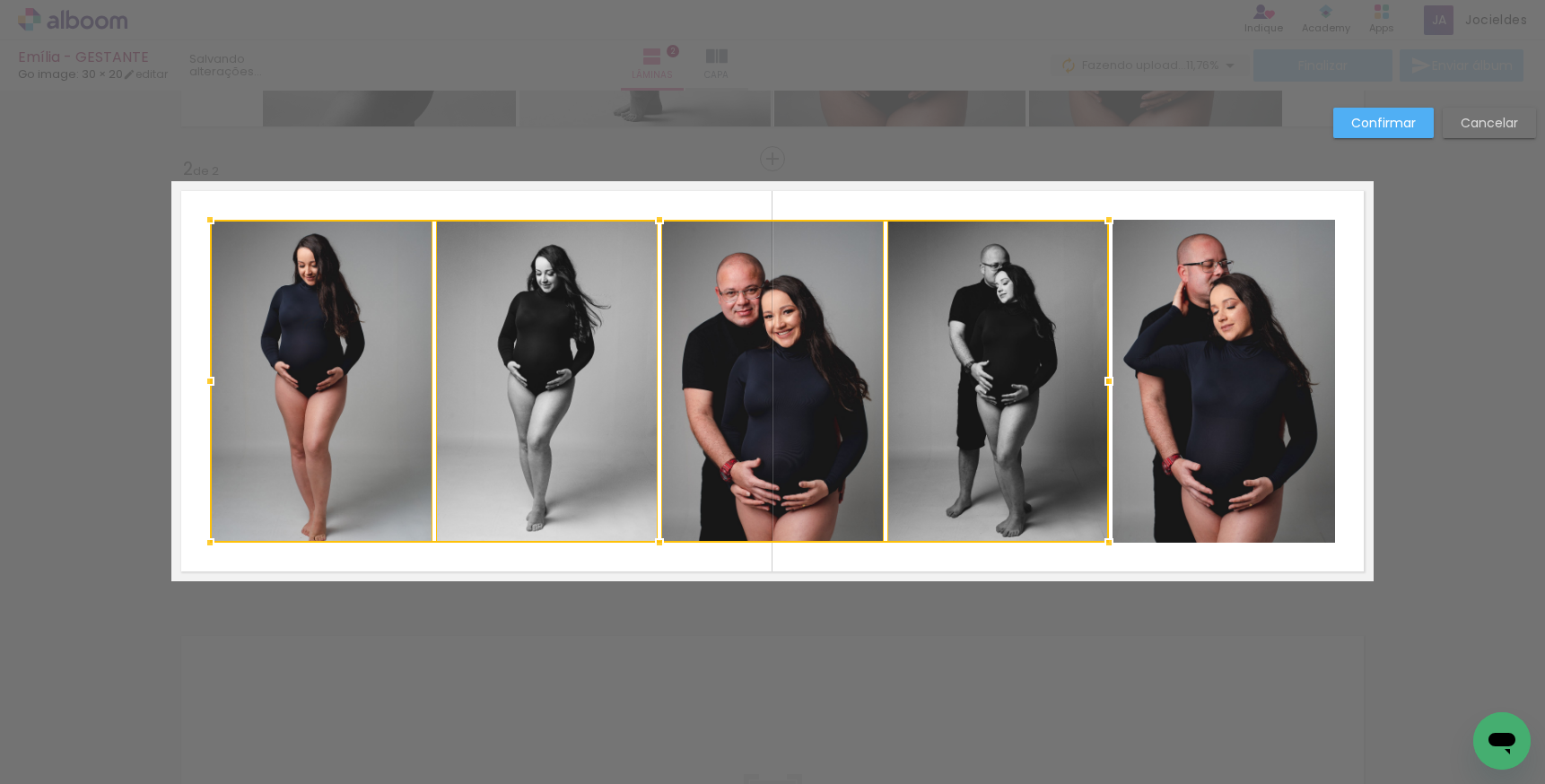 click 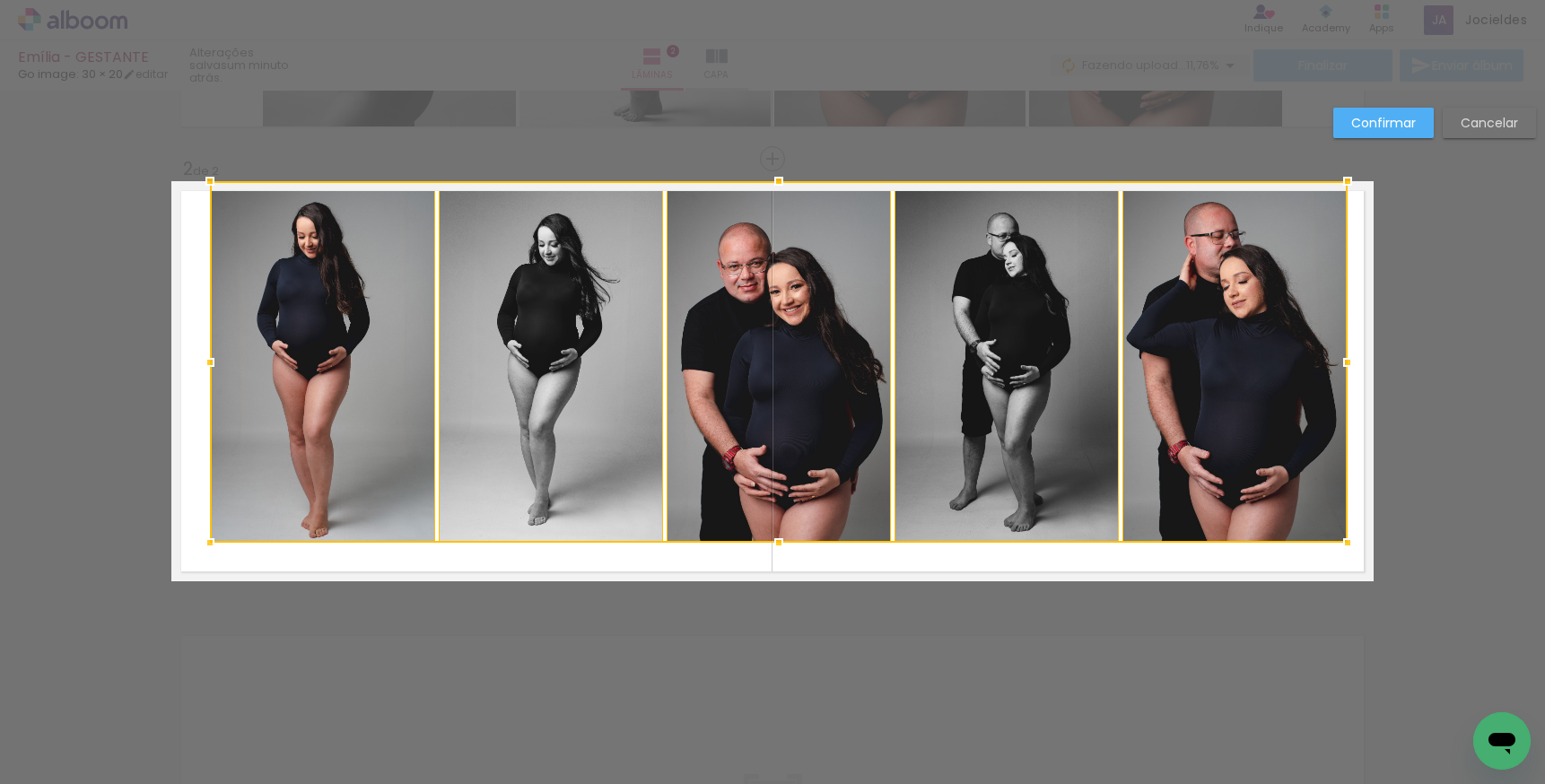 drag, startPoint x: 1329, startPoint y: 220, endPoint x: 1341, endPoint y: 188, distance: 34.176015 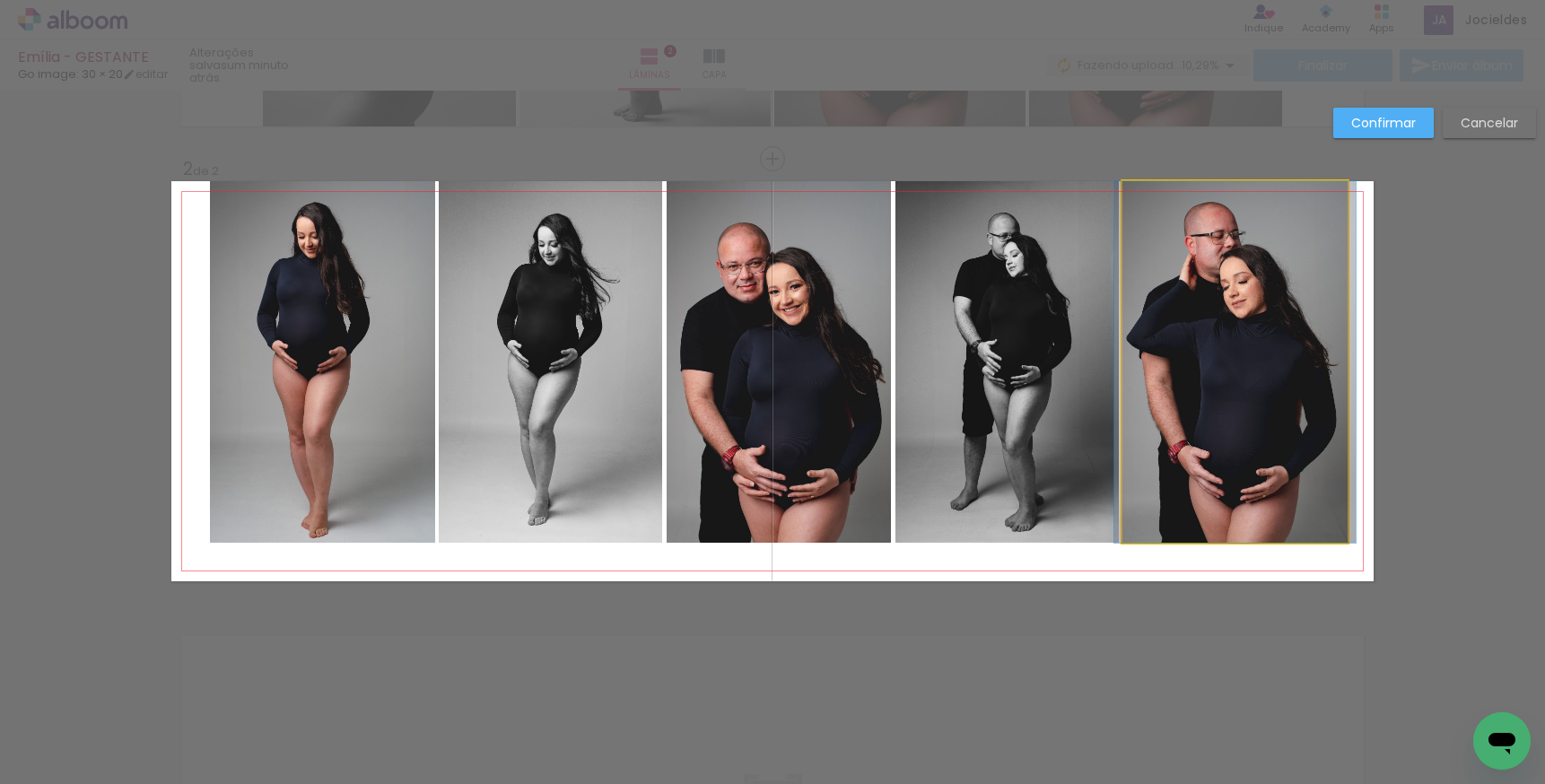 drag, startPoint x: 1115, startPoint y: 303, endPoint x: 1115, endPoint y: 314, distance: 11 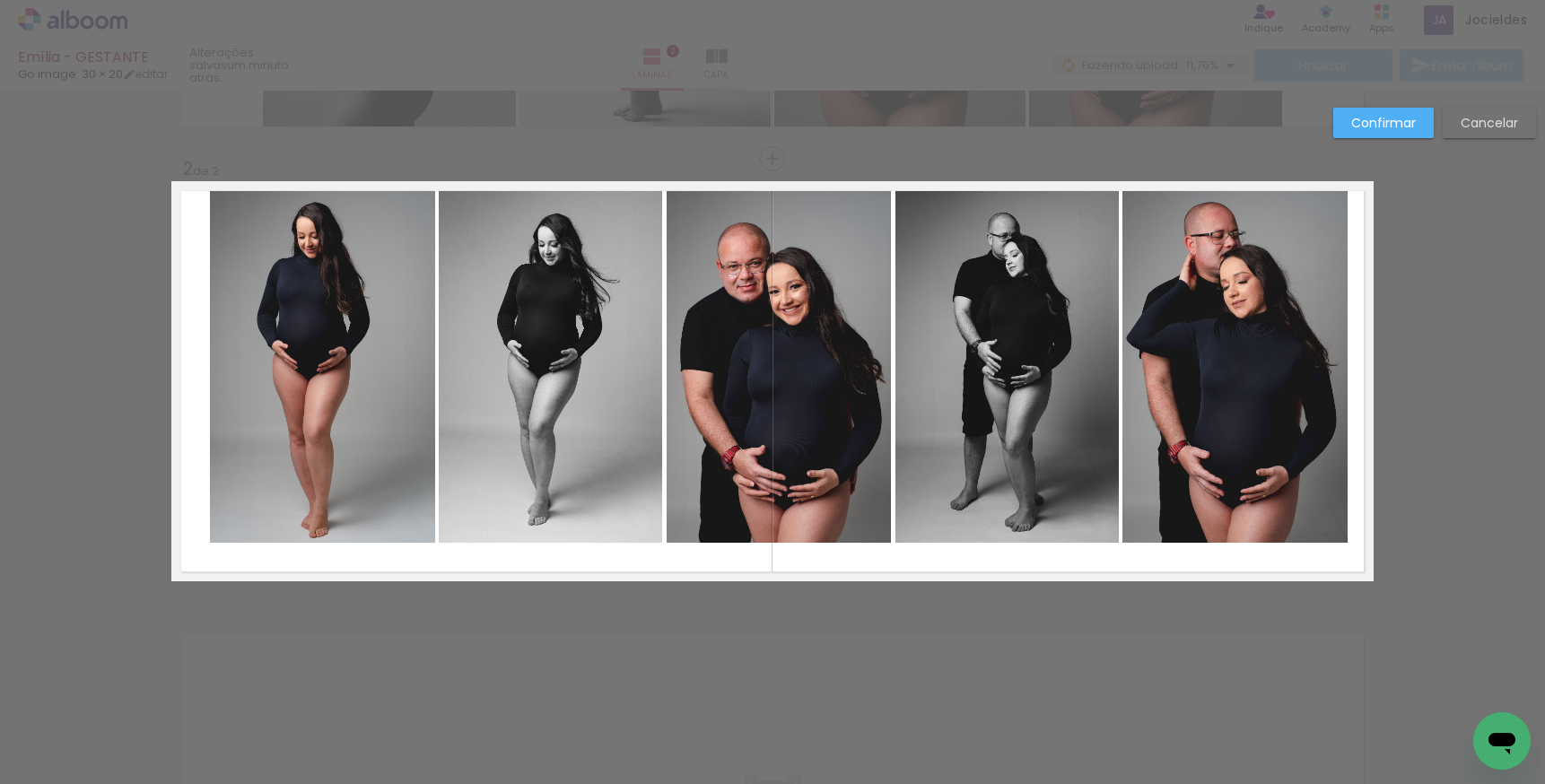click 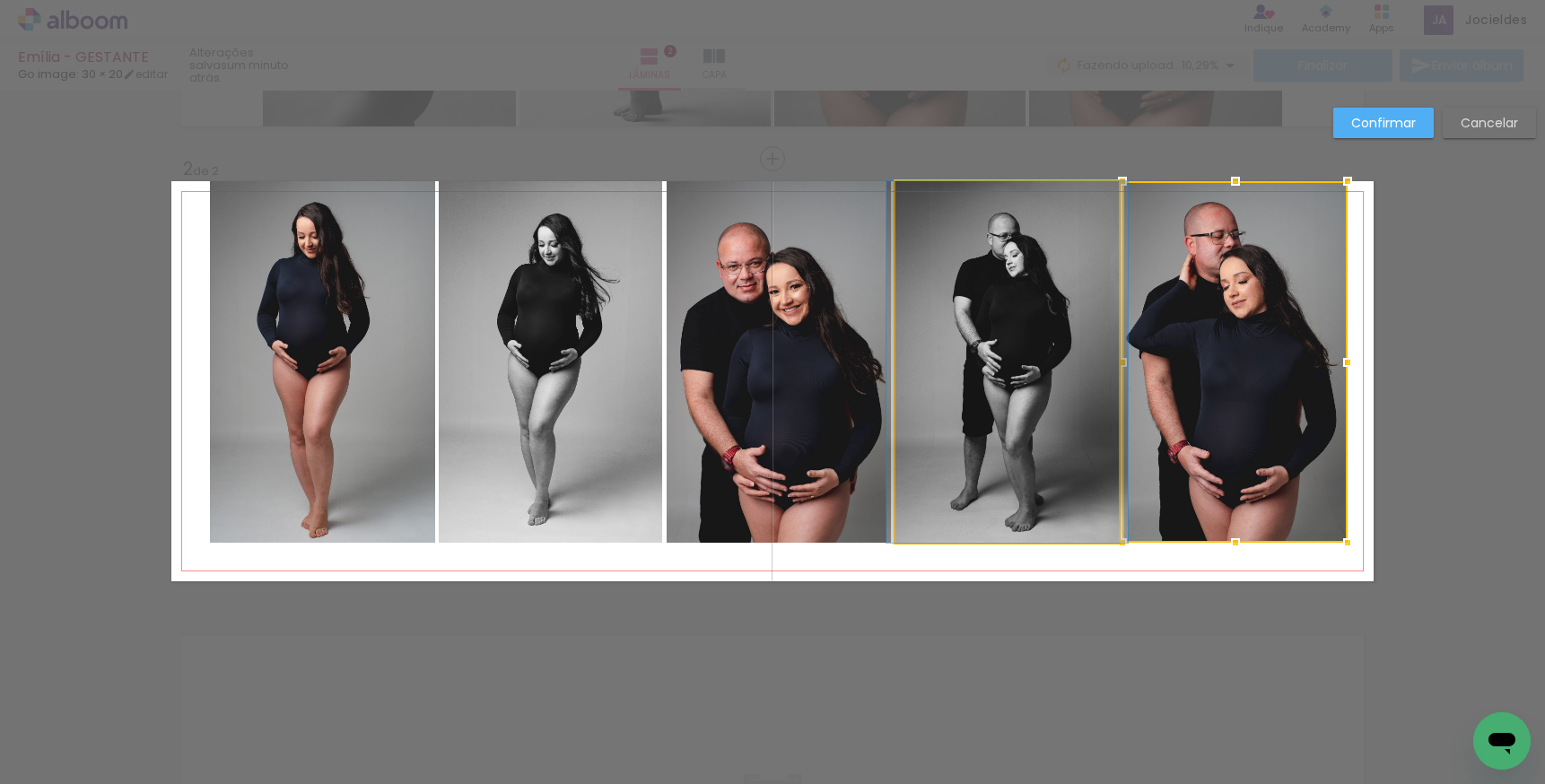click 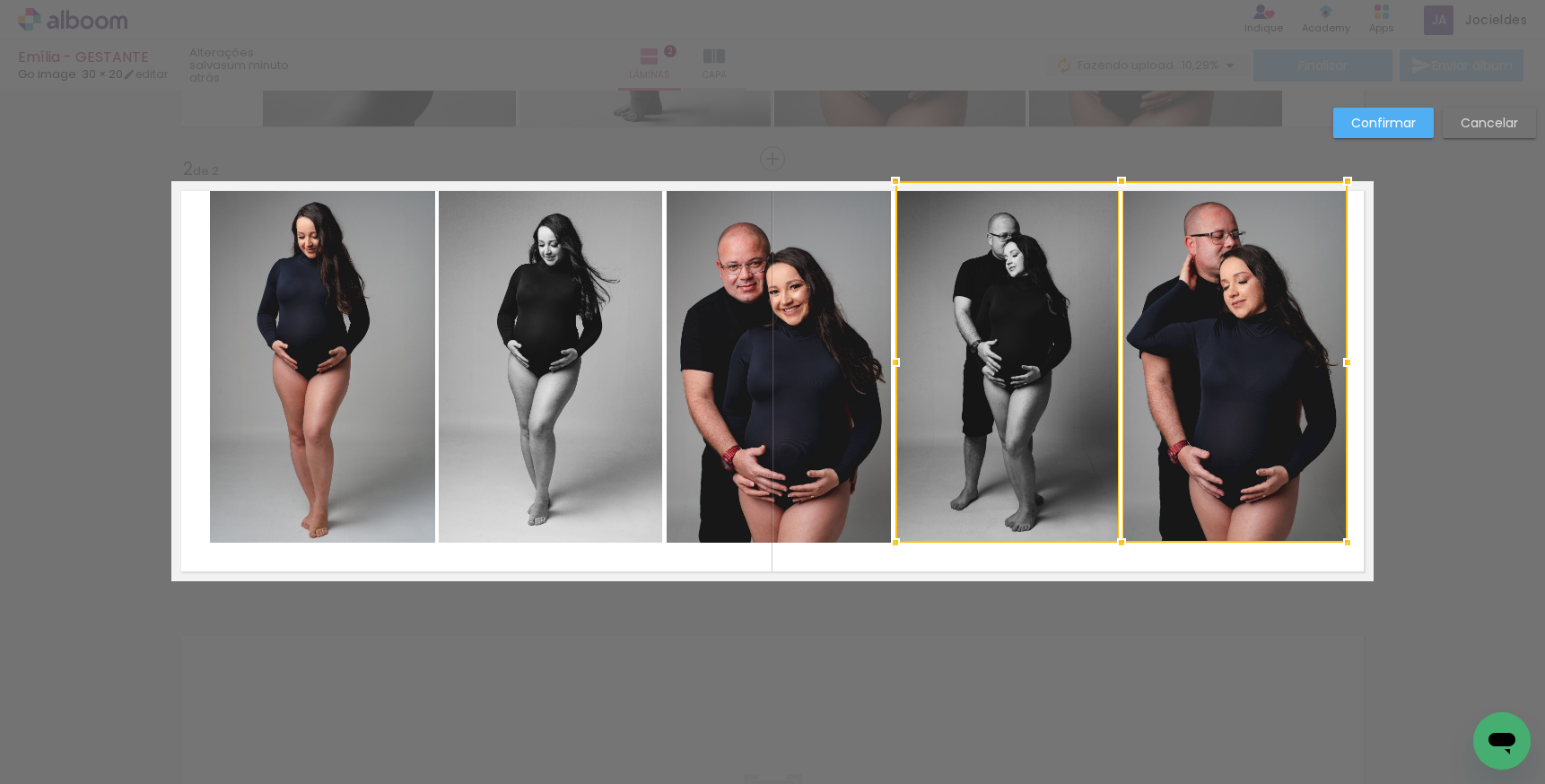 drag, startPoint x: 785, startPoint y: 378, endPoint x: 766, endPoint y: 381, distance: 19.235384 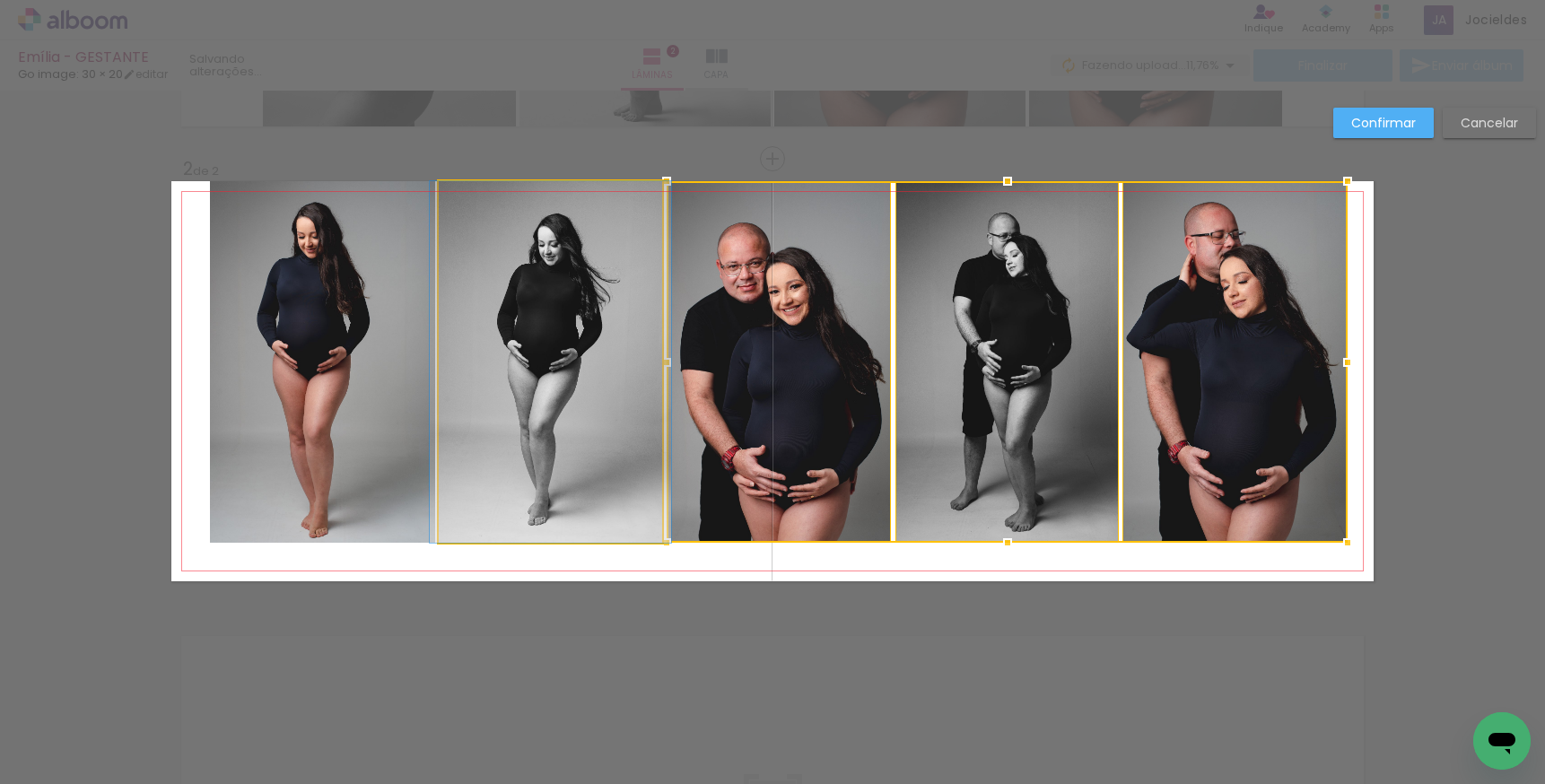 drag, startPoint x: 563, startPoint y: 361, endPoint x: 454, endPoint y: 345, distance: 110.168053 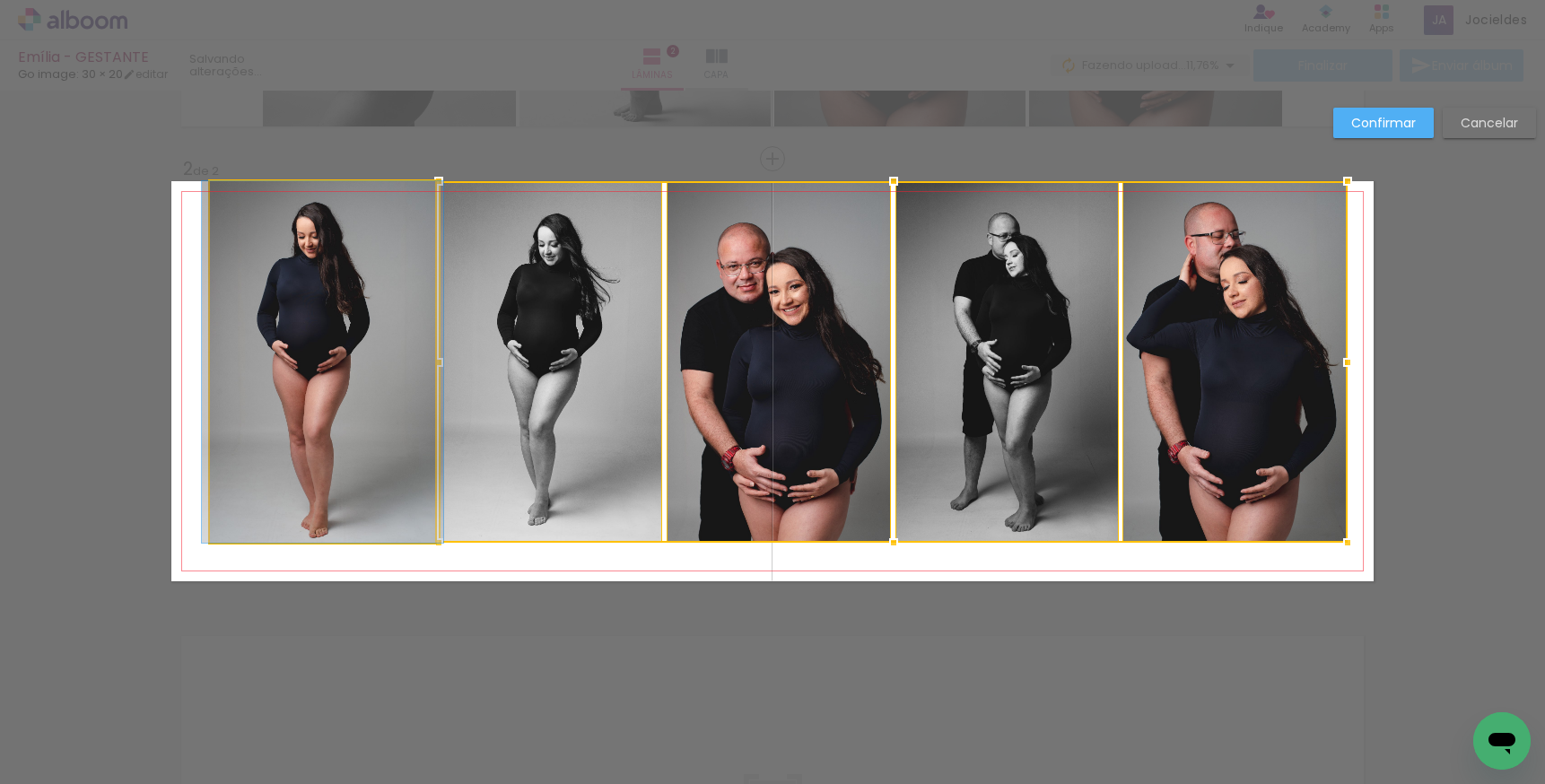 click 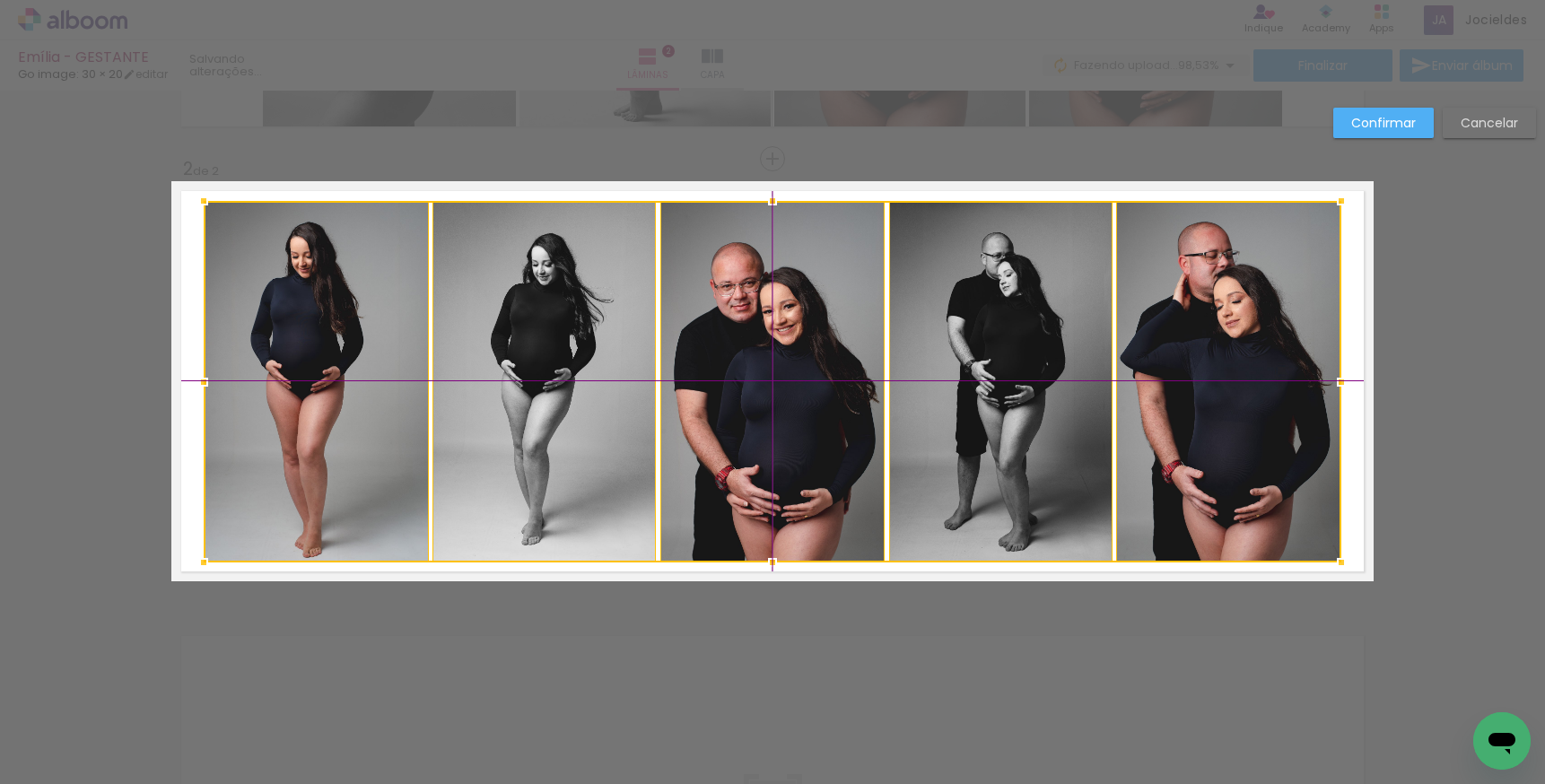click at bounding box center [772, 381] 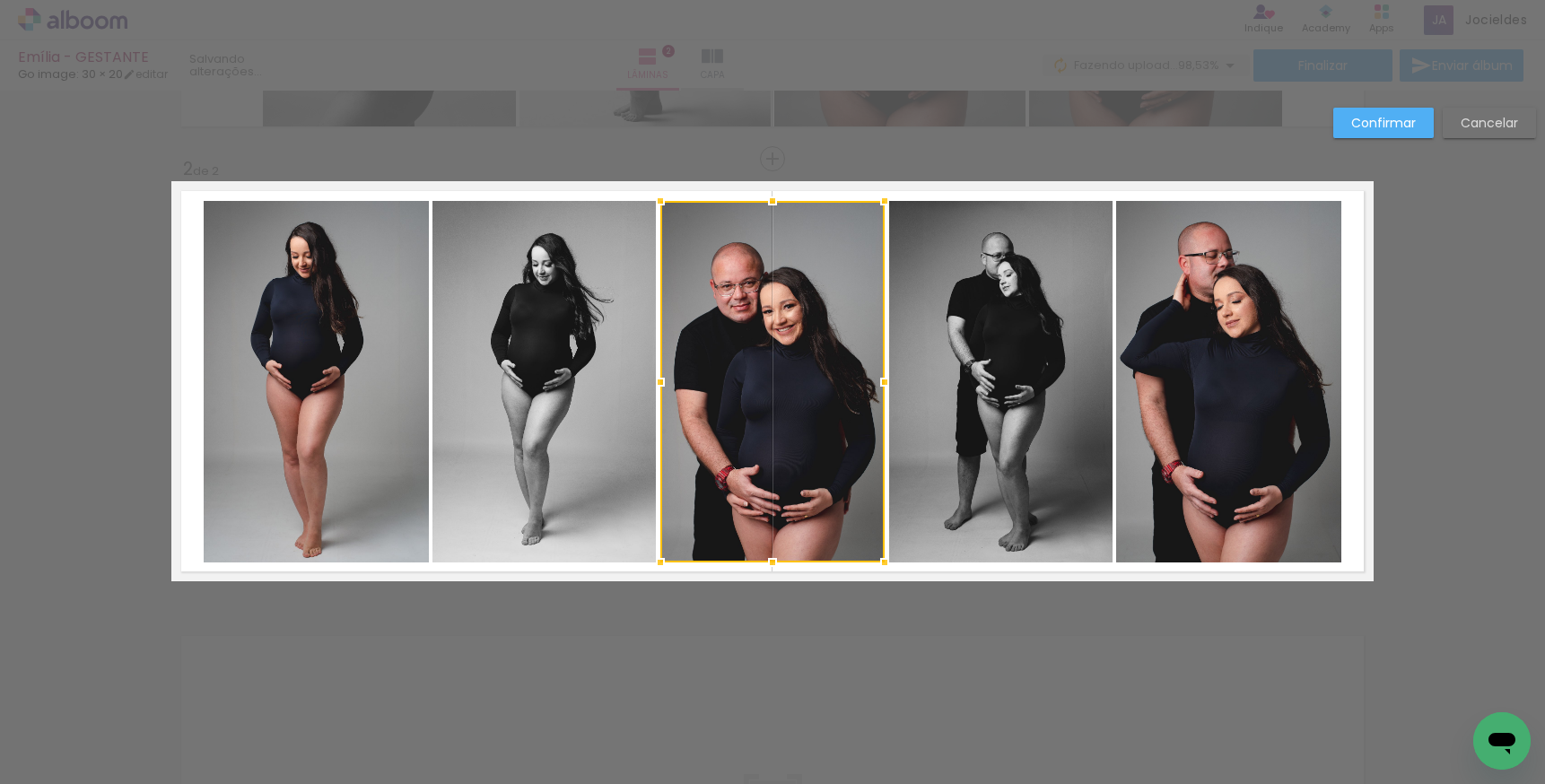 click at bounding box center (772, 381) 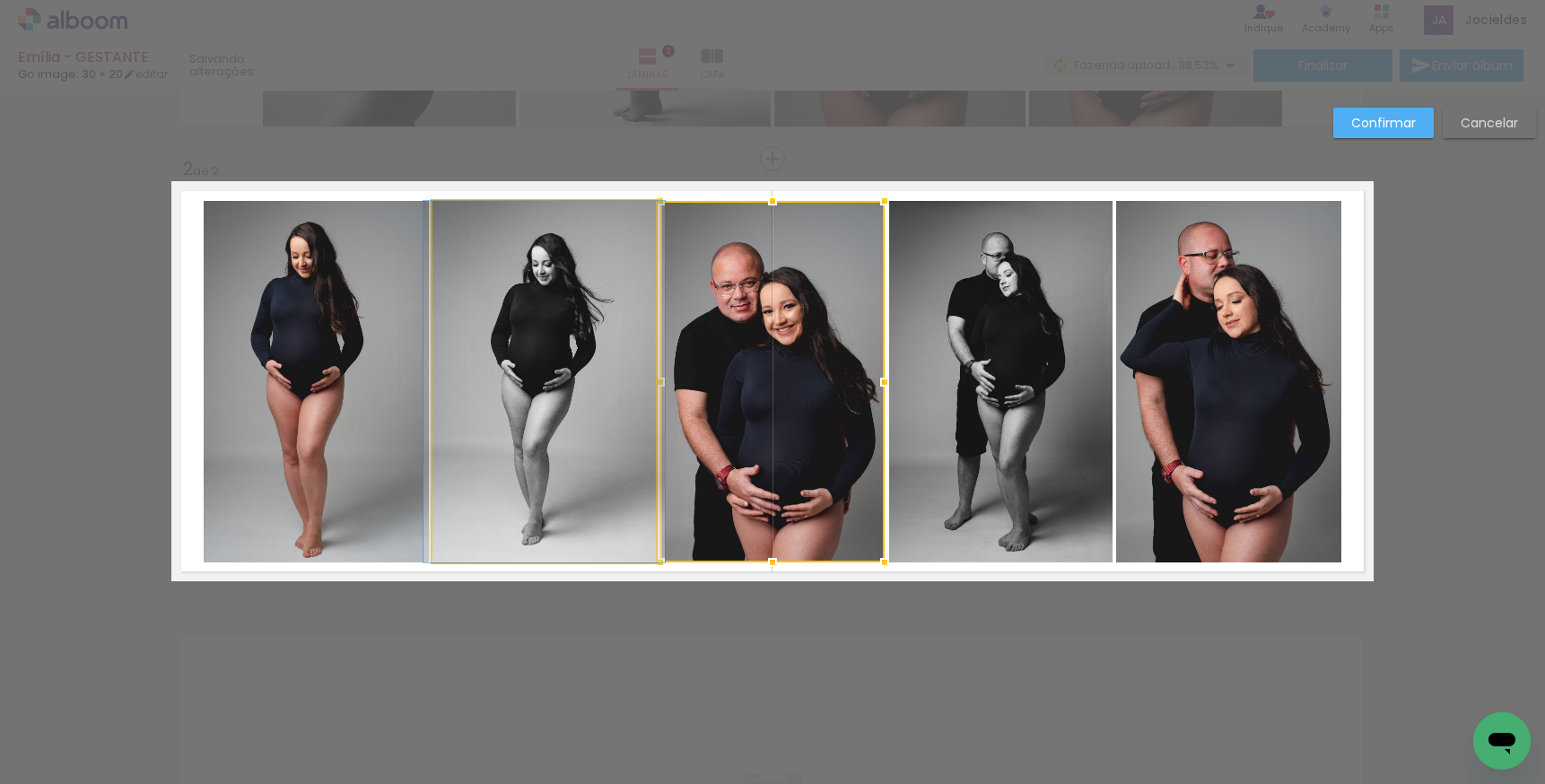 drag, startPoint x: 502, startPoint y: 374, endPoint x: 658, endPoint y: 311, distance: 168.2409 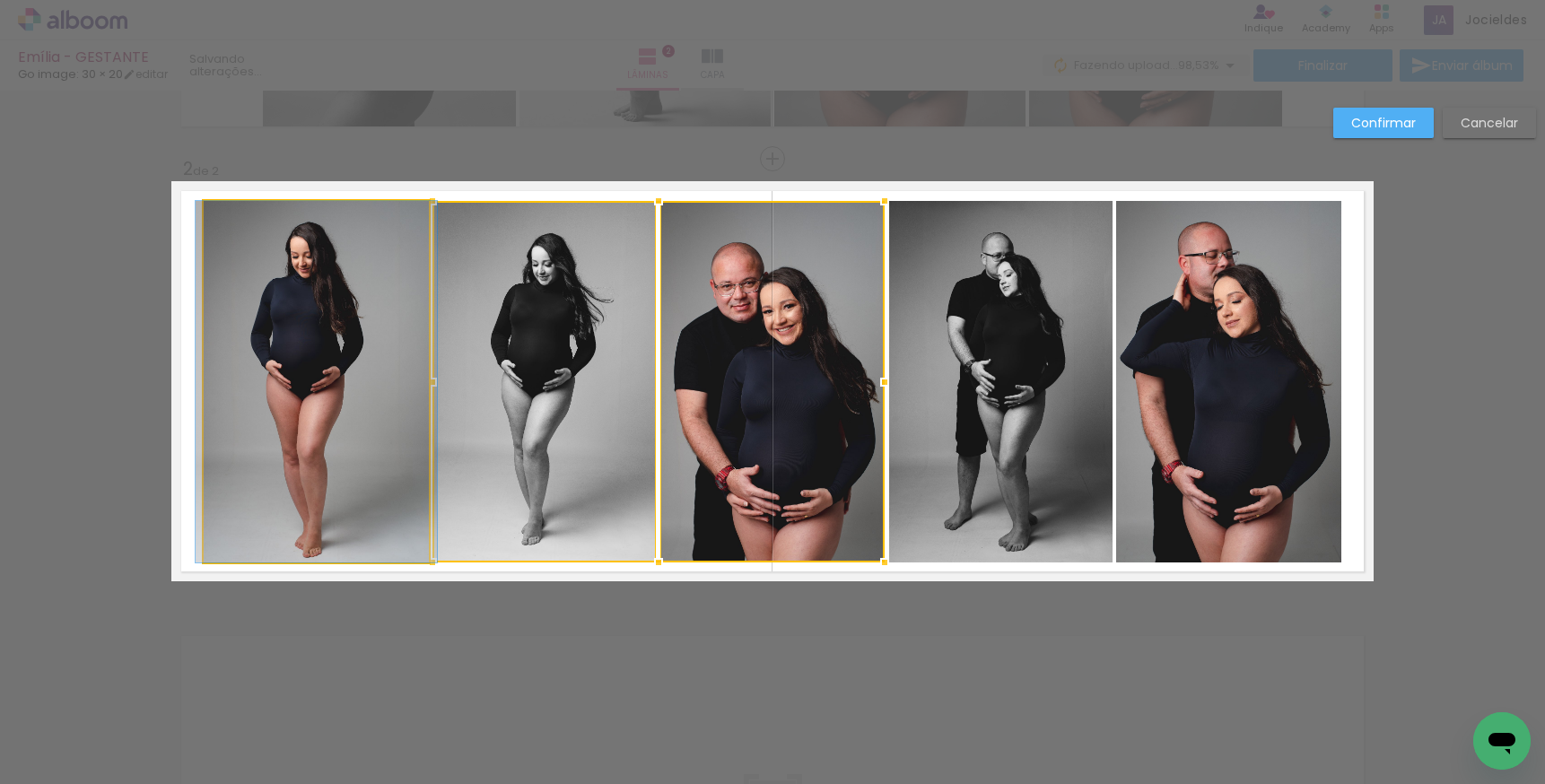 click 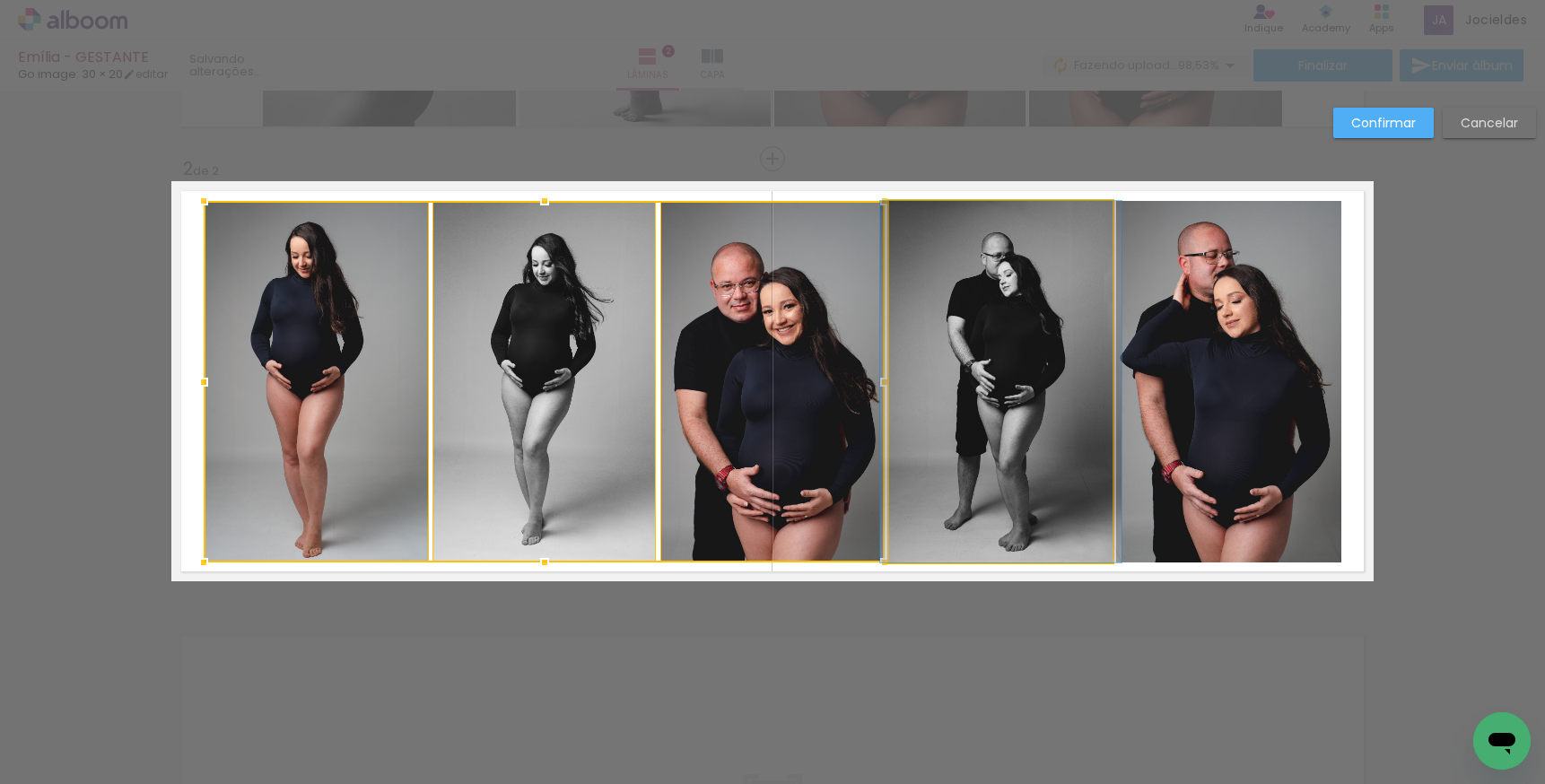 click 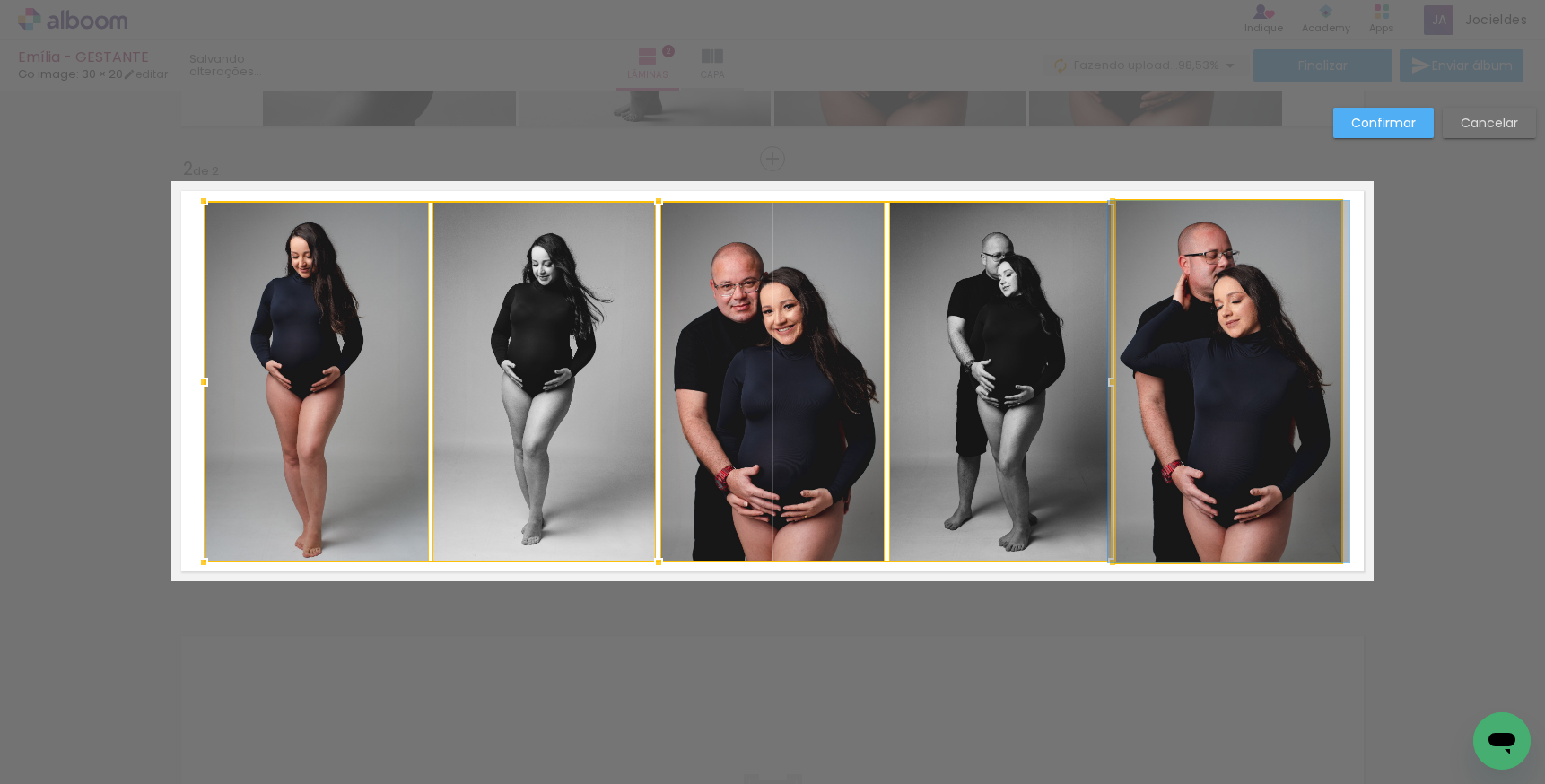 click 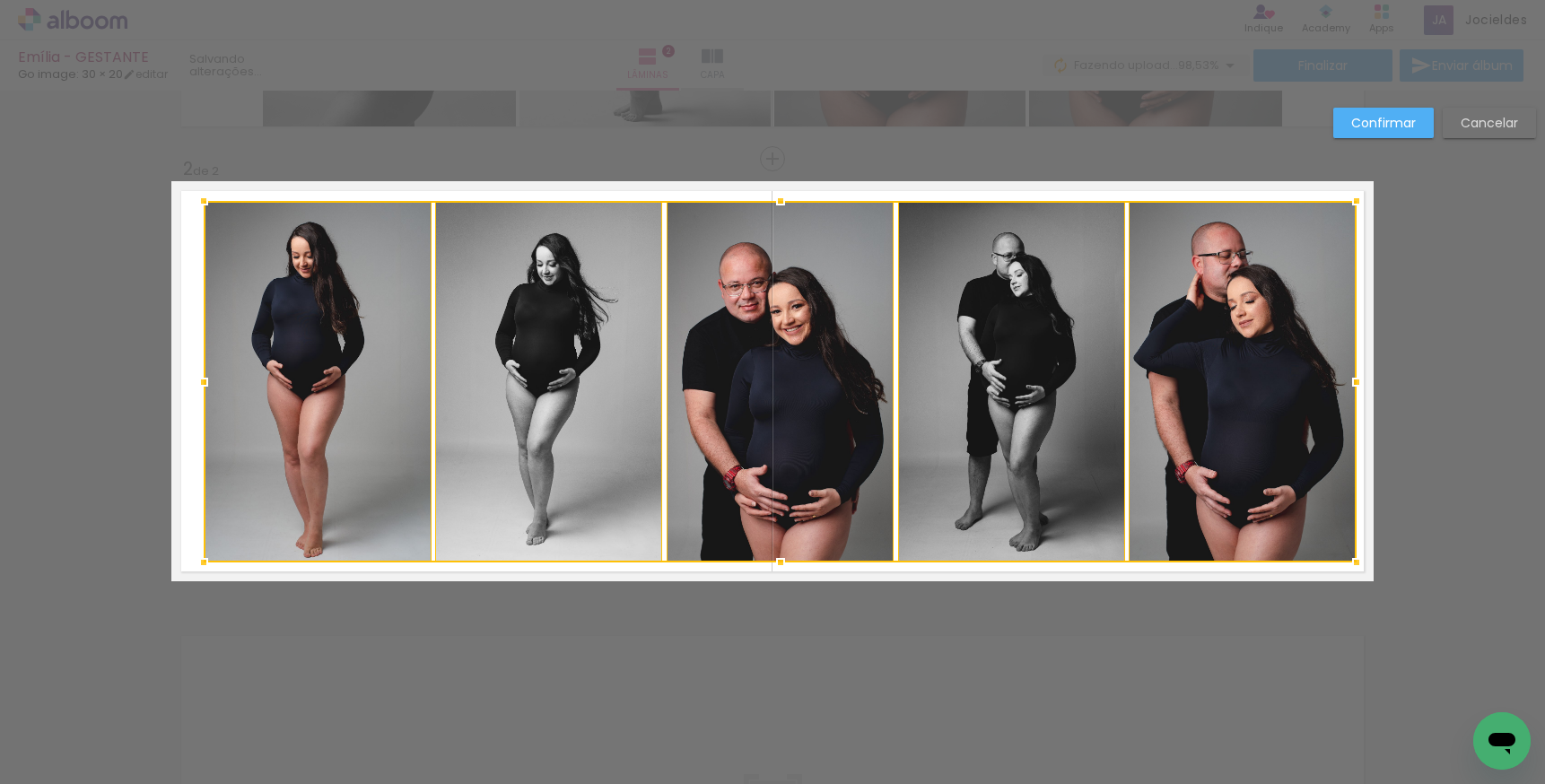 drag, startPoint x: 1337, startPoint y: 379, endPoint x: 1348, endPoint y: 379, distance: 11 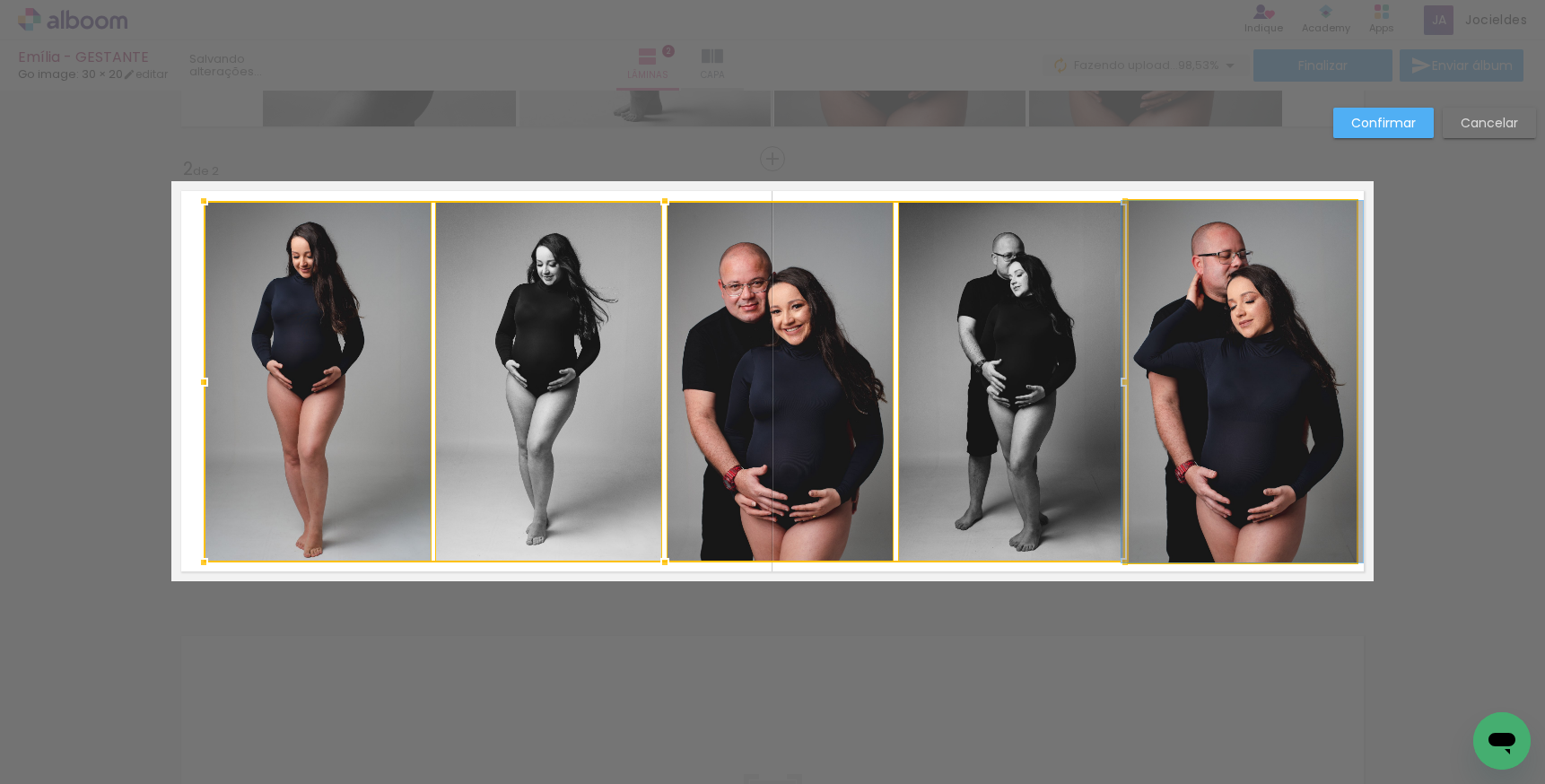click 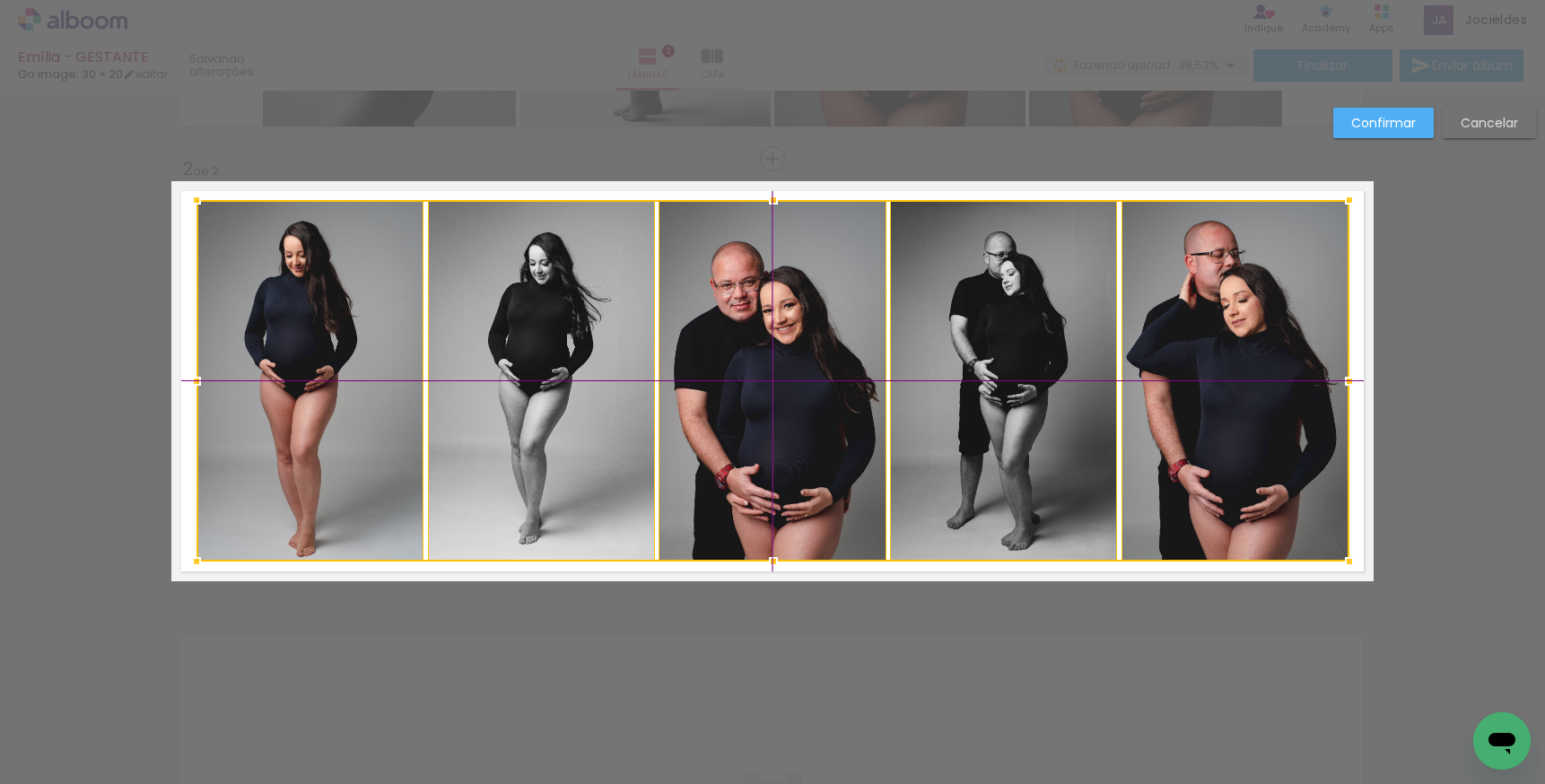 drag, startPoint x: 986, startPoint y: 407, endPoint x: 965, endPoint y: 414, distance: 22.13594 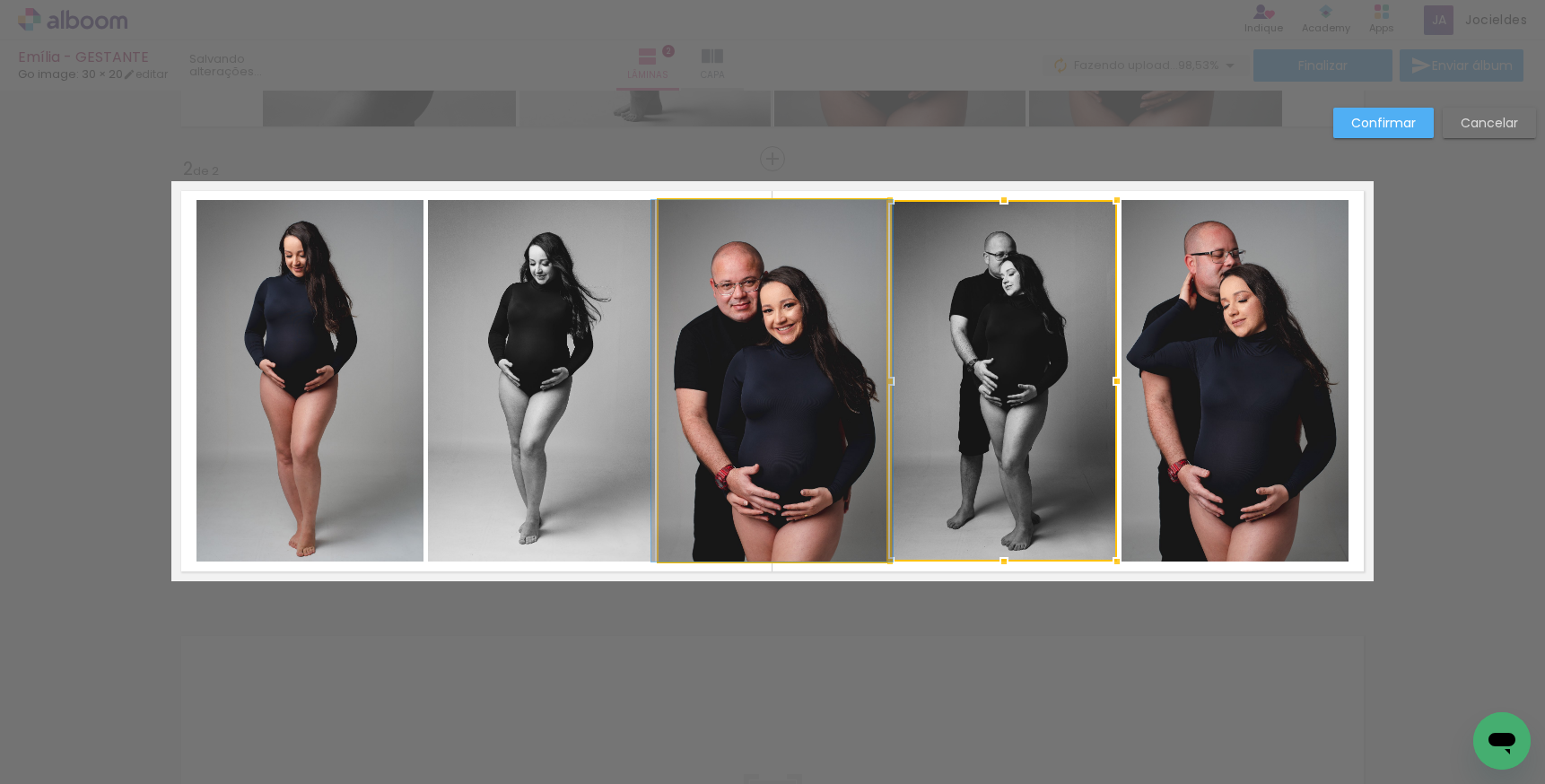 click 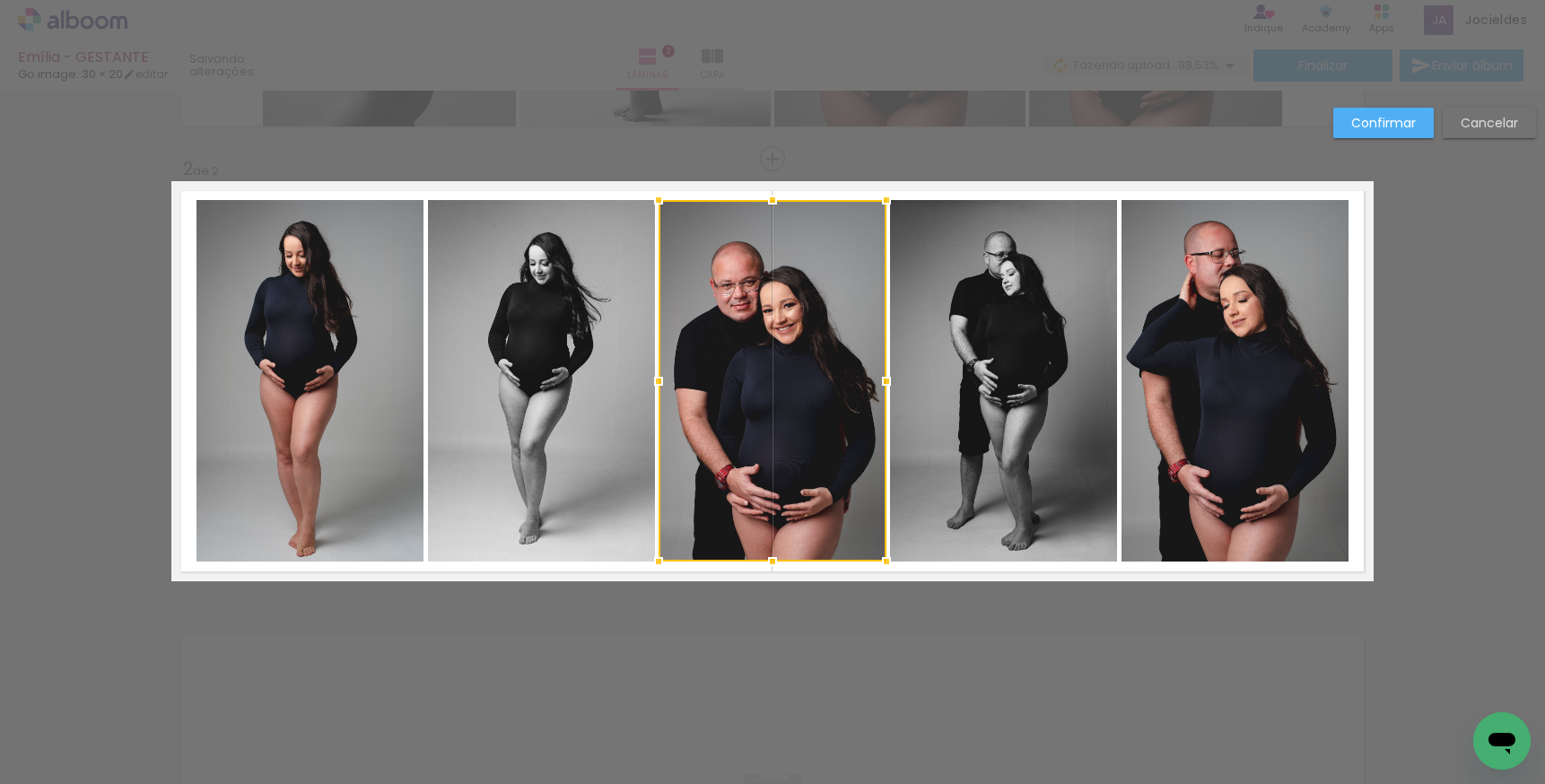 click at bounding box center (772, 380) 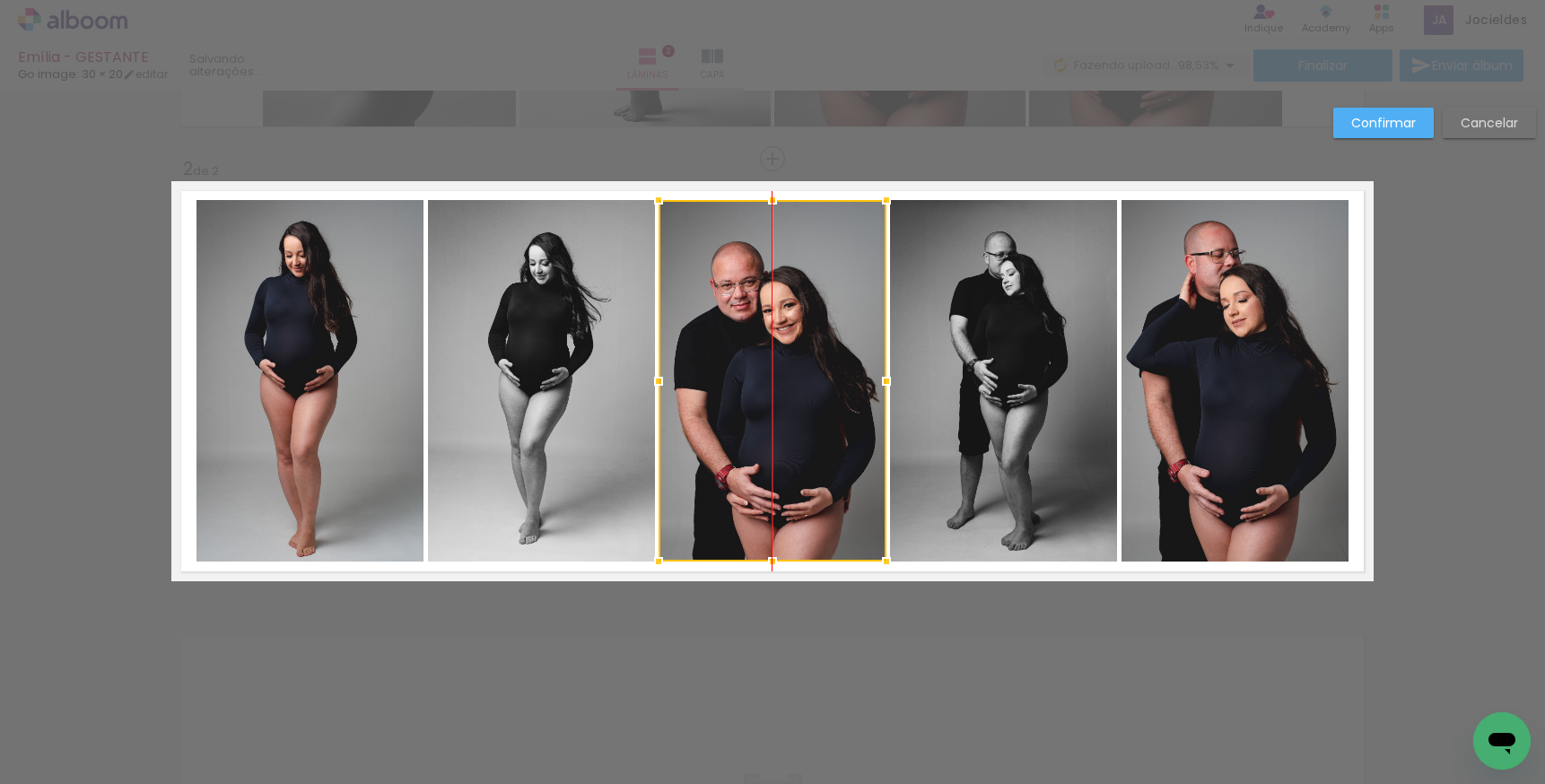click at bounding box center [772, 380] 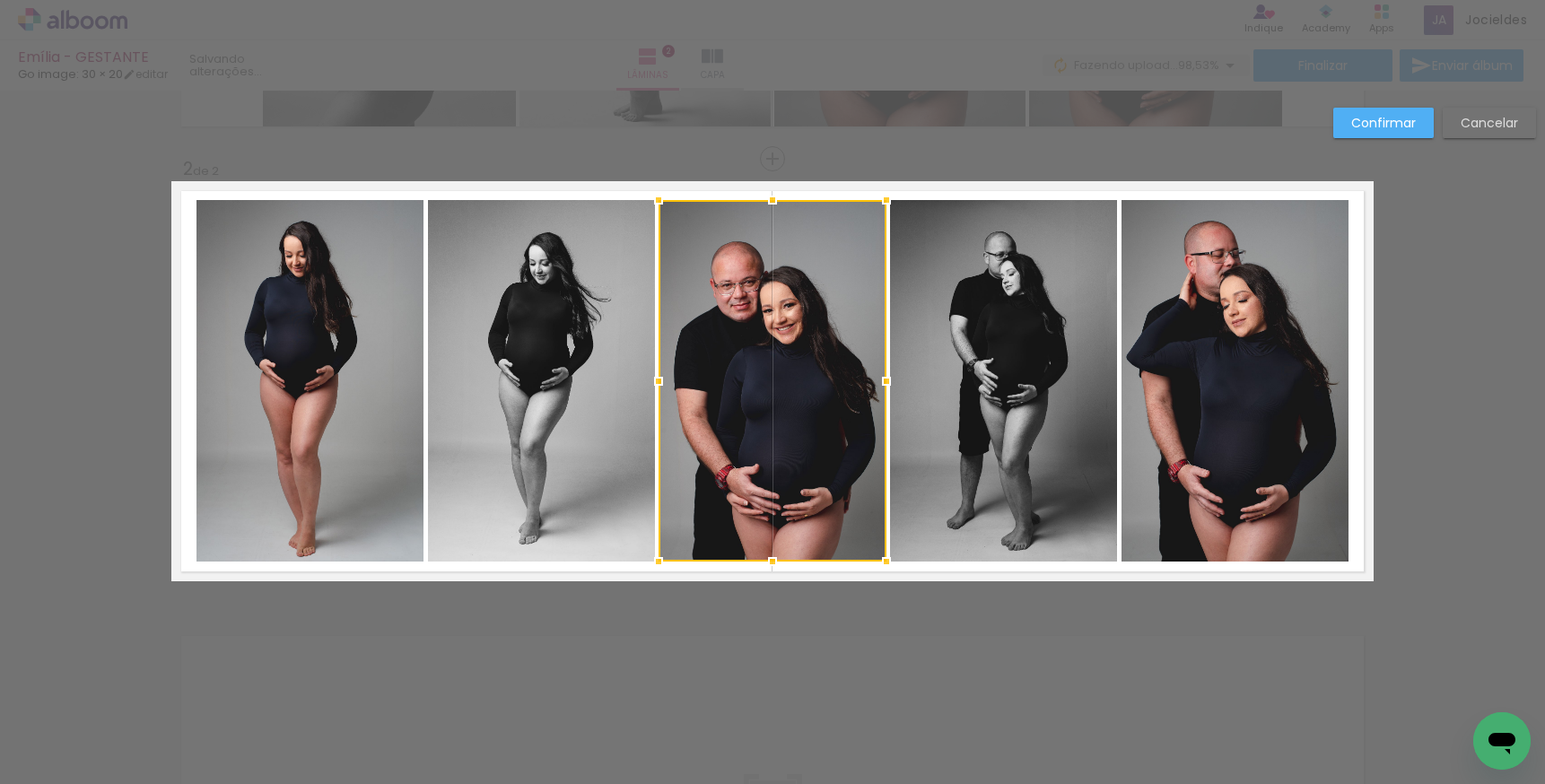 click on "Confirmar Cancelar" at bounding box center [772, 373] 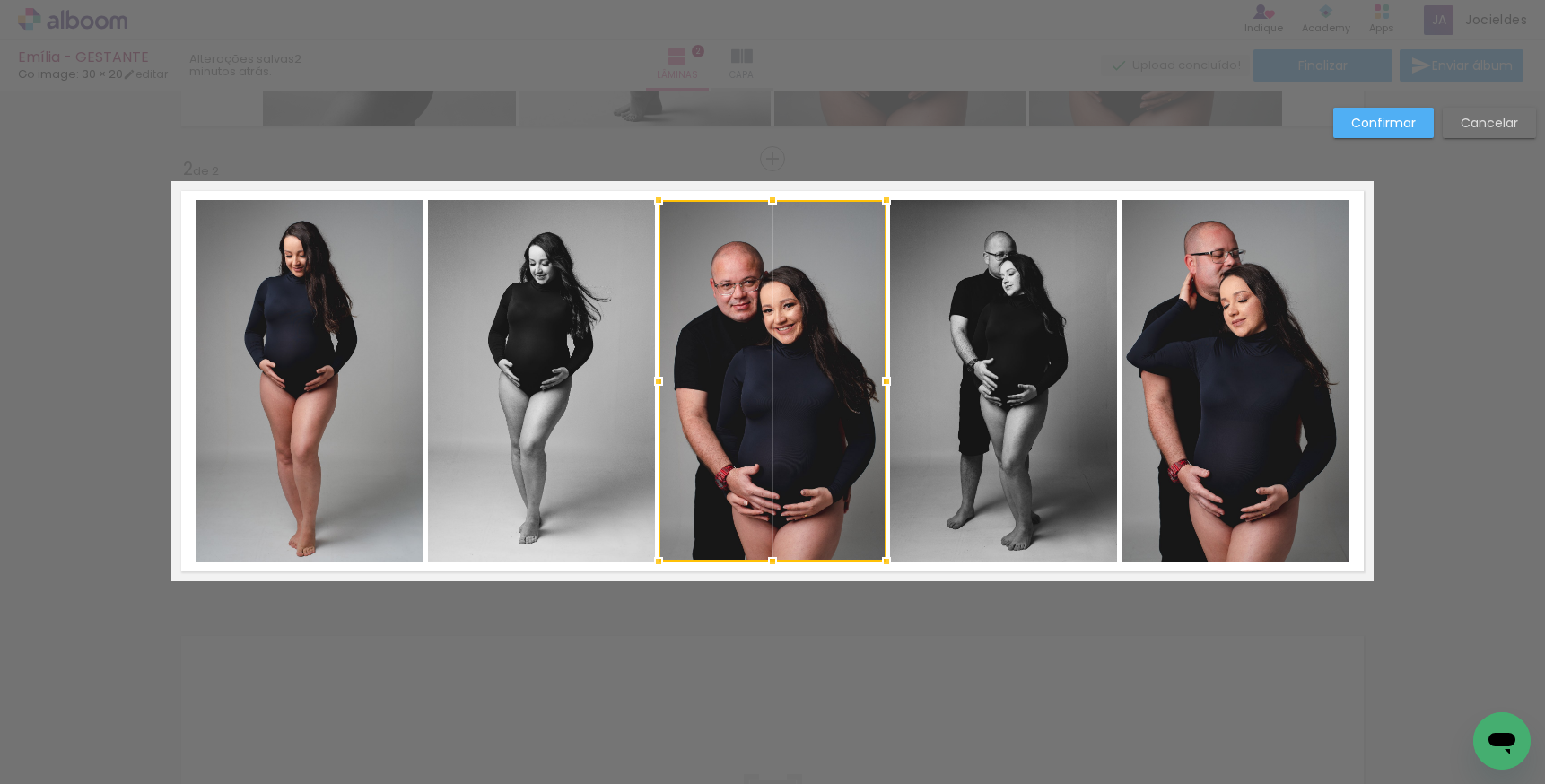 click on "Confirmar" at bounding box center [0, 0] 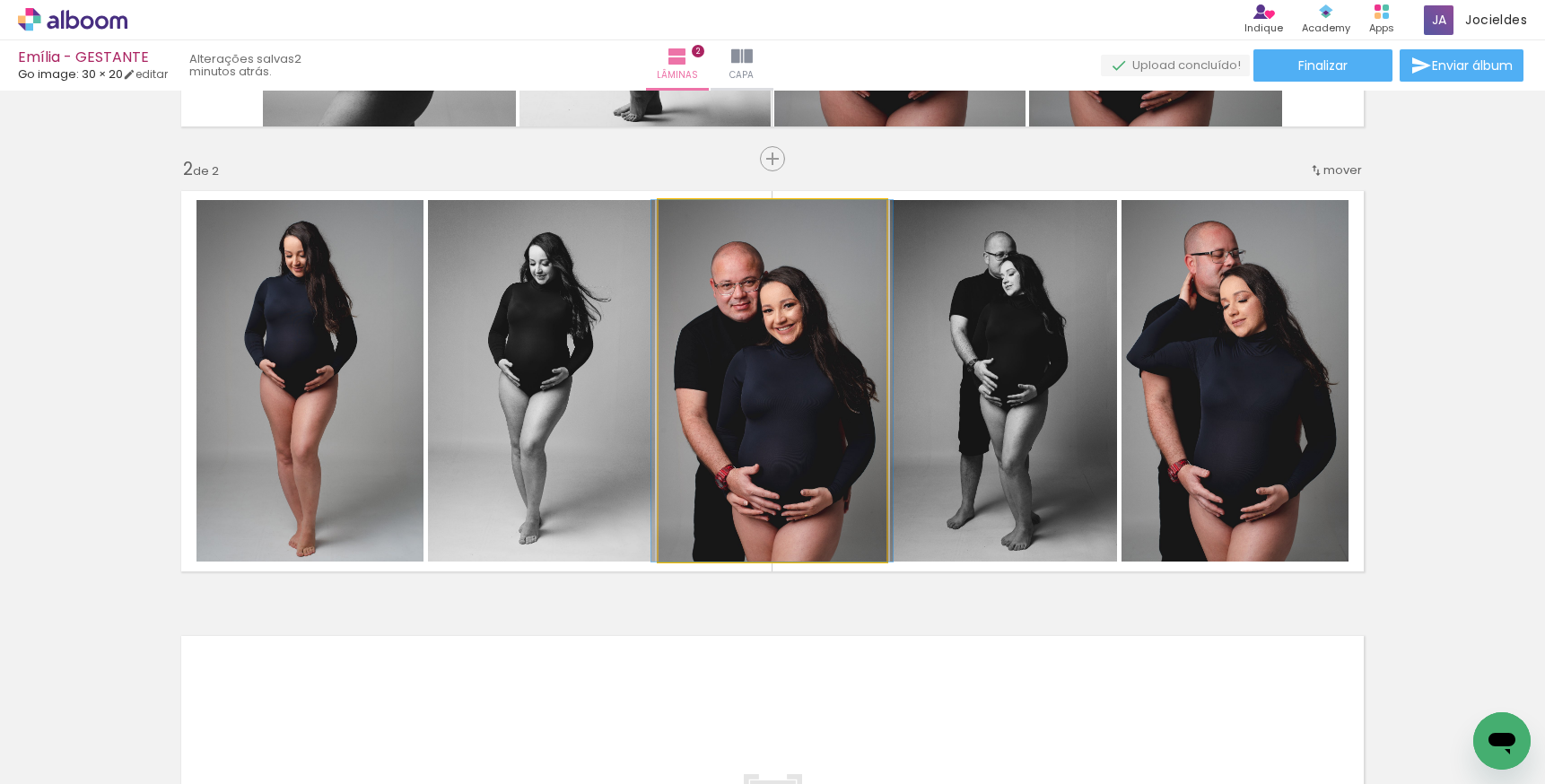 click 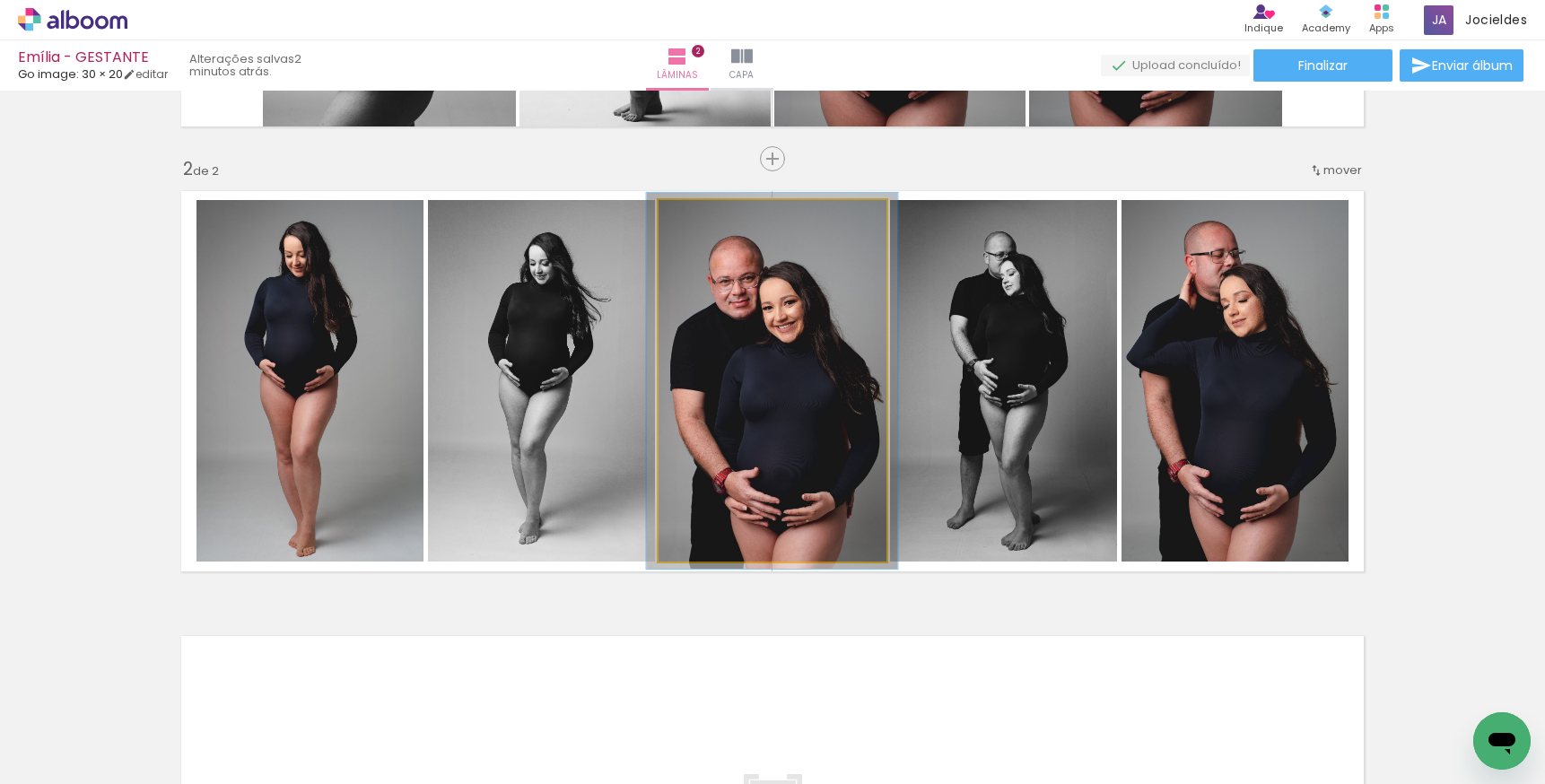 click at bounding box center [703, 219] 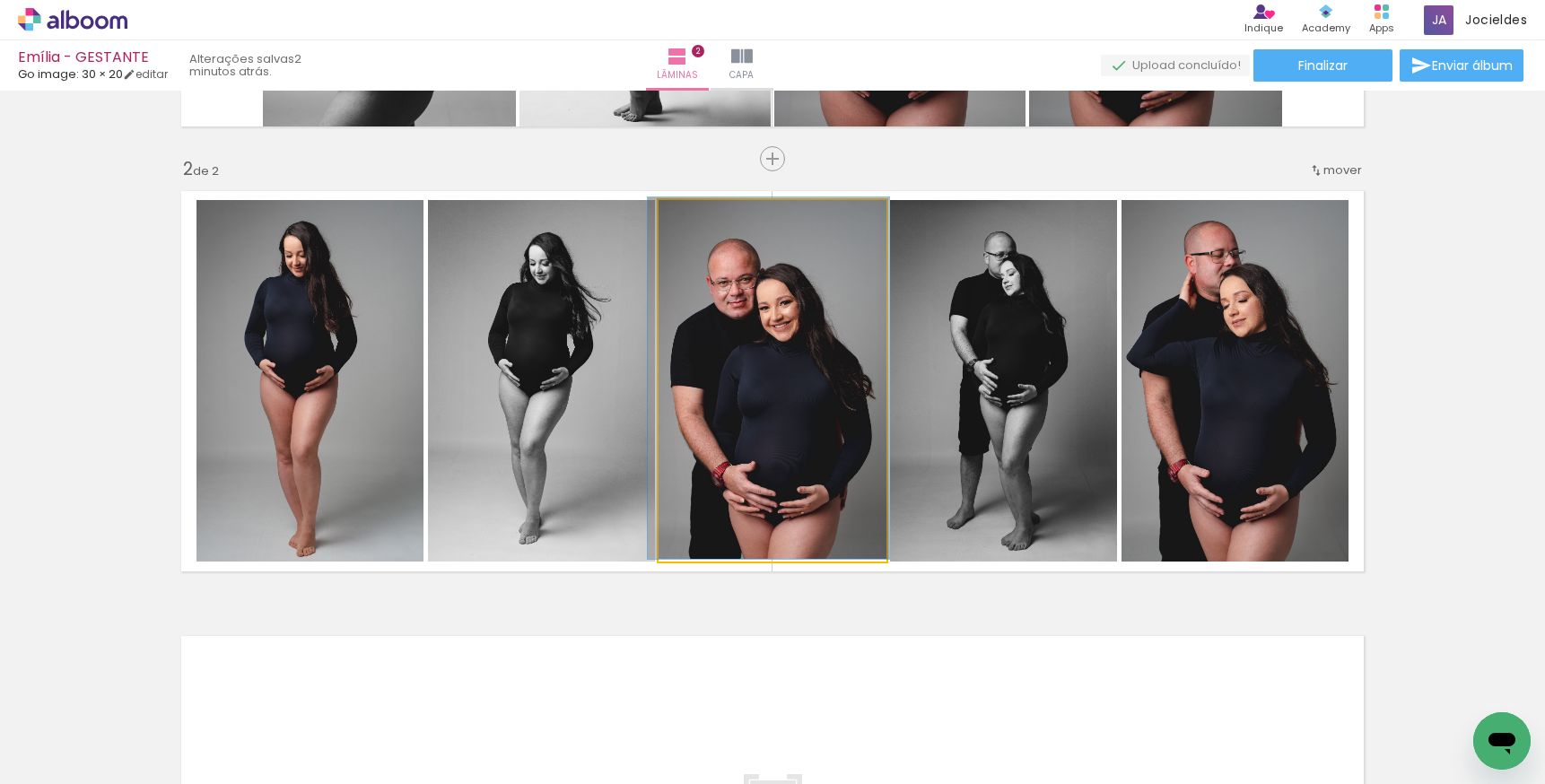drag, startPoint x: 696, startPoint y: 222, endPoint x: 584, endPoint y: 236, distance: 112.87161 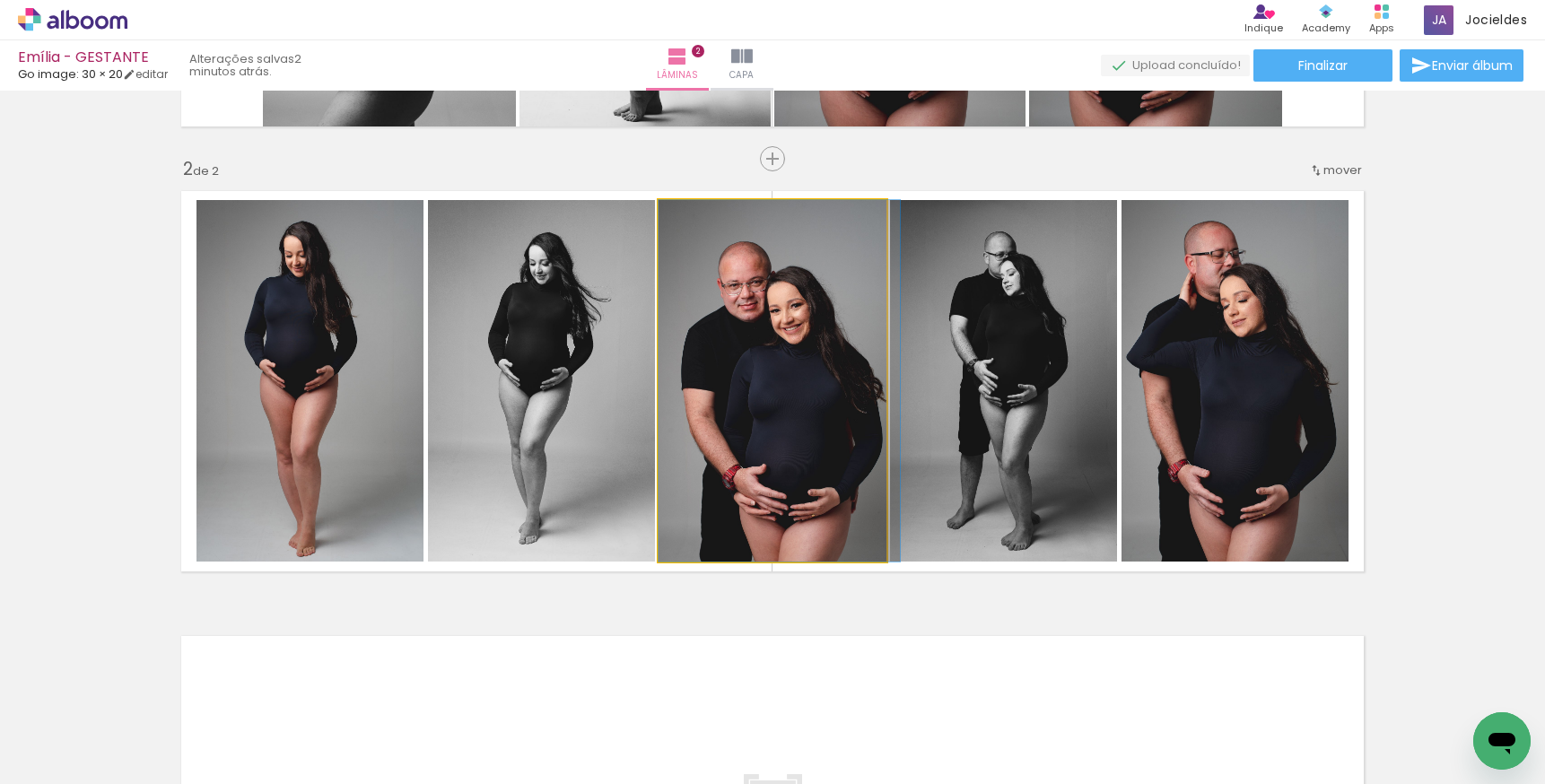 drag, startPoint x: 830, startPoint y: 380, endPoint x: 841, endPoint y: 376, distance: 12 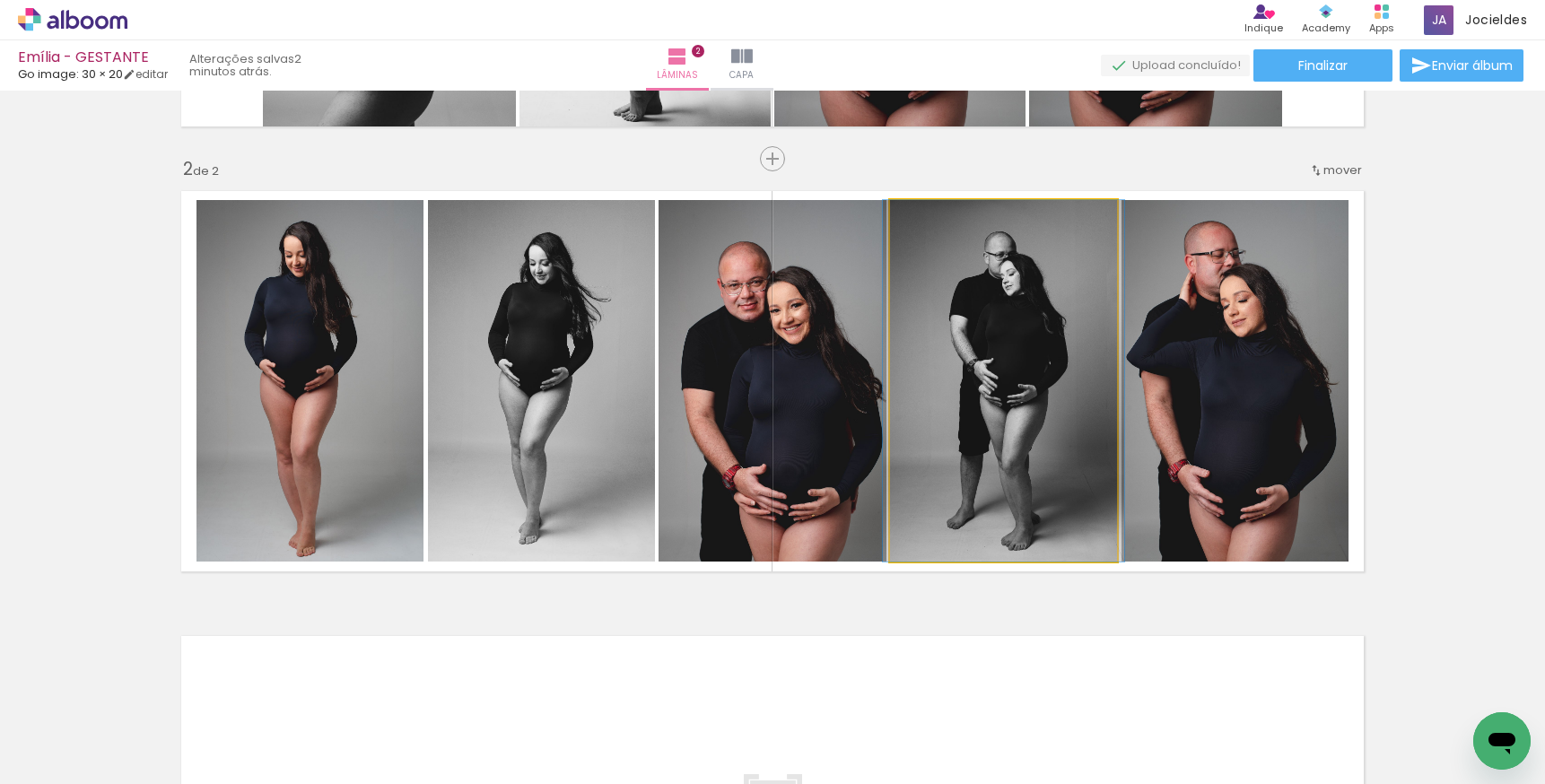 click 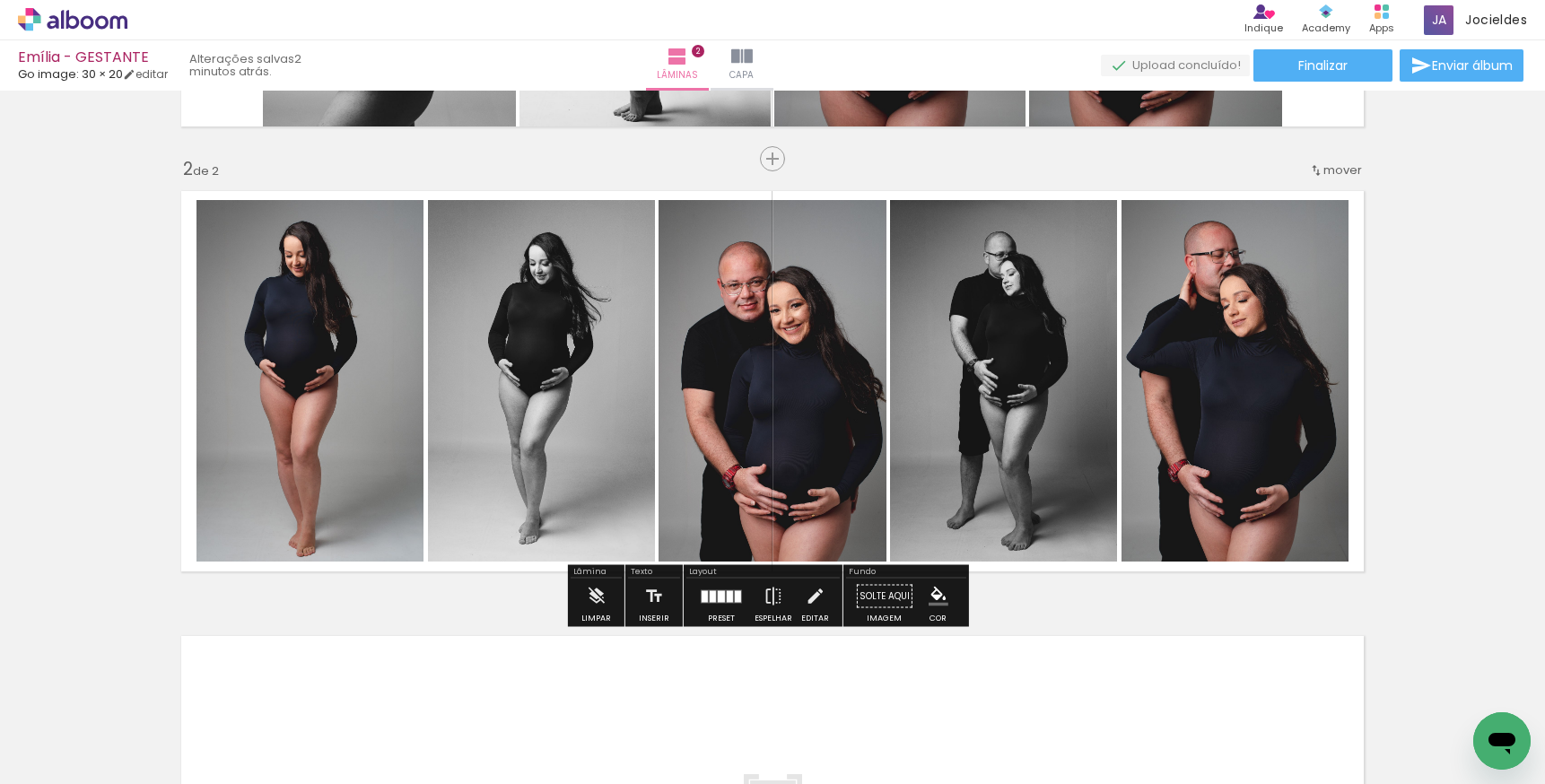 click on "Inserir lâmina 1  de 2  Inserir lâmina 2  de 2" at bounding box center [772, 358] 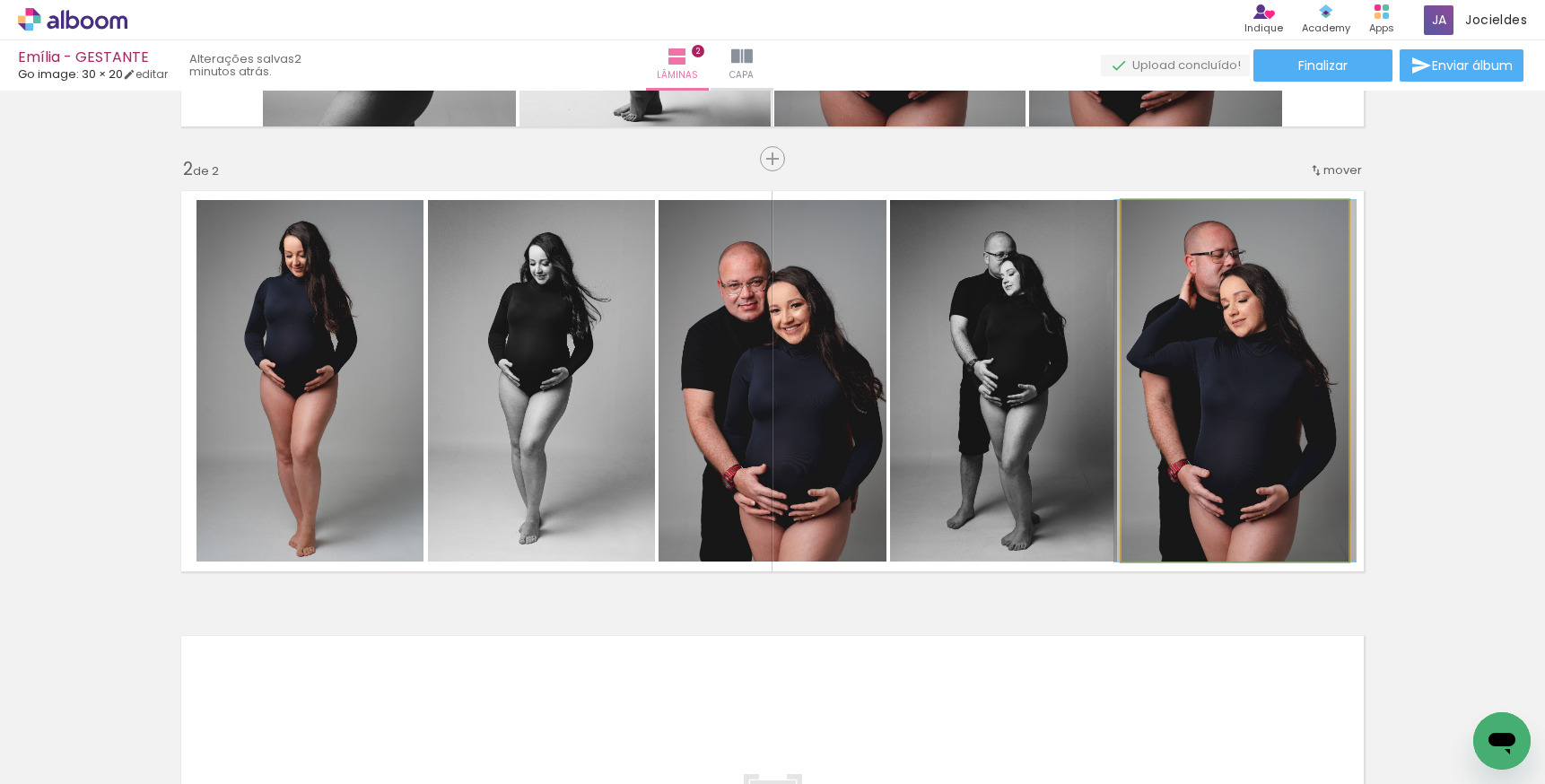 click 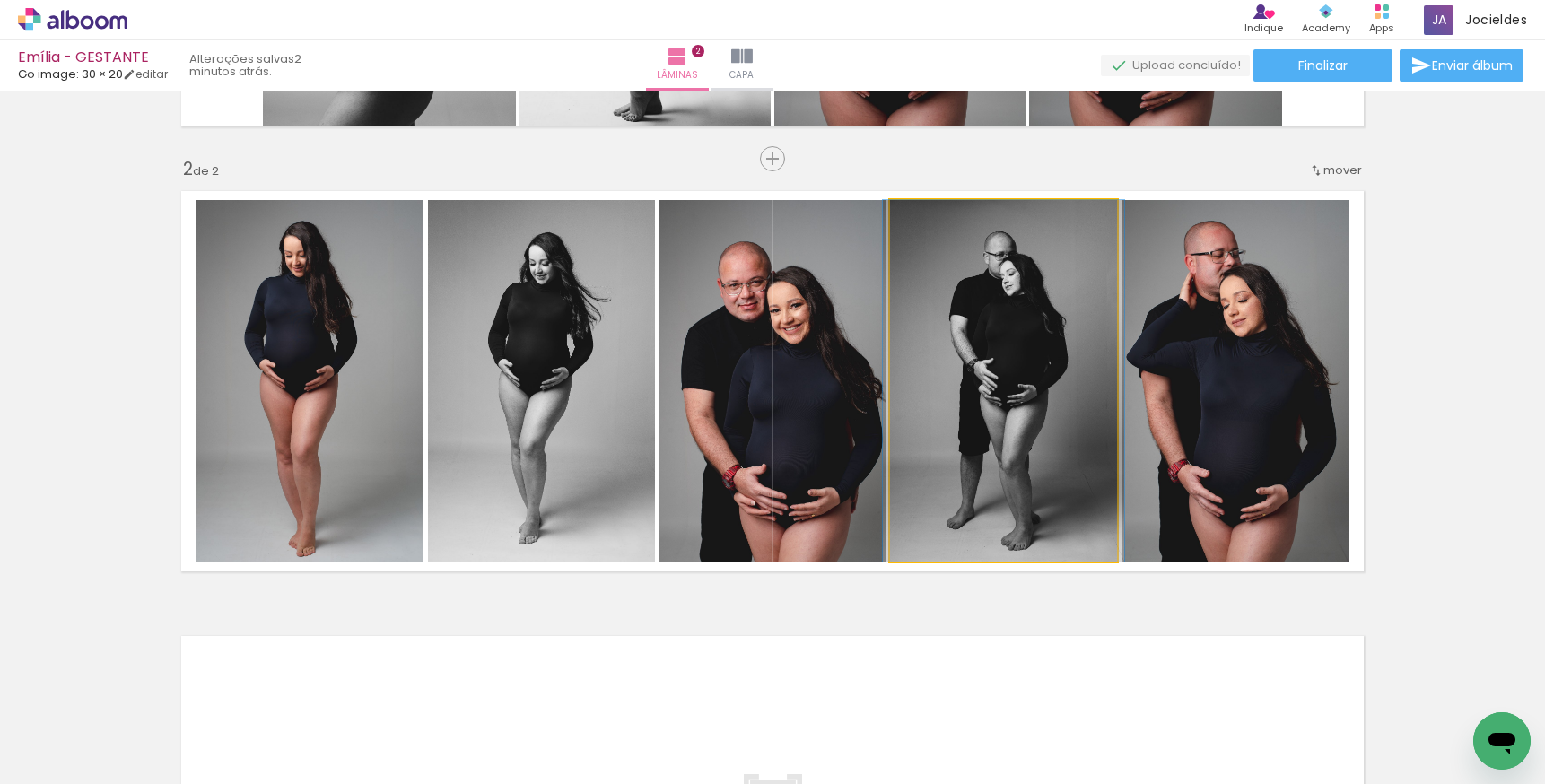 click 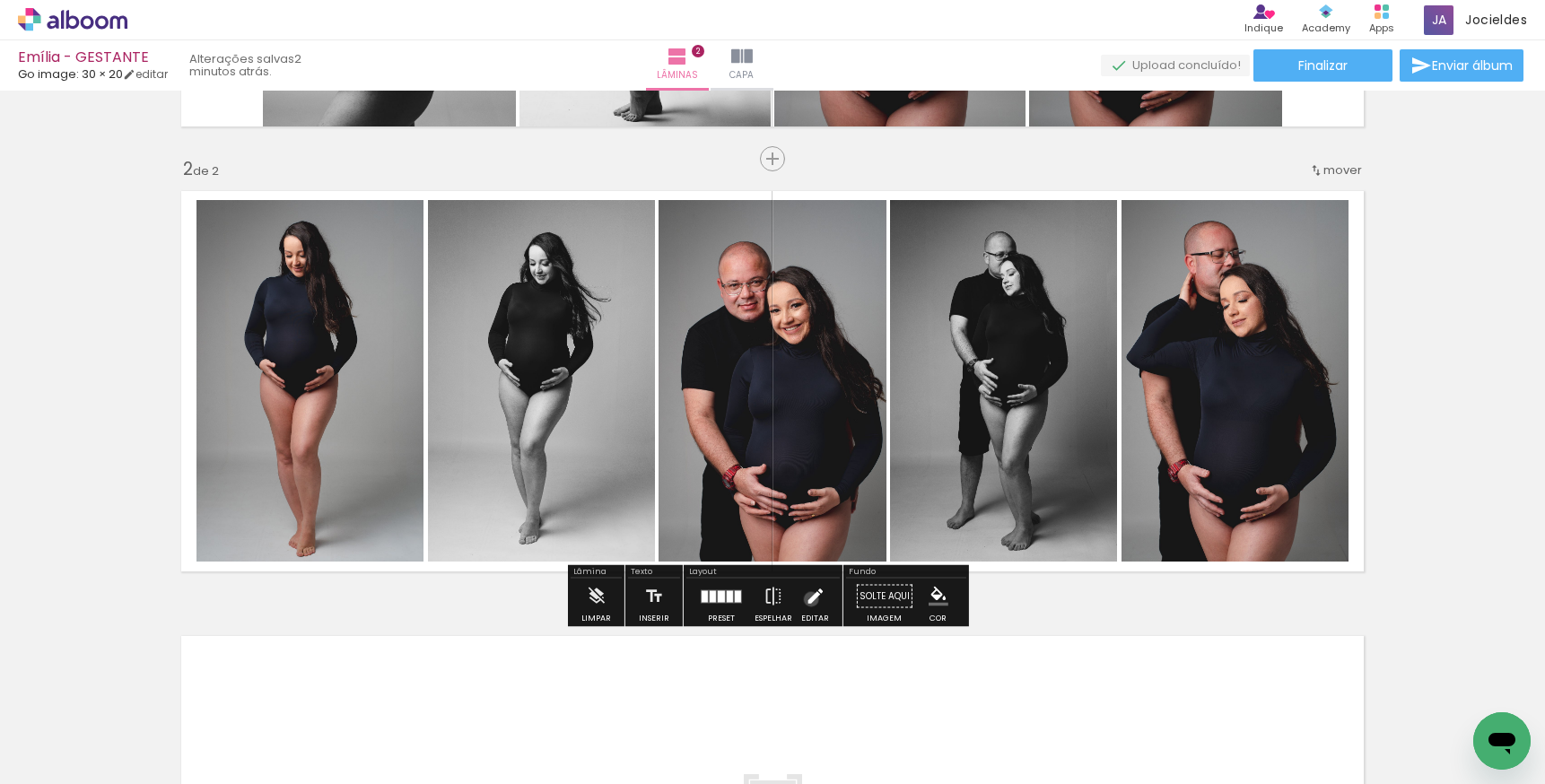 click at bounding box center [815, 597] 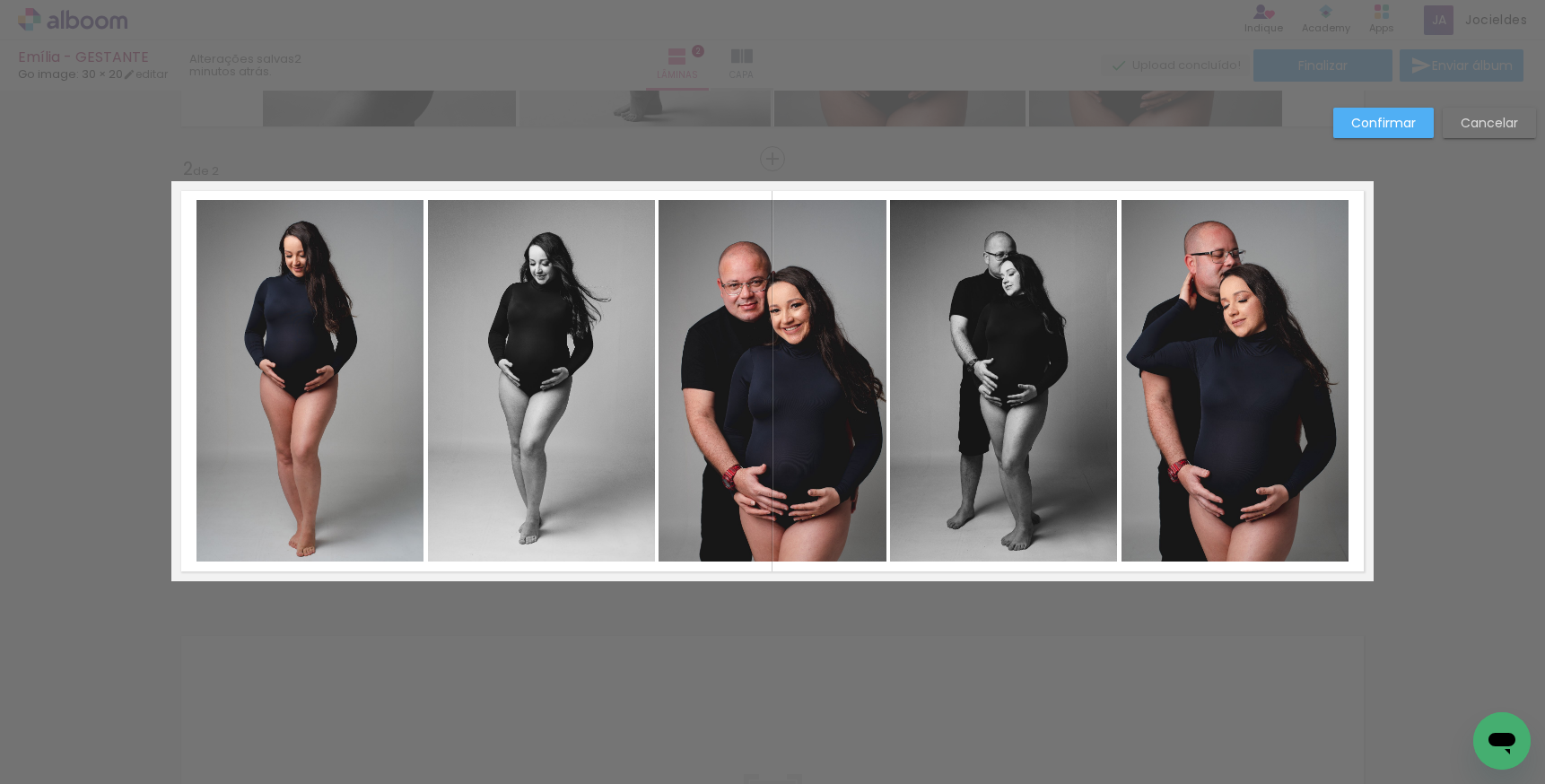 click 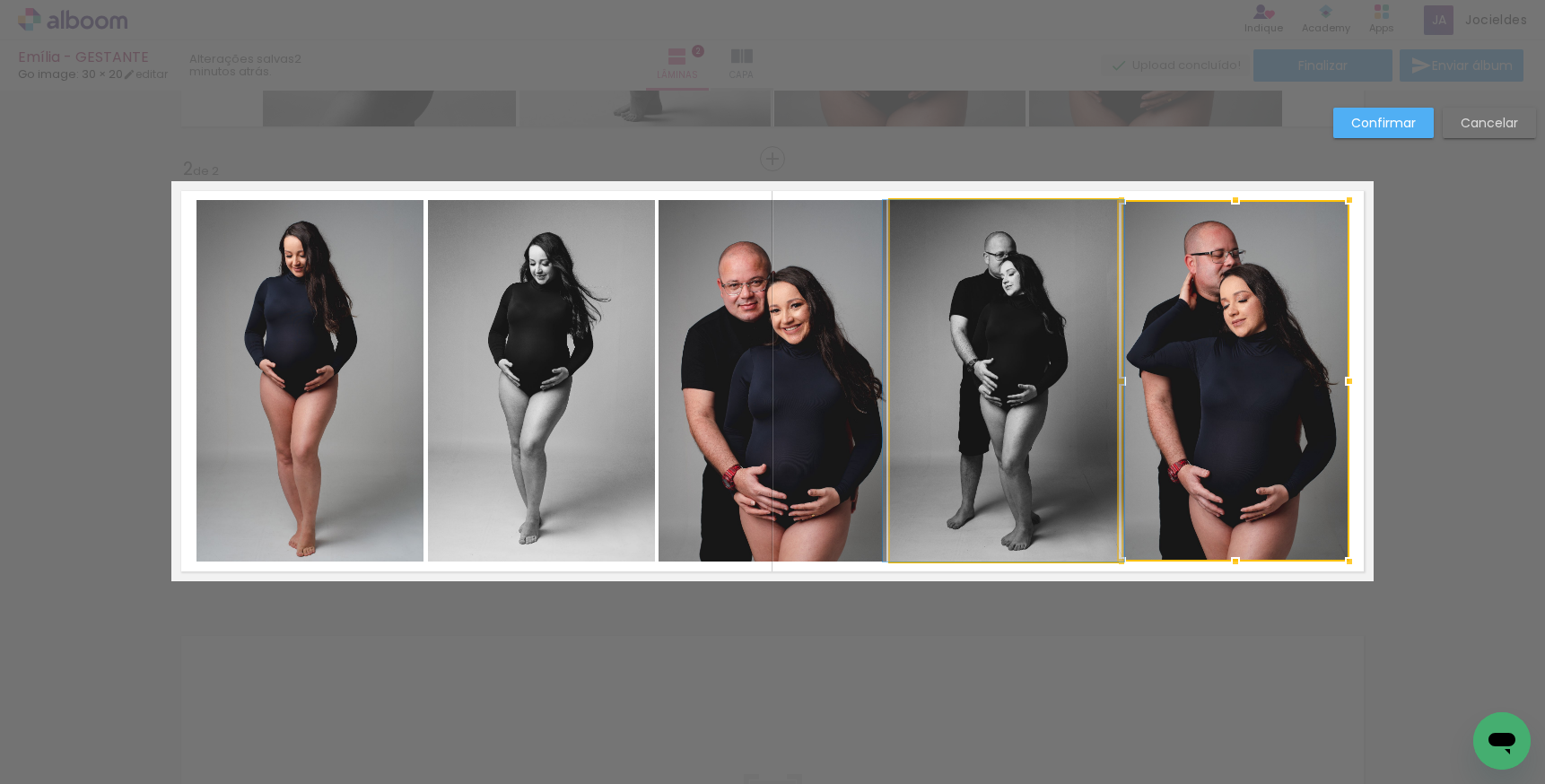 click 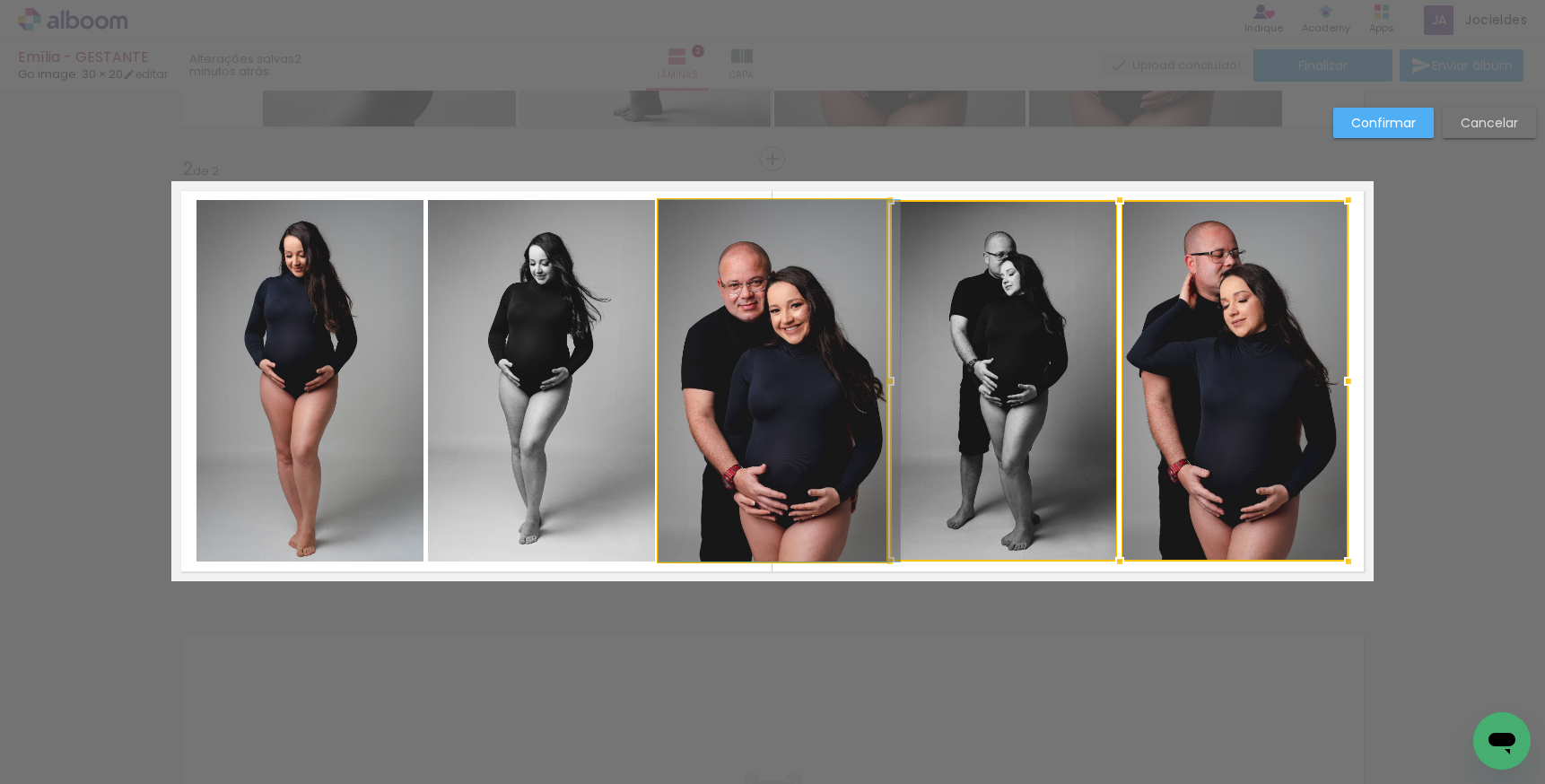 click 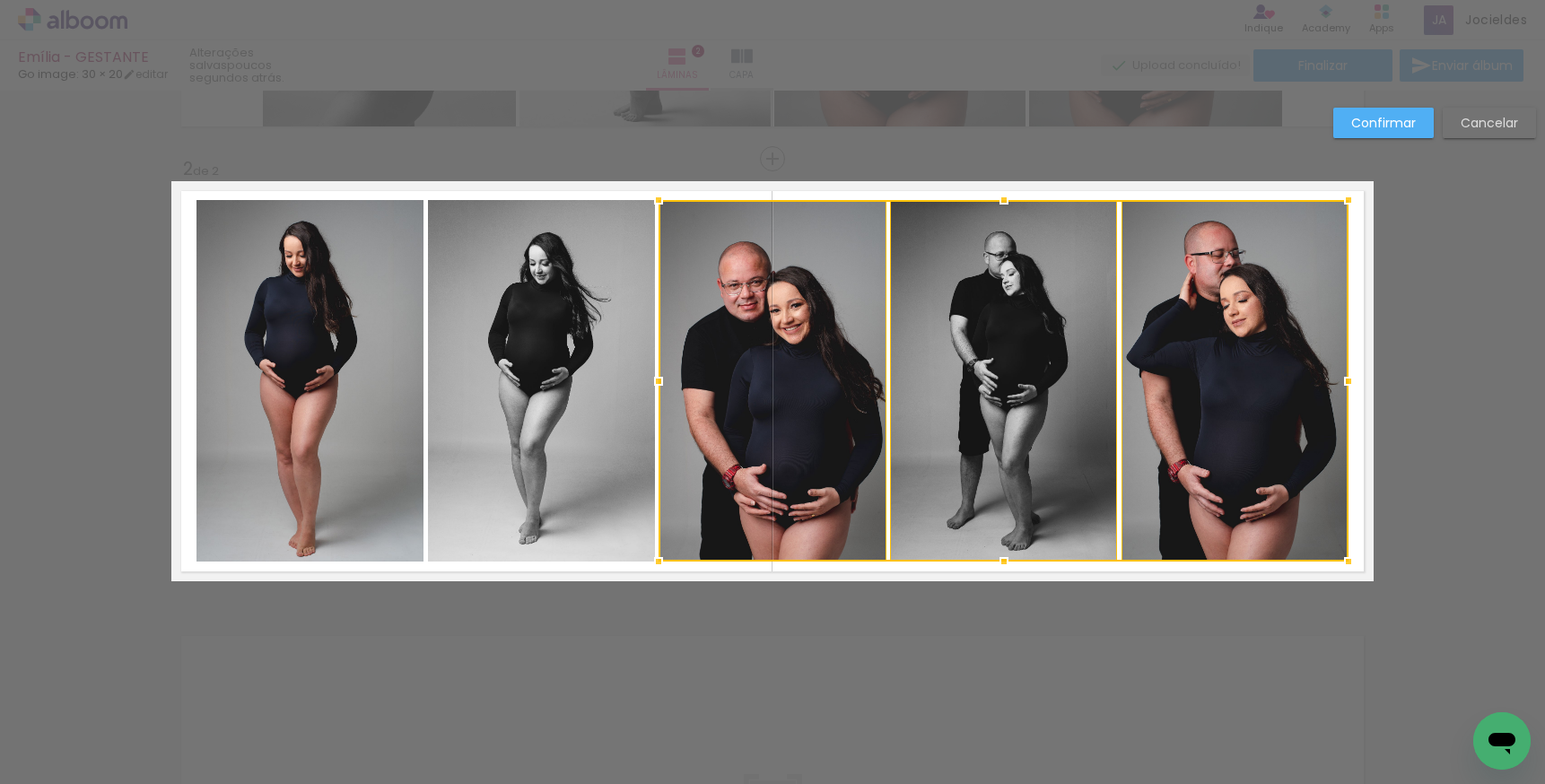 click 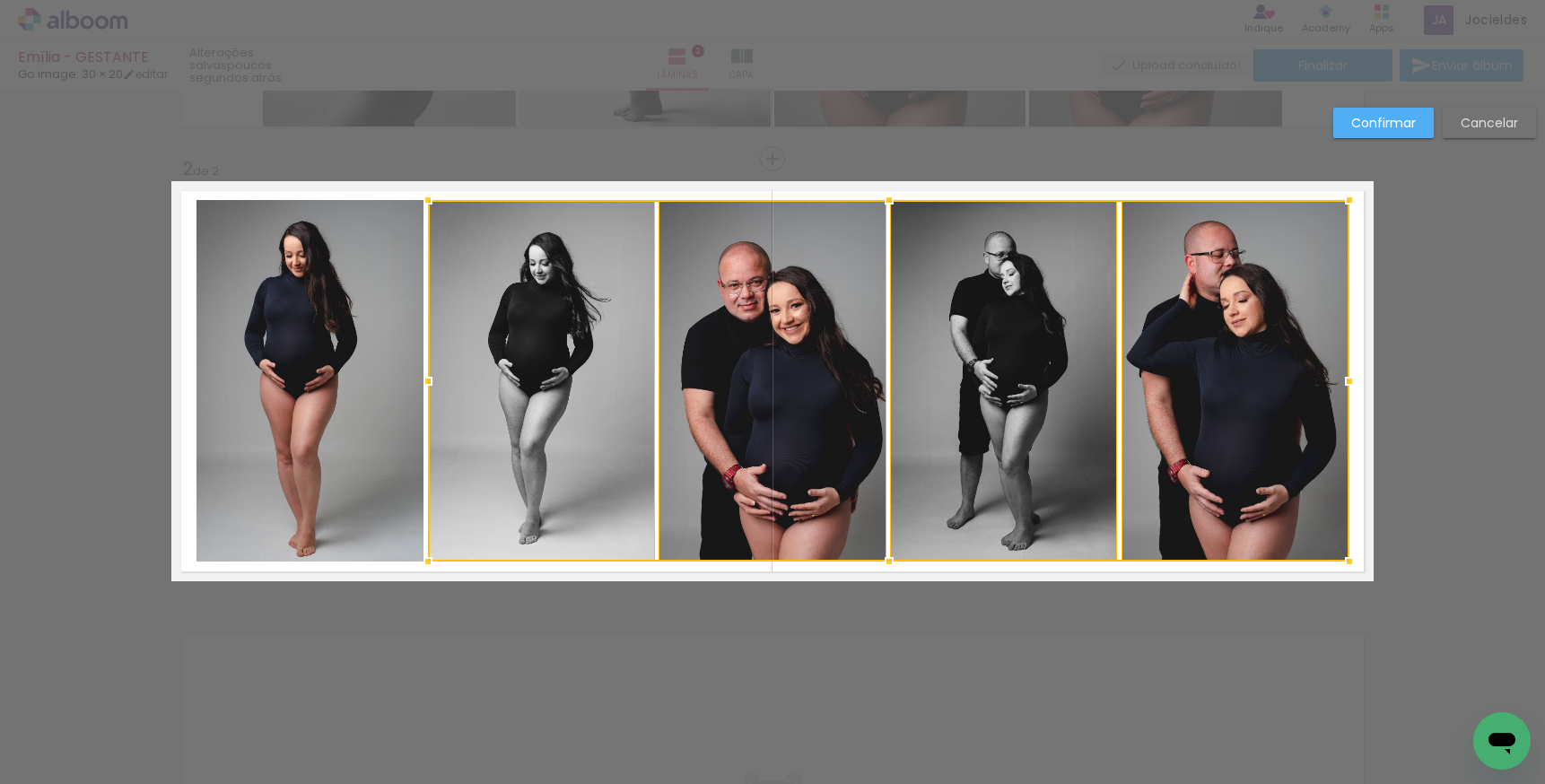 click 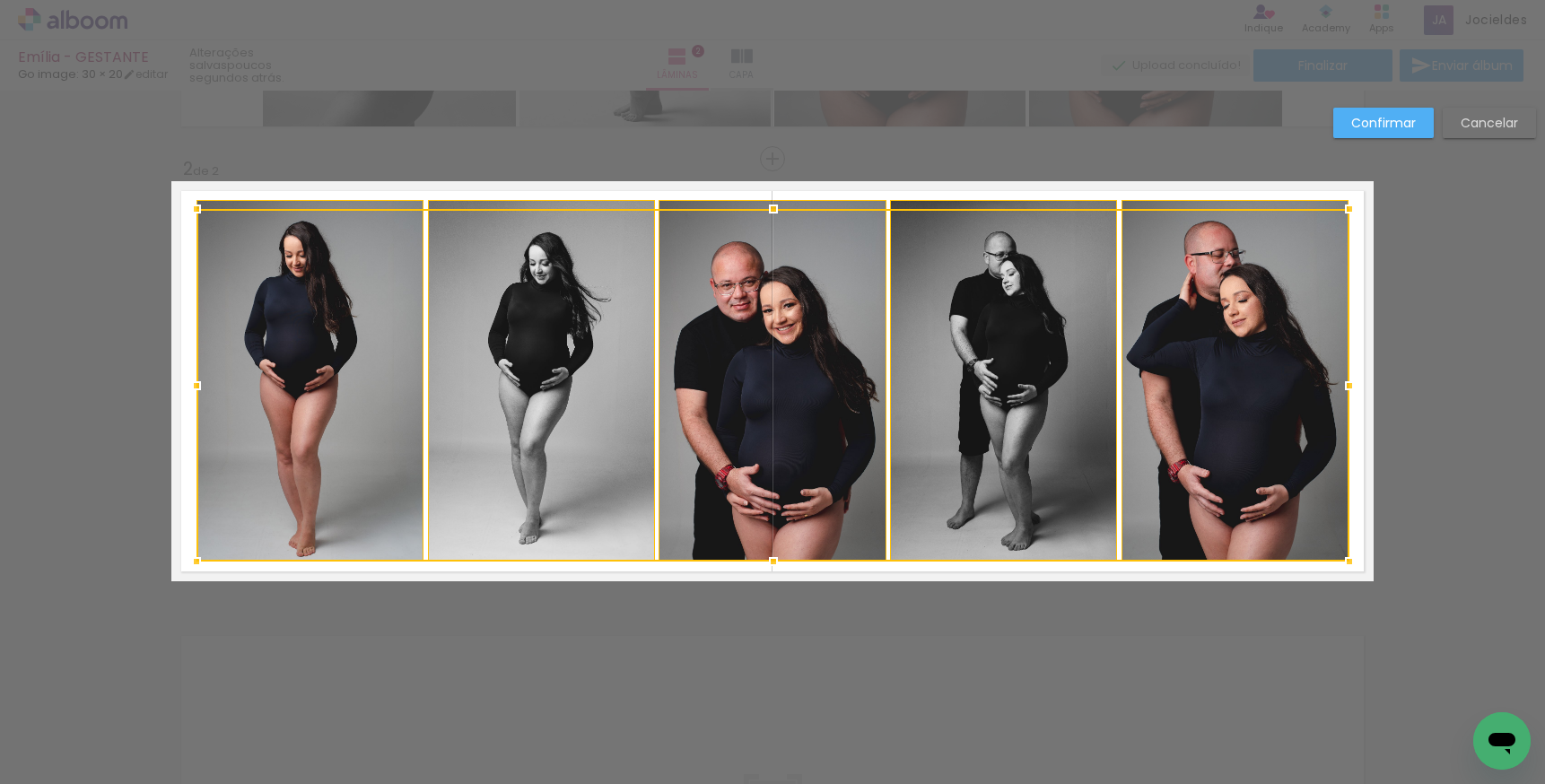 drag, startPoint x: 766, startPoint y: 206, endPoint x: 770, endPoint y: 240, distance: 34.234486 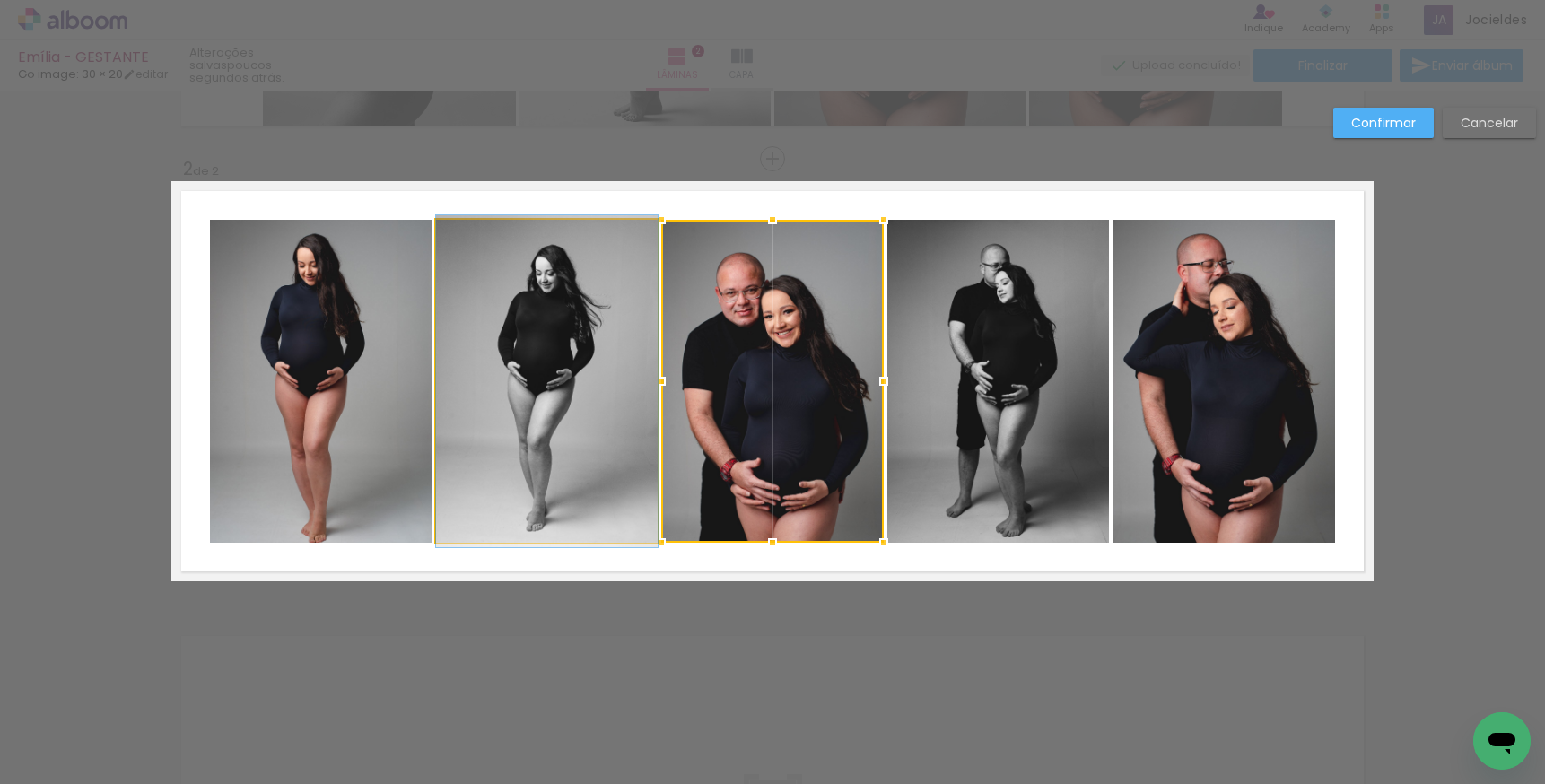 click 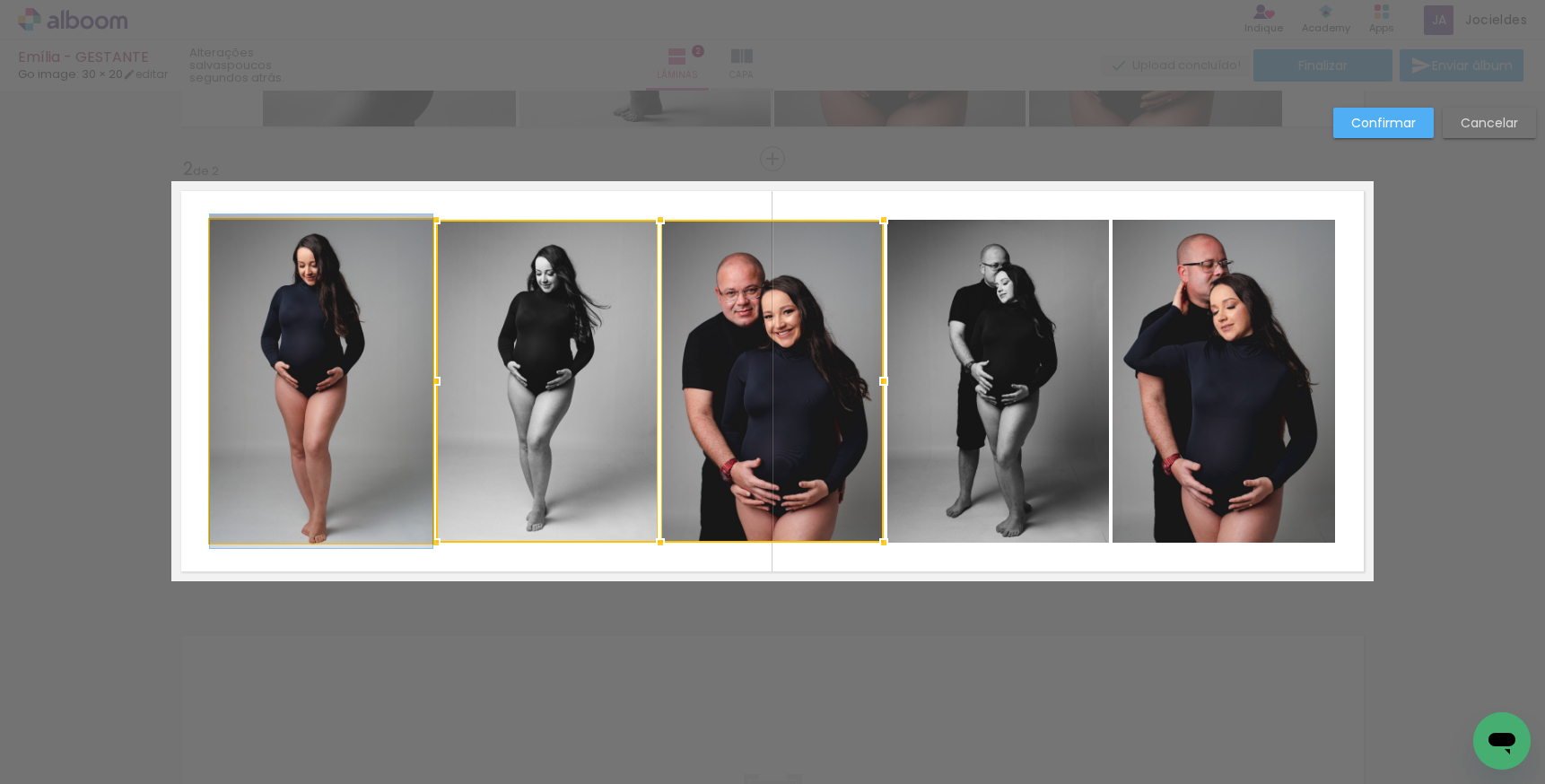 drag, startPoint x: 344, startPoint y: 368, endPoint x: 617, endPoint y: 312, distance: 278.68441 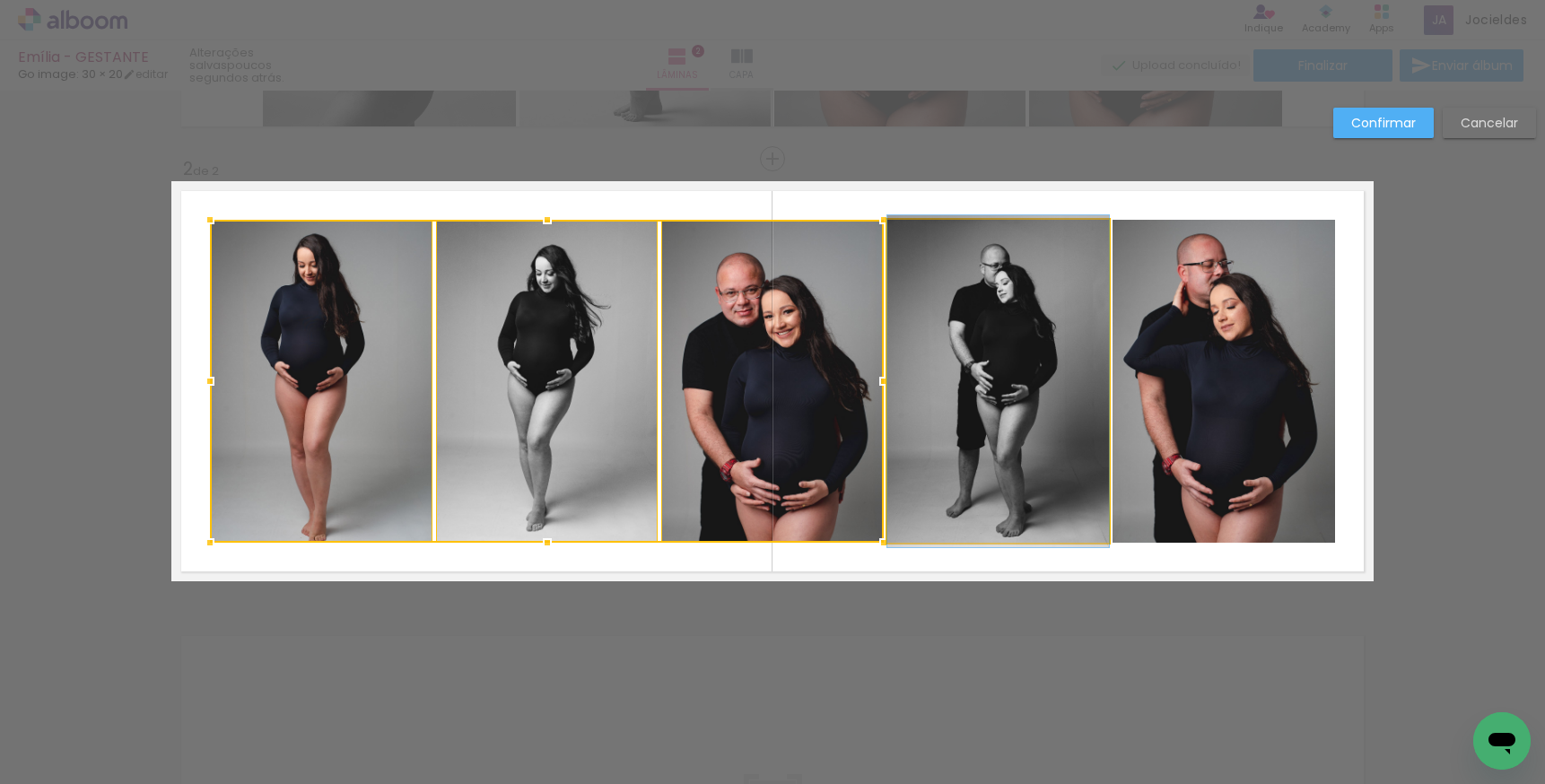 click 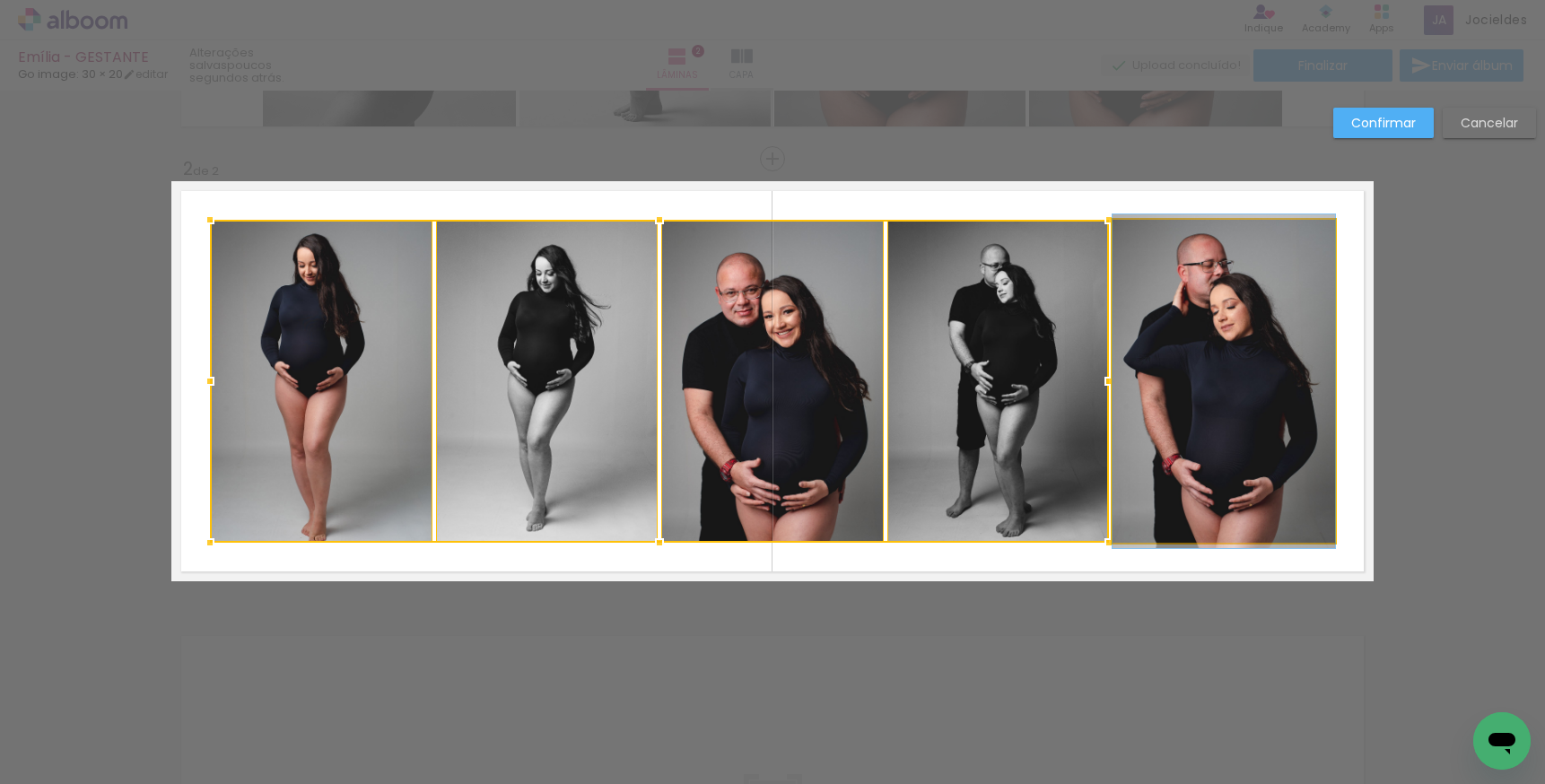click 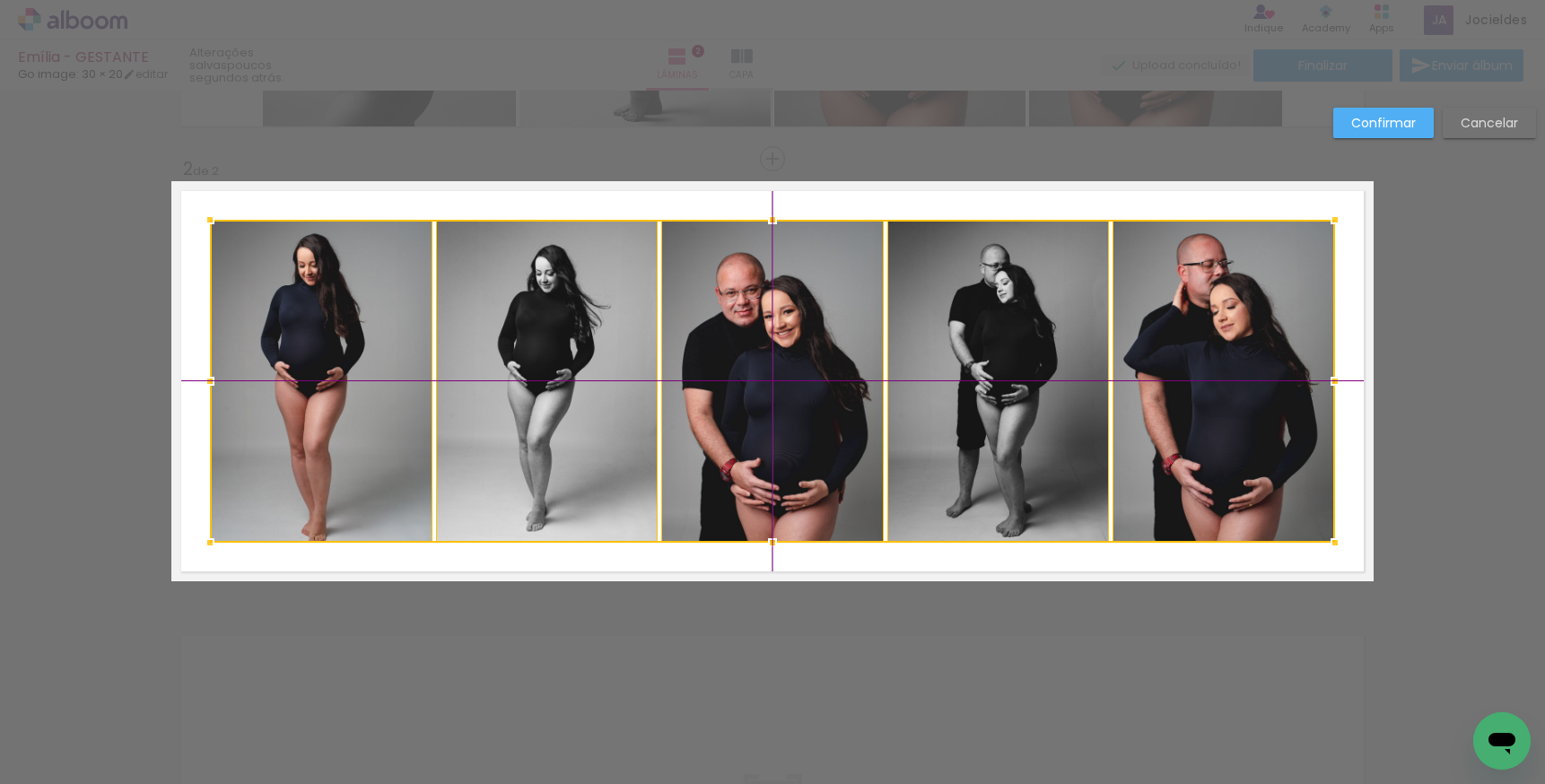 click at bounding box center [772, 381] 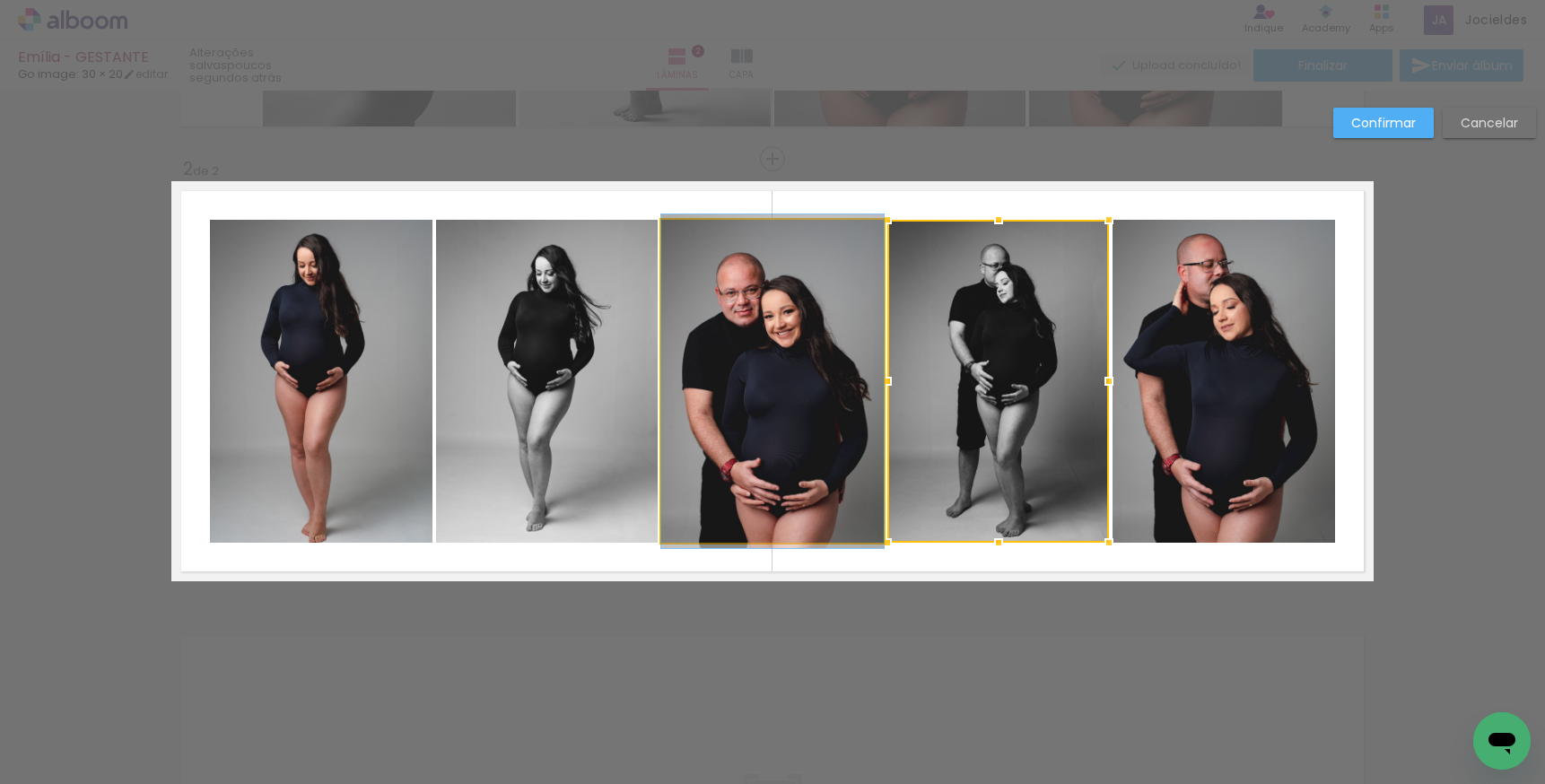 click 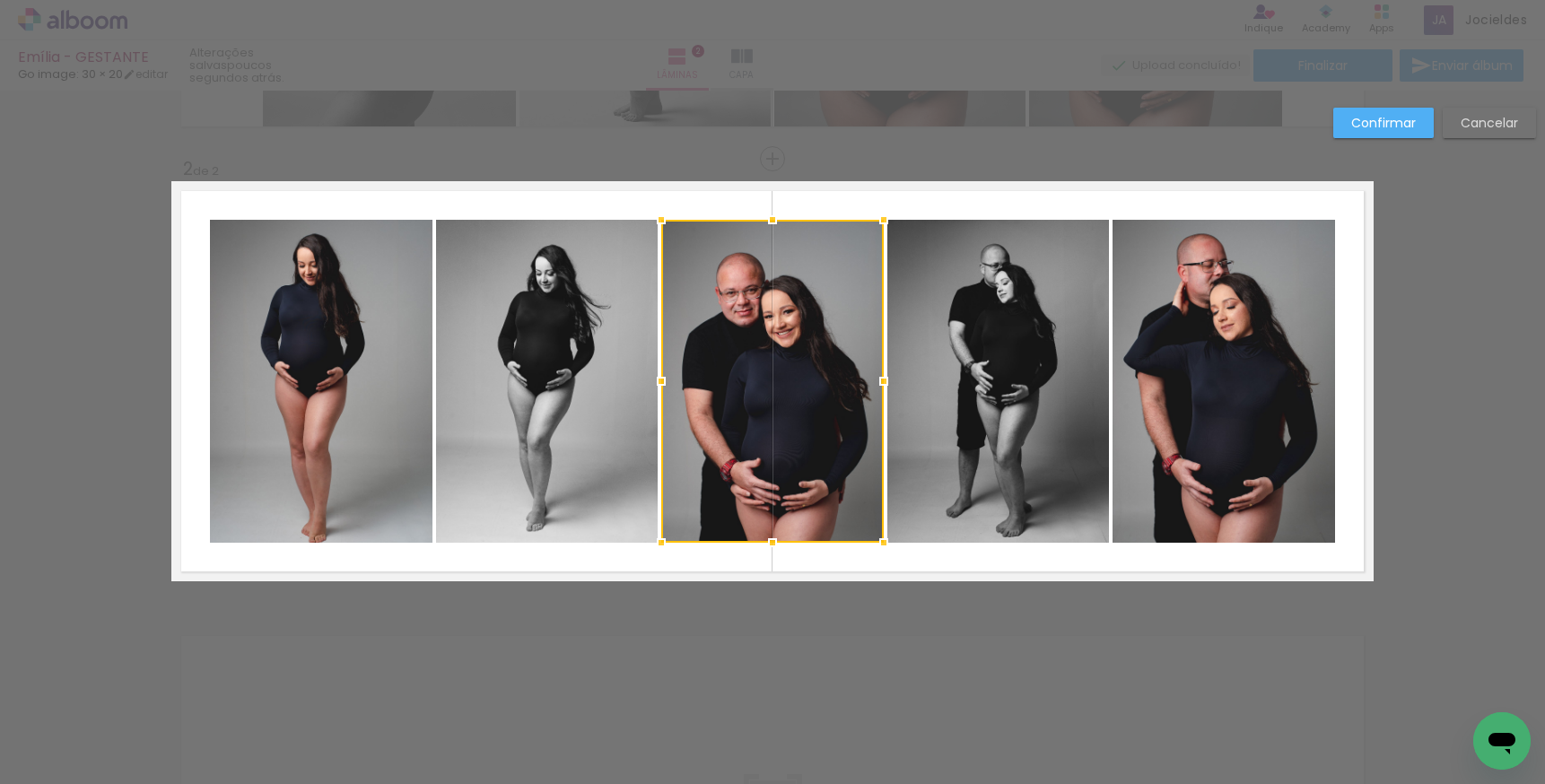 click on "Confirmar" at bounding box center (0, 0) 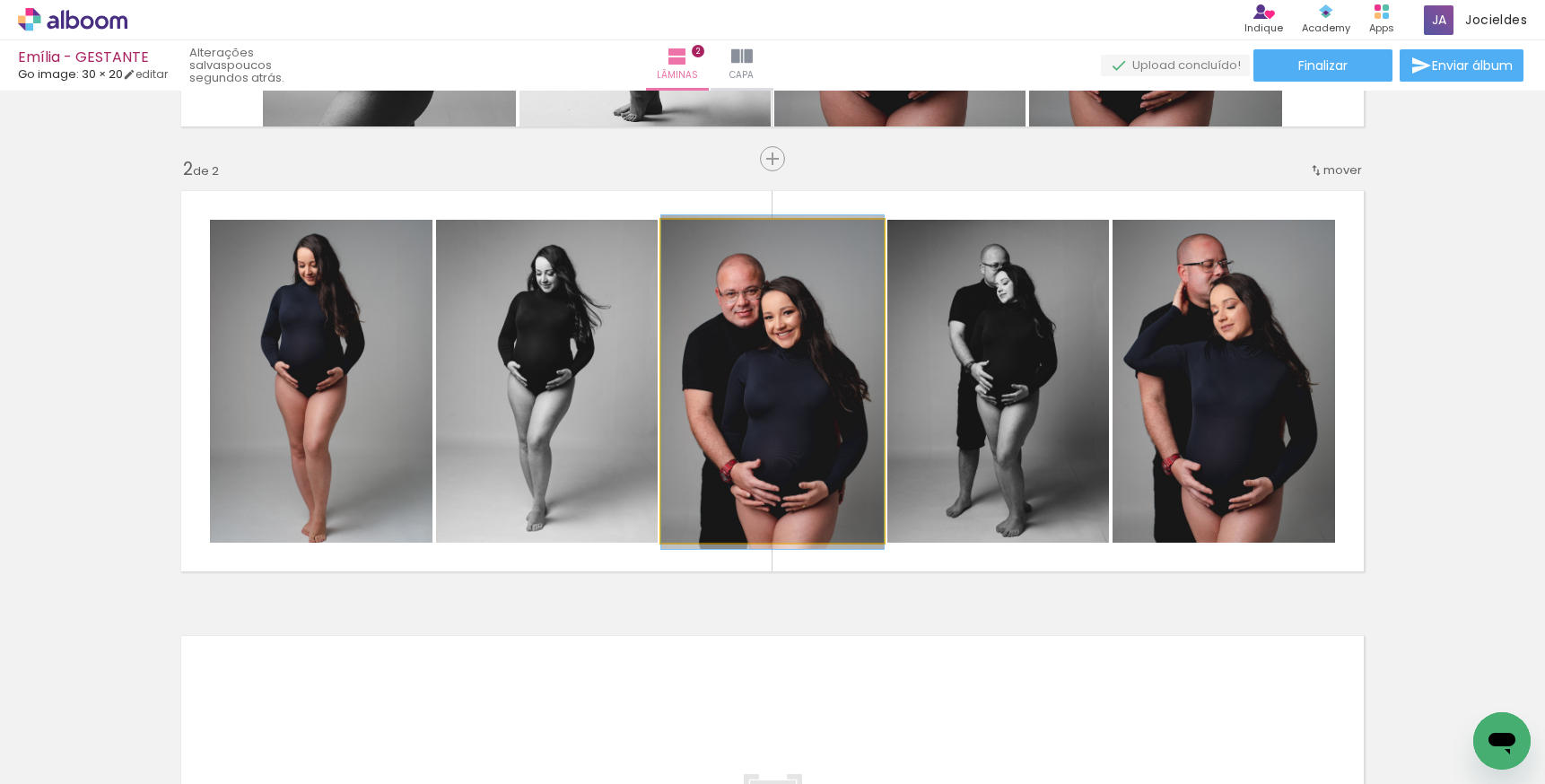 drag, startPoint x: 777, startPoint y: 357, endPoint x: 769, endPoint y: 400, distance: 43.73786 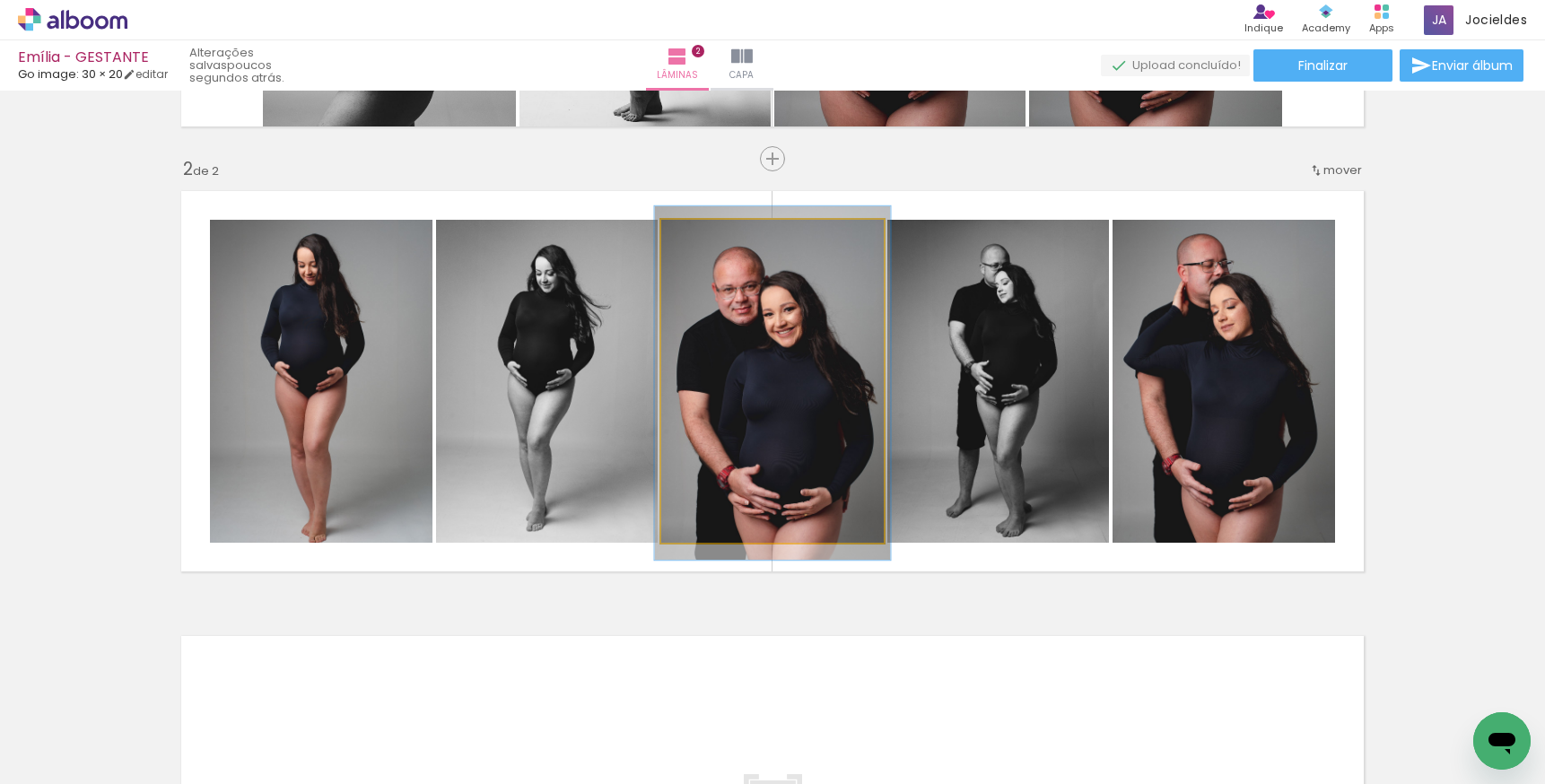 drag, startPoint x: 702, startPoint y: 237, endPoint x: 730, endPoint y: 259, distance: 35.60899 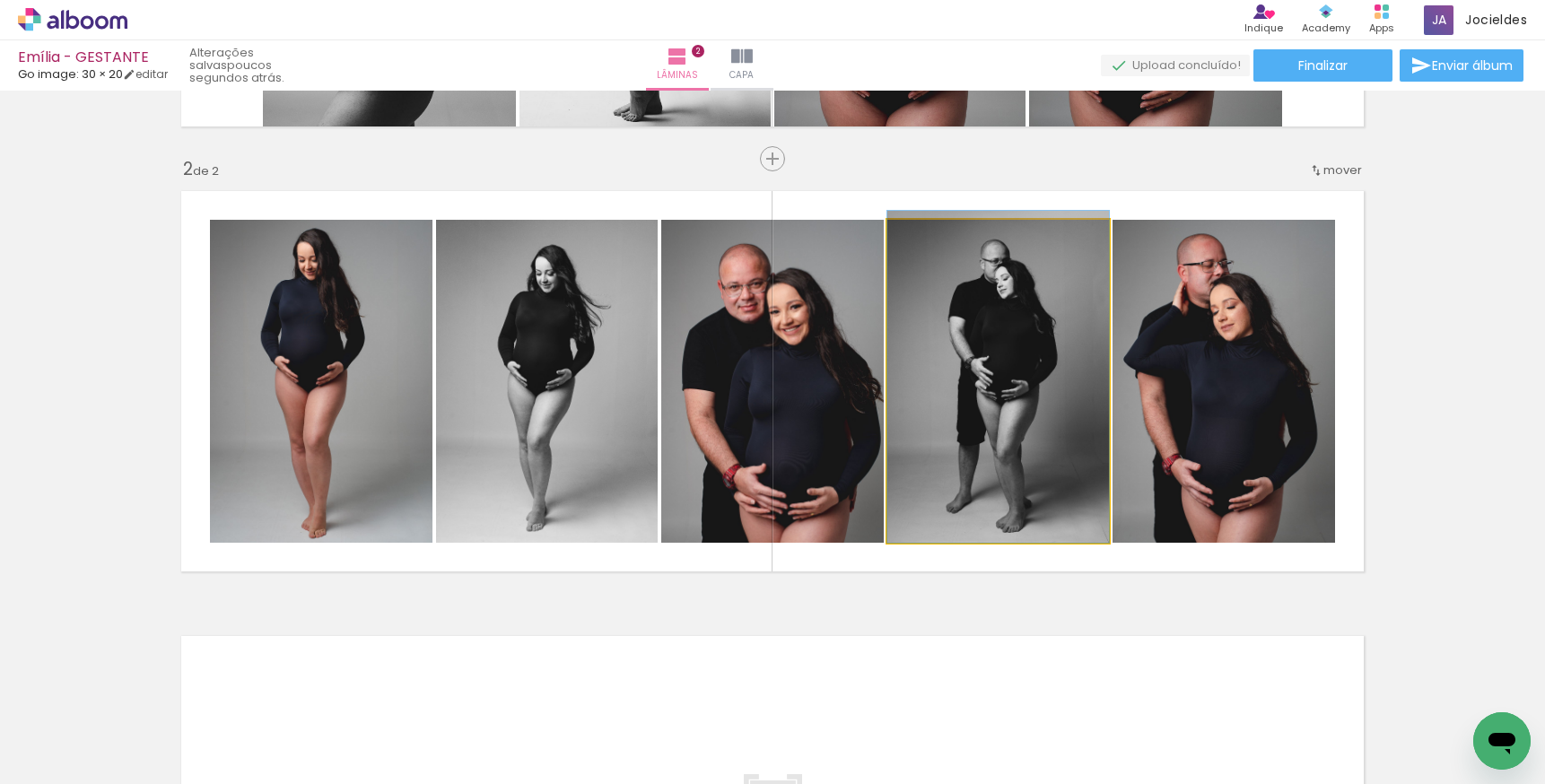 drag, startPoint x: 1014, startPoint y: 407, endPoint x: 1009, endPoint y: 398, distance: 10.29563 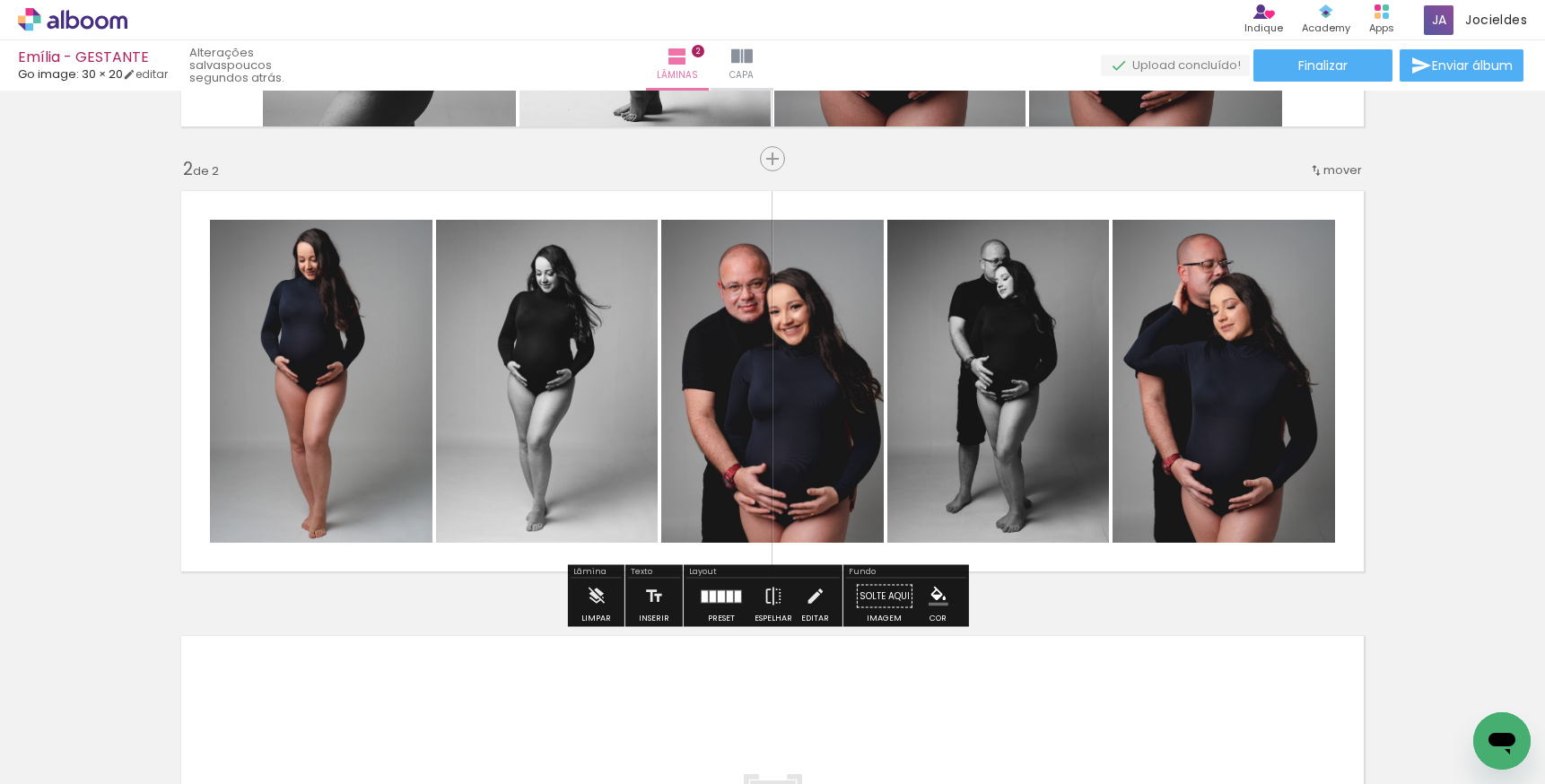 click on "Inserir lâmina 1  de 2  Inserir lâmina 2  de 2" at bounding box center (772, 358) 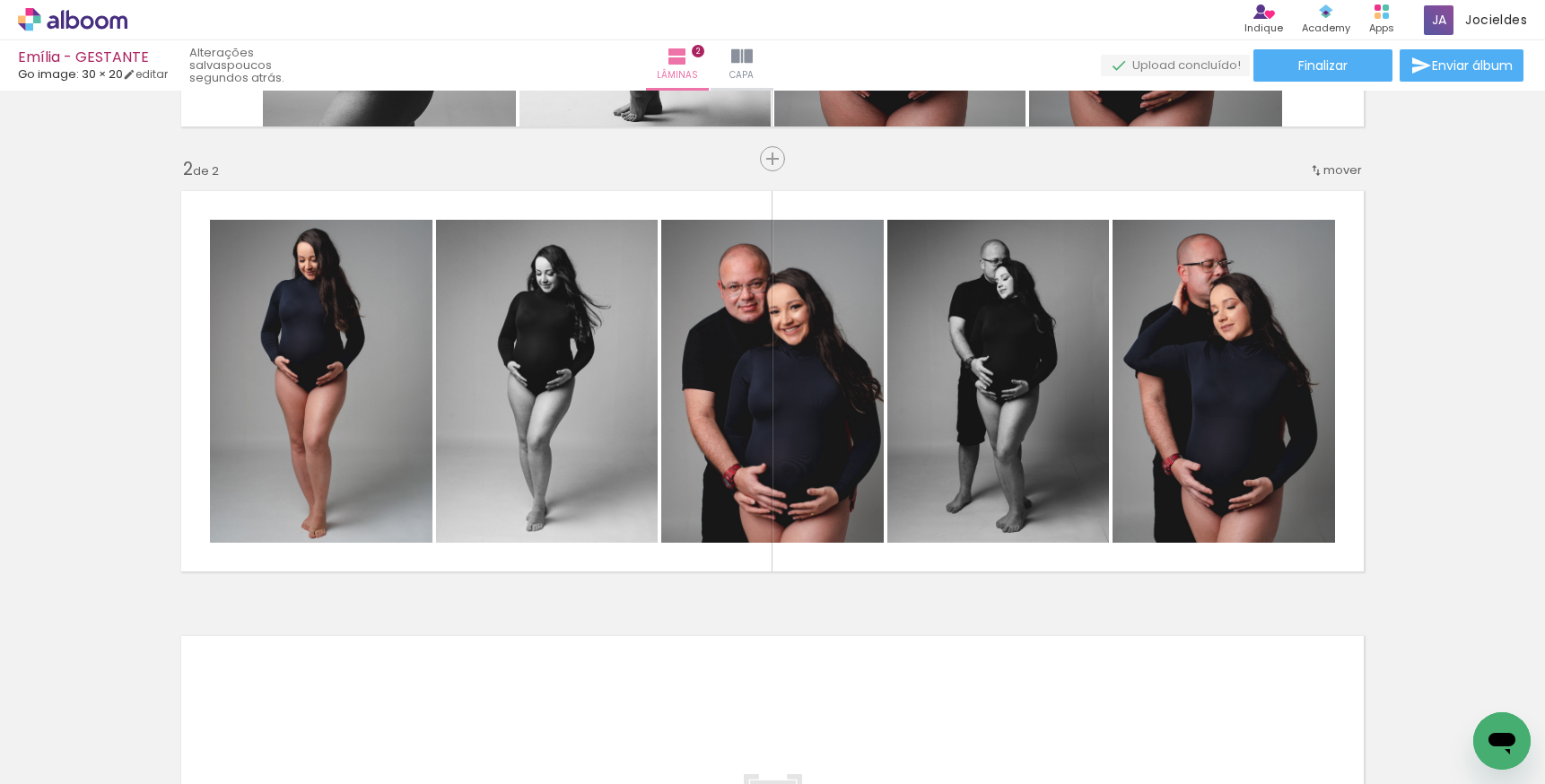 click on "Inserir lâmina 1  de 2  Inserir lâmina 2  de 2" at bounding box center (772, 358) 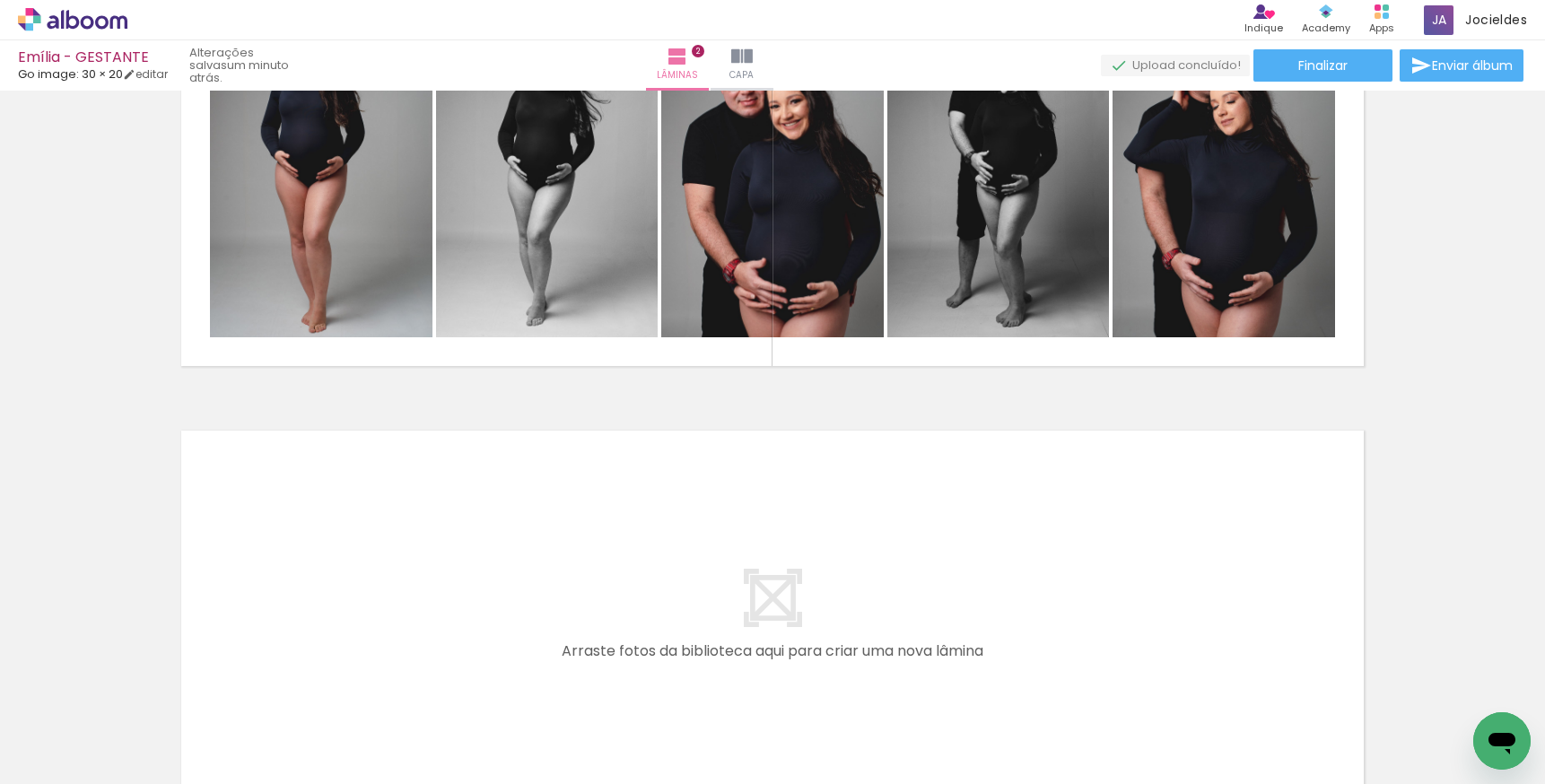 scroll, scrollTop: 380, scrollLeft: 0, axis: vertical 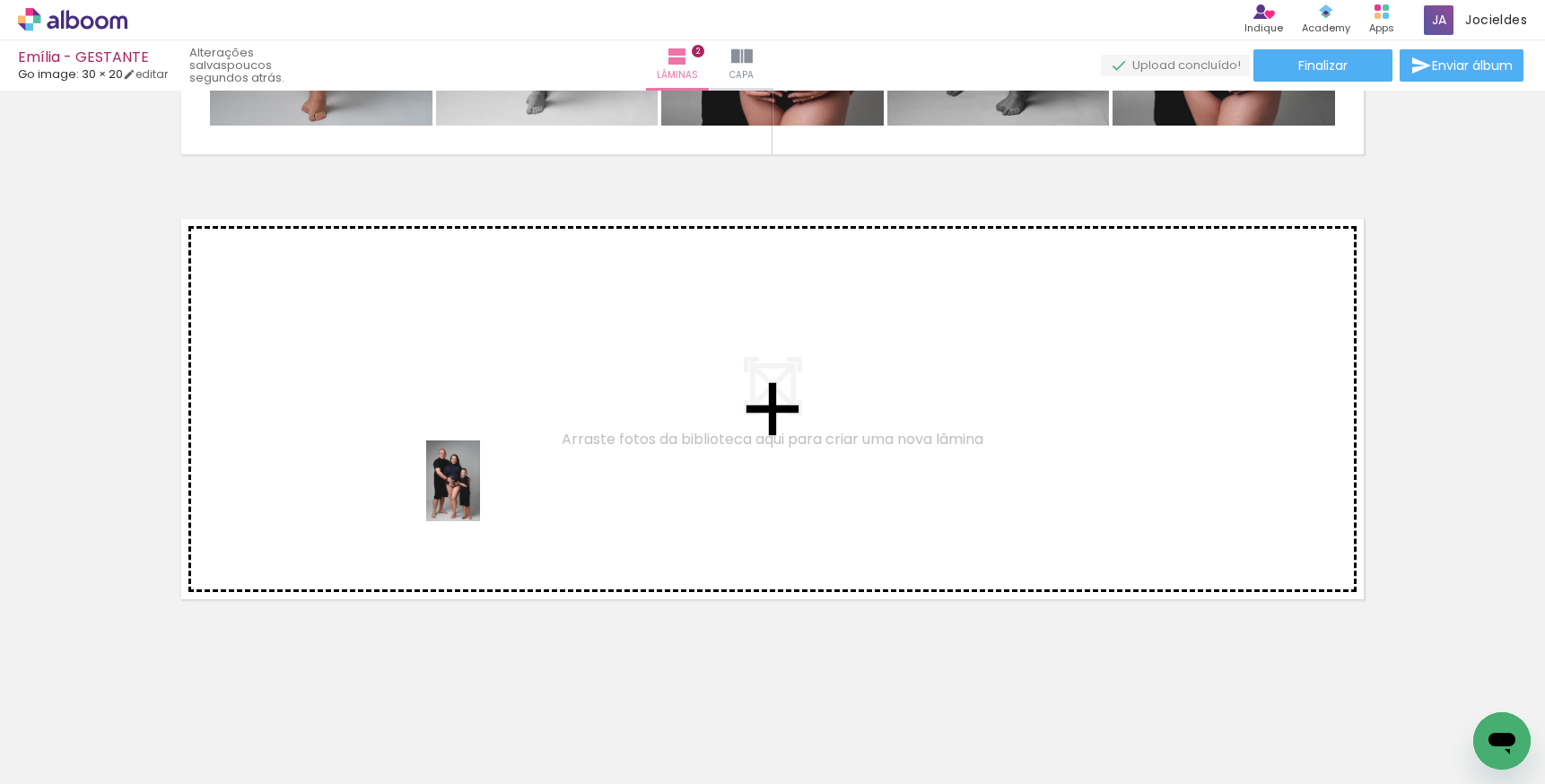drag, startPoint x: 1089, startPoint y: 739, endPoint x: 478, endPoint y: 492, distance: 659.037 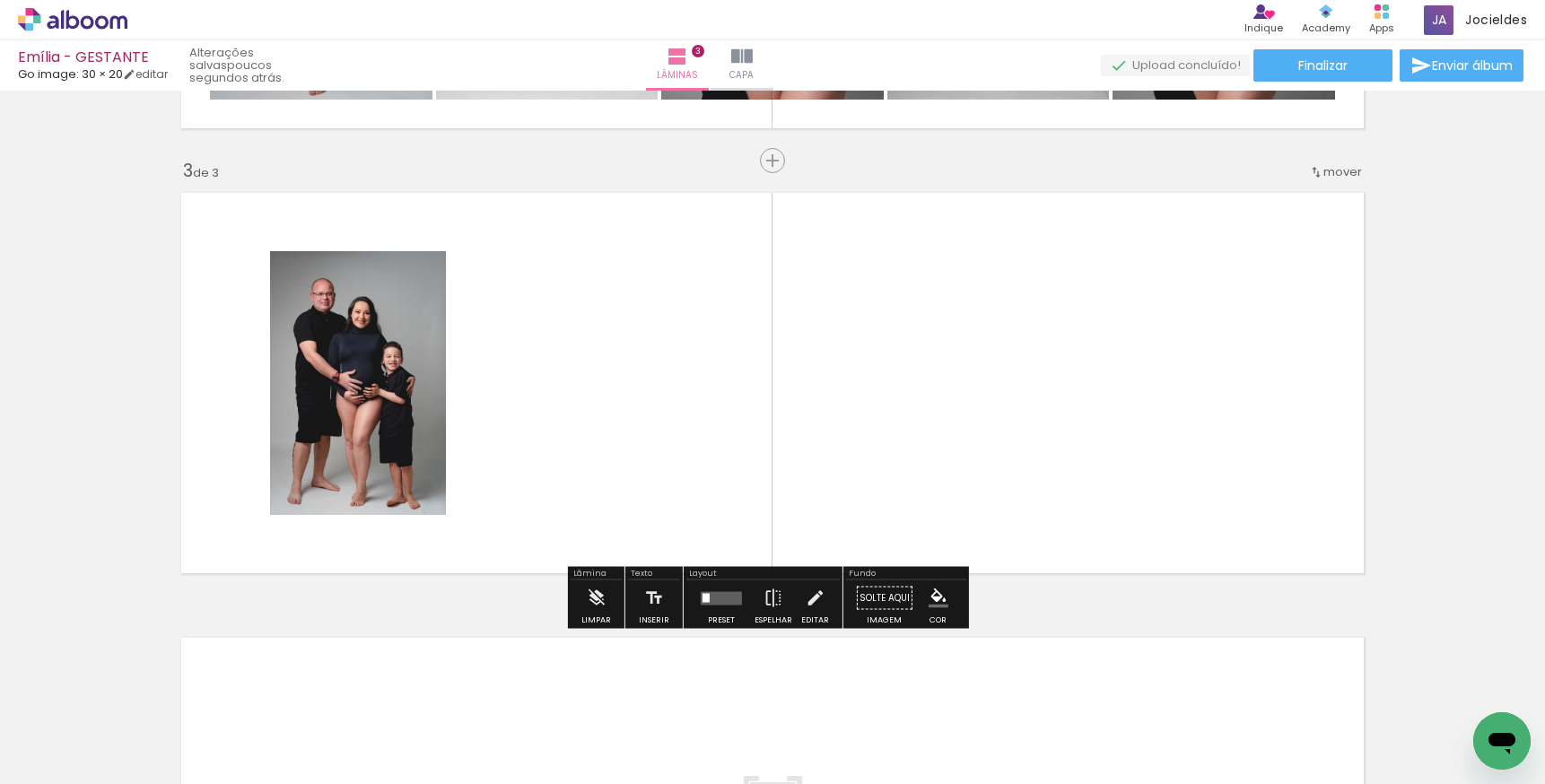 scroll, scrollTop: 851, scrollLeft: 0, axis: vertical 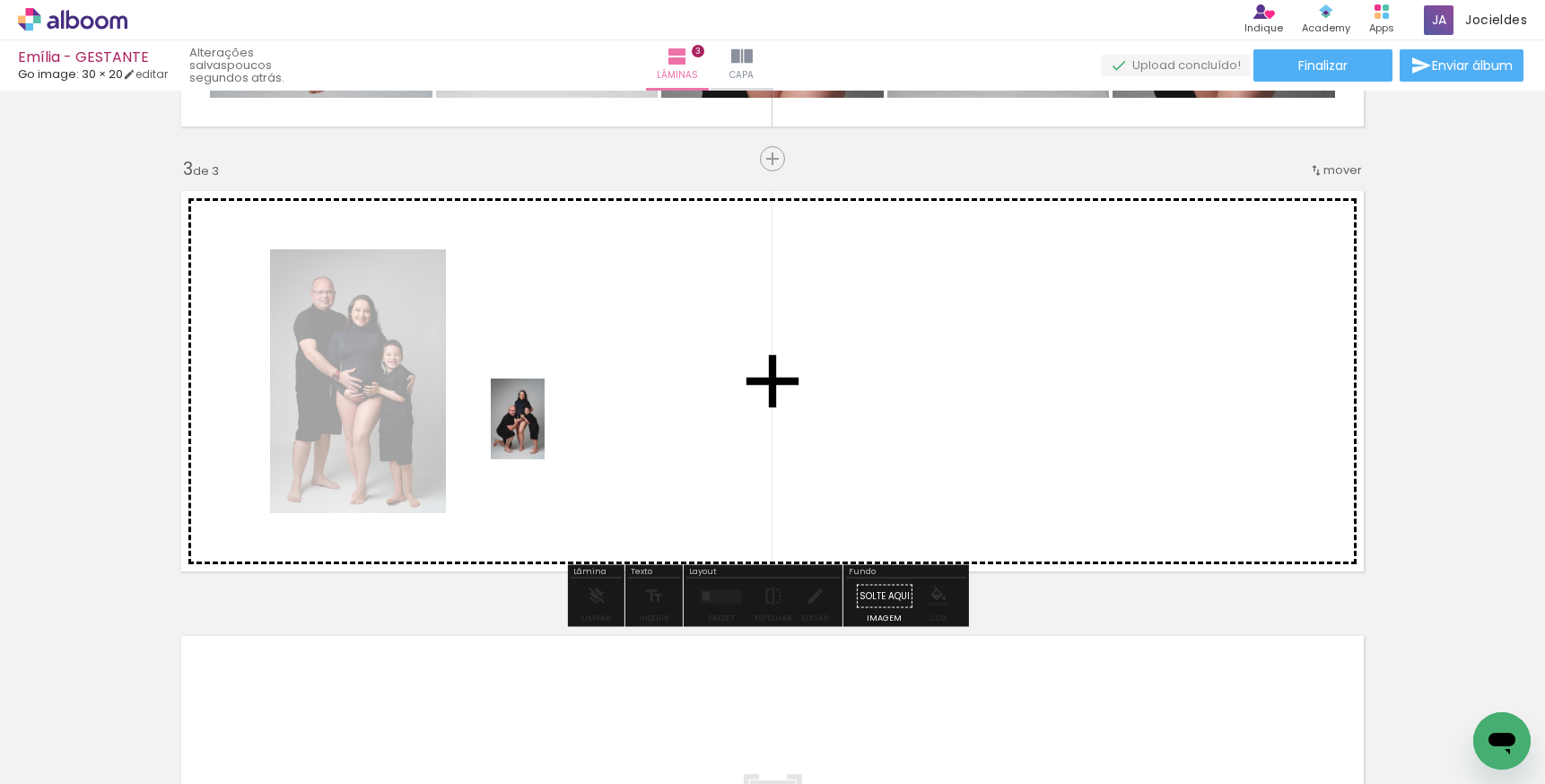 drag, startPoint x: 1183, startPoint y: 743, endPoint x: 545, endPoint y: 432, distance: 709.764 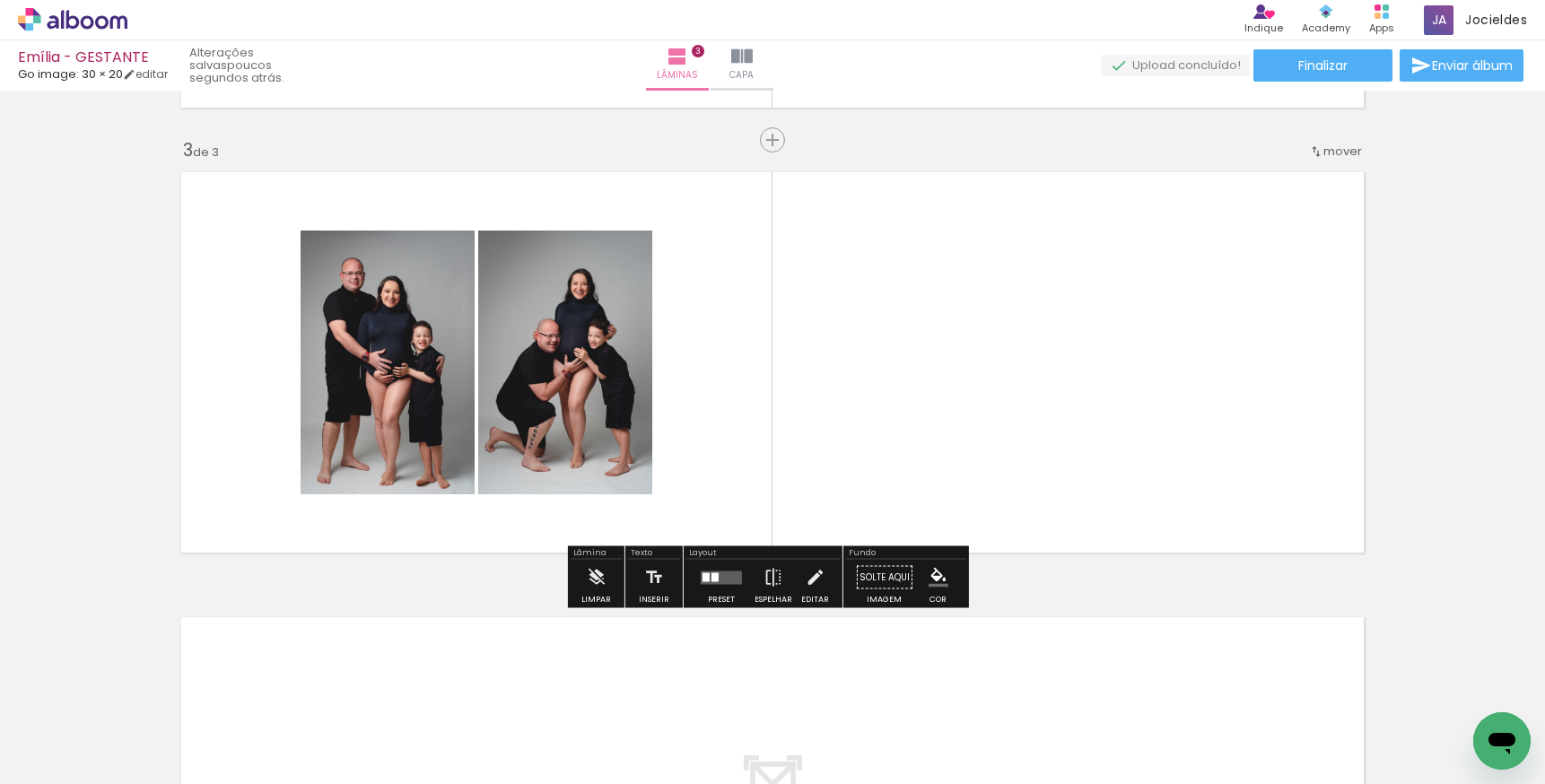 scroll, scrollTop: 929, scrollLeft: 0, axis: vertical 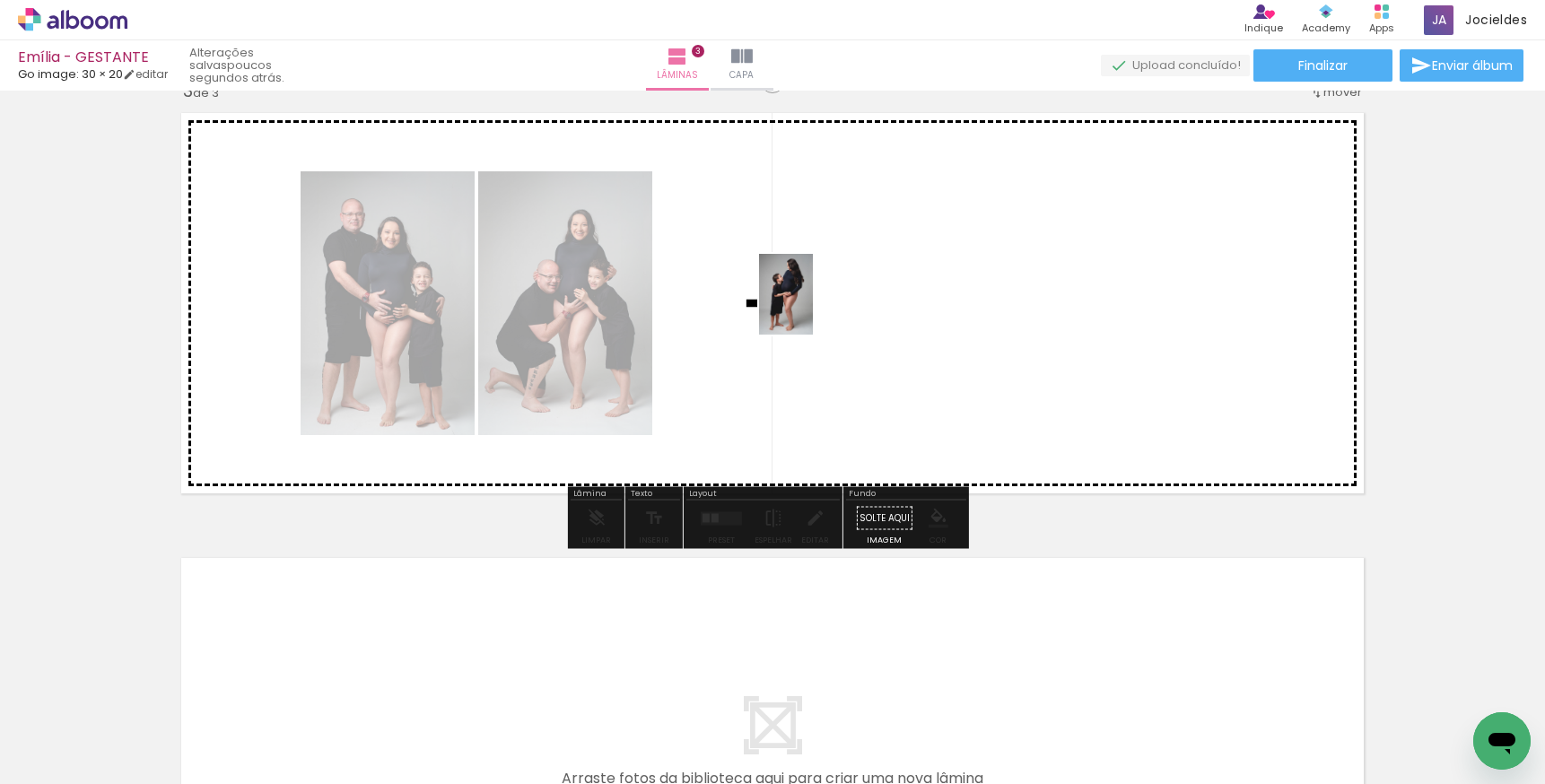 drag, startPoint x: 700, startPoint y: 629, endPoint x: 813, endPoint y: 308, distance: 340.30868 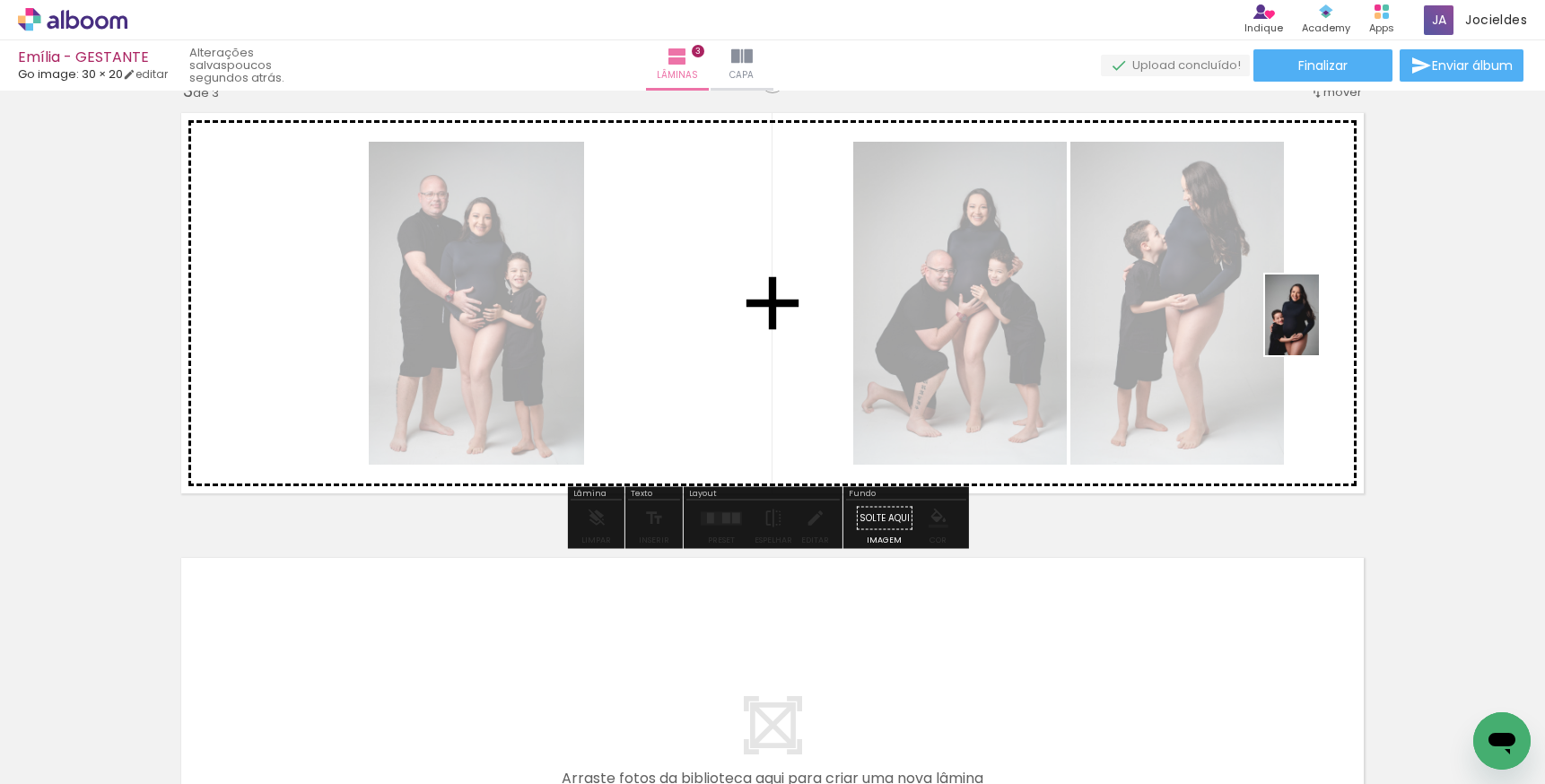 drag, startPoint x: 711, startPoint y: 724, endPoint x: 1319, endPoint y: 328, distance: 725.5894 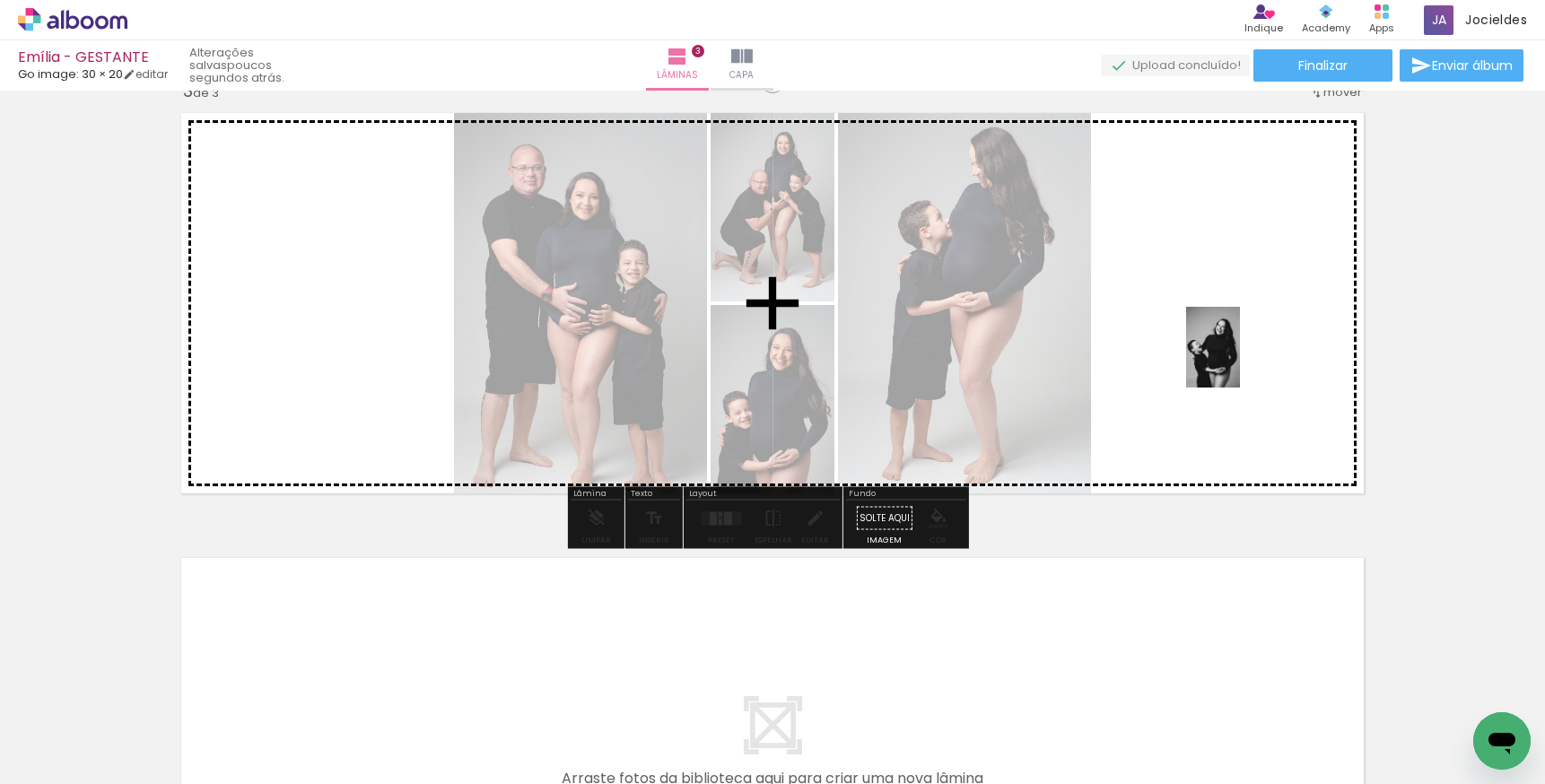 drag, startPoint x: 875, startPoint y: 679, endPoint x: 1240, endPoint y: 361, distance: 484.09606 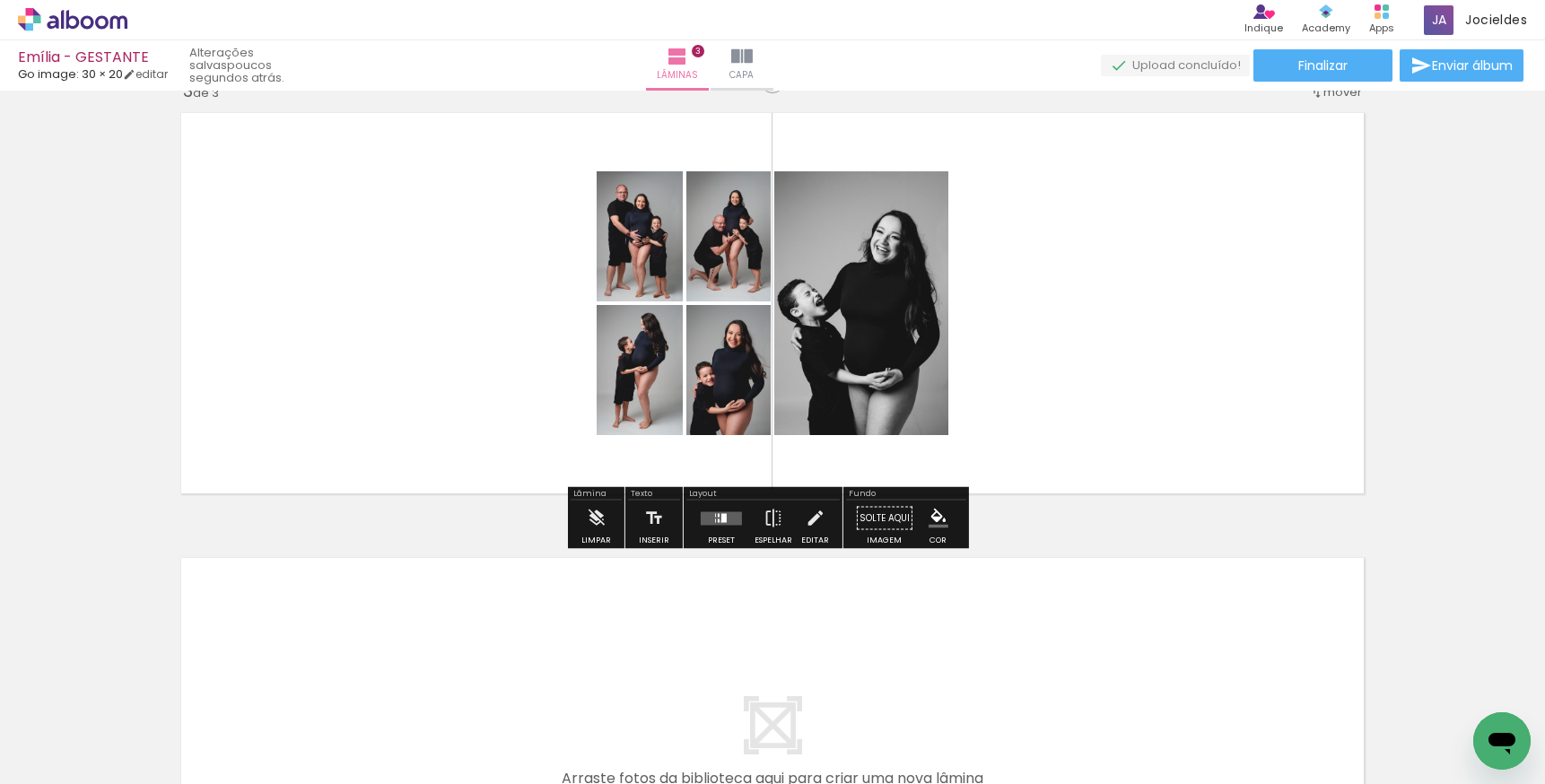 click at bounding box center [724, 518] 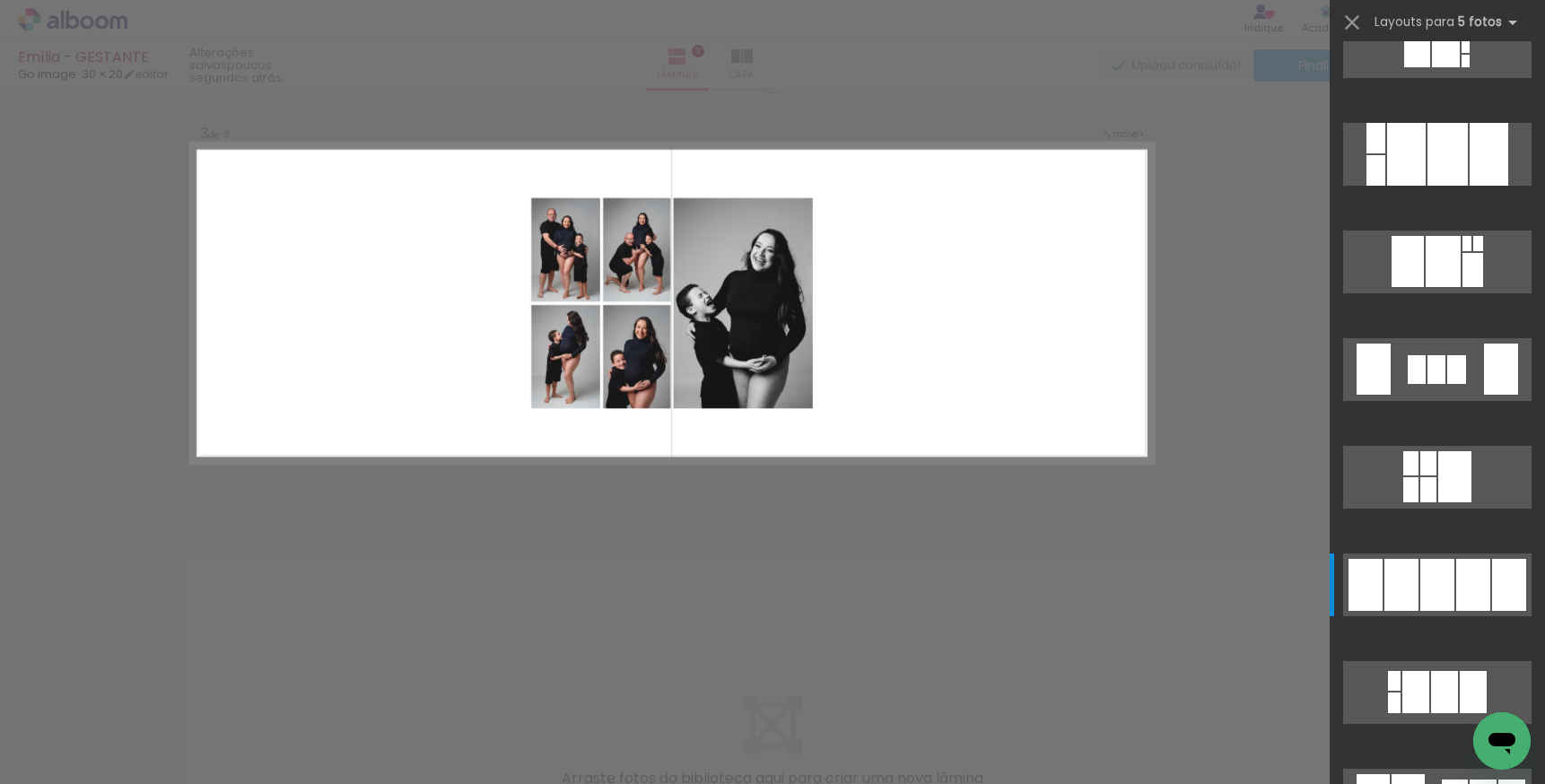 scroll, scrollTop: 0, scrollLeft: 0, axis: both 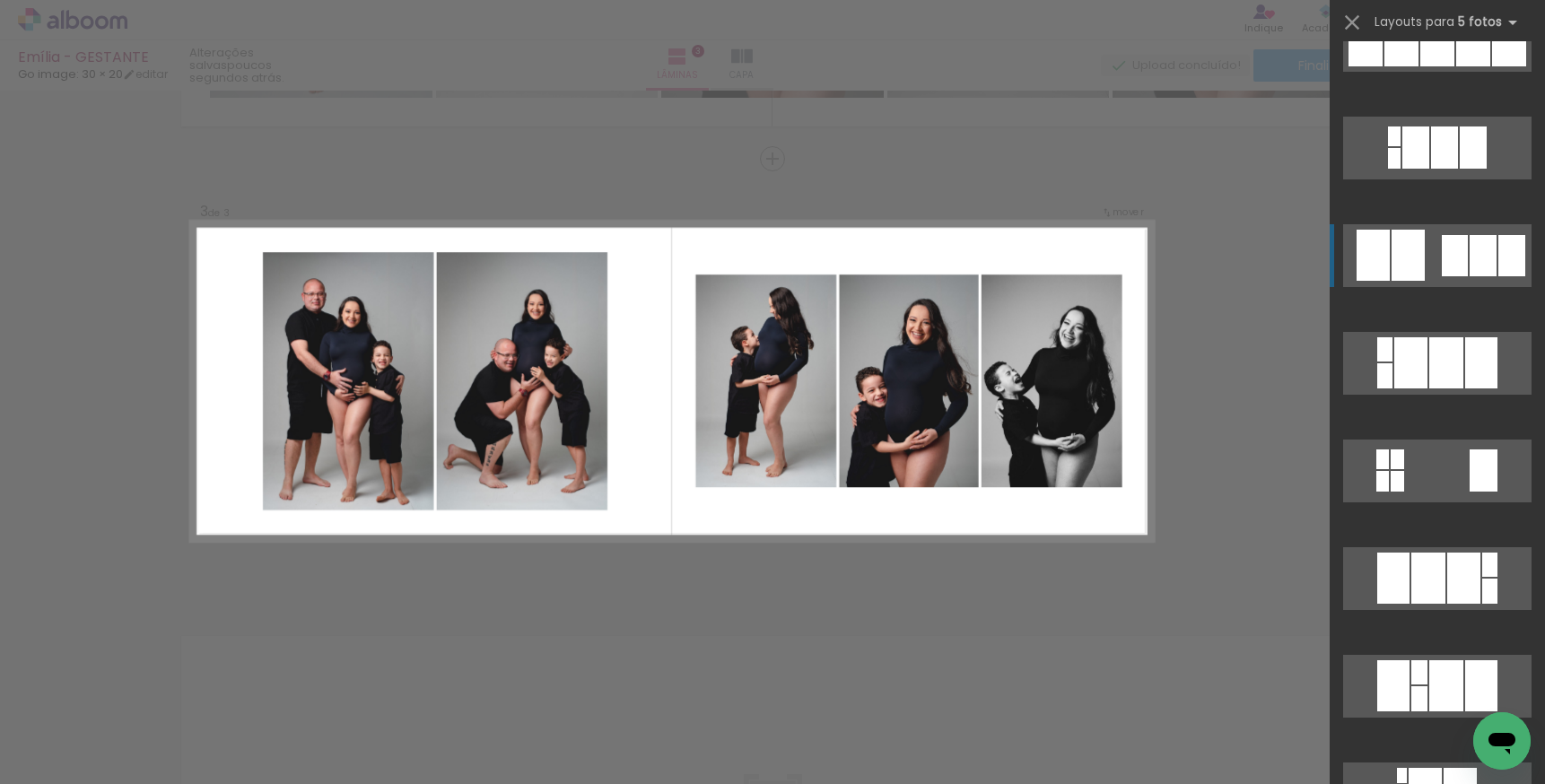 click at bounding box center [1436, -175] 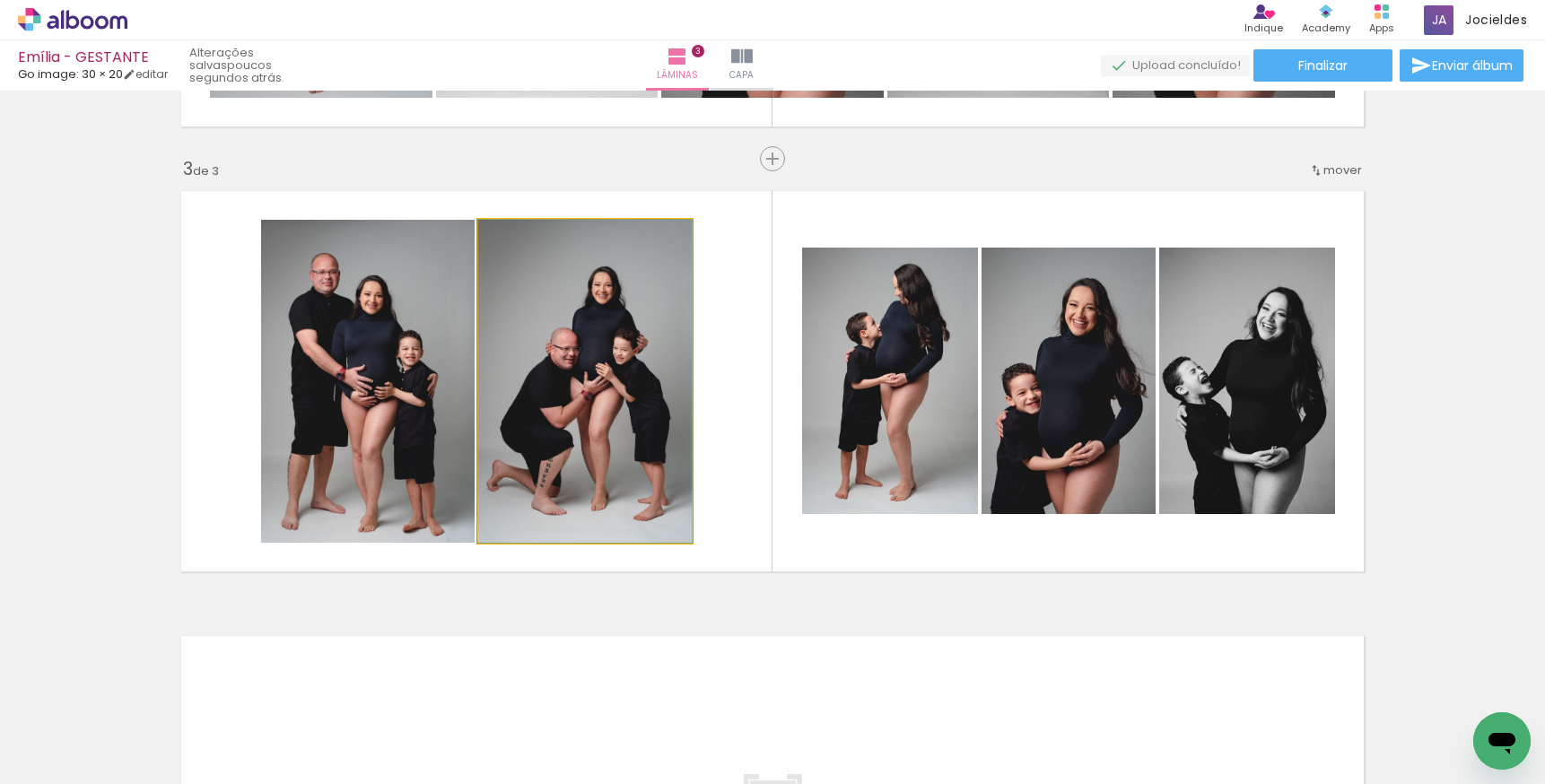 click 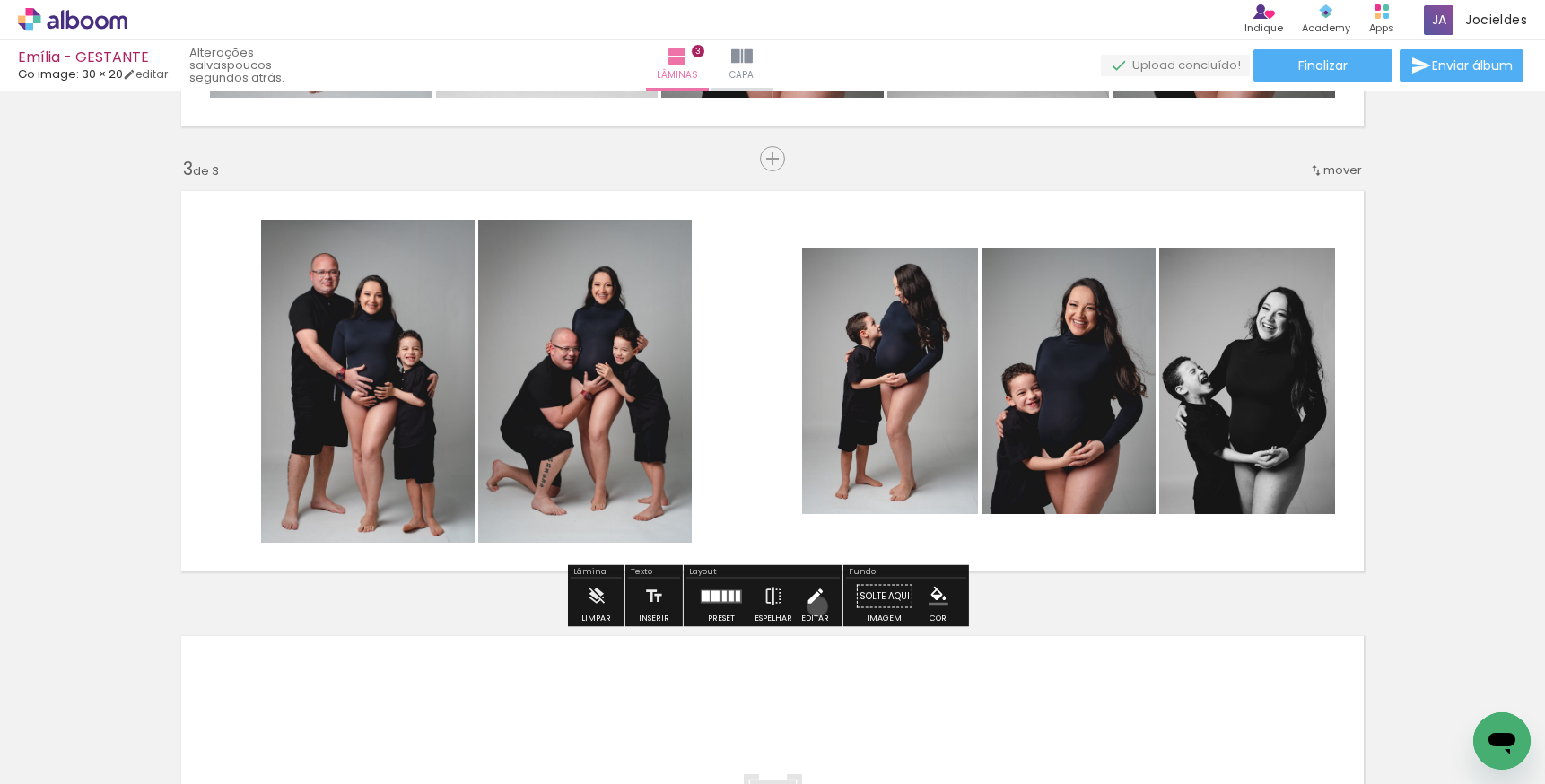 click at bounding box center (815, 597) 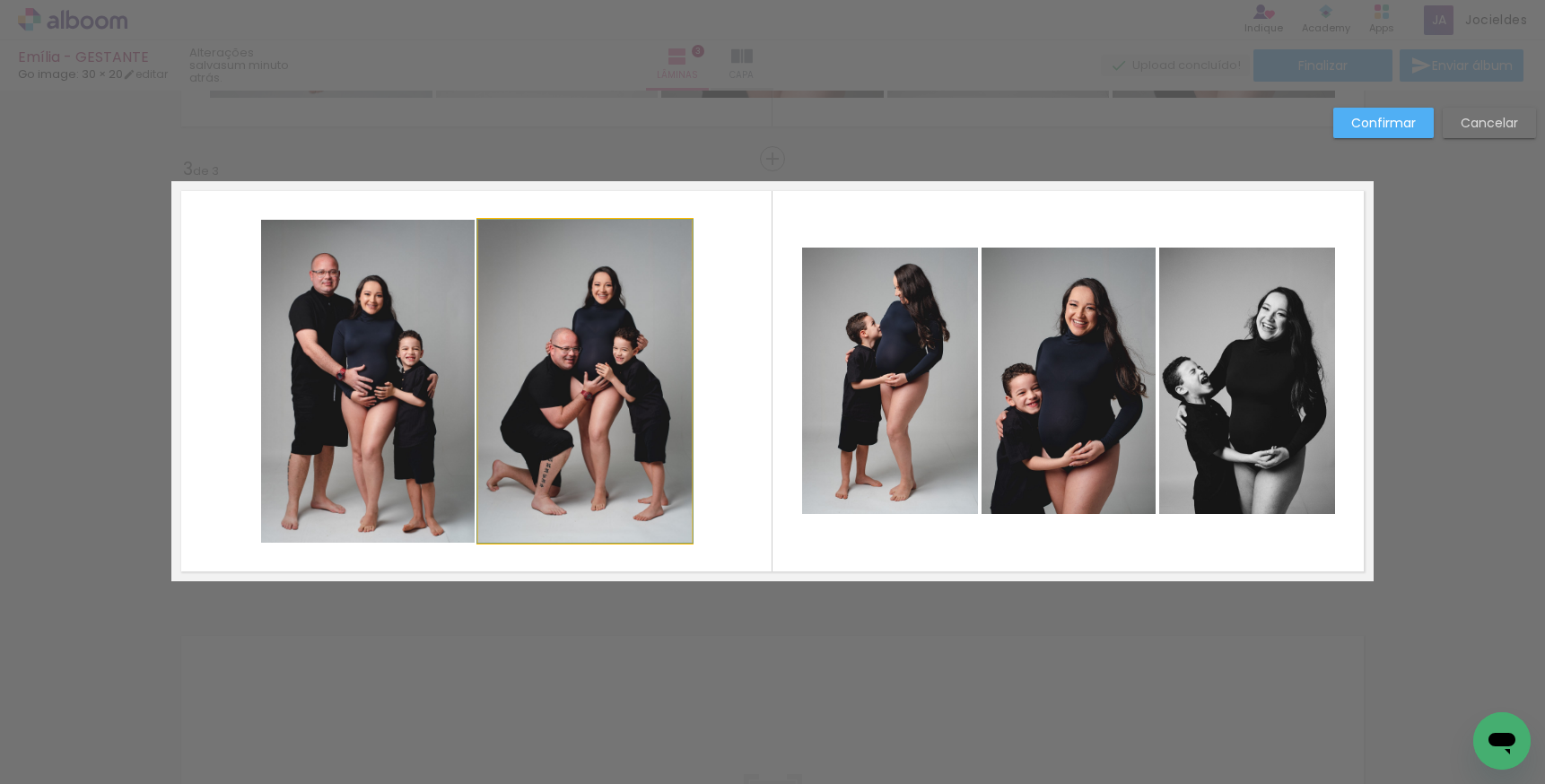 click 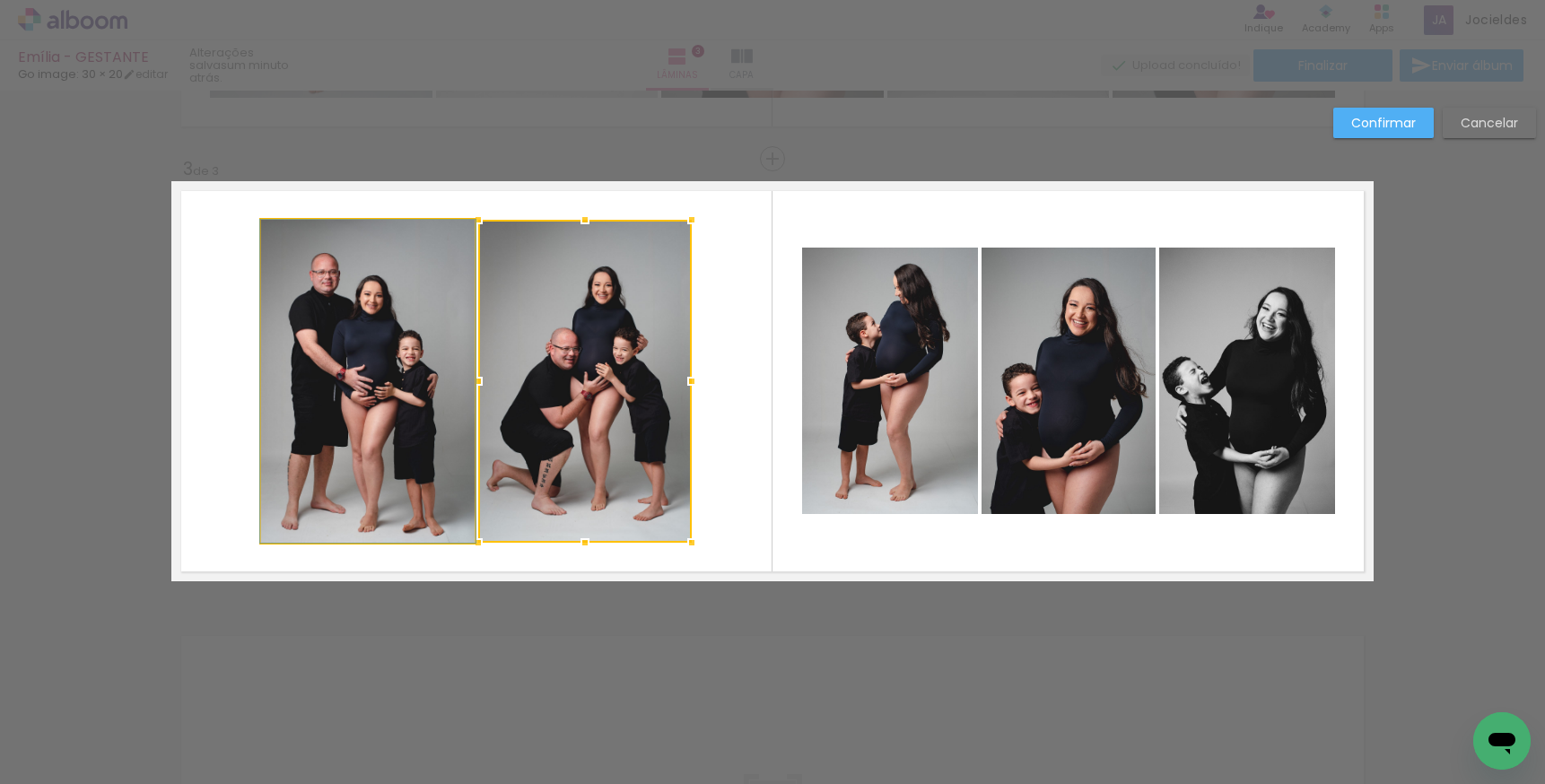 click 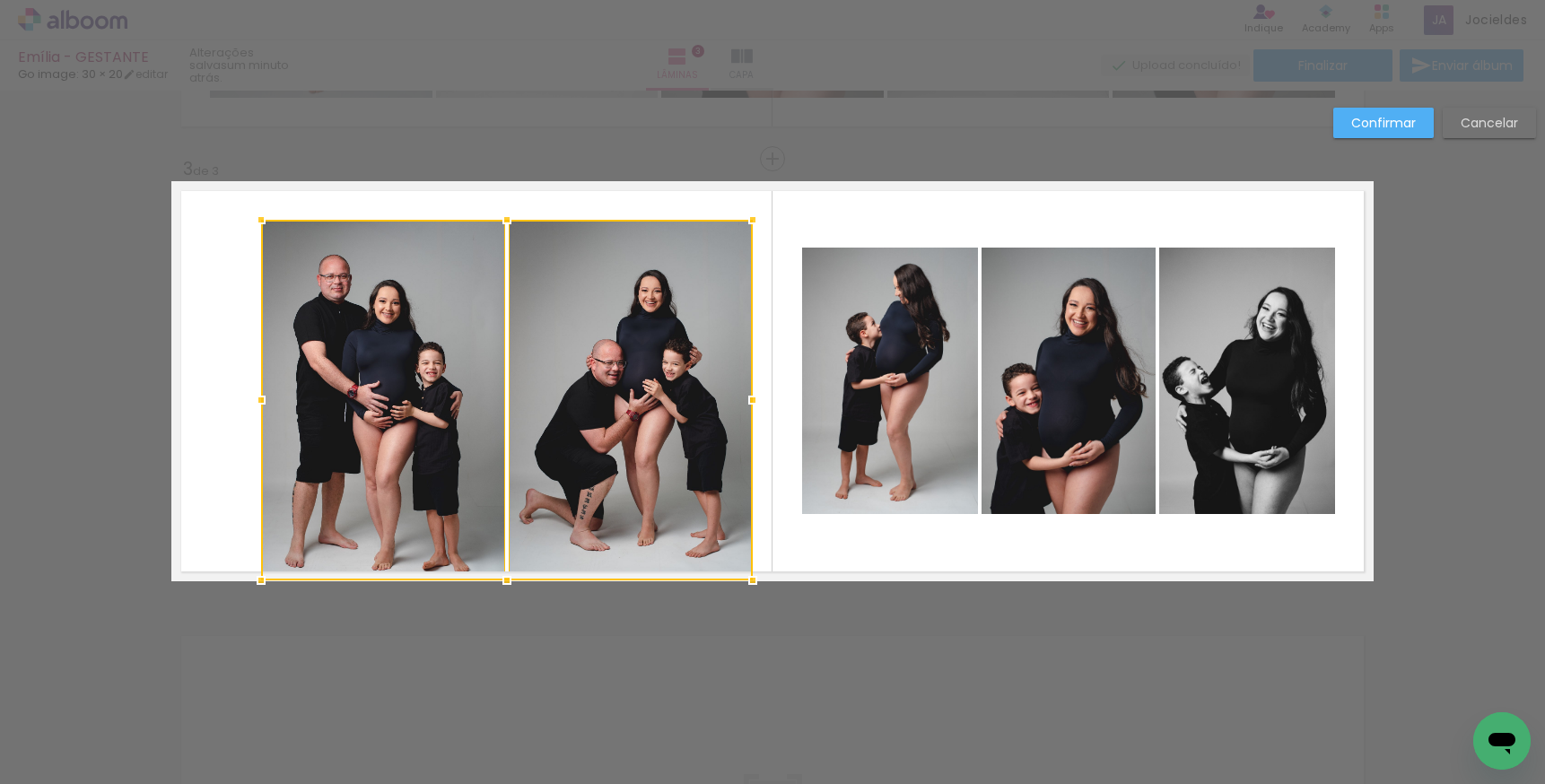 drag, startPoint x: 692, startPoint y: 547, endPoint x: 749, endPoint y: 600, distance: 77.83315 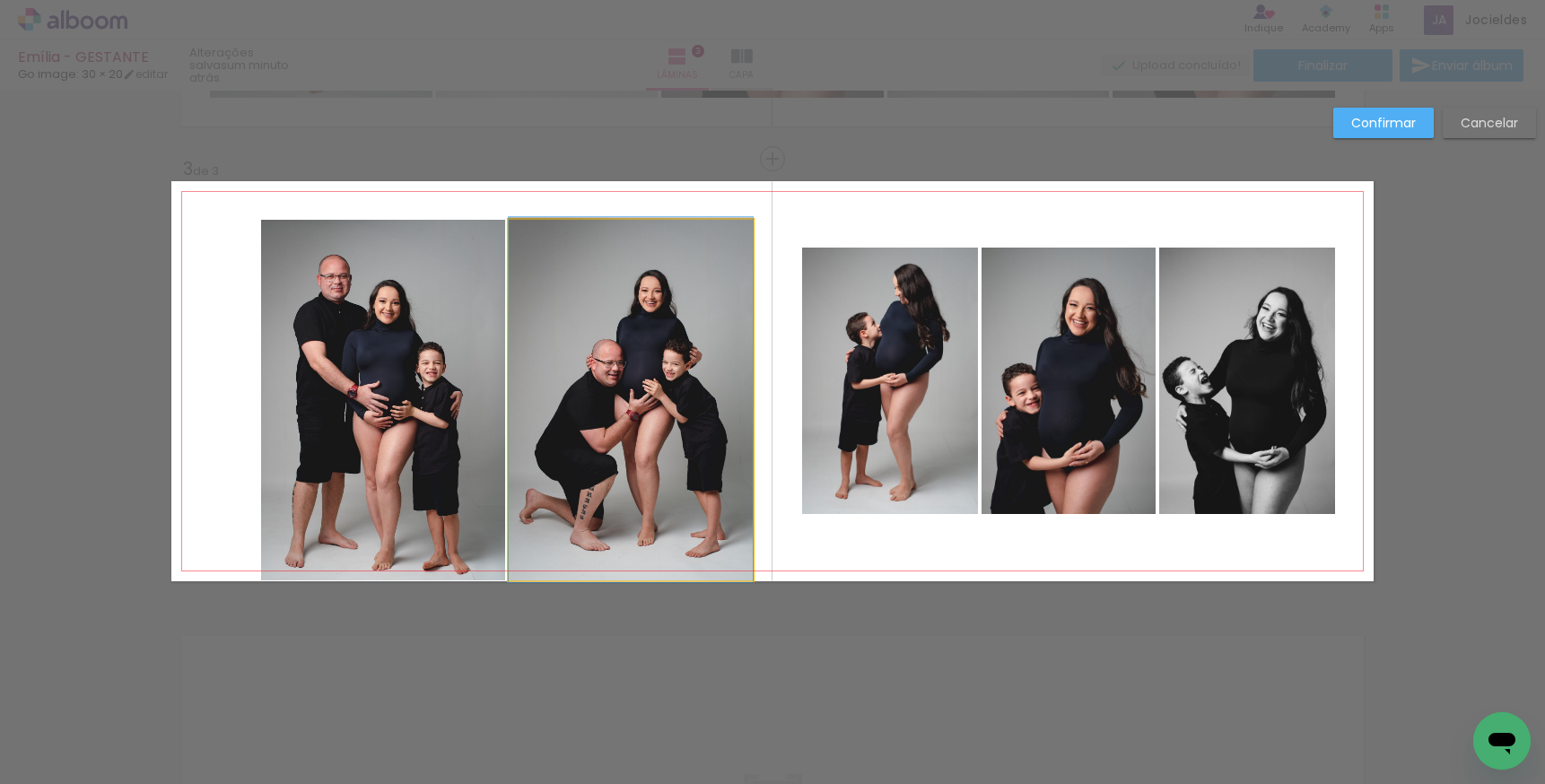 click 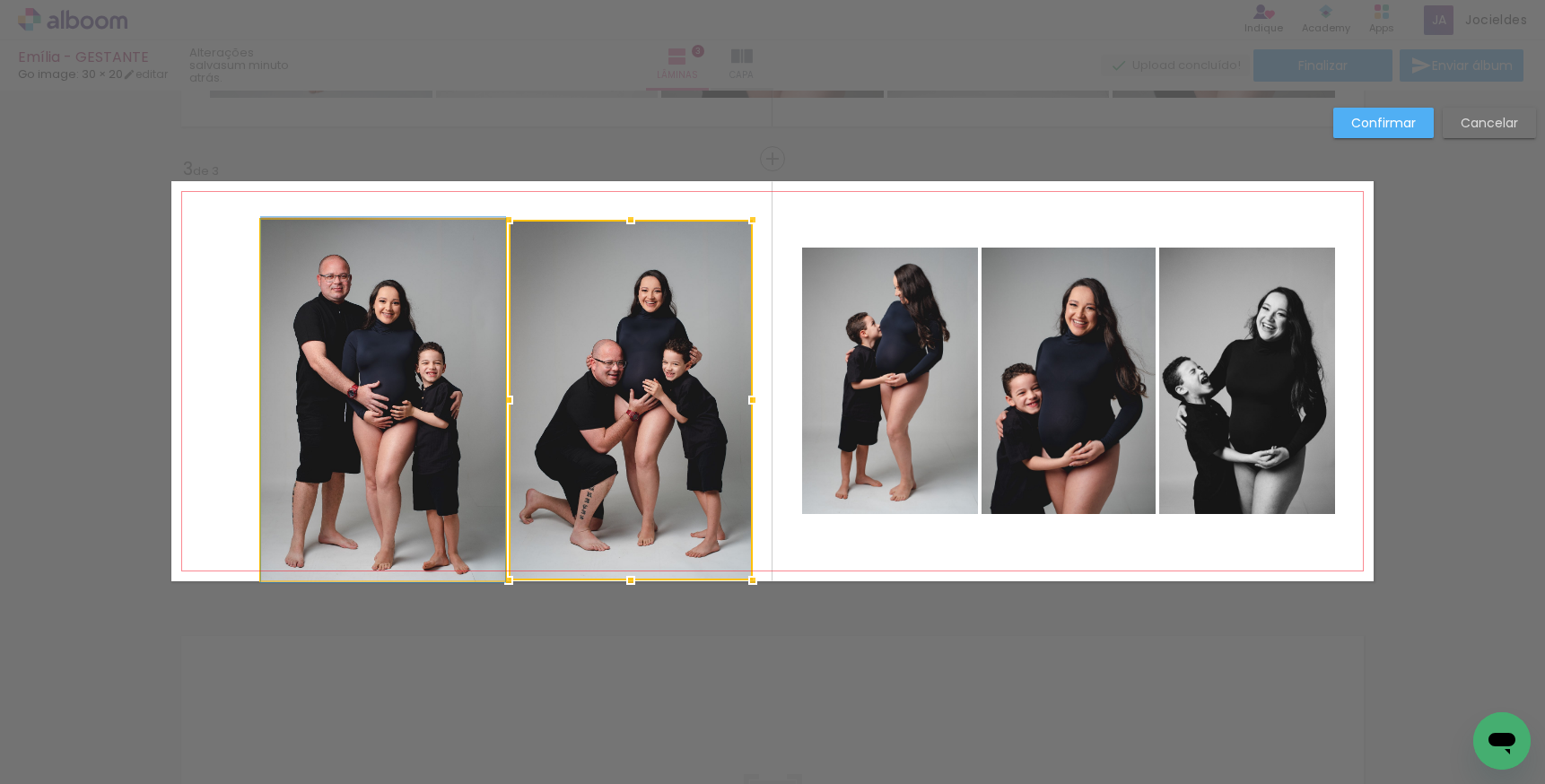 click 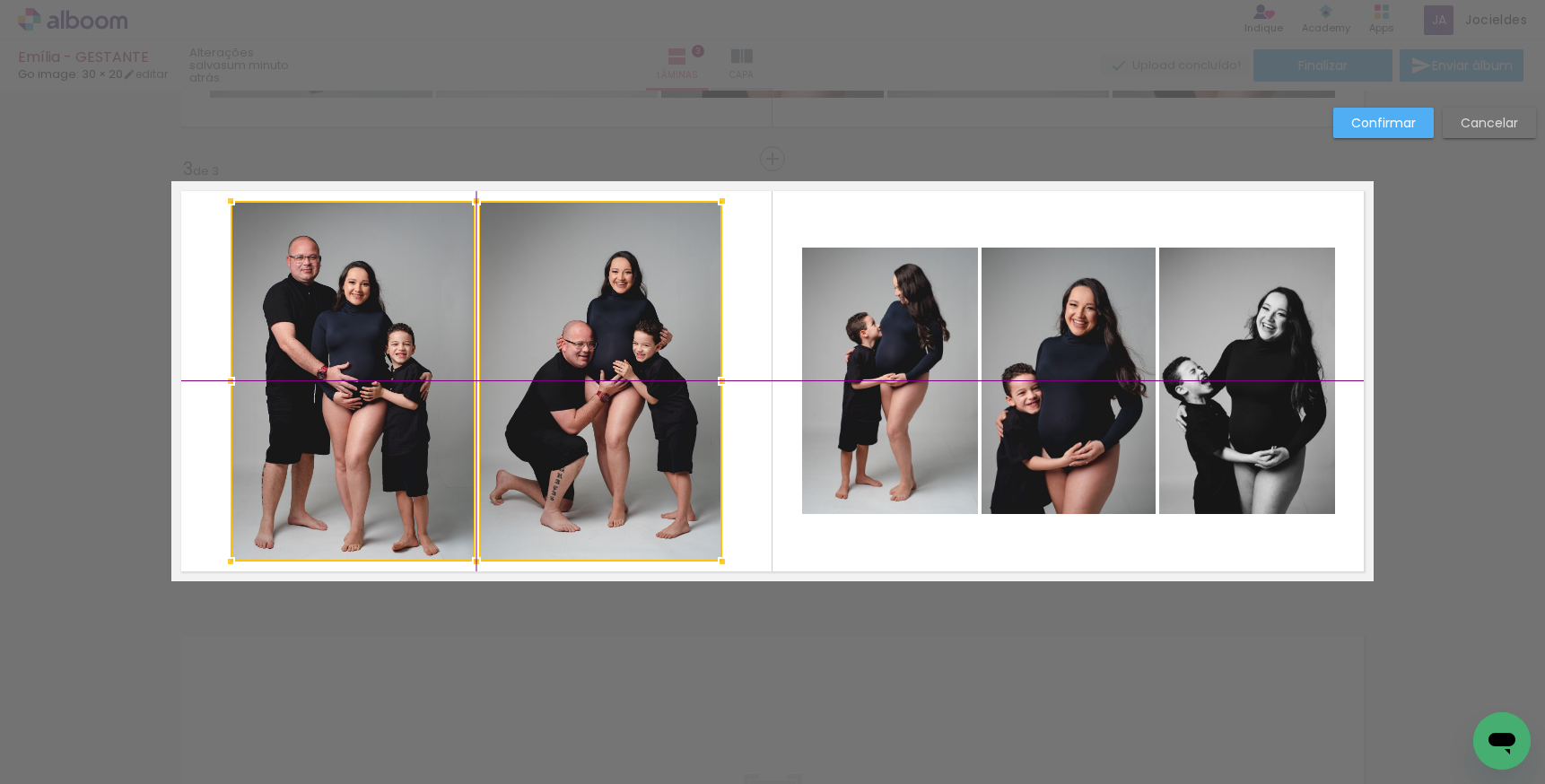 drag, startPoint x: 590, startPoint y: 421, endPoint x: 559, endPoint y: 401, distance: 36.891733 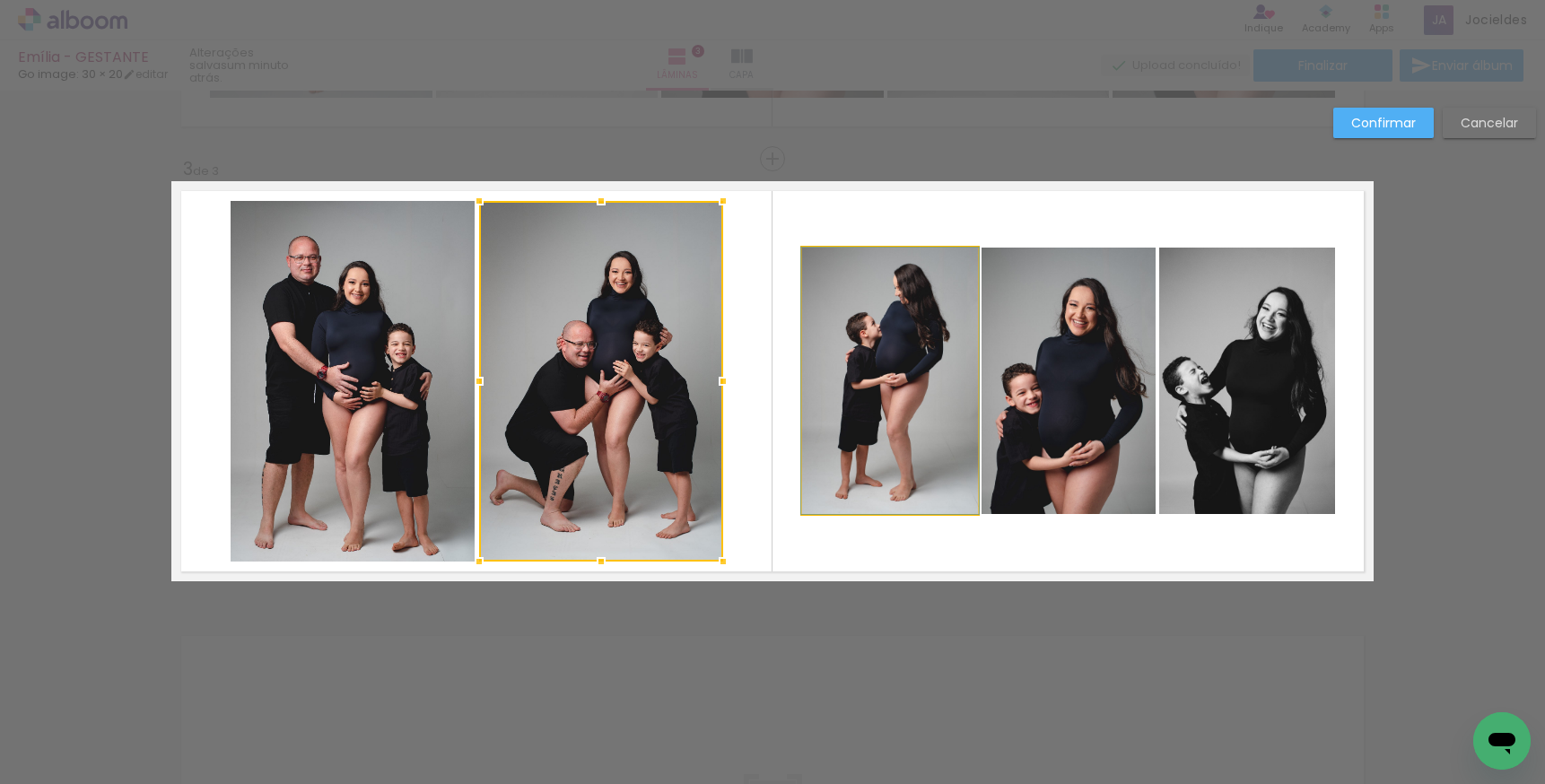 click 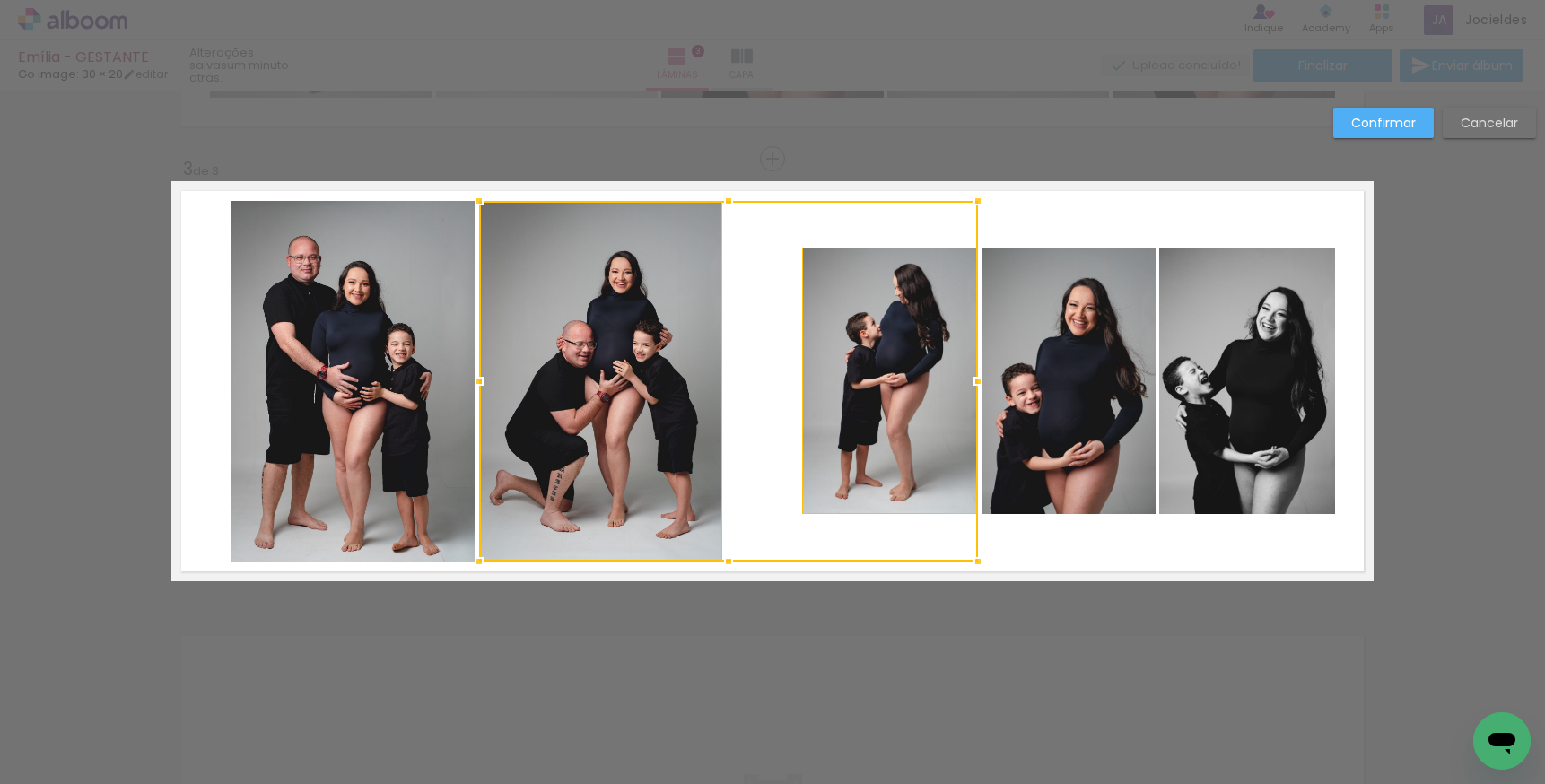 click 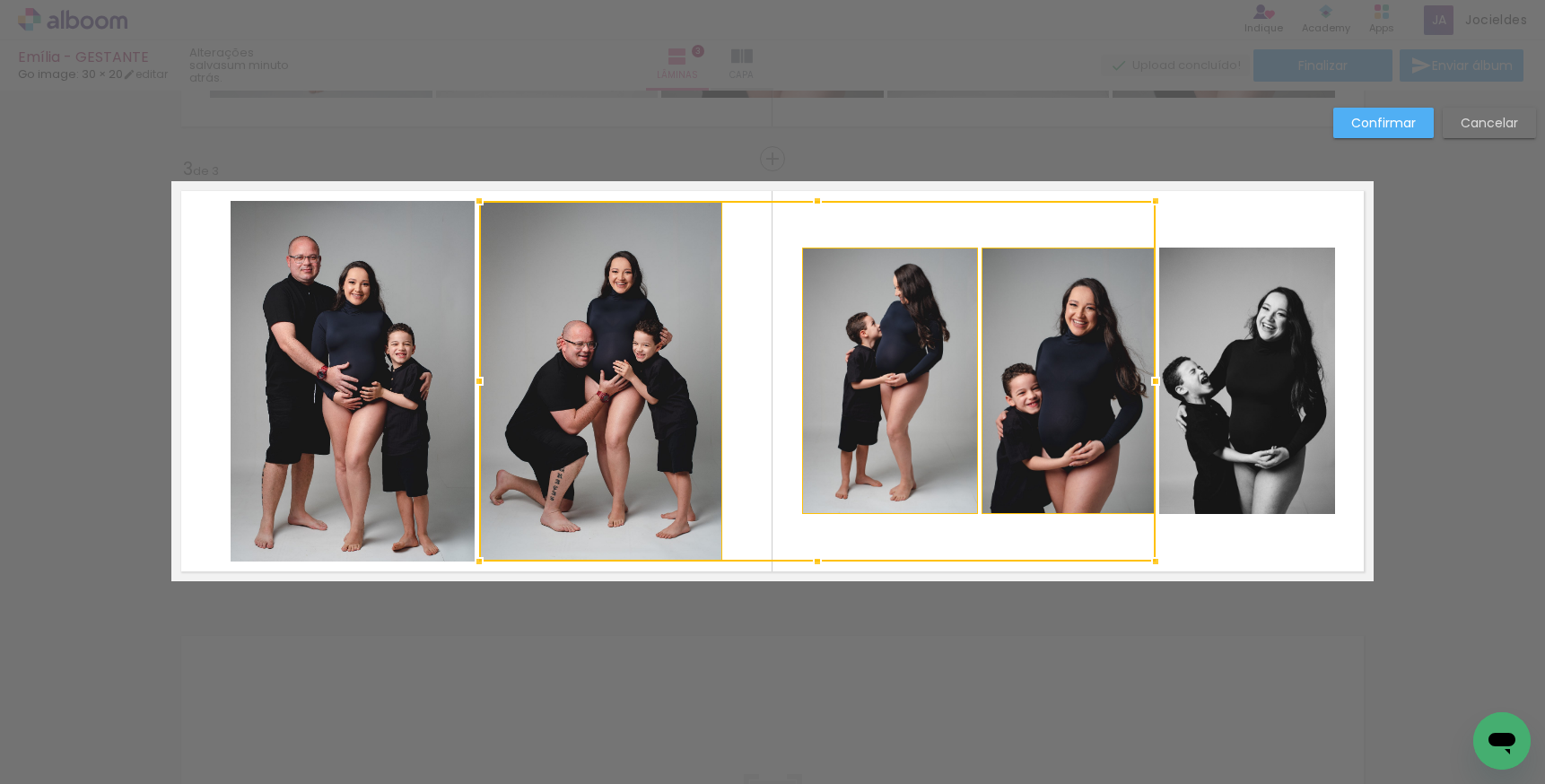 click at bounding box center [817, 381] 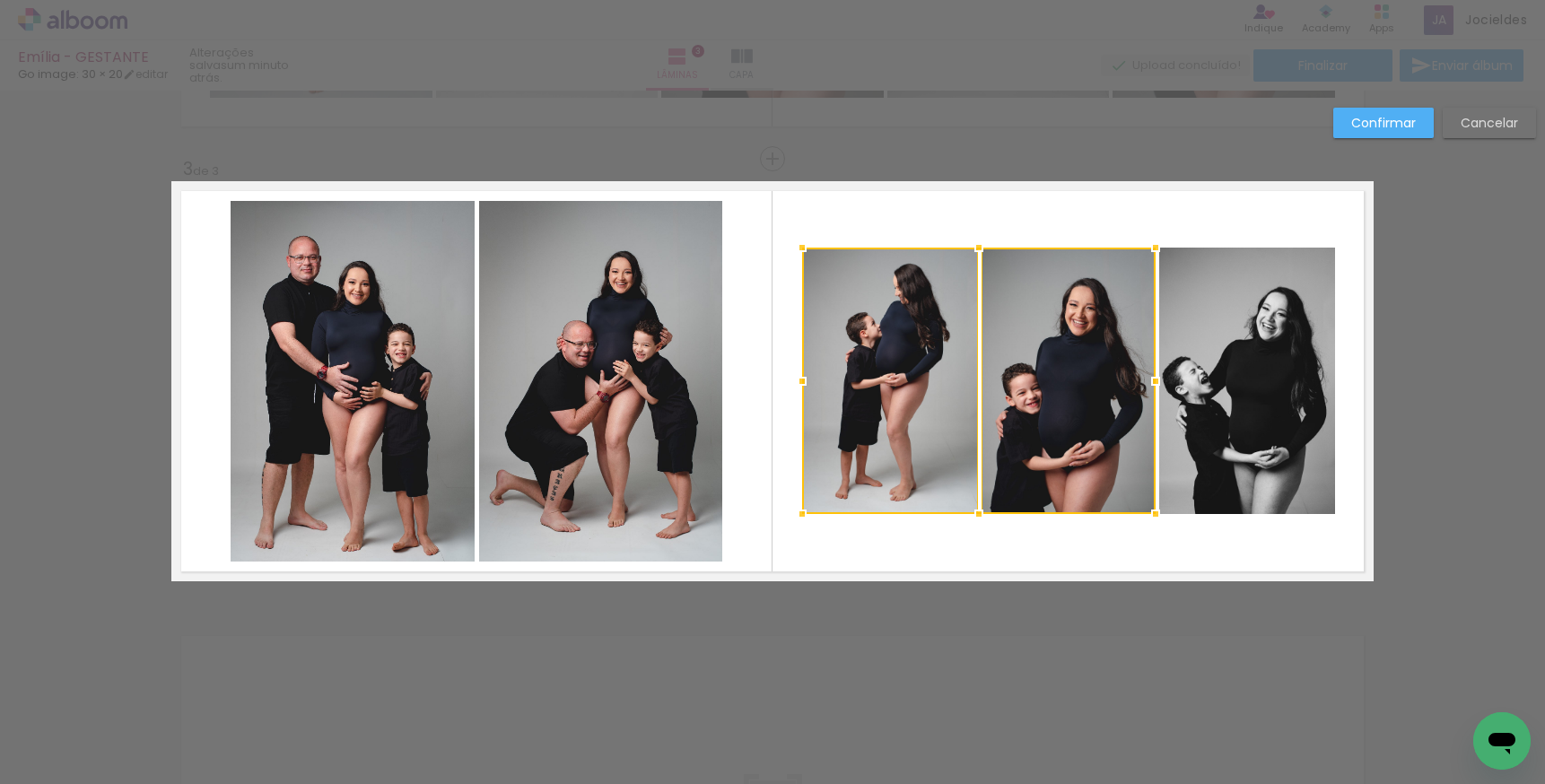 click 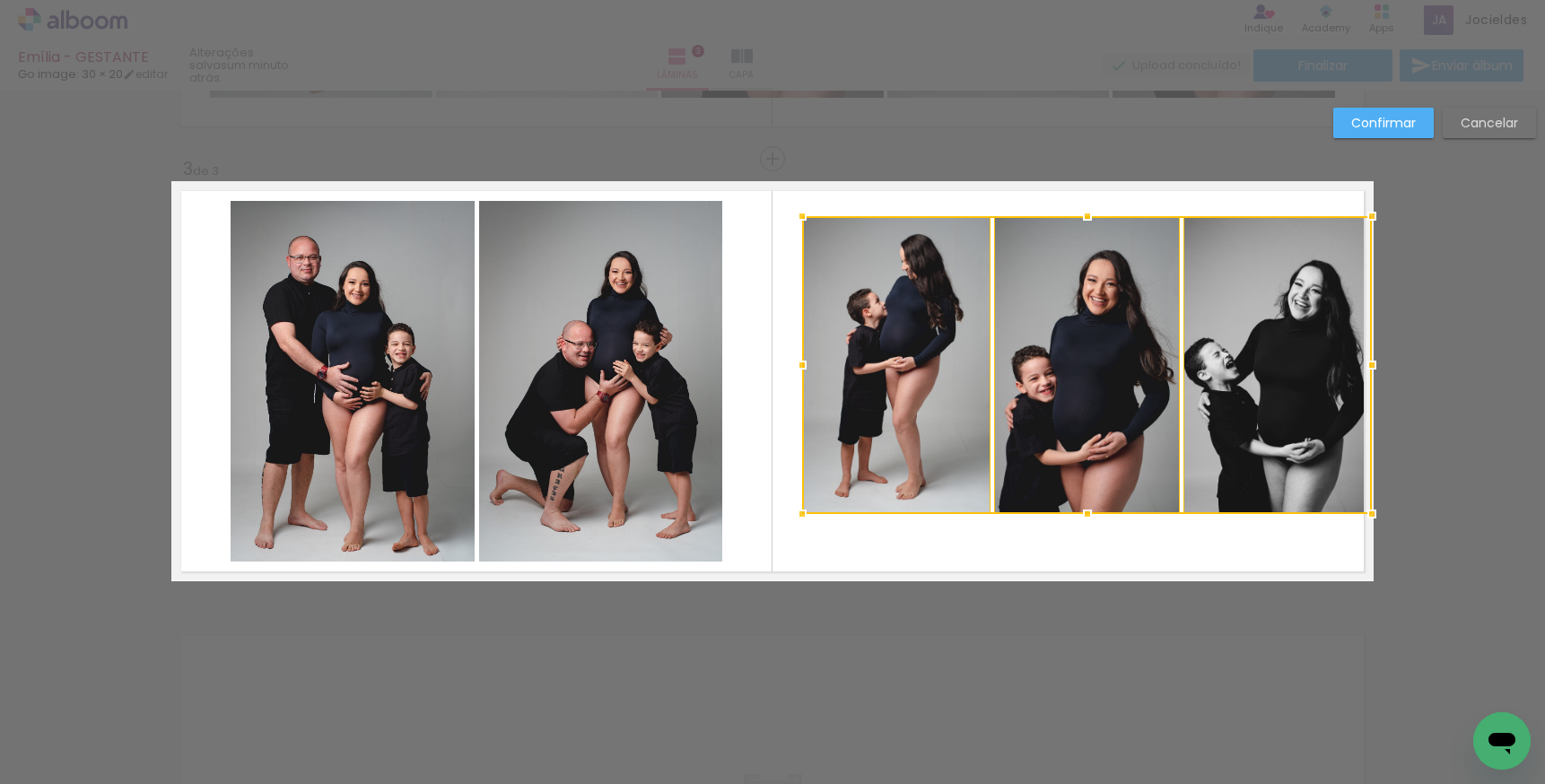 drag, startPoint x: 1330, startPoint y: 244, endPoint x: 1360, endPoint y: 213, distance: 43.13931 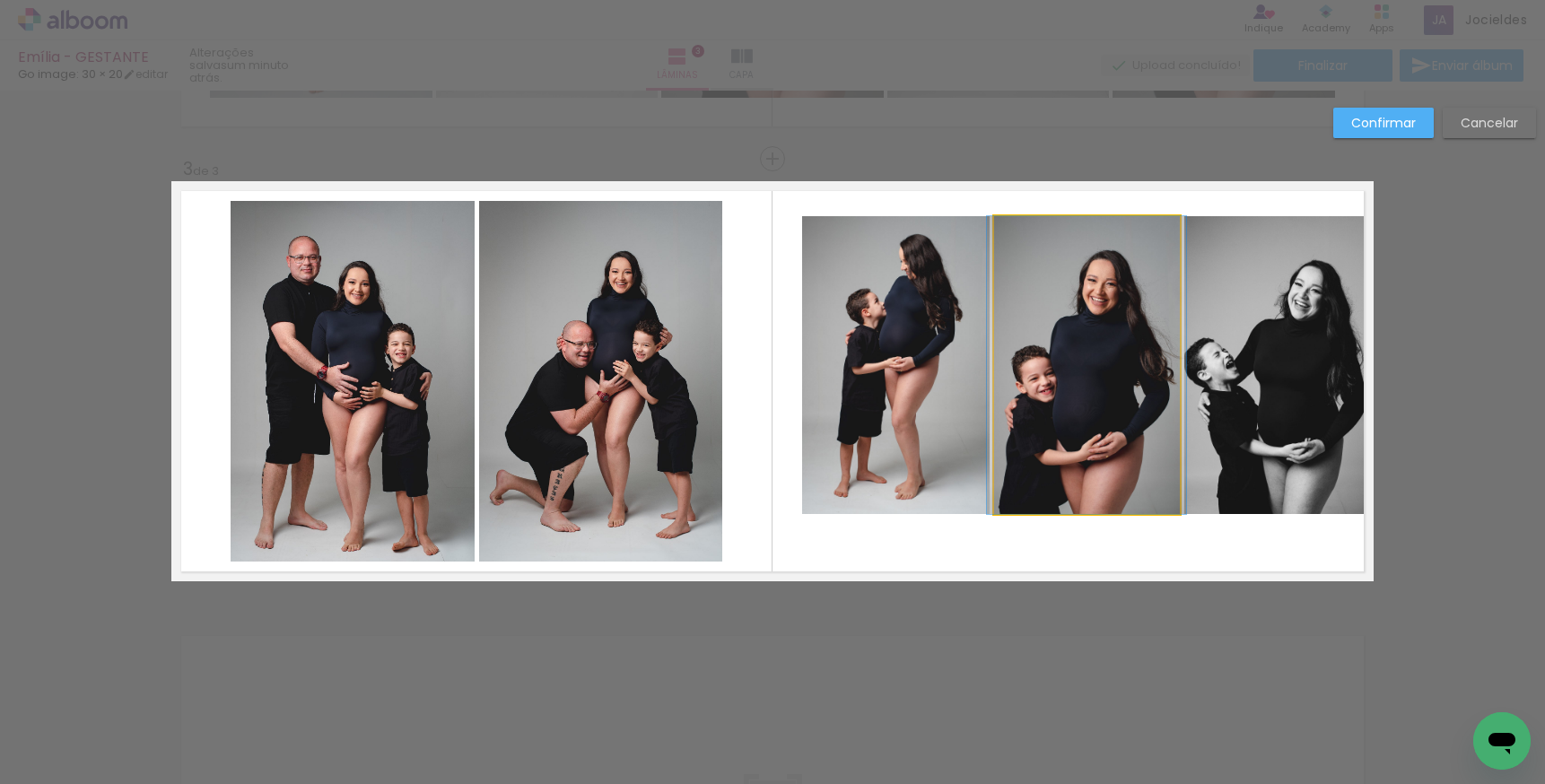 click 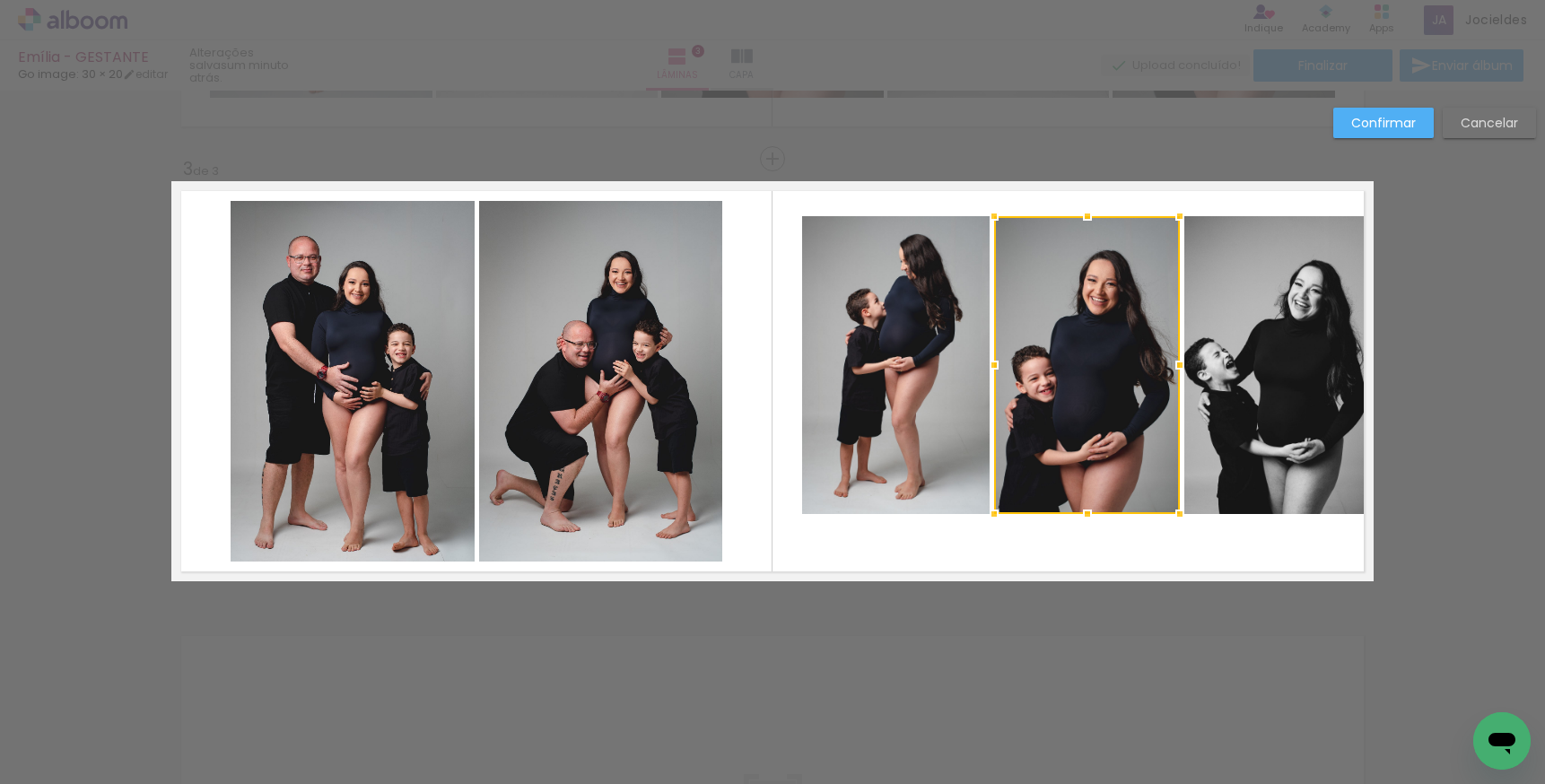 click 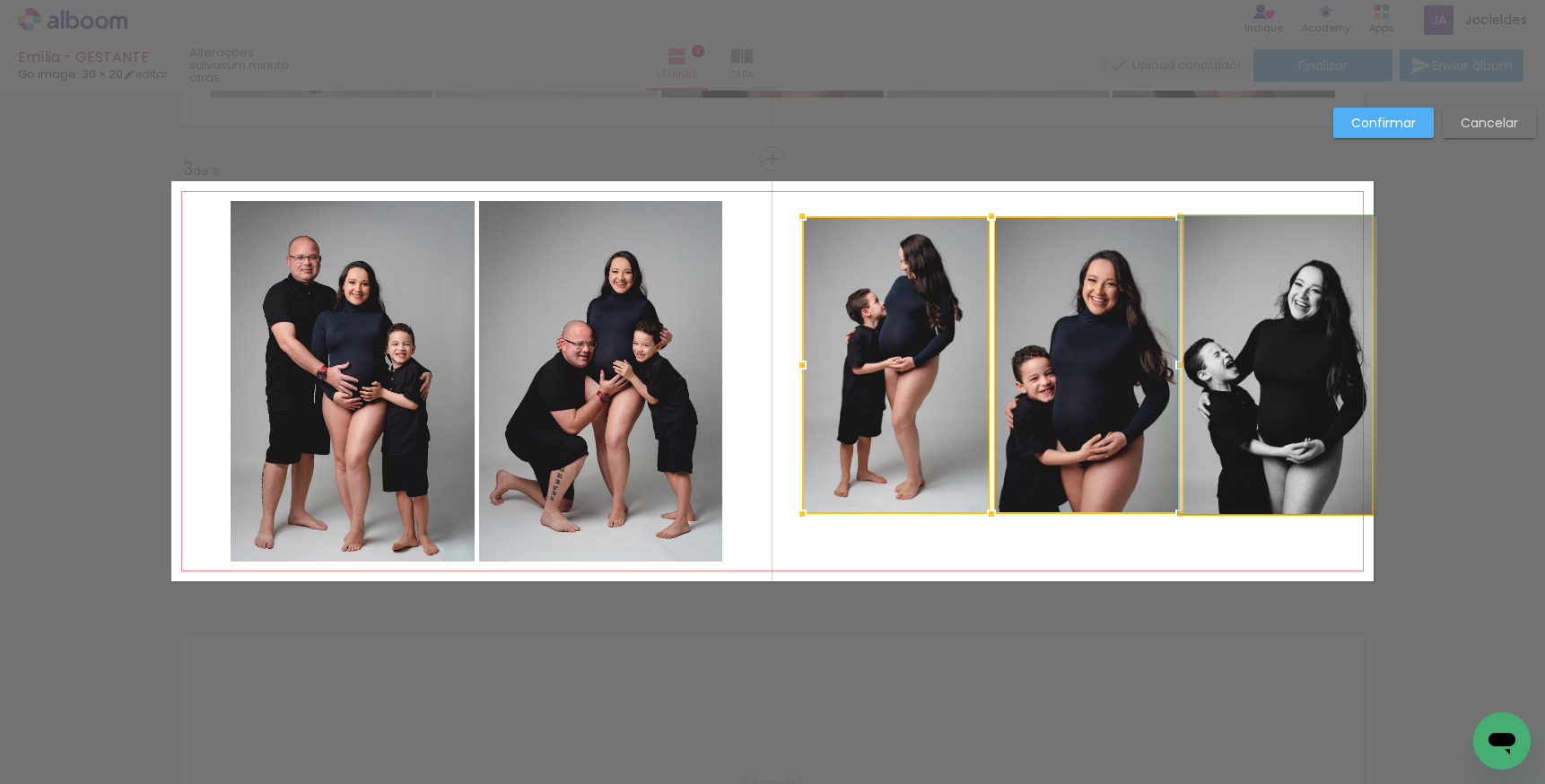 click 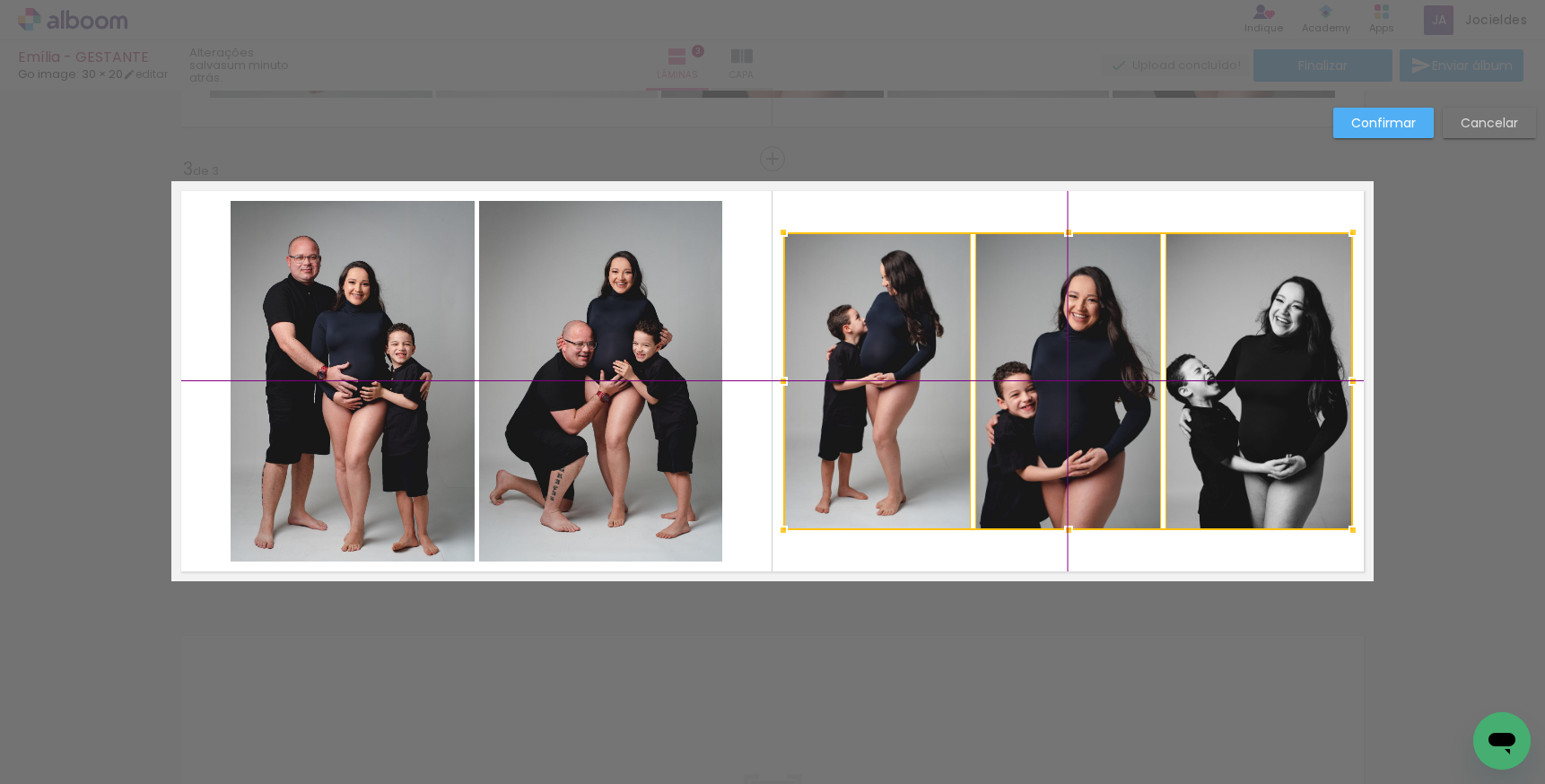 click at bounding box center [1068, 381] 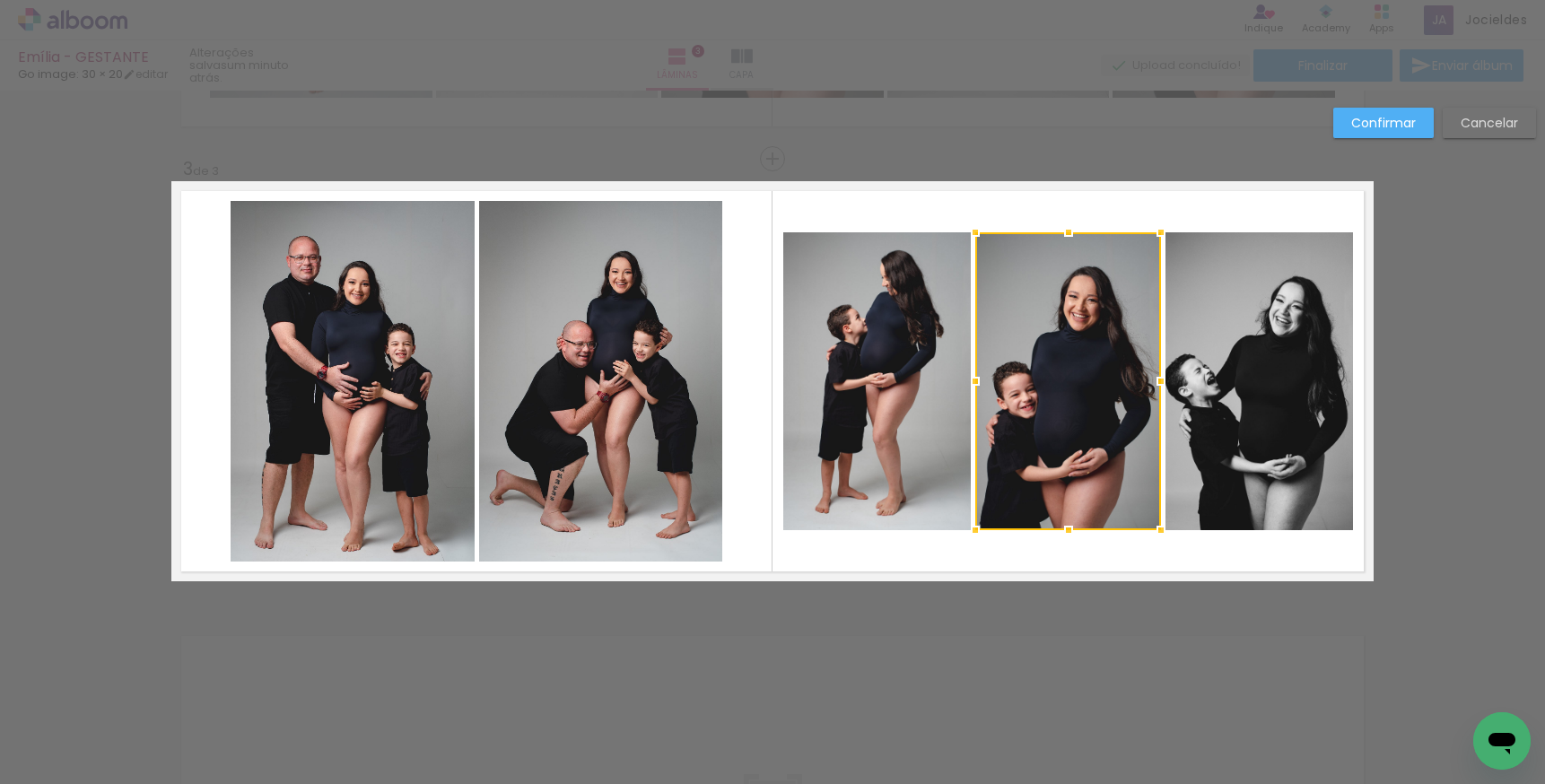 click on "Confirmar Cancelar" at bounding box center (772, 151) 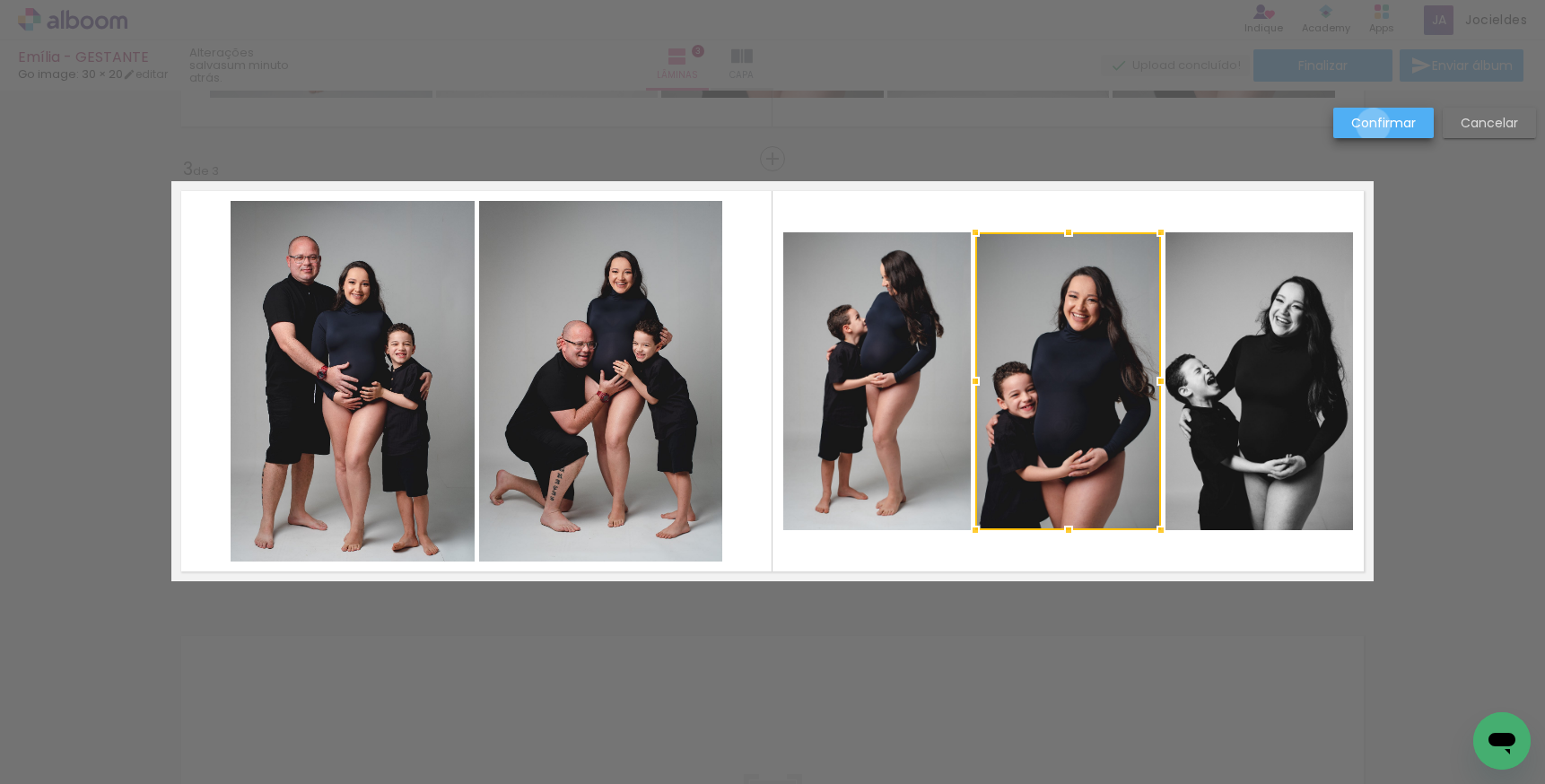 click on "Confirmar" at bounding box center [0, 0] 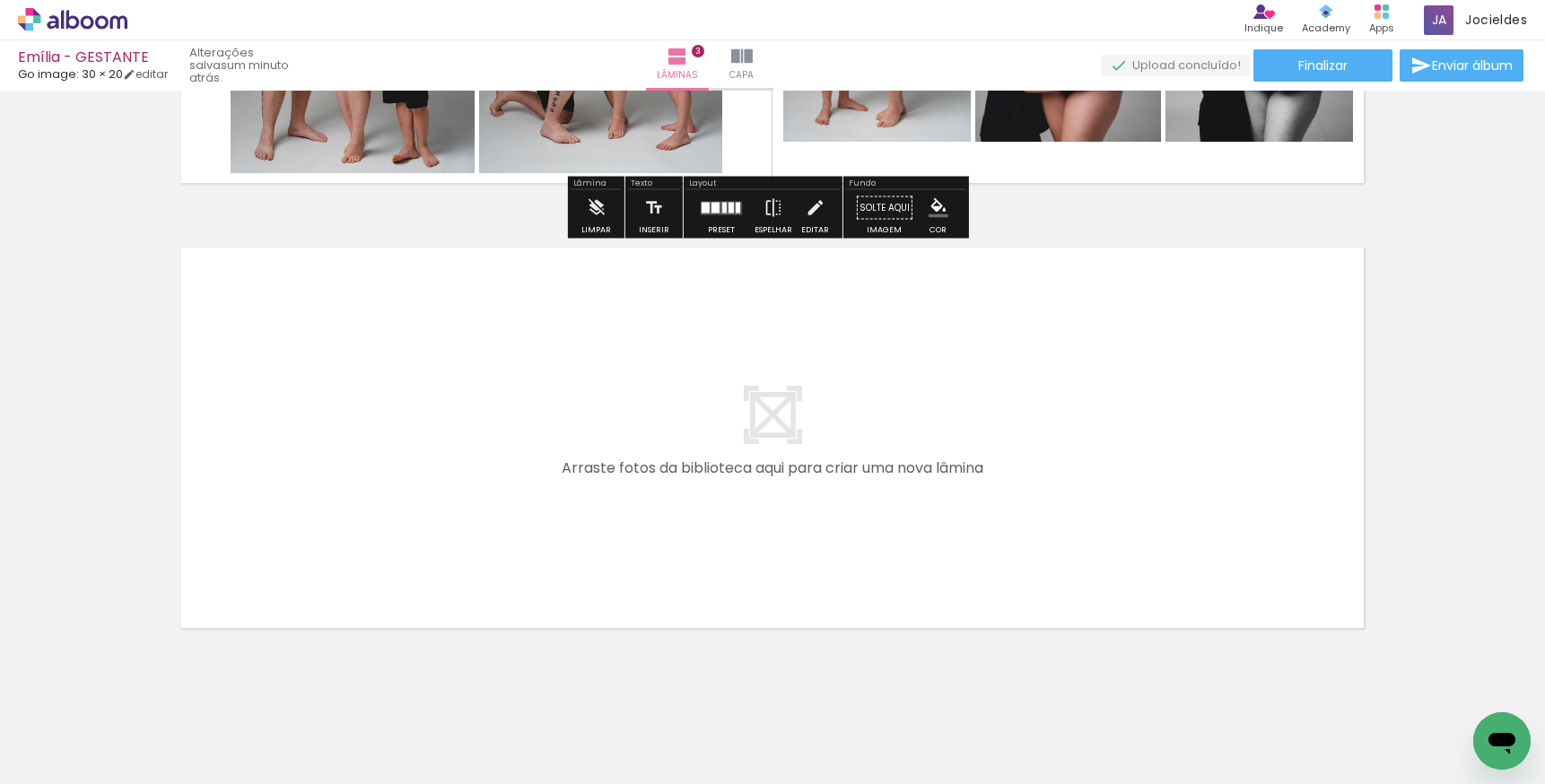 scroll, scrollTop: 1268, scrollLeft: 0, axis: vertical 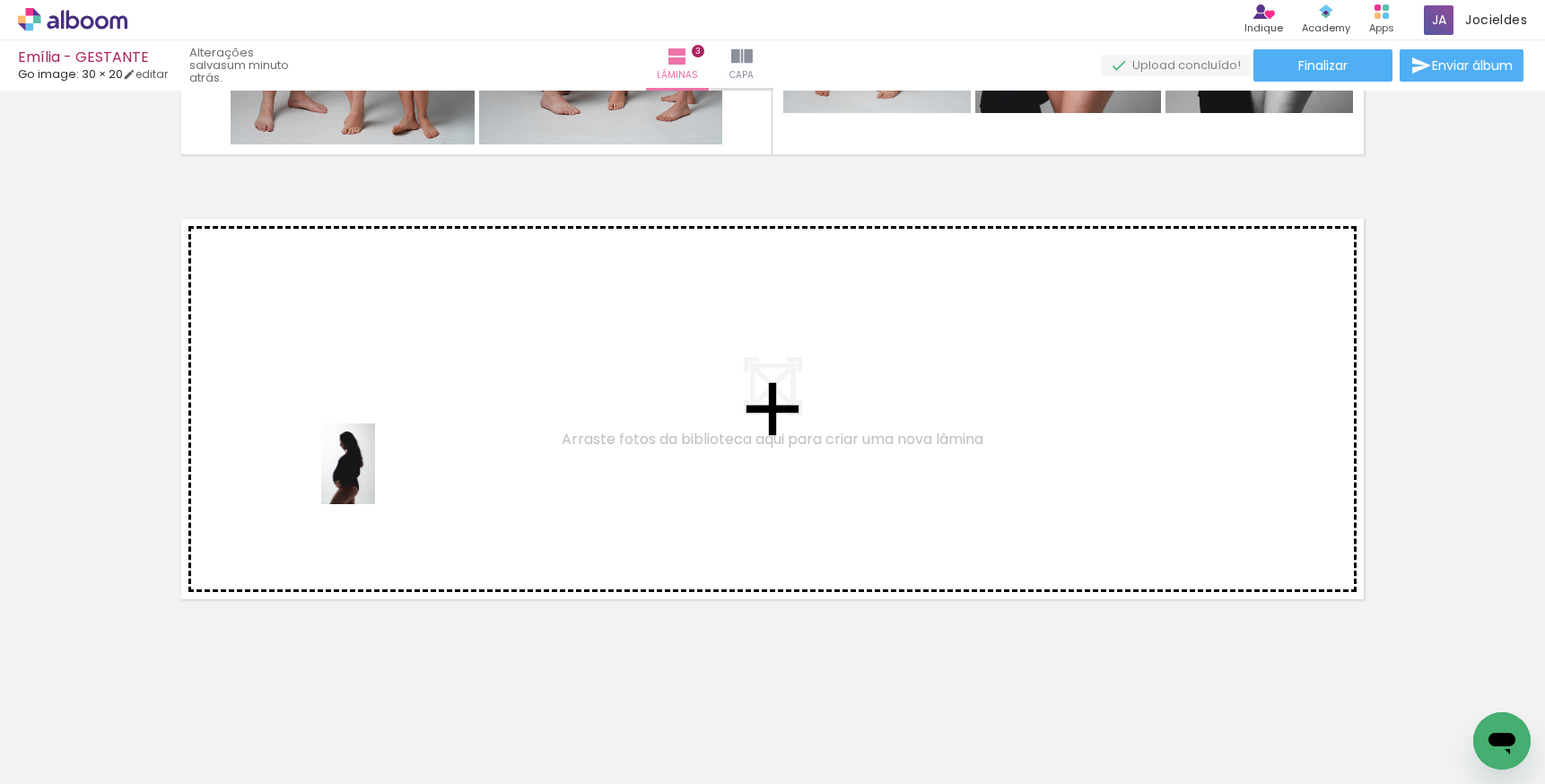 drag, startPoint x: 936, startPoint y: 730, endPoint x: 377, endPoint y: 475, distance: 614.4152 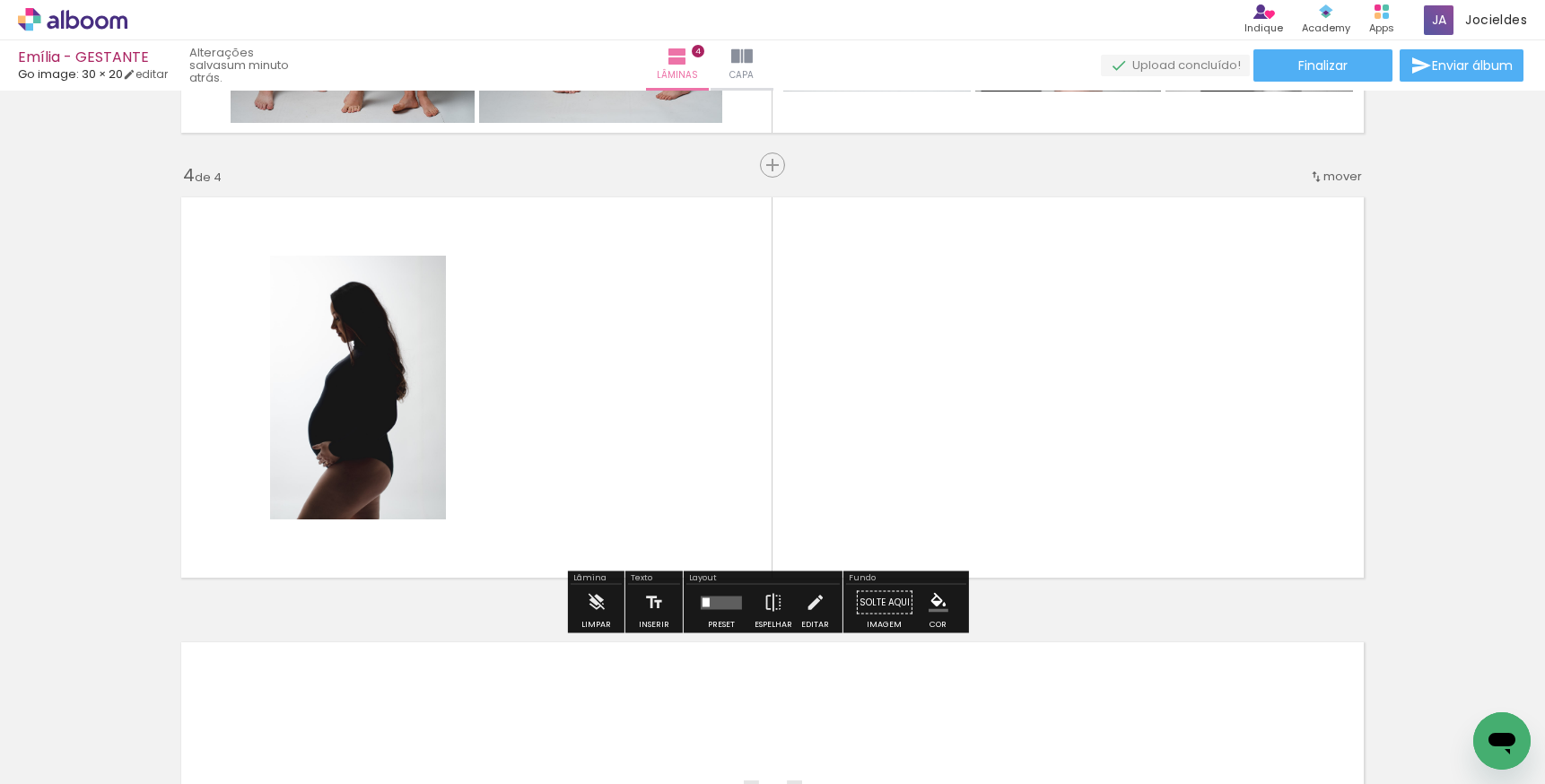 scroll, scrollTop: 1296, scrollLeft: 0, axis: vertical 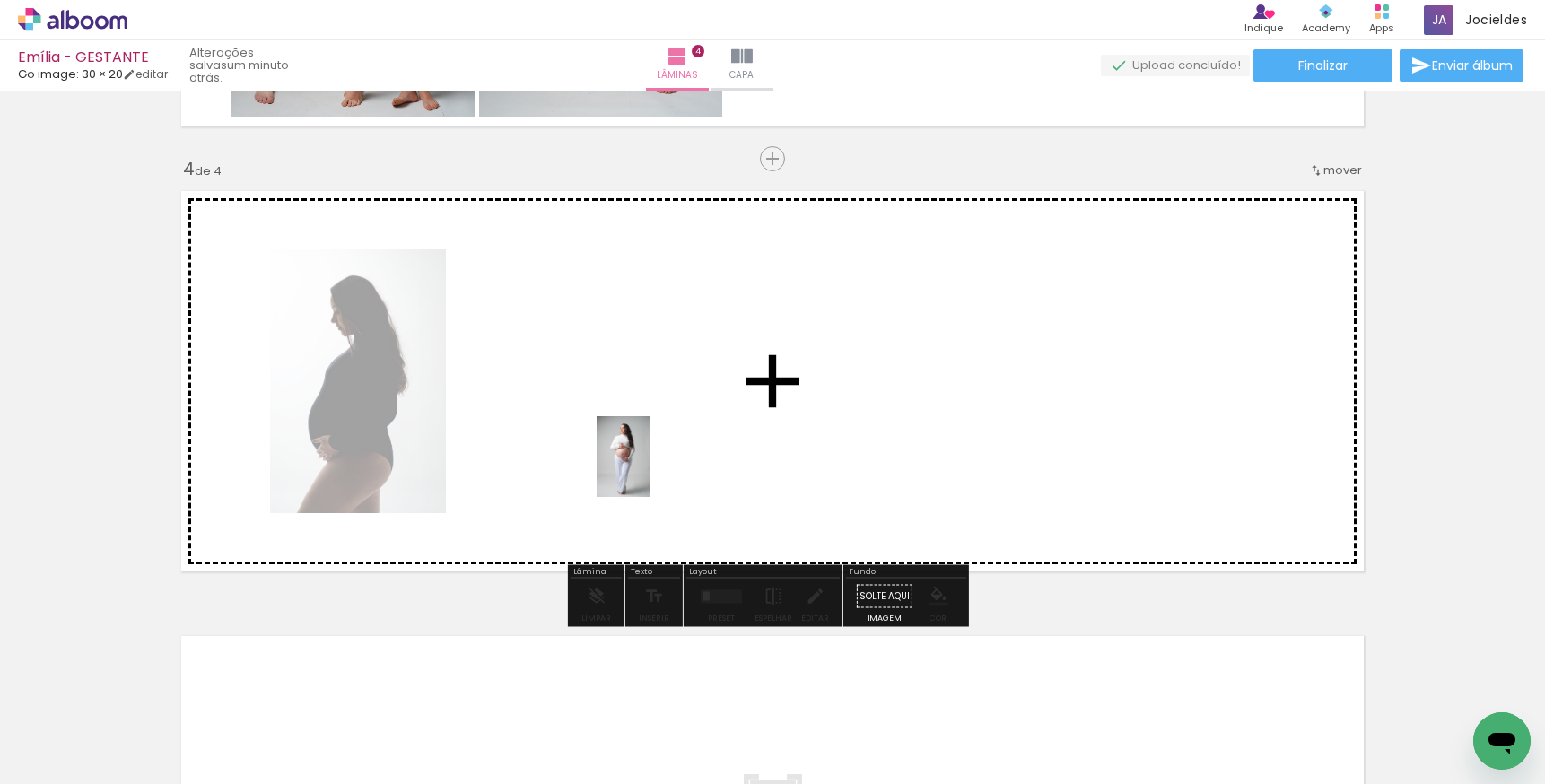 drag, startPoint x: 1044, startPoint y: 729, endPoint x: 648, endPoint y: 465, distance: 475.93277 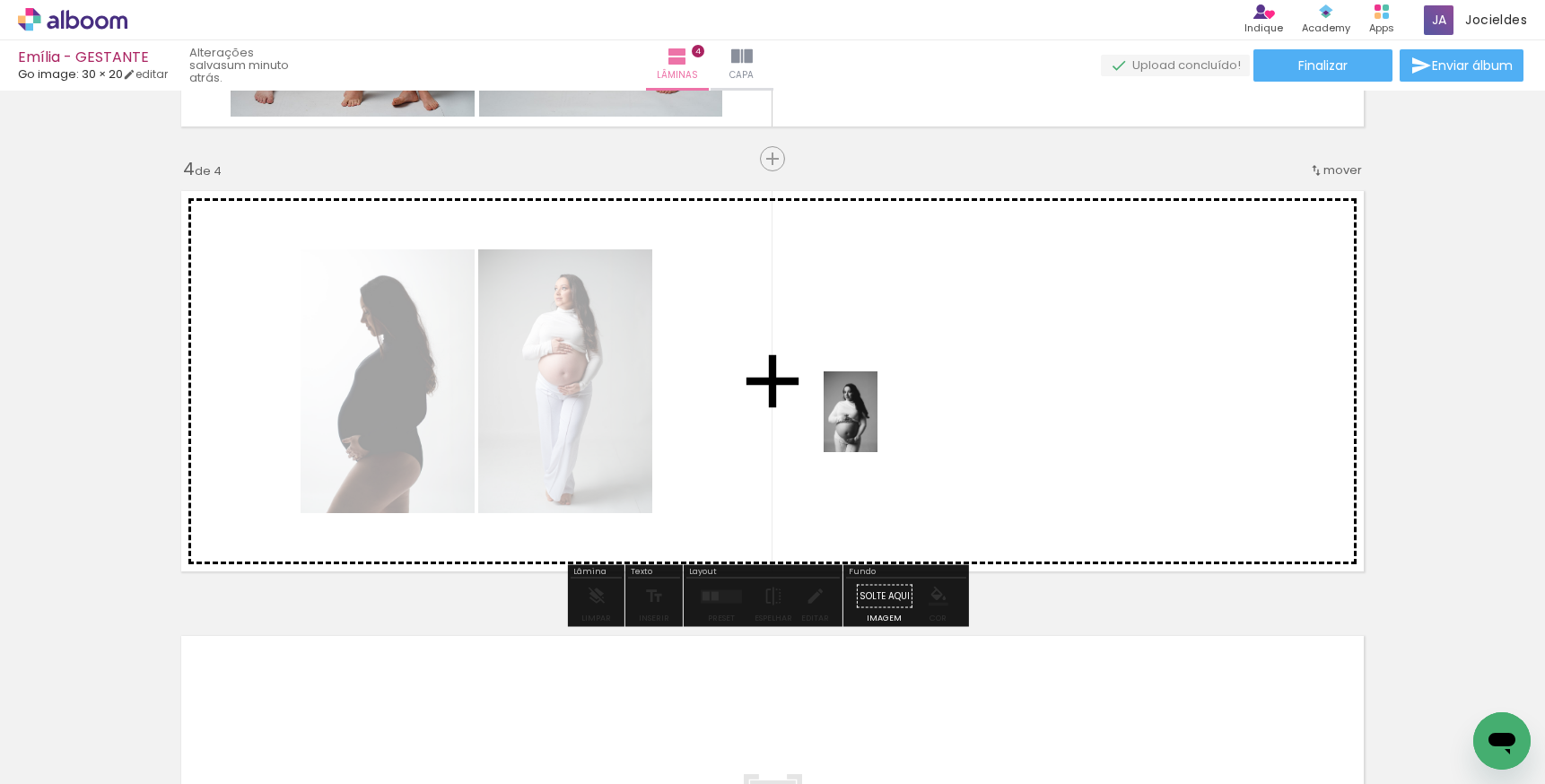 drag, startPoint x: 1137, startPoint y: 728, endPoint x: 877, endPoint y: 425, distance: 399.26057 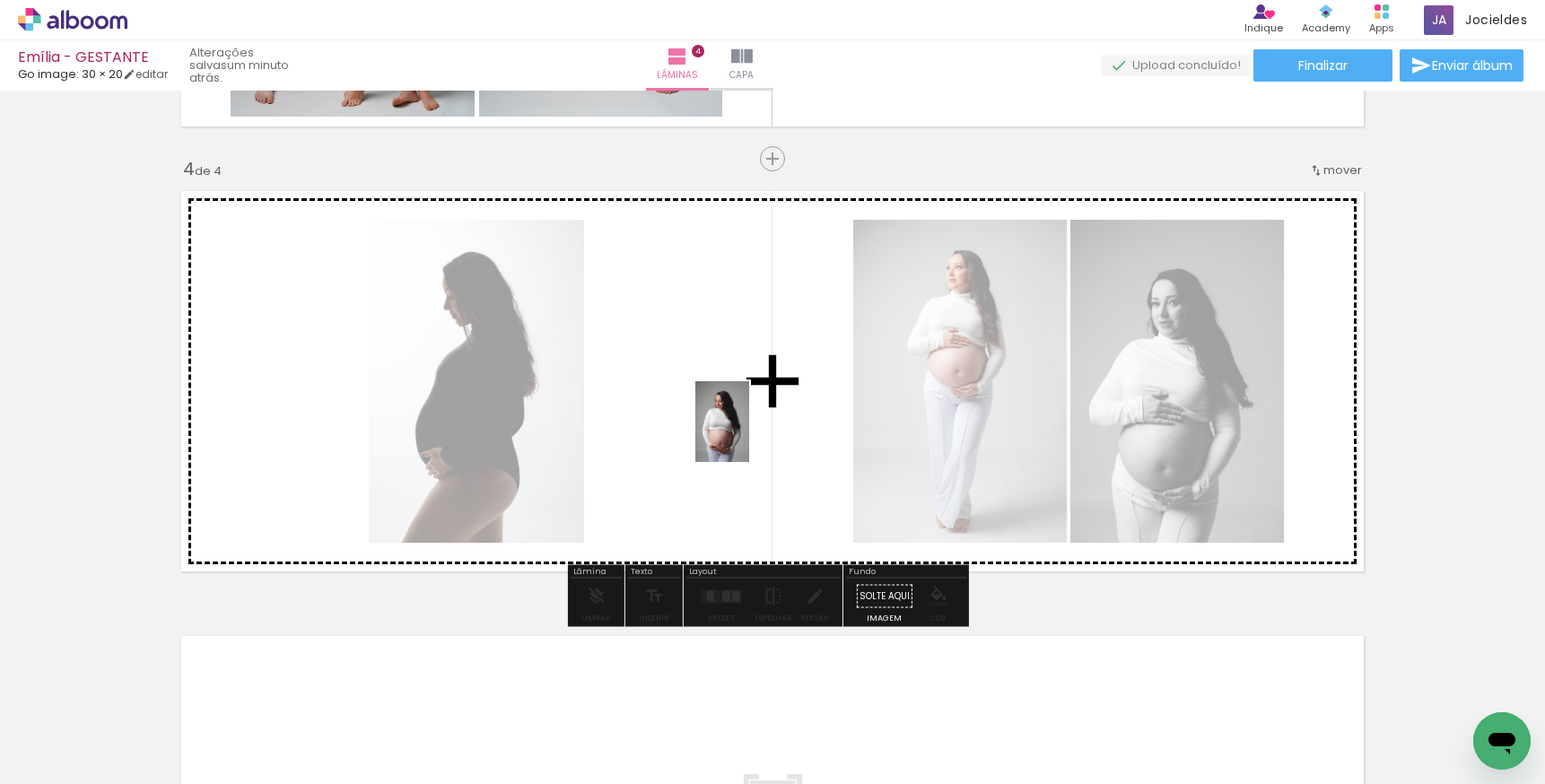 drag, startPoint x: 1234, startPoint y: 746, endPoint x: 642, endPoint y: 379, distance: 696.5293 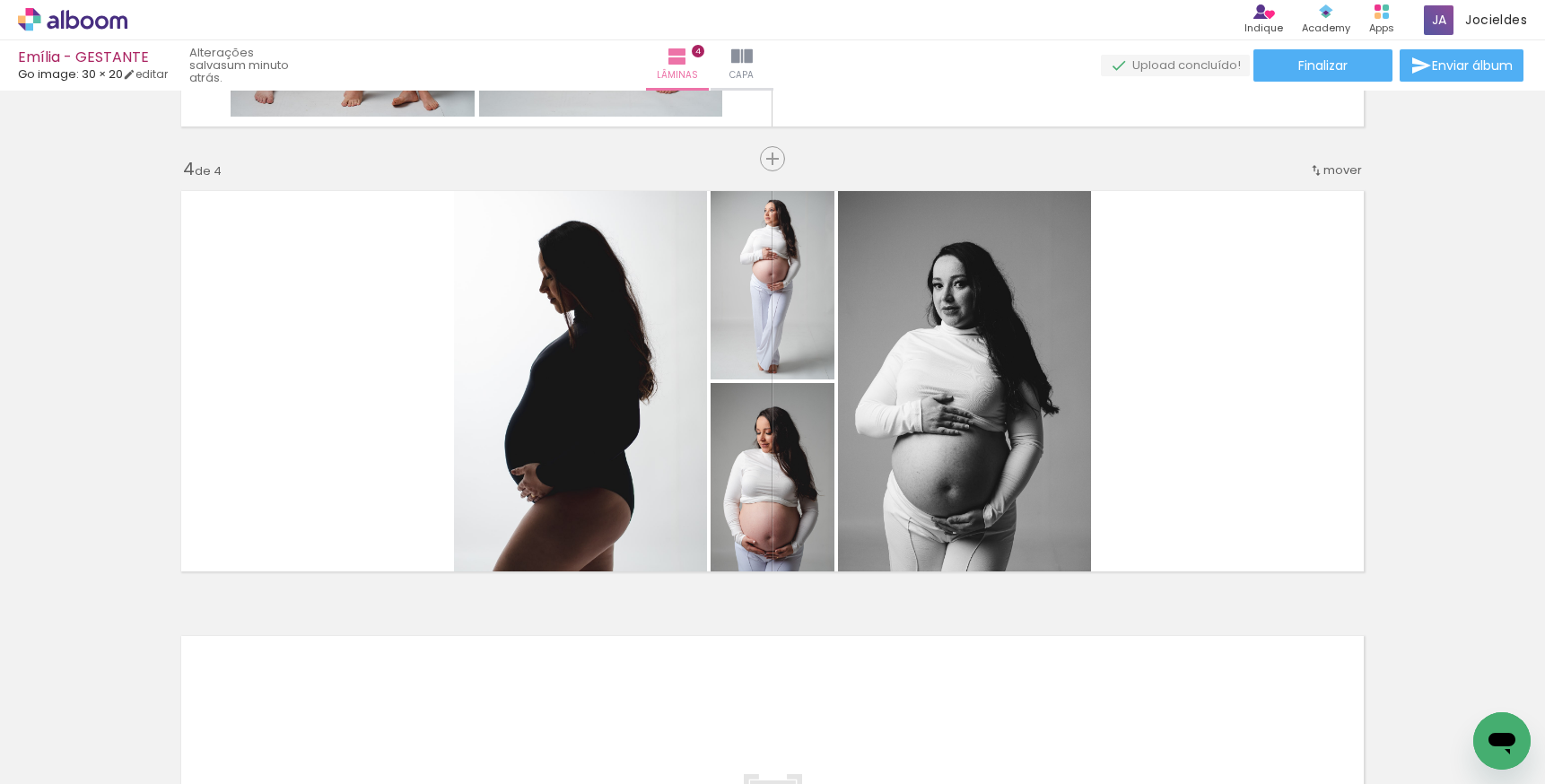 scroll, scrollTop: 0, scrollLeft: 1330, axis: horizontal 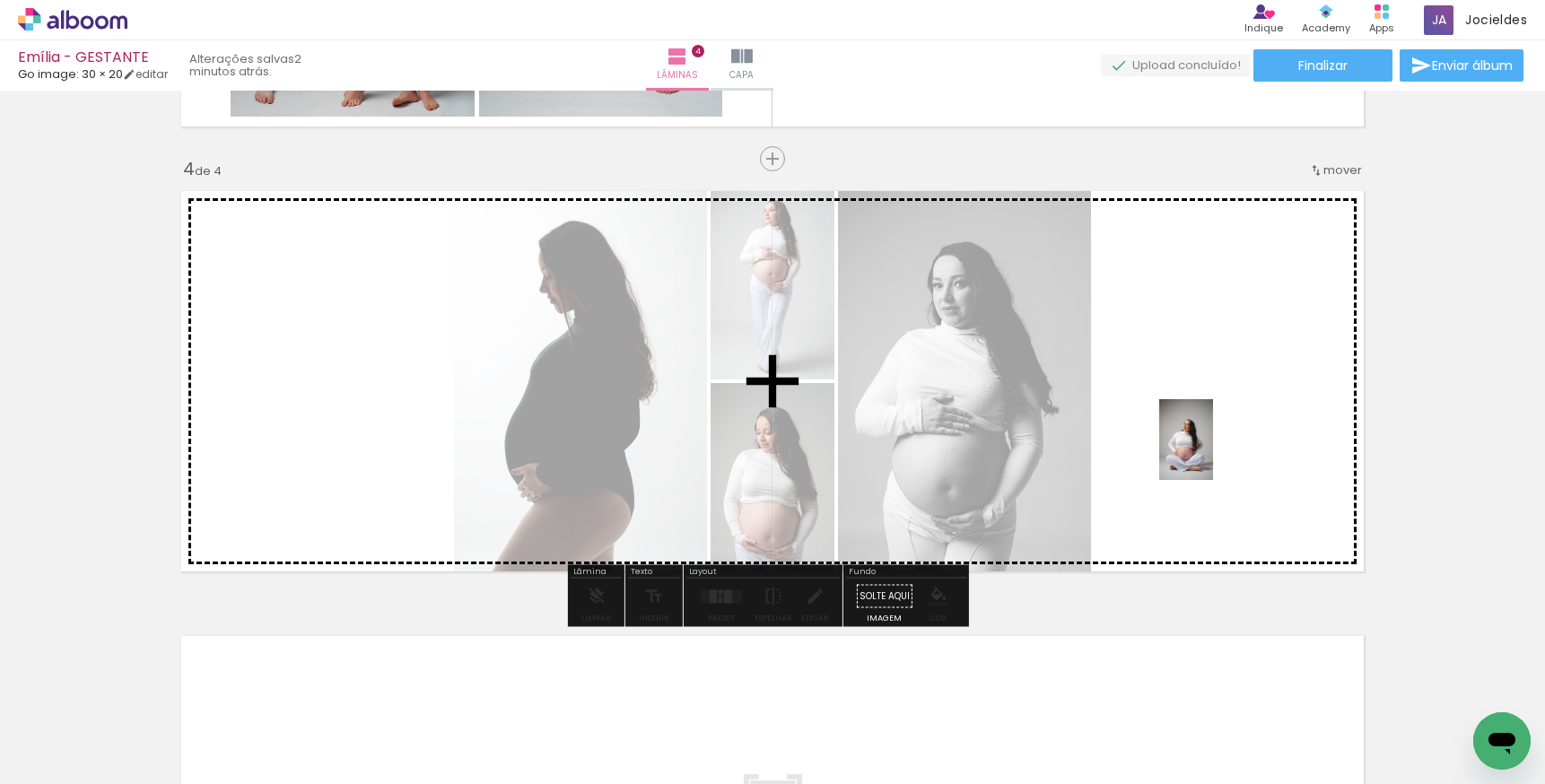 drag, startPoint x: 672, startPoint y: 732, endPoint x: 1212, endPoint y: 452, distance: 608.2763 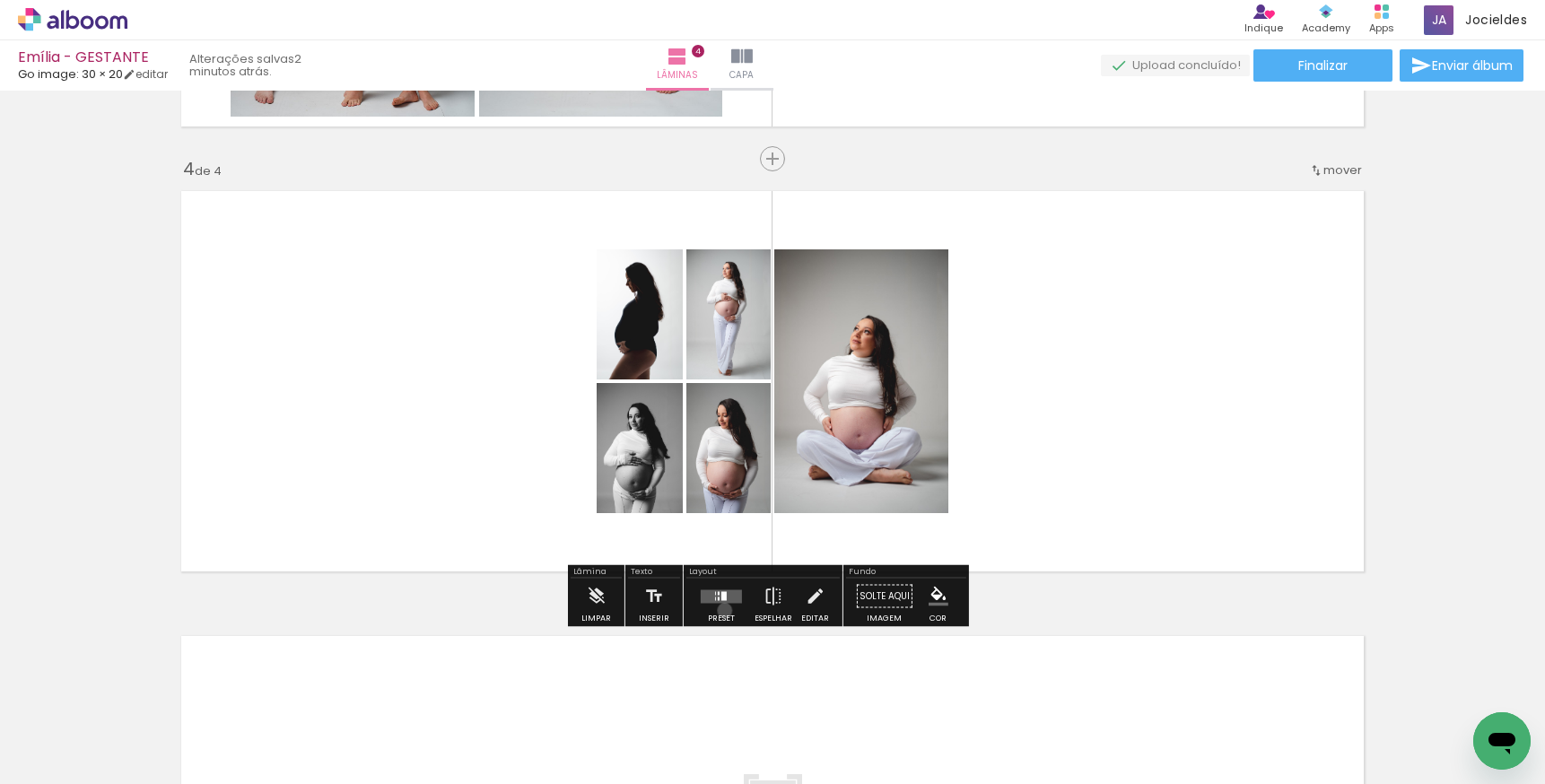 click at bounding box center (721, 597) 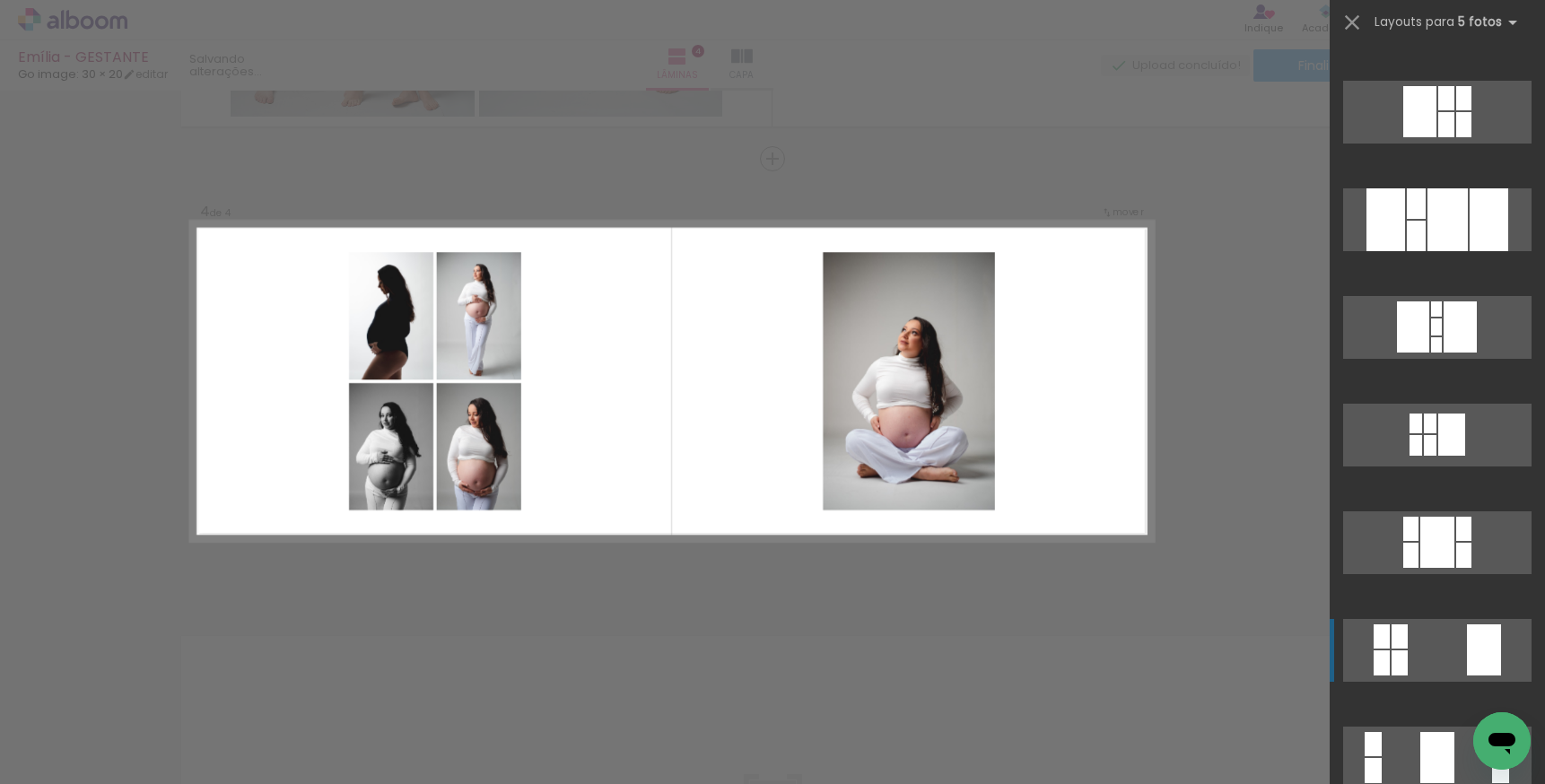 scroll, scrollTop: 345, scrollLeft: 0, axis: vertical 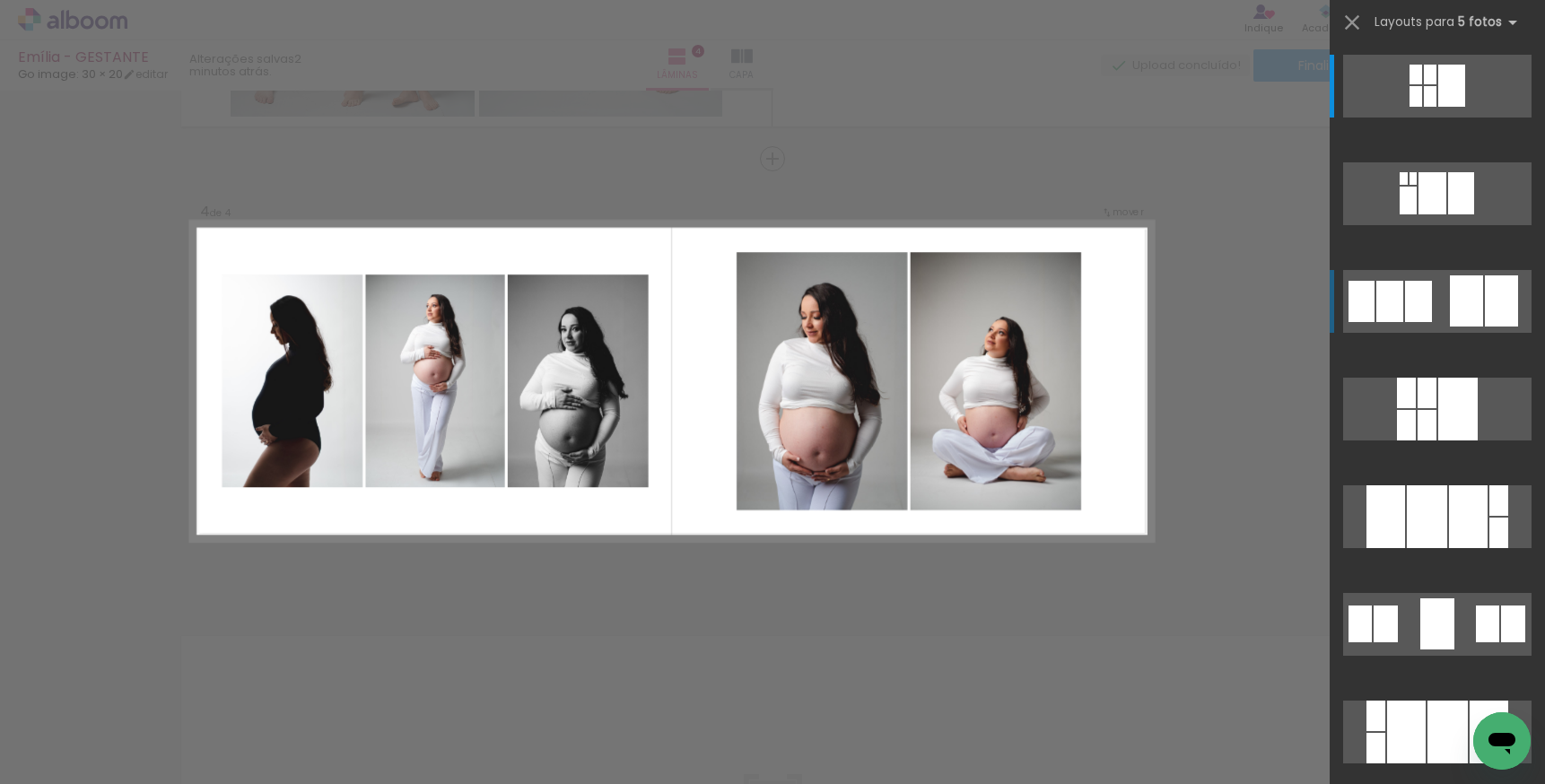 click at bounding box center [1437, 409] 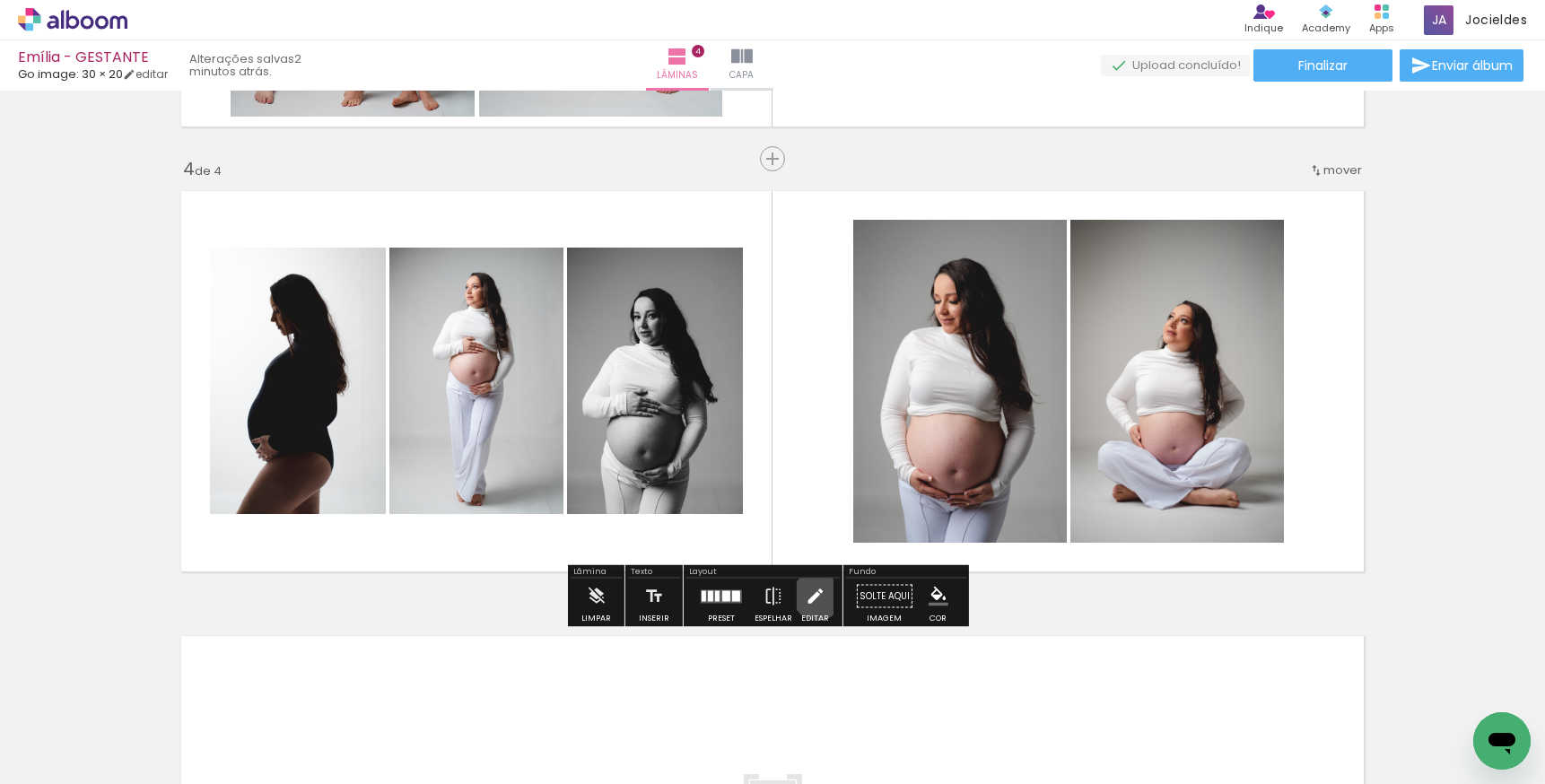 click at bounding box center [815, 597] 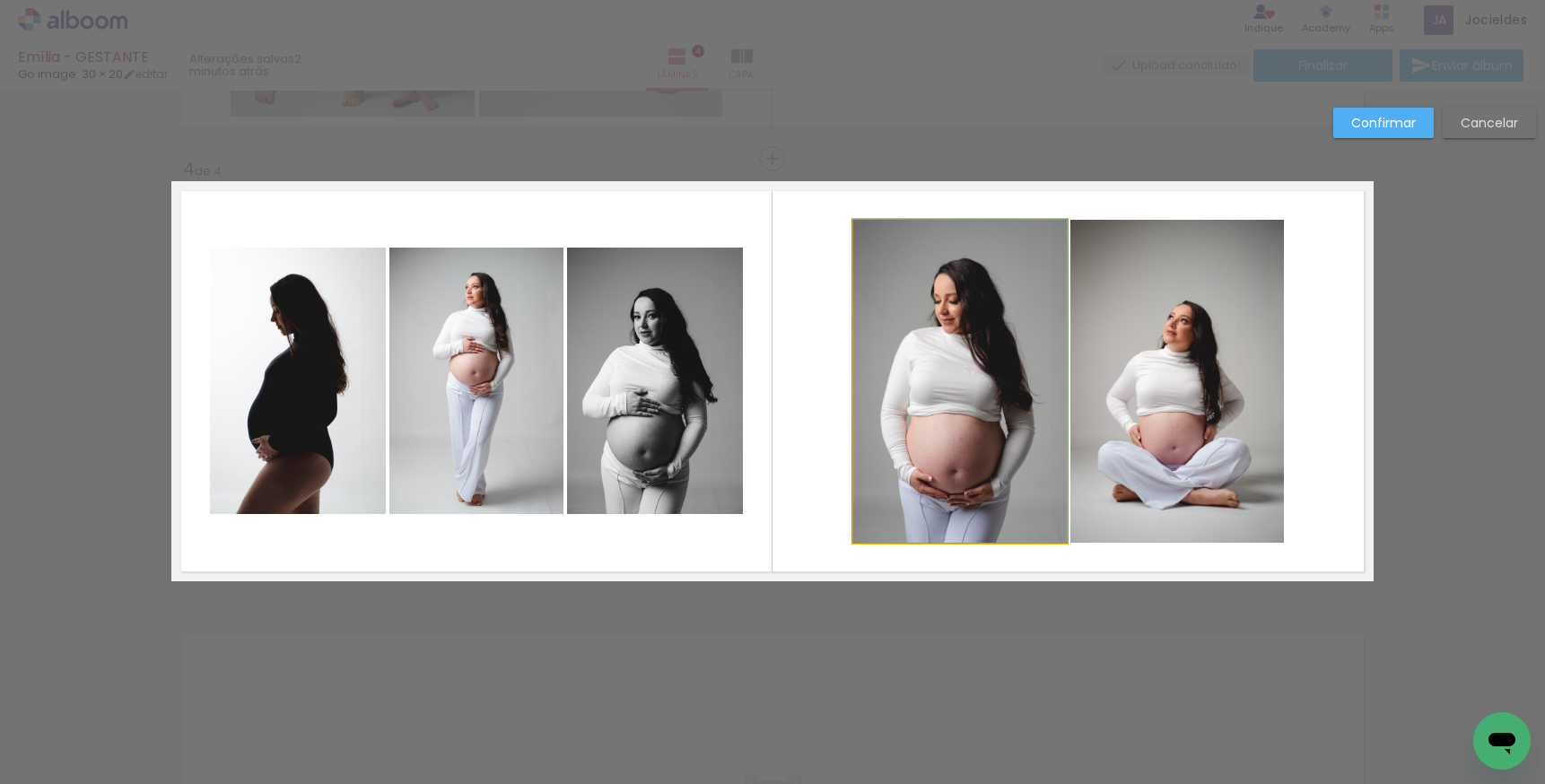 click 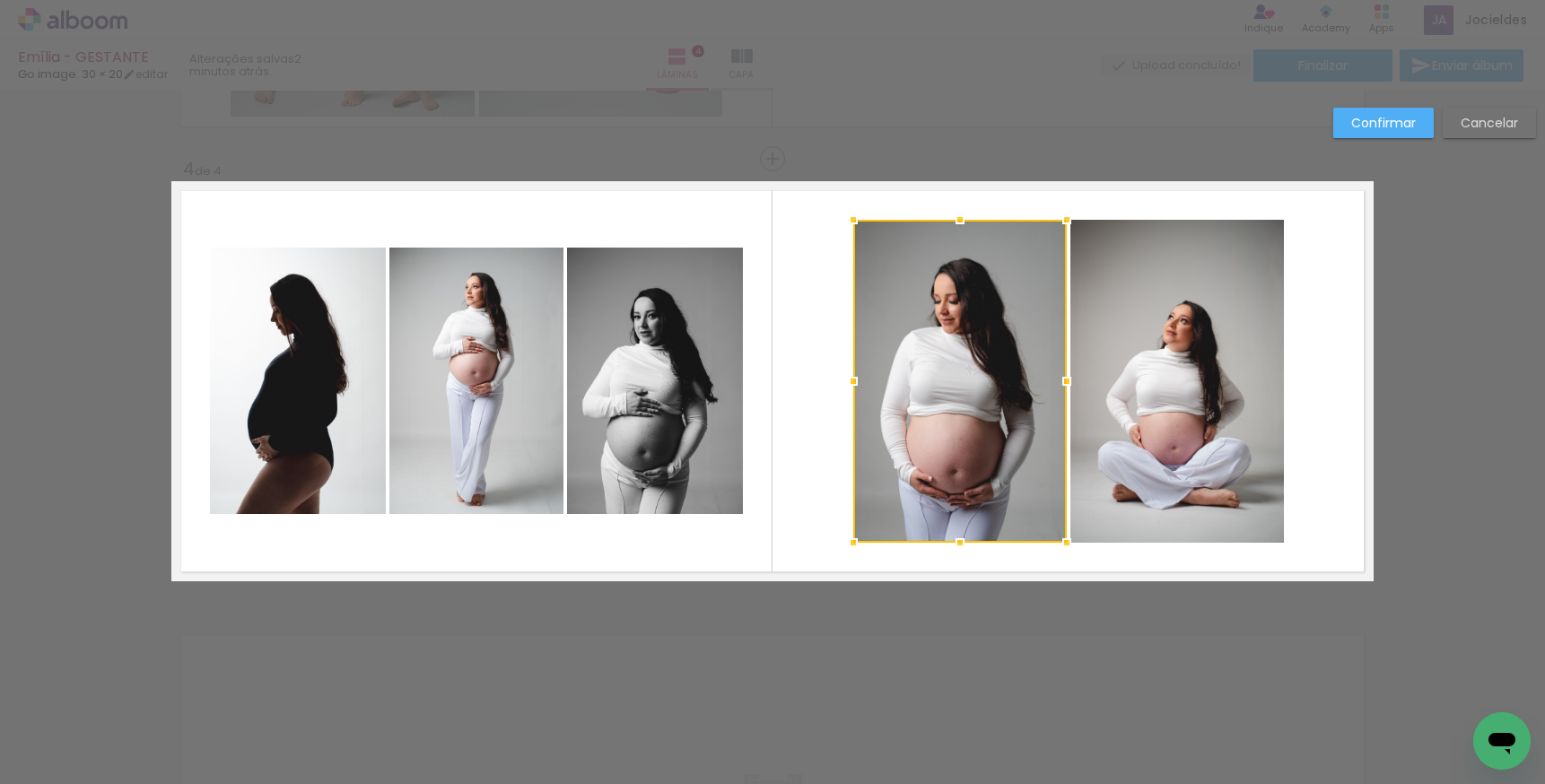 click 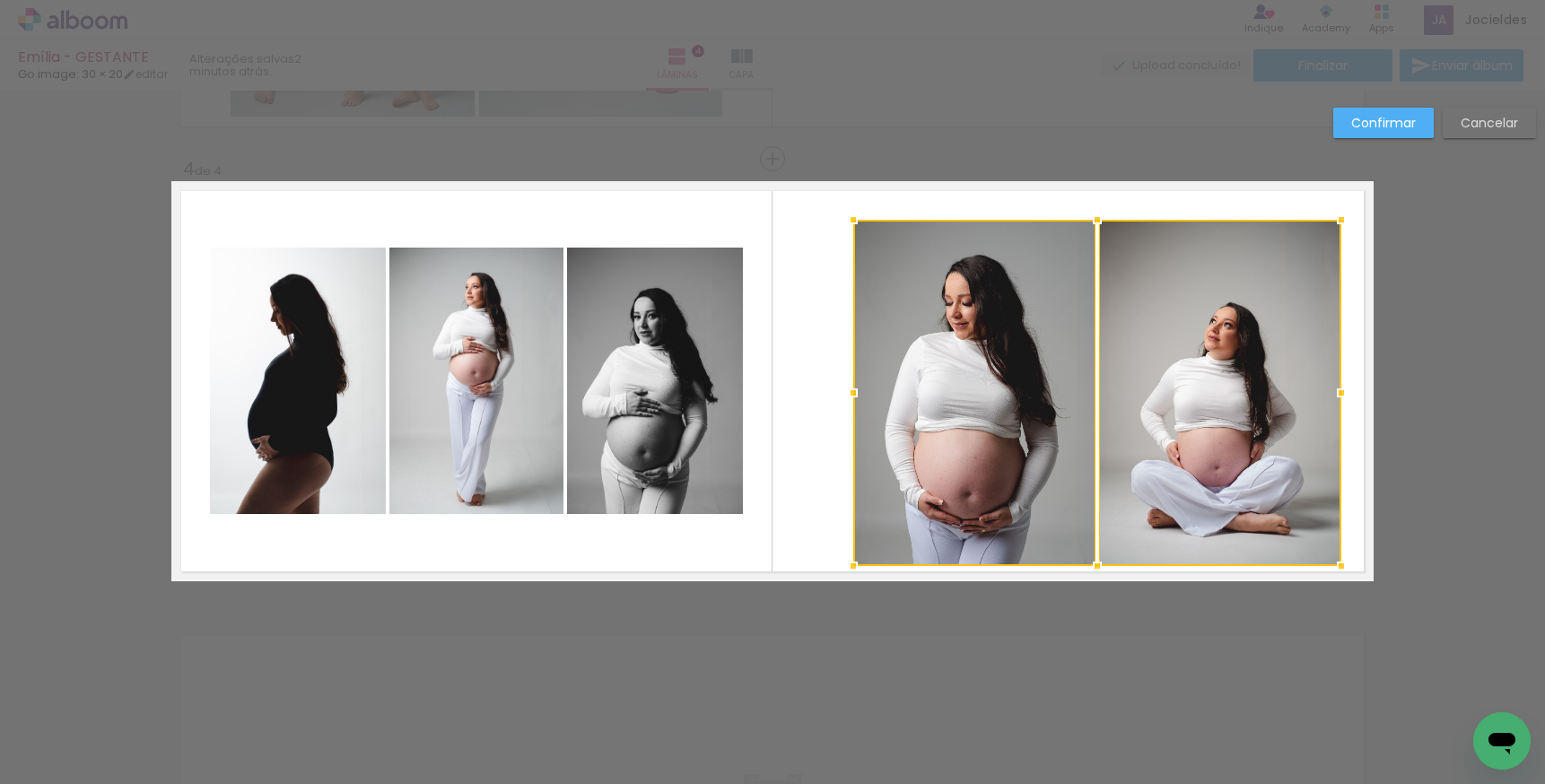 drag, startPoint x: 1283, startPoint y: 544, endPoint x: 1331, endPoint y: 604, distance: 76.83749 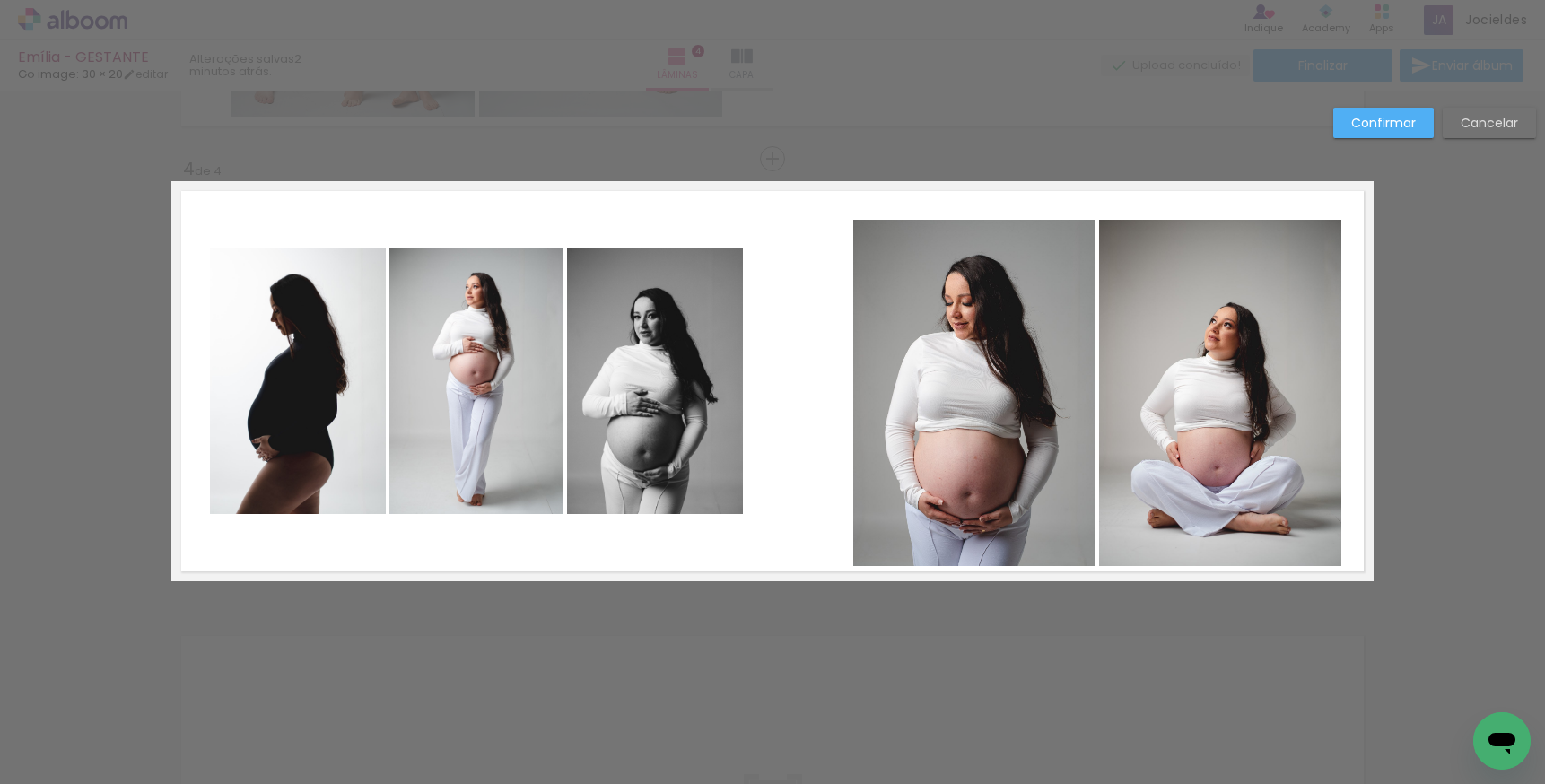 click 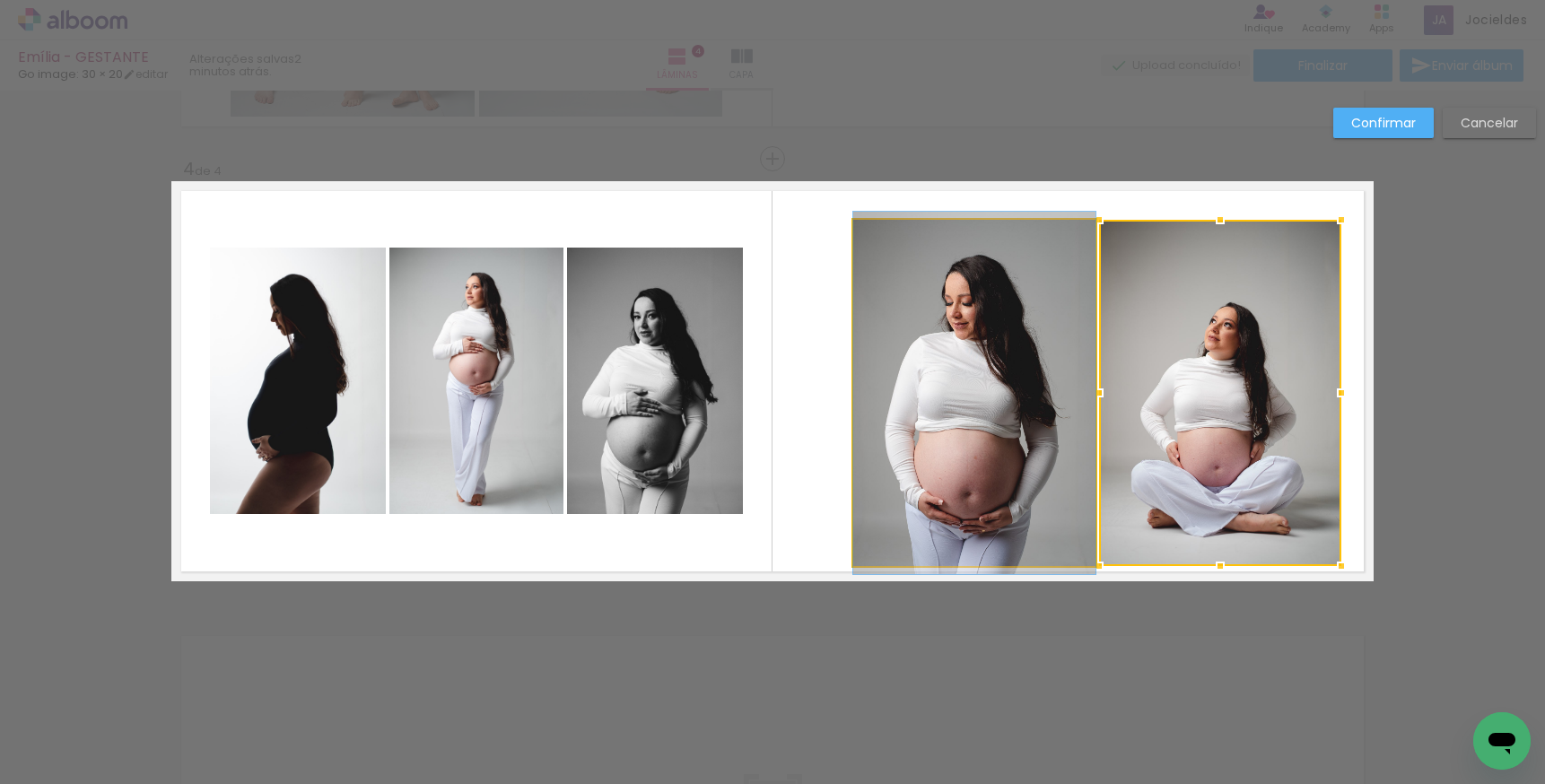 click 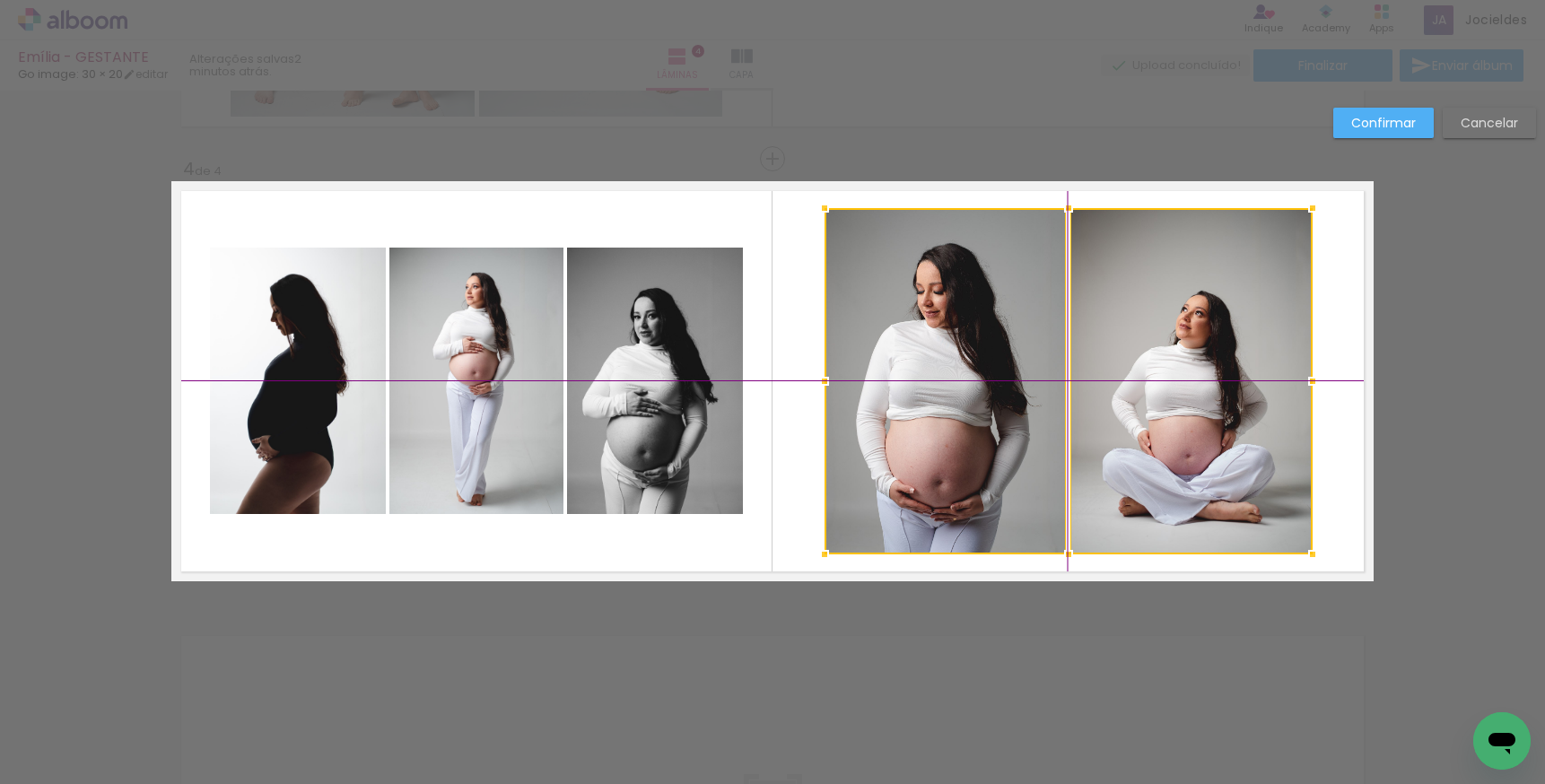 drag, startPoint x: 1173, startPoint y: 386, endPoint x: 1146, endPoint y: 371, distance: 31 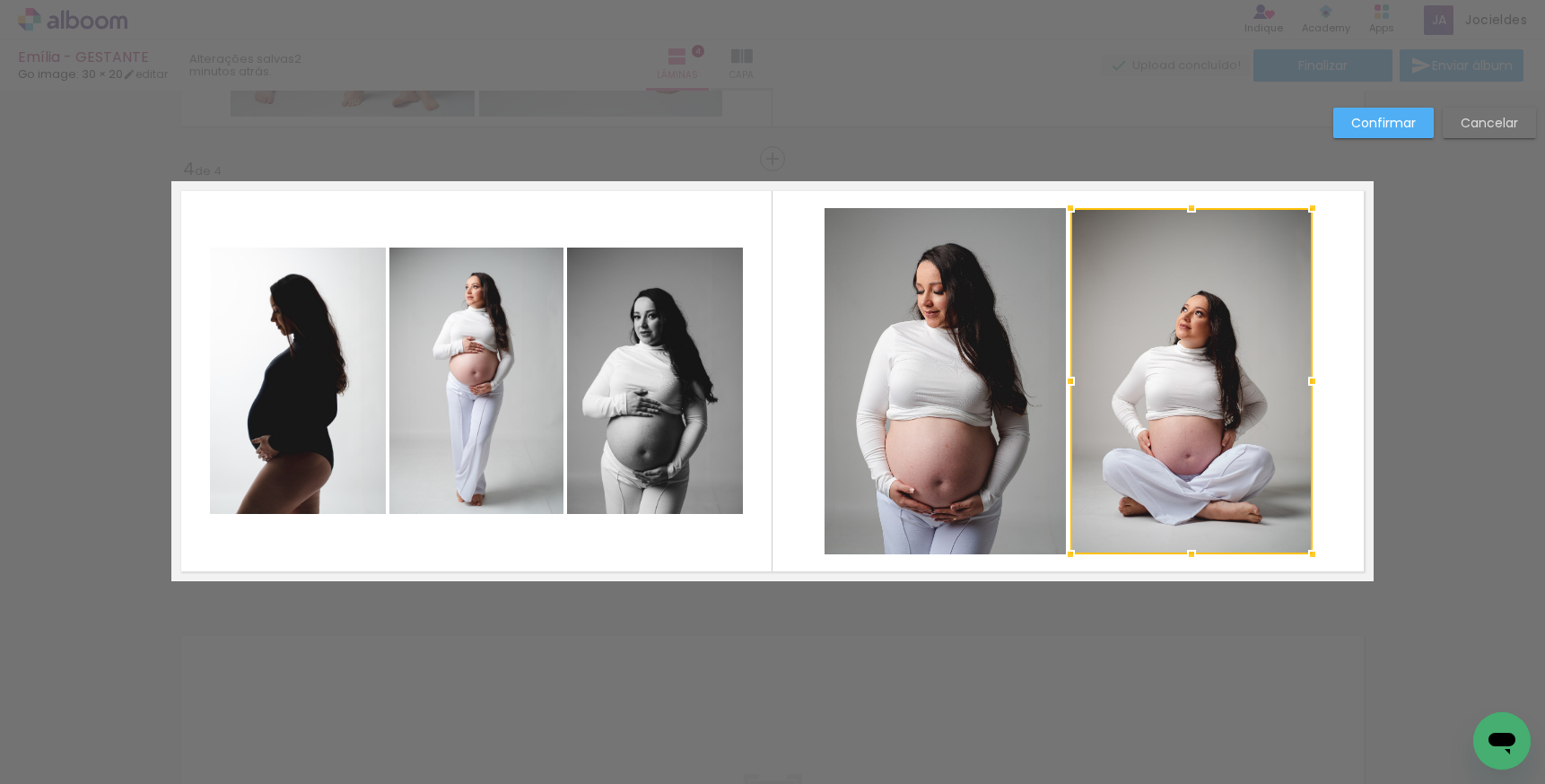 click 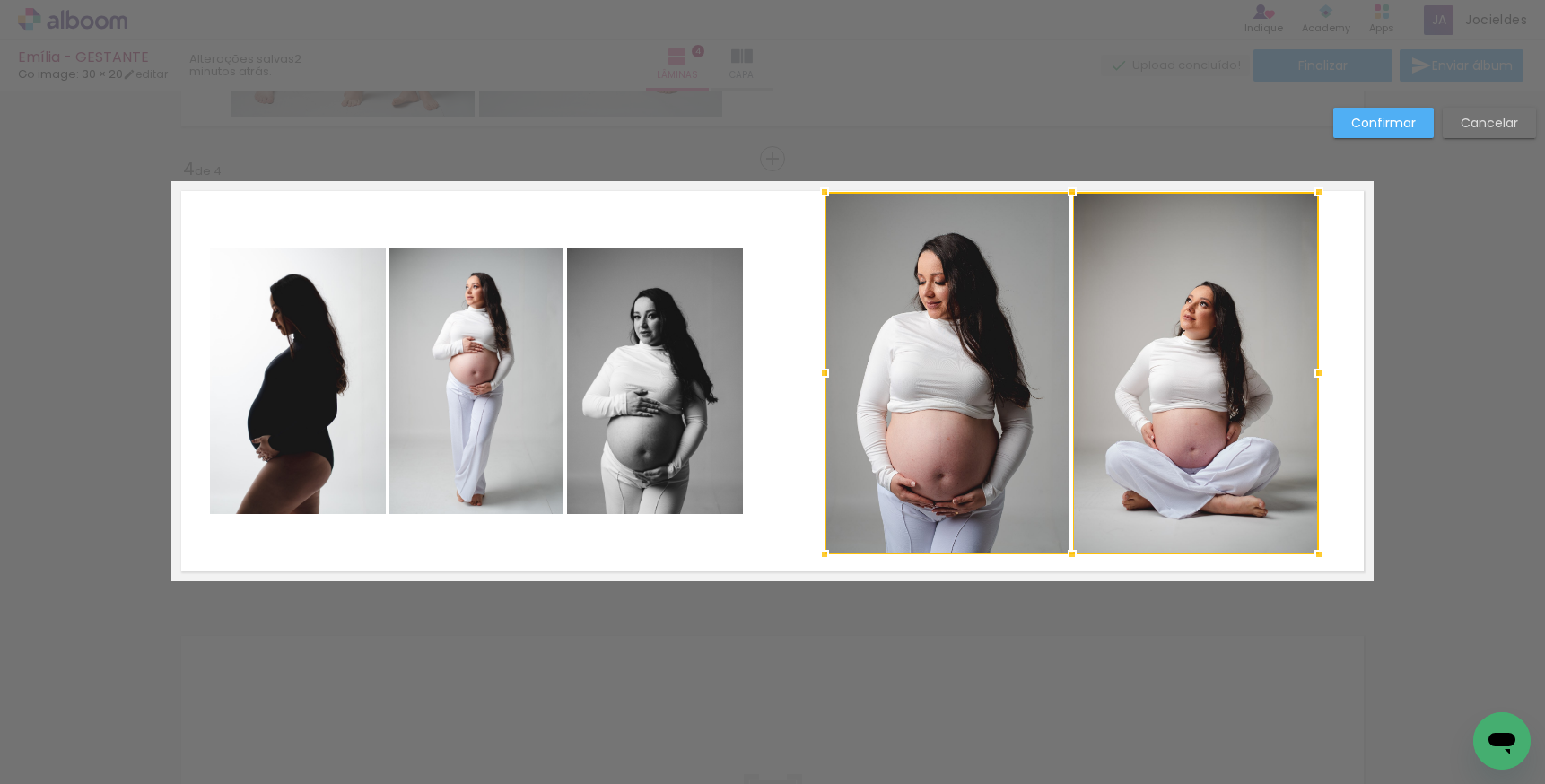 drag, startPoint x: 1305, startPoint y: 207, endPoint x: 1310, endPoint y: 194, distance: 13.928388 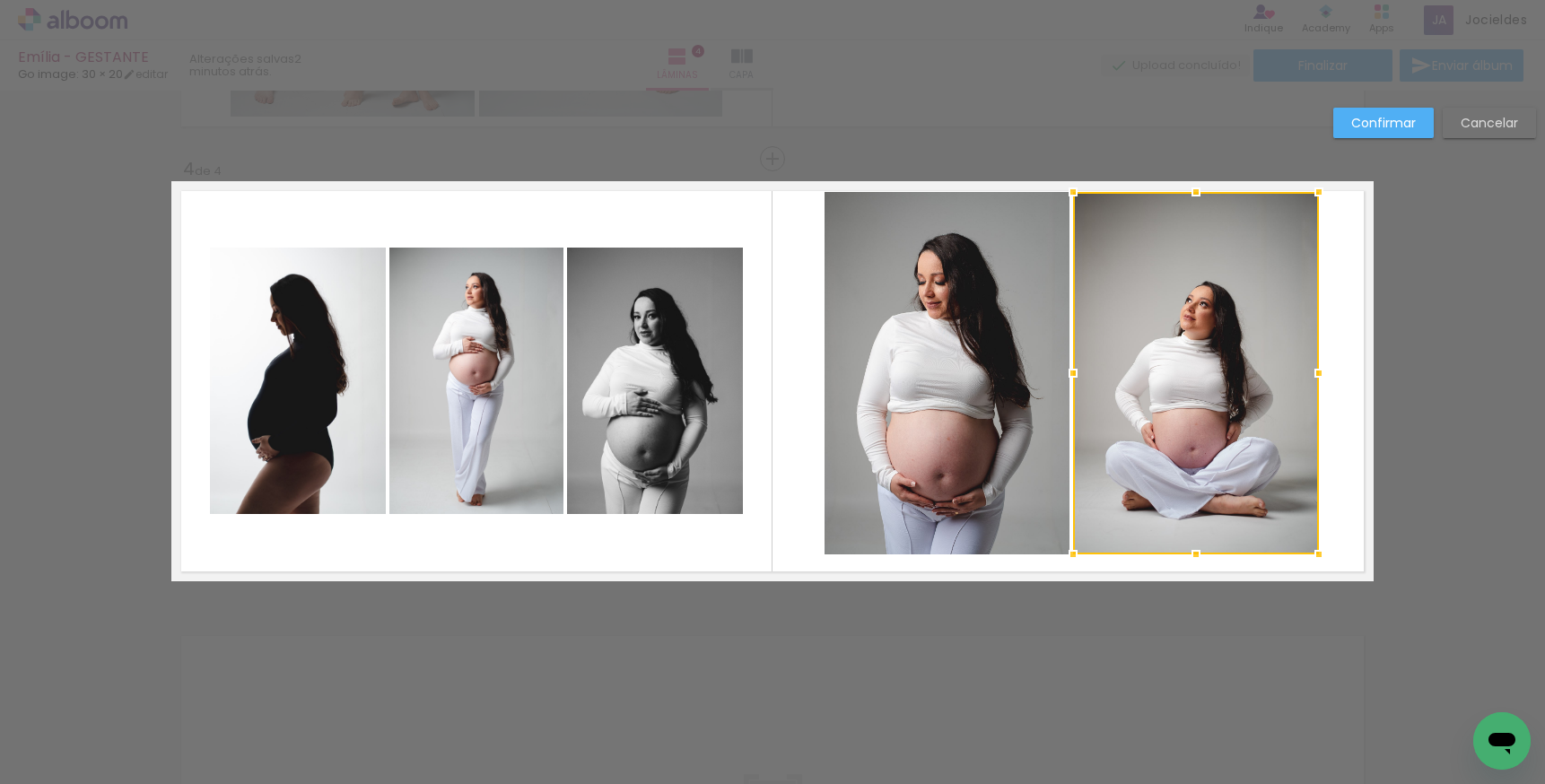 click 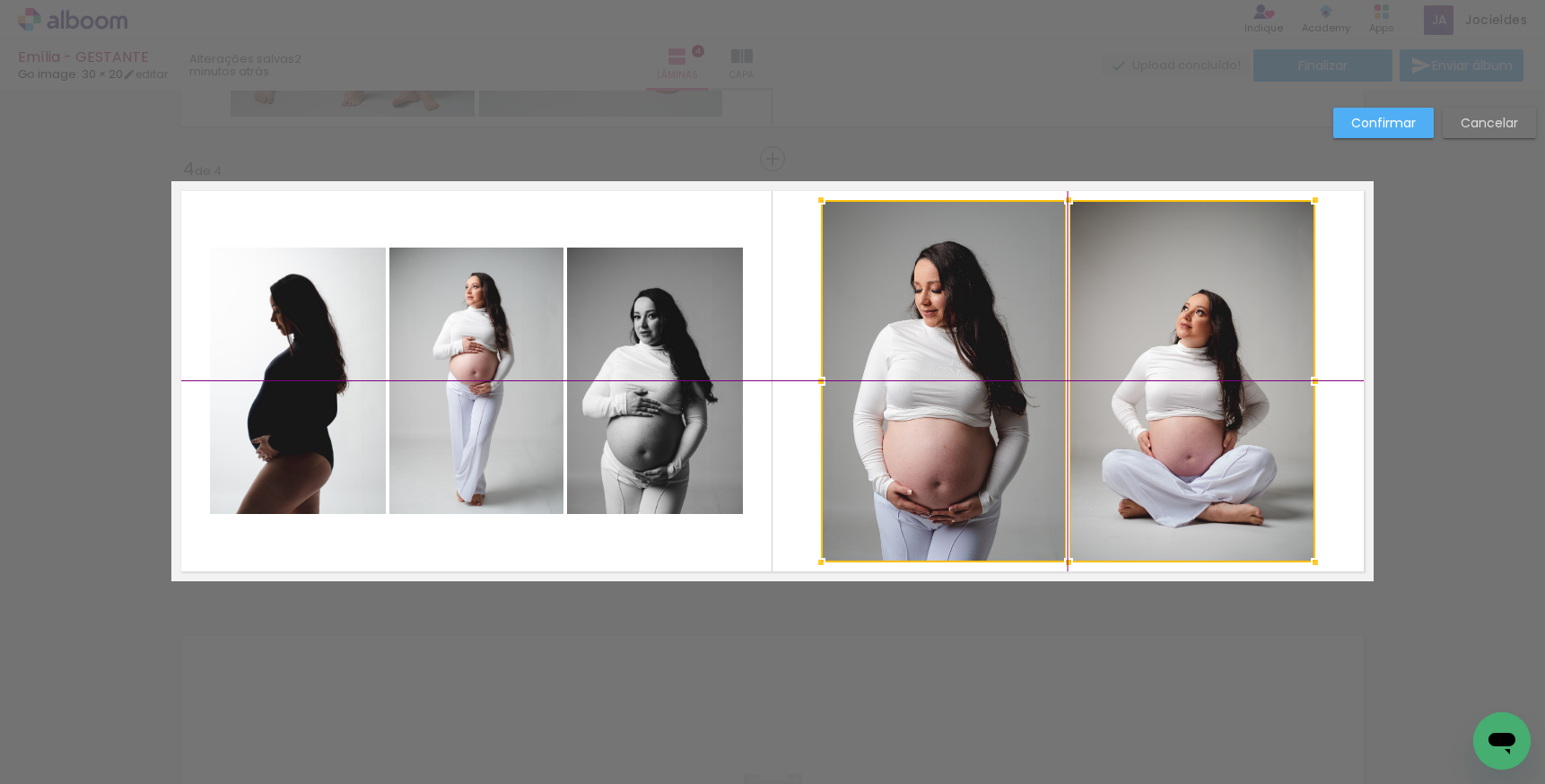 click at bounding box center [1068, 381] 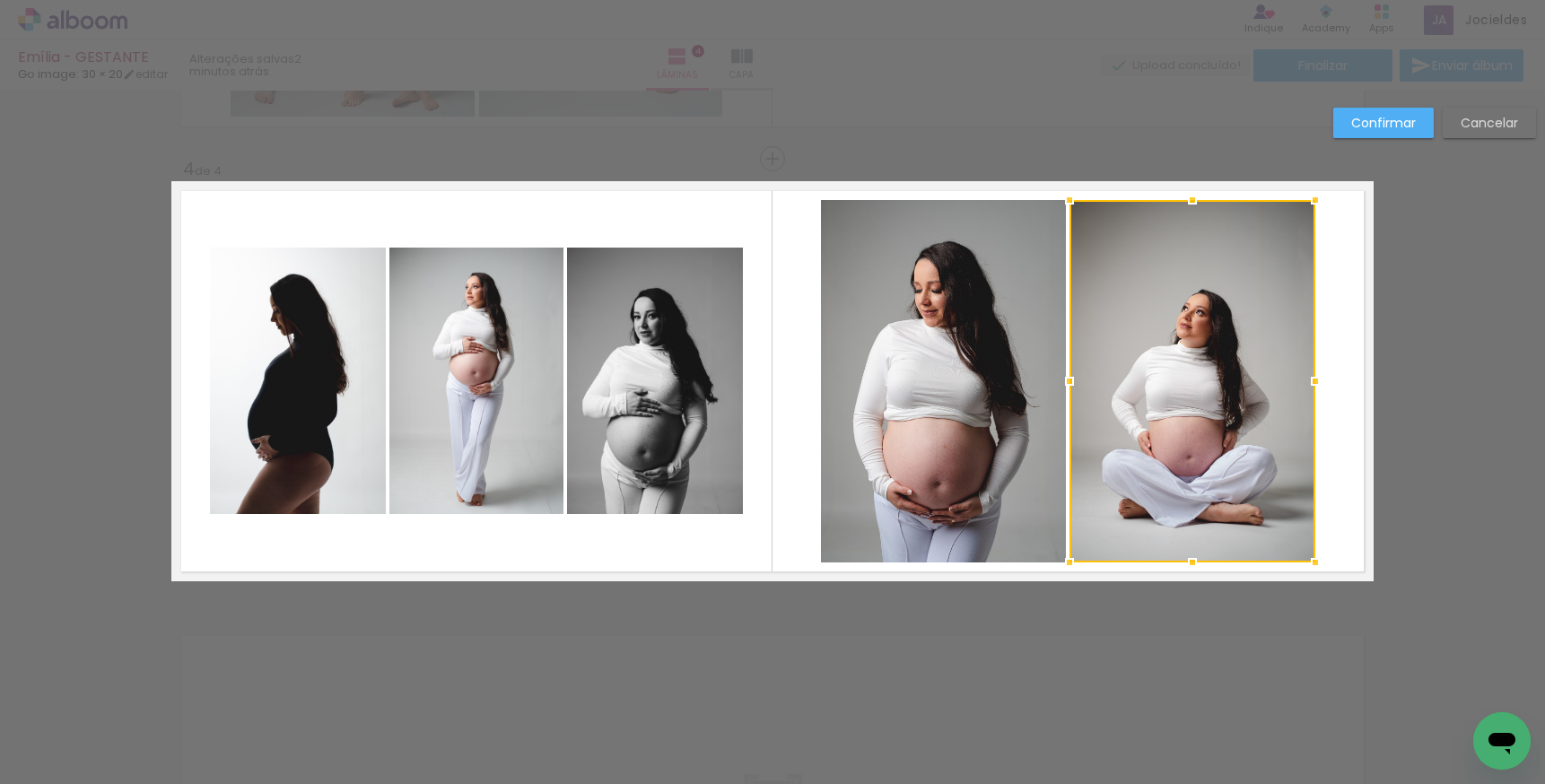 click on "Confirmar Cancelar" at bounding box center (772, -72) 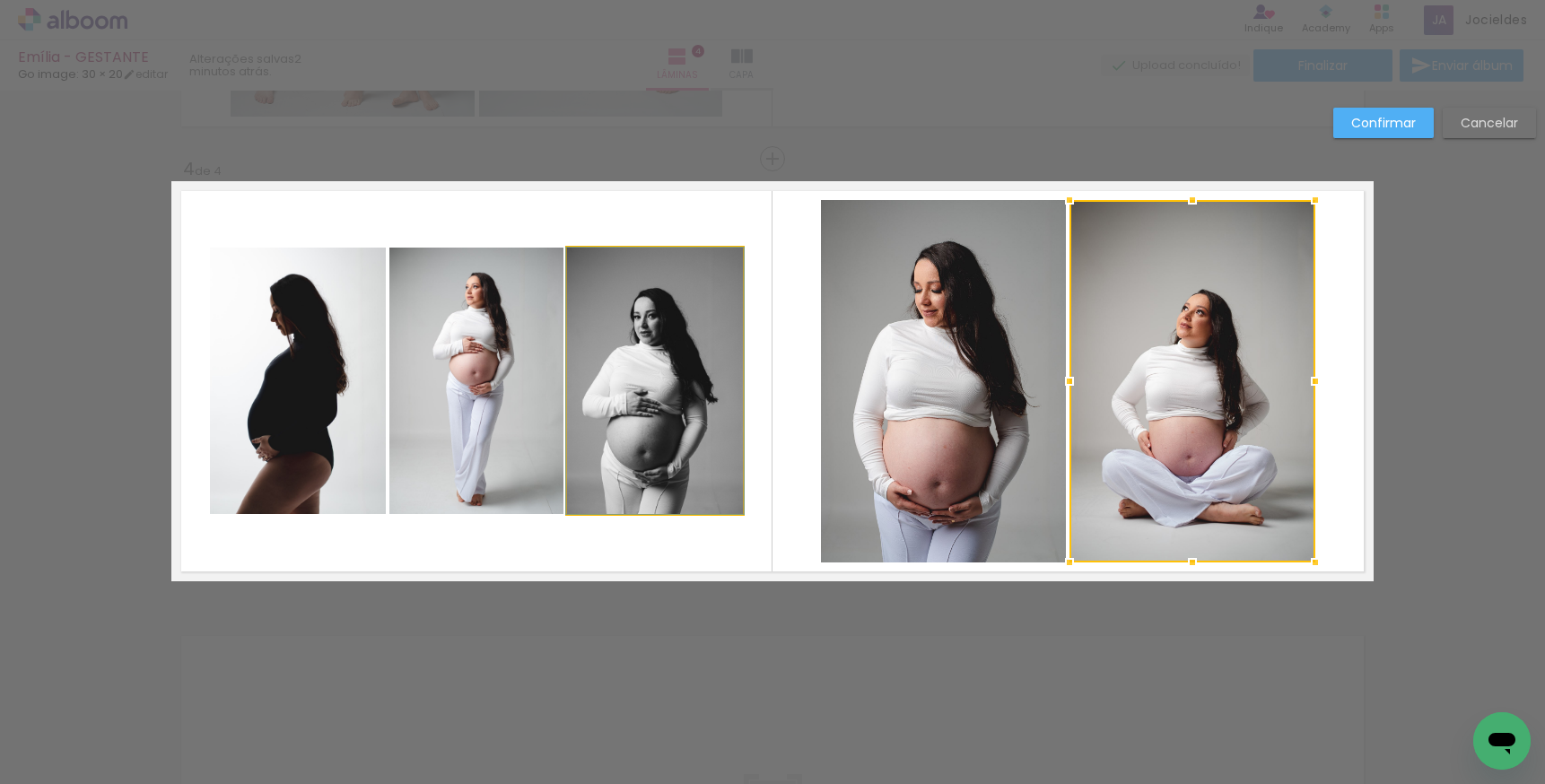 click 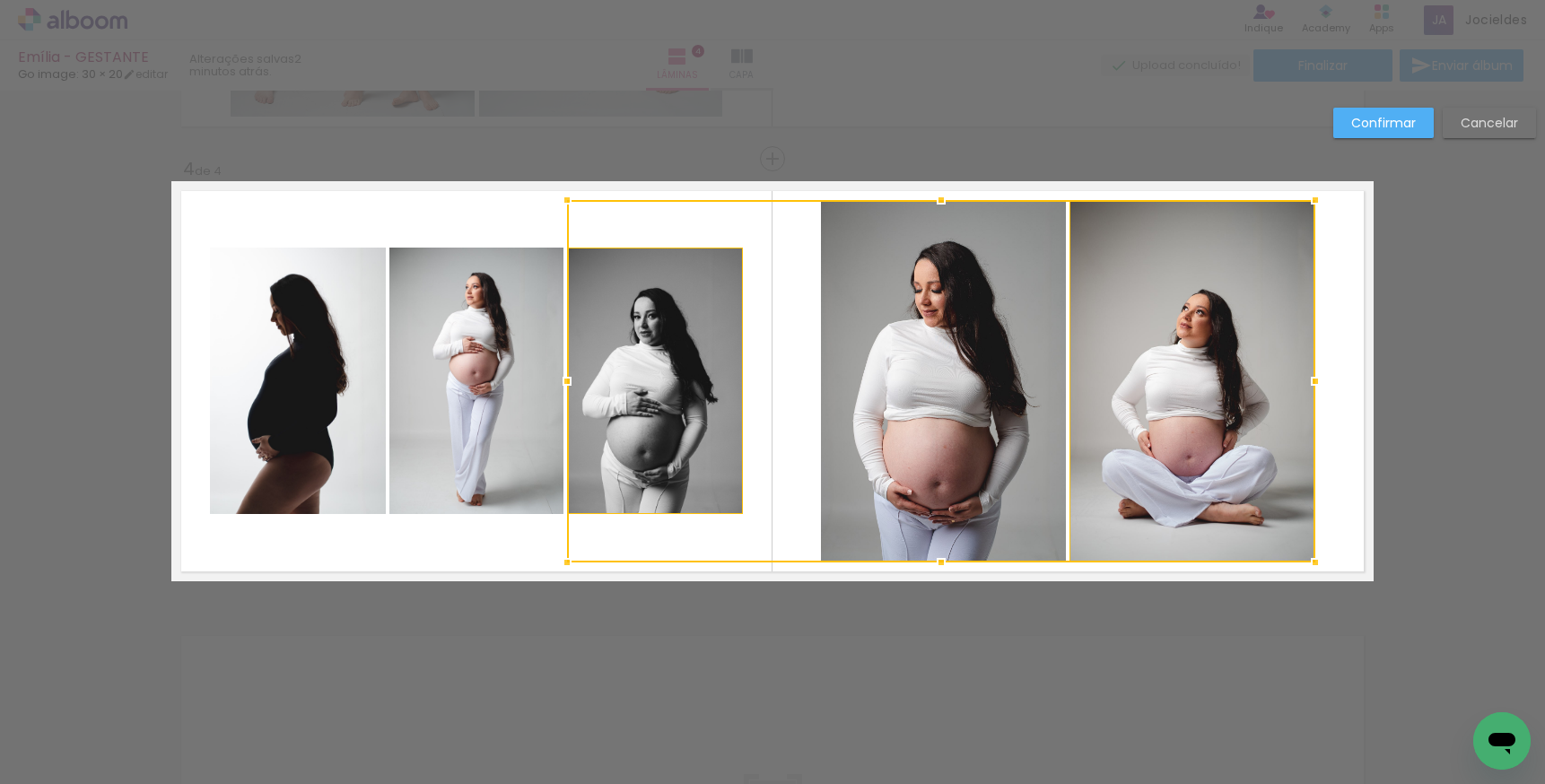 click 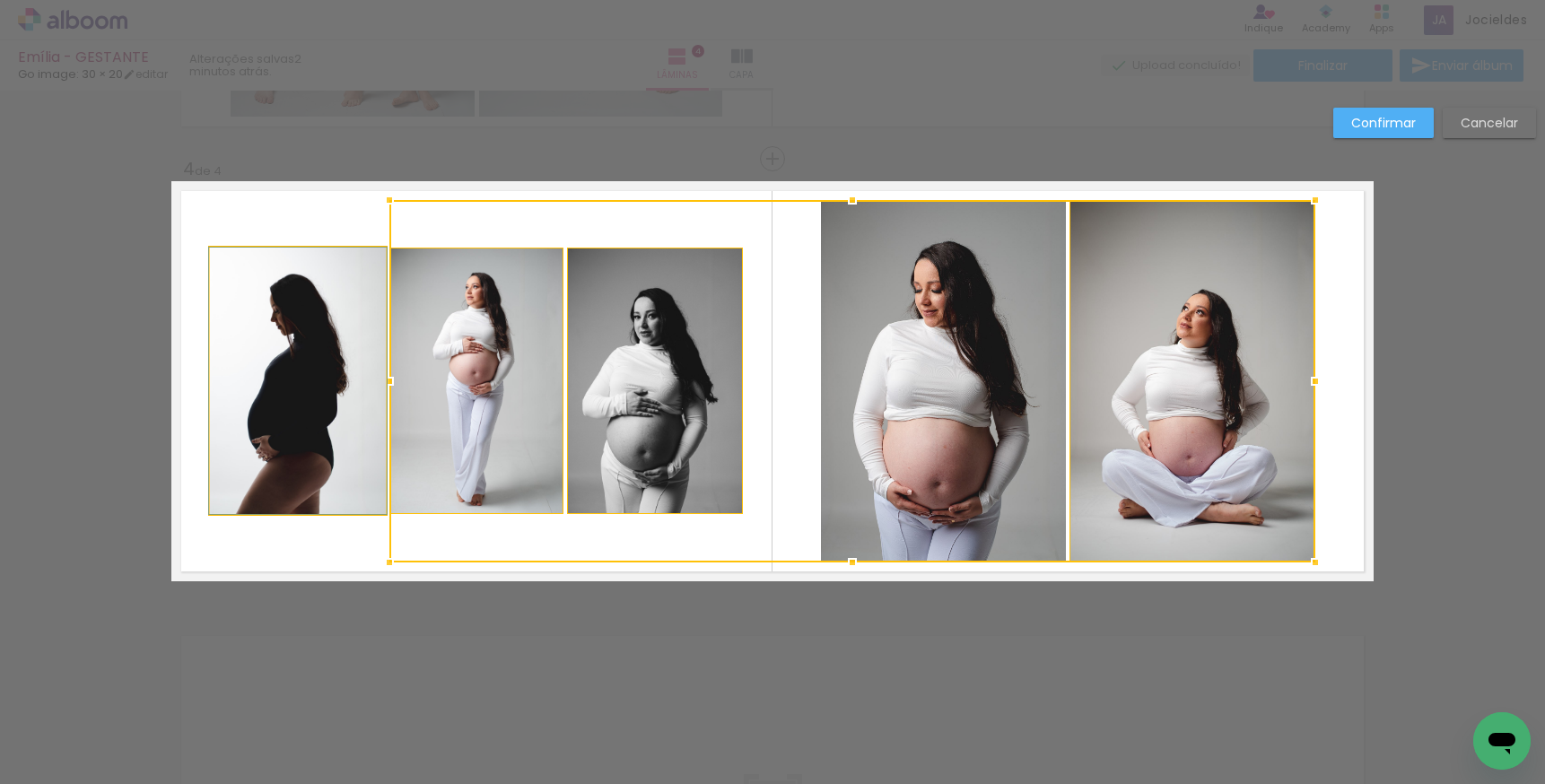 click 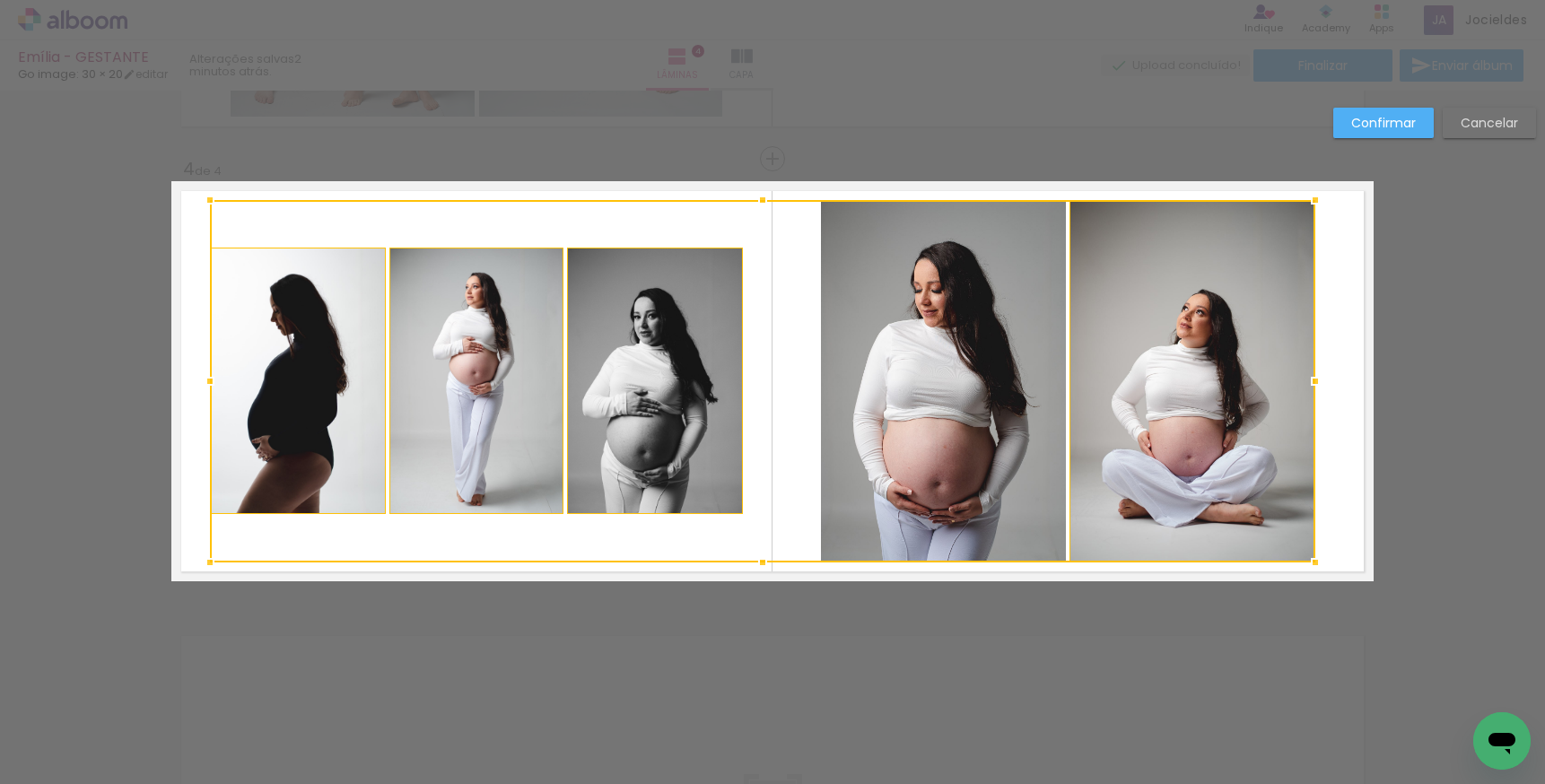 click at bounding box center [763, 381] 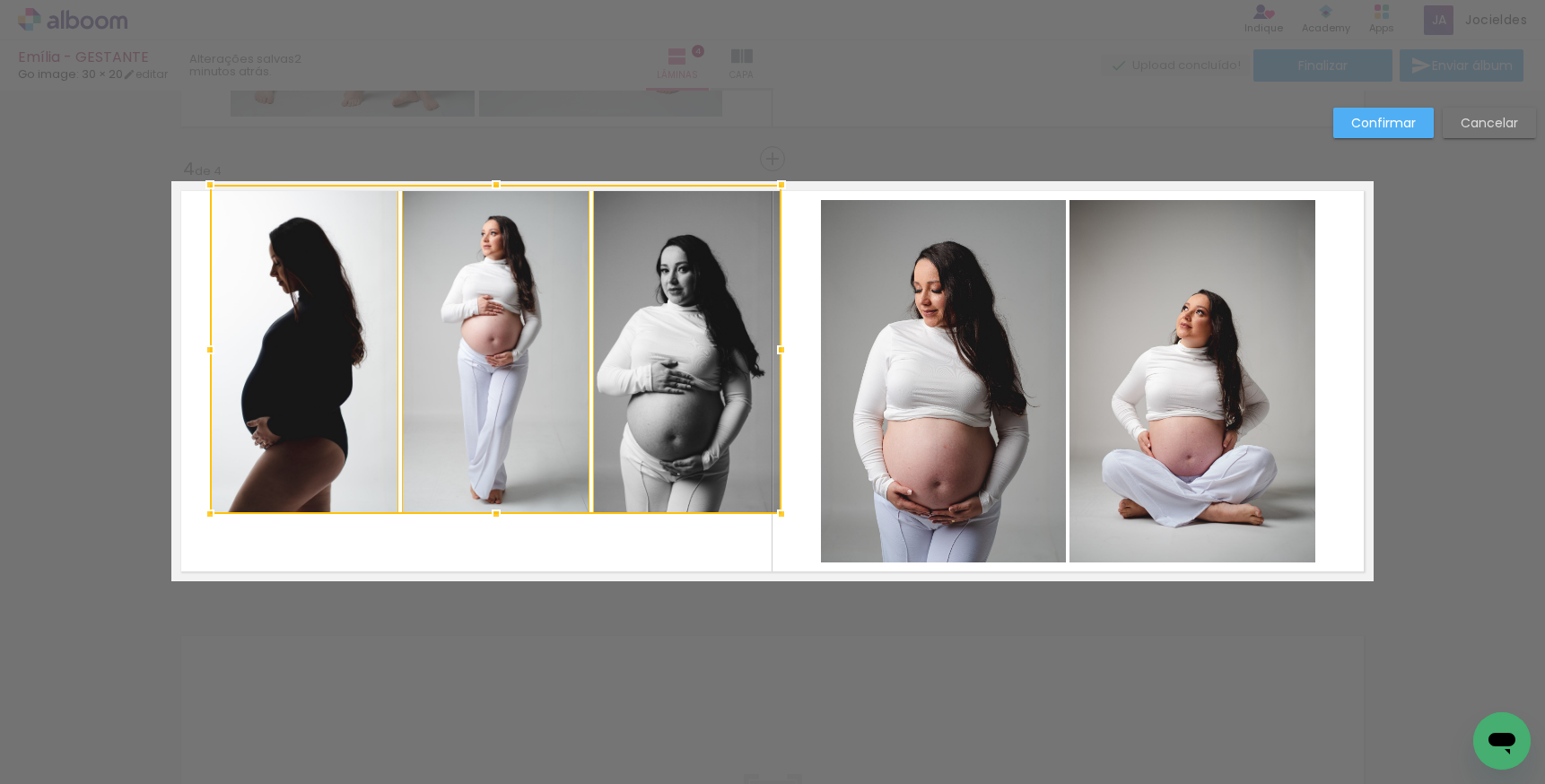 drag, startPoint x: 733, startPoint y: 242, endPoint x: 766, endPoint y: 179, distance: 71.11962 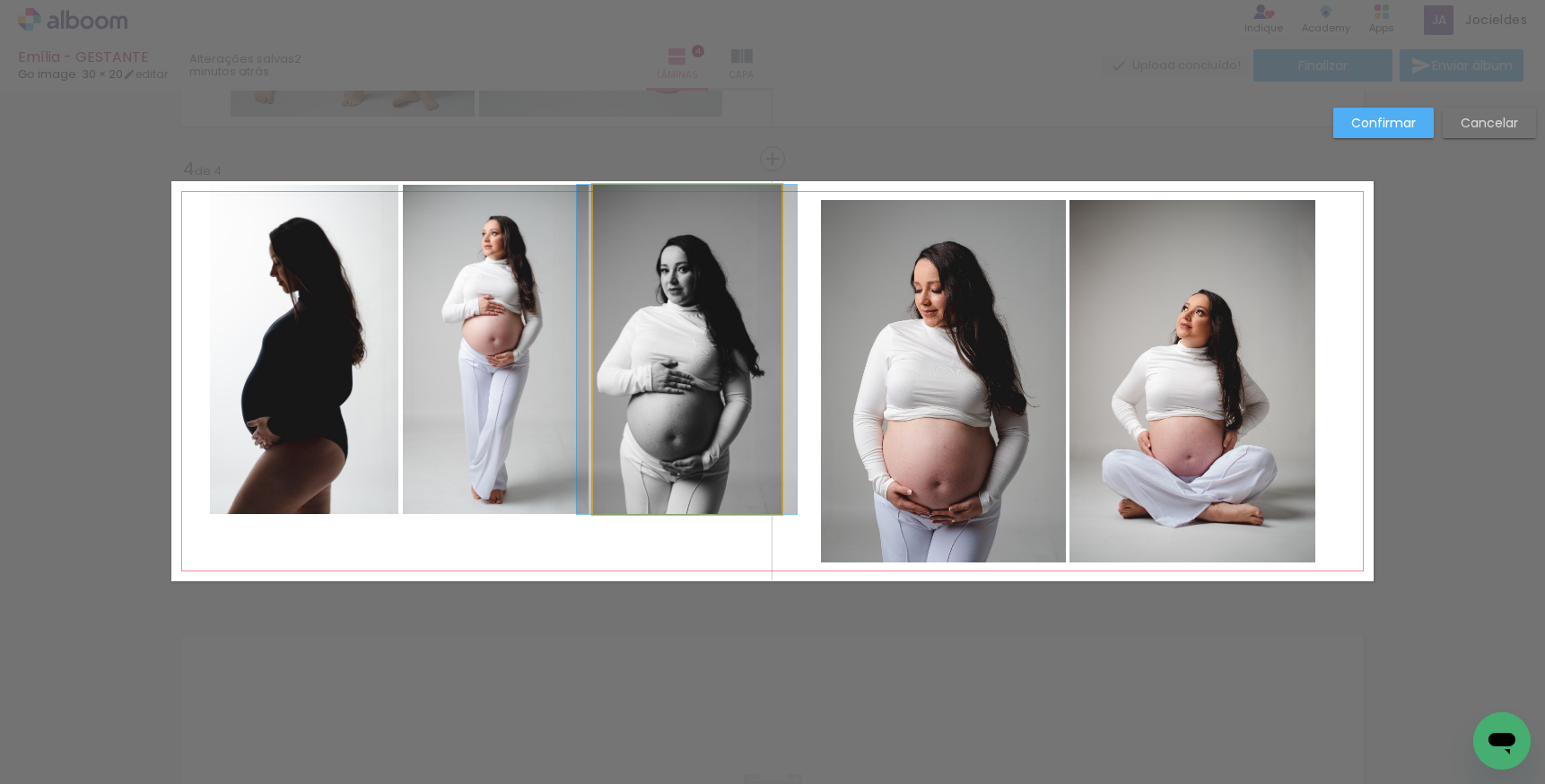 click 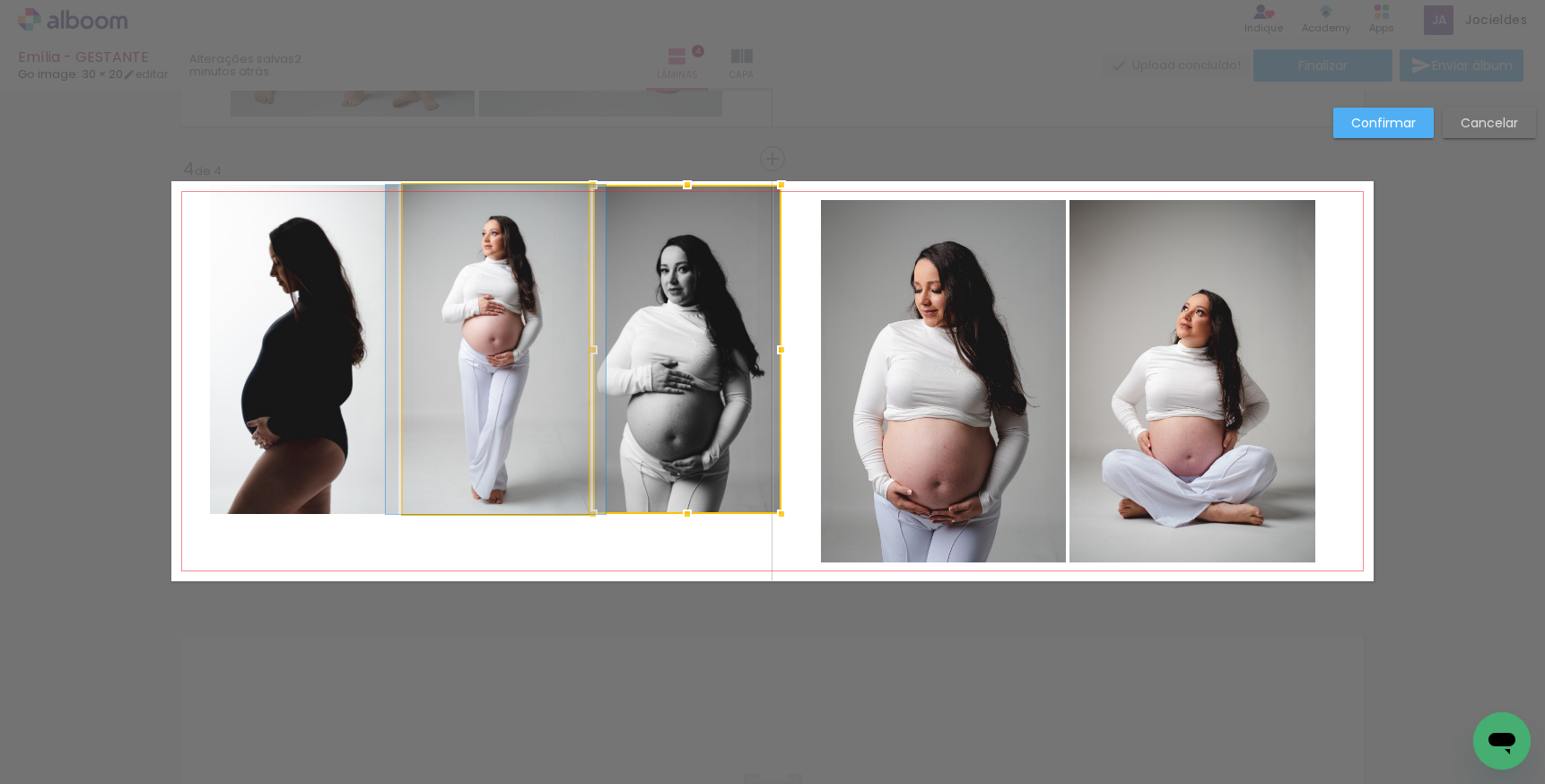 click 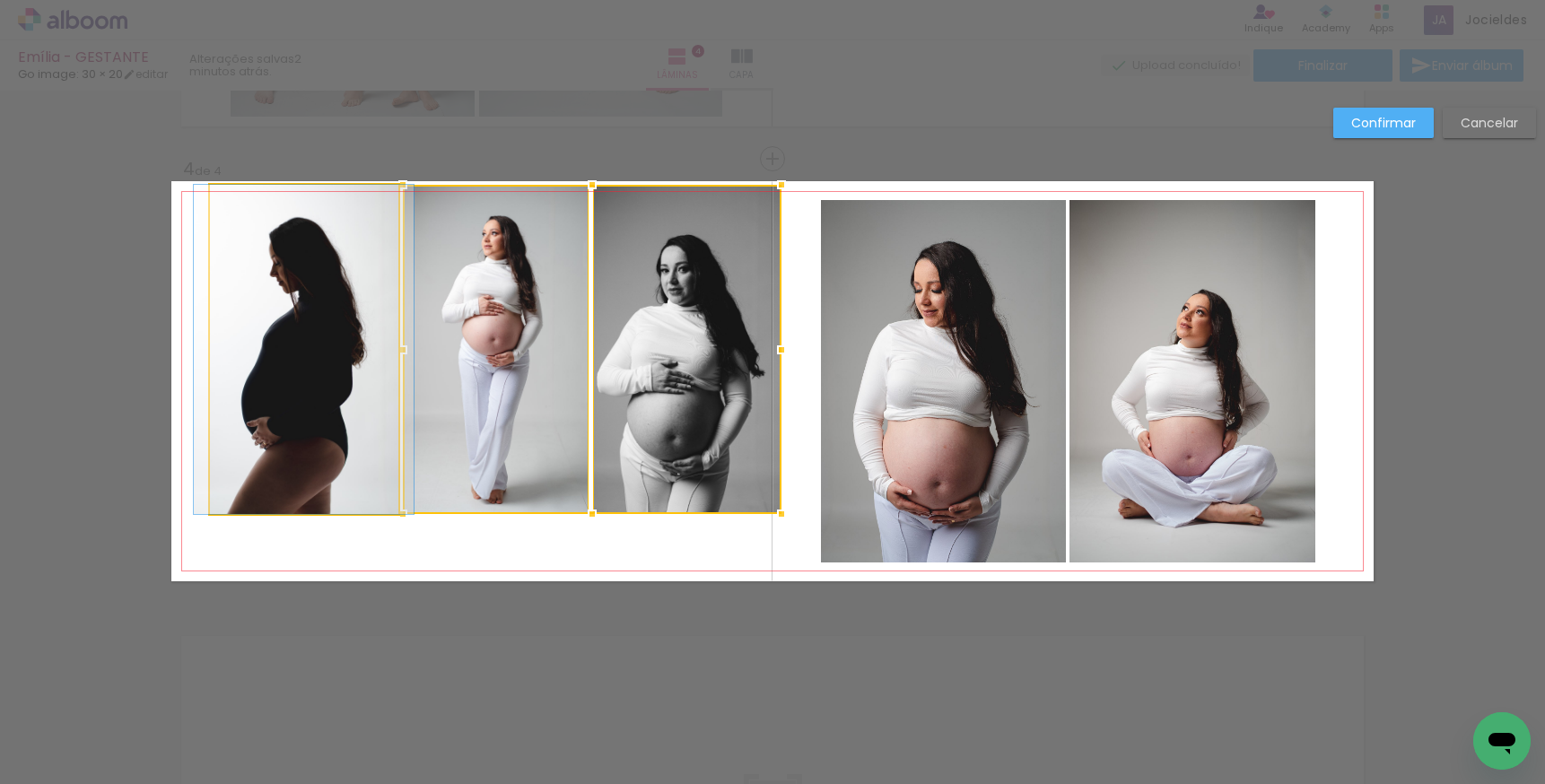 click 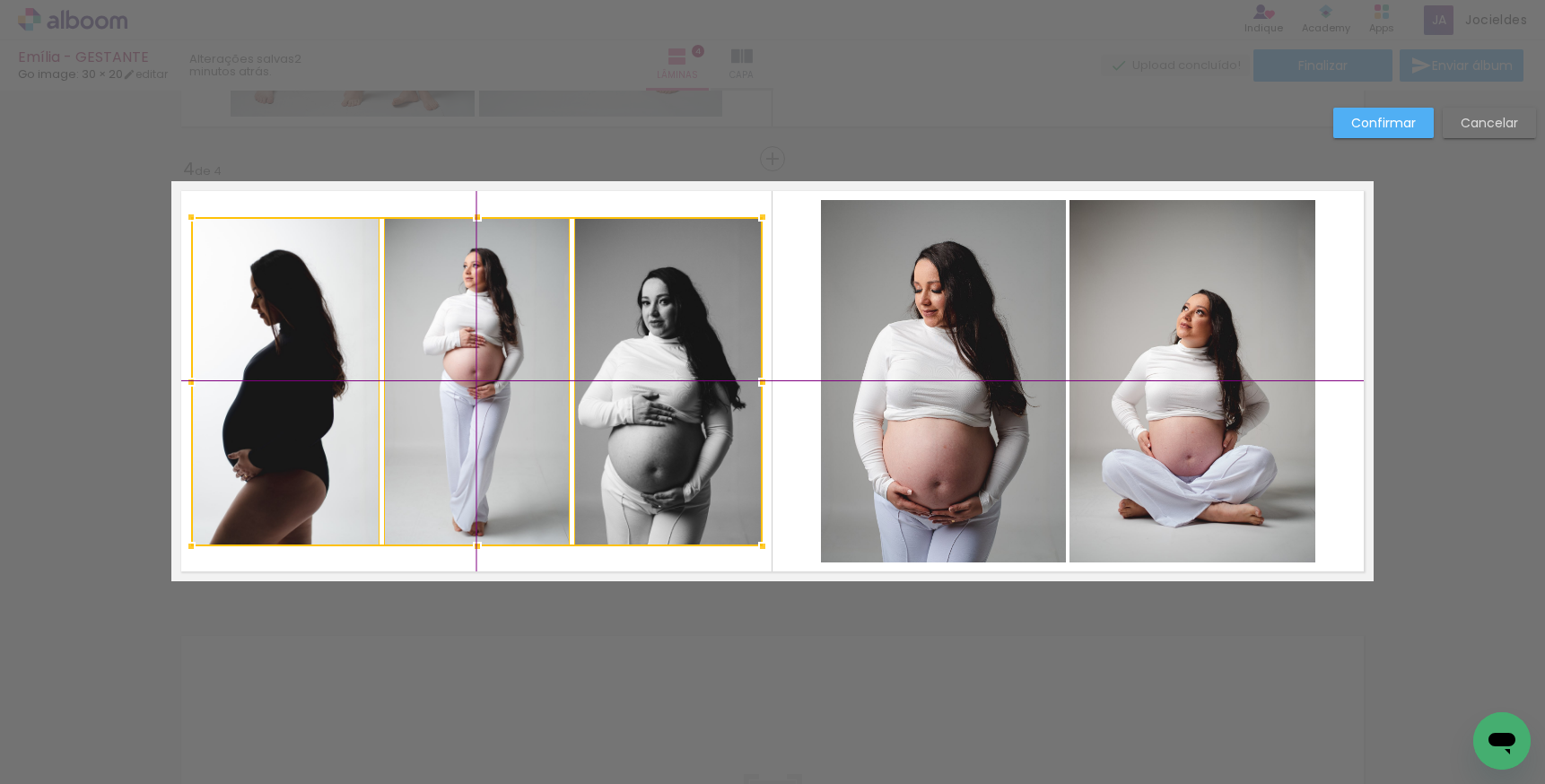 drag, startPoint x: 505, startPoint y: 342, endPoint x: 495, endPoint y: 358, distance: 18.867962 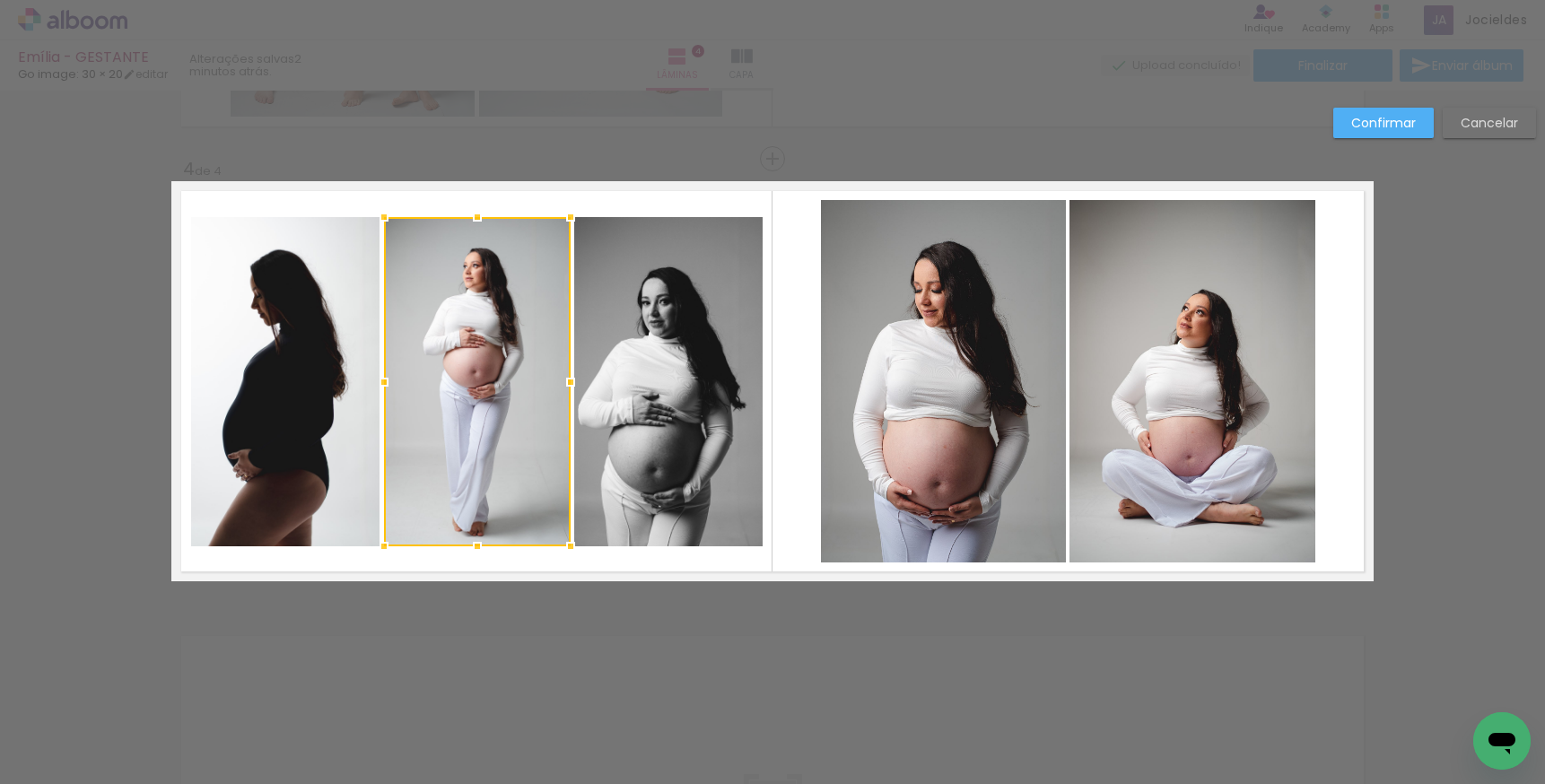 click on "Confirmar" at bounding box center [0, 0] 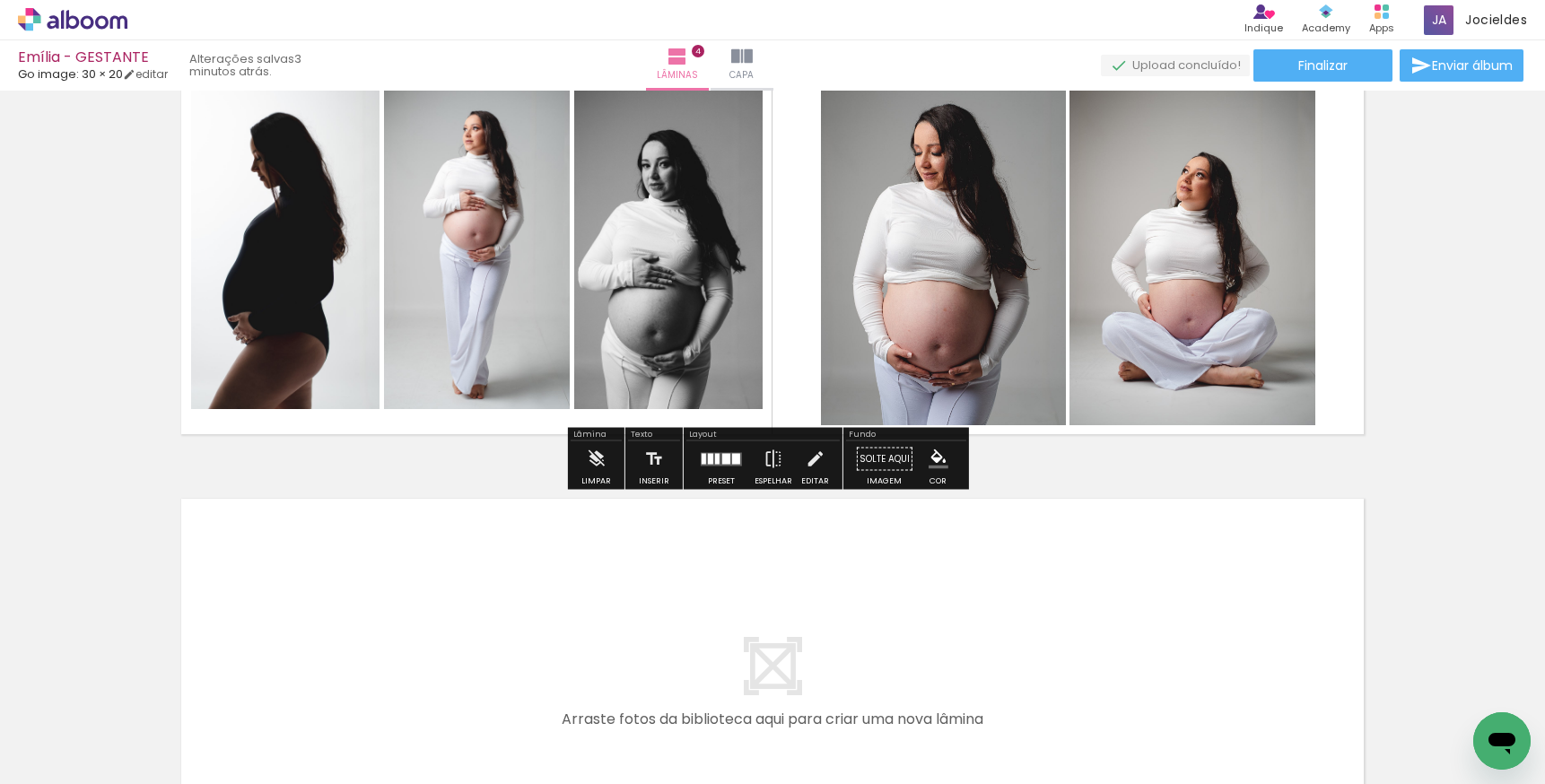 scroll, scrollTop: 1713, scrollLeft: 0, axis: vertical 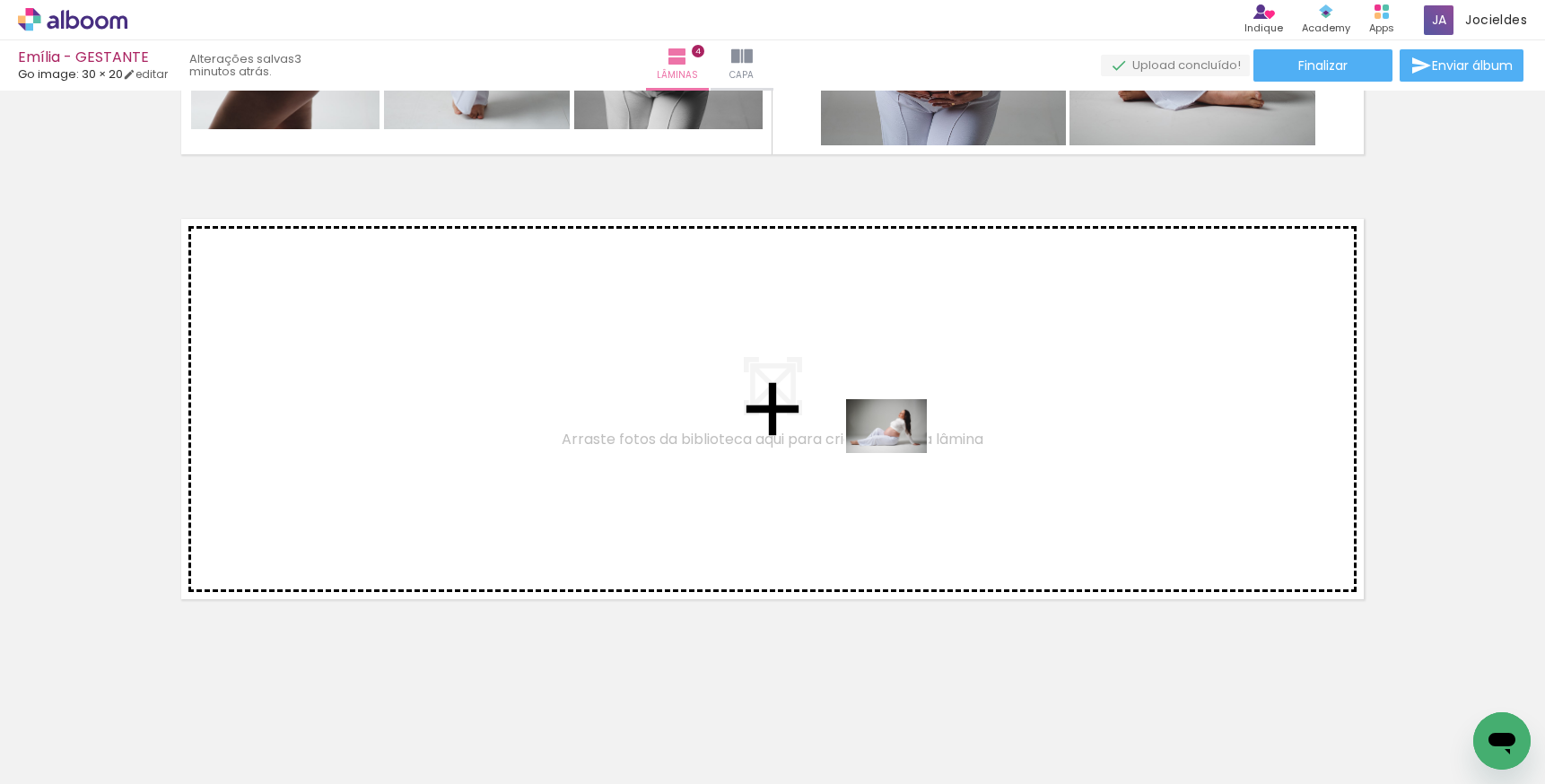 drag, startPoint x: 764, startPoint y: 742, endPoint x: 900, endPoint y: 453, distance: 319.401 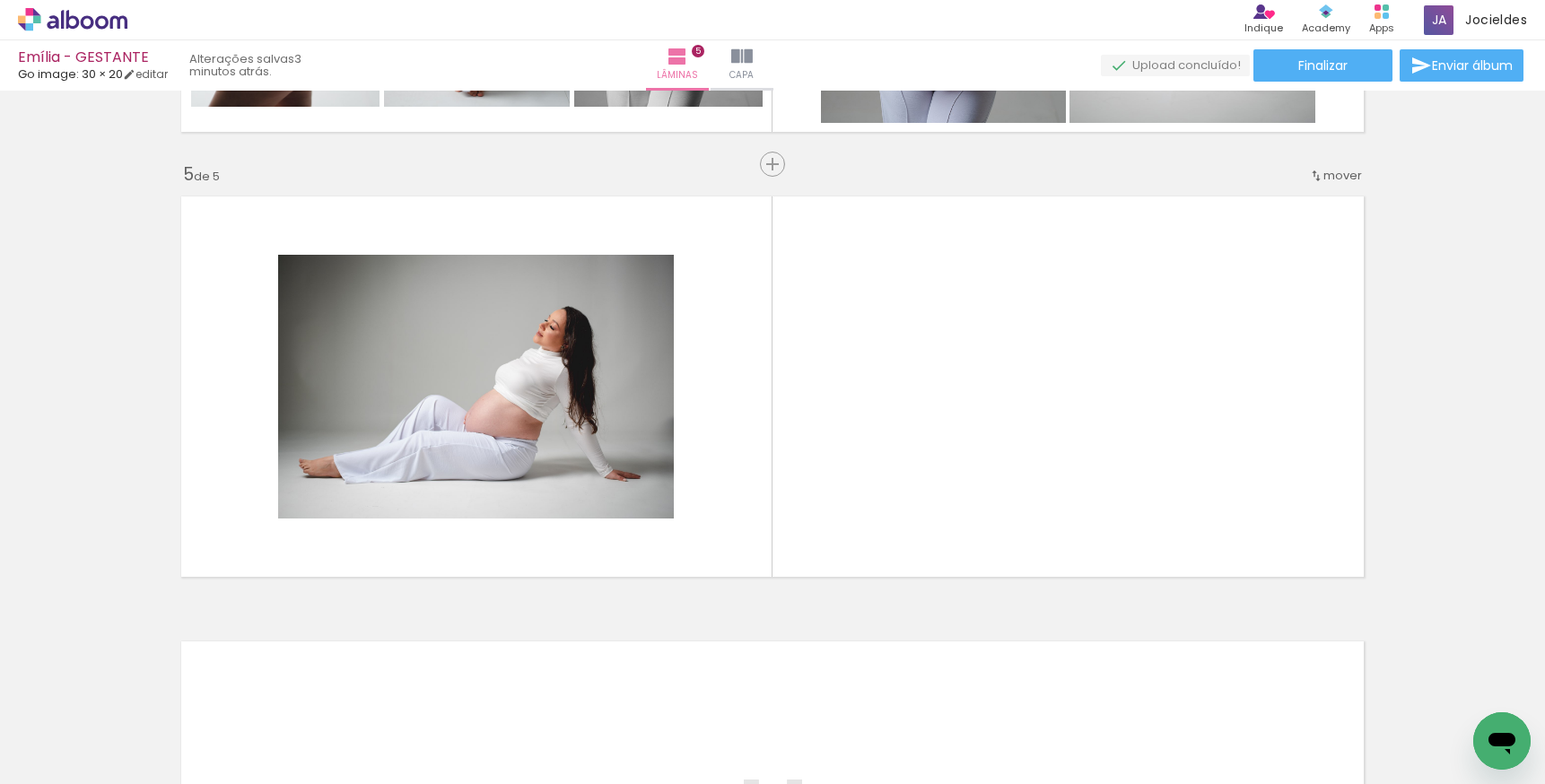 scroll, scrollTop: 1741, scrollLeft: 0, axis: vertical 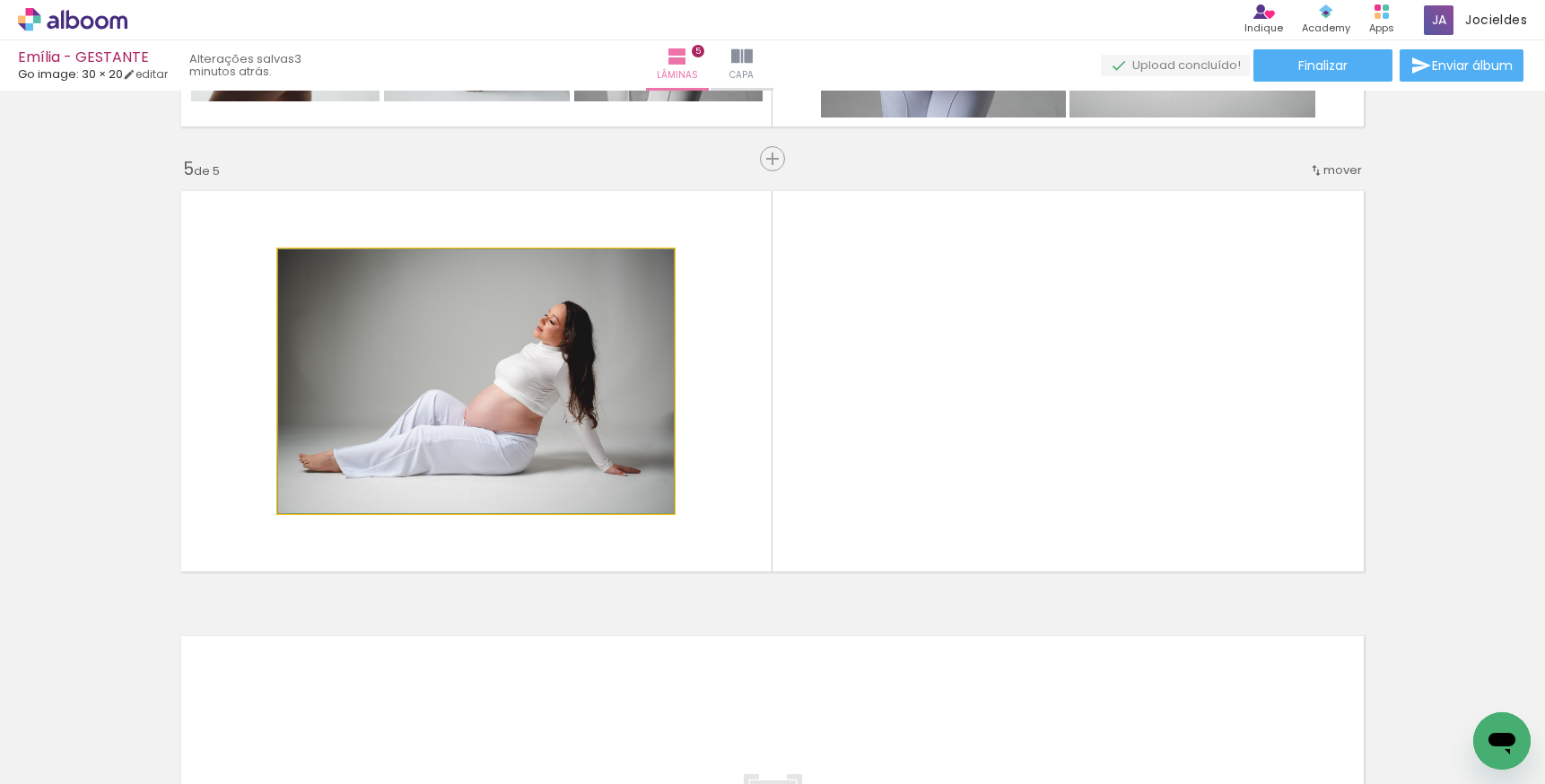 click 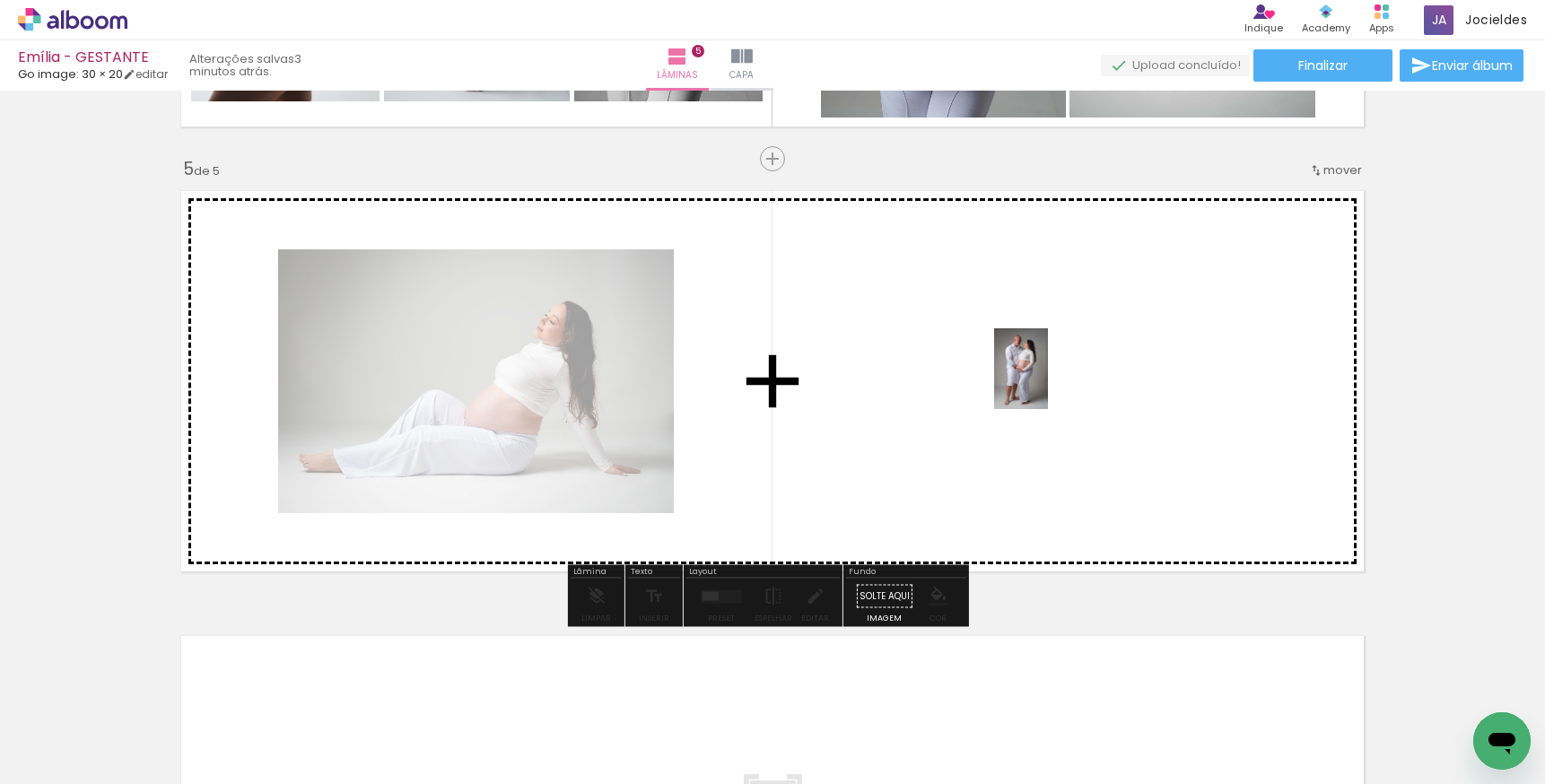 drag, startPoint x: 1078, startPoint y: 737, endPoint x: 1047, endPoint y: 381, distance: 357.34717 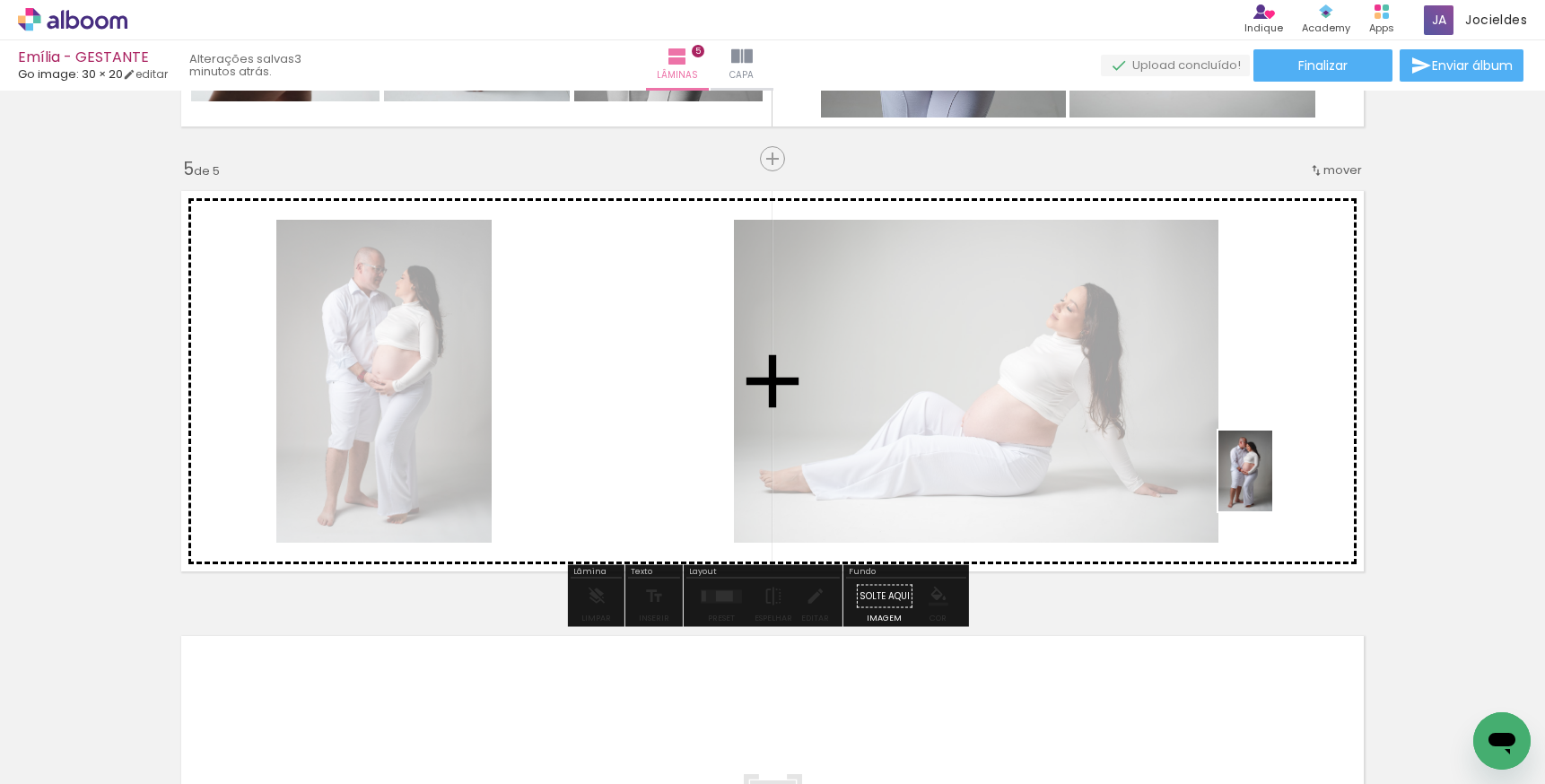 drag, startPoint x: 1218, startPoint y: 647, endPoint x: 1272, endPoint y: 472, distance: 183.14202 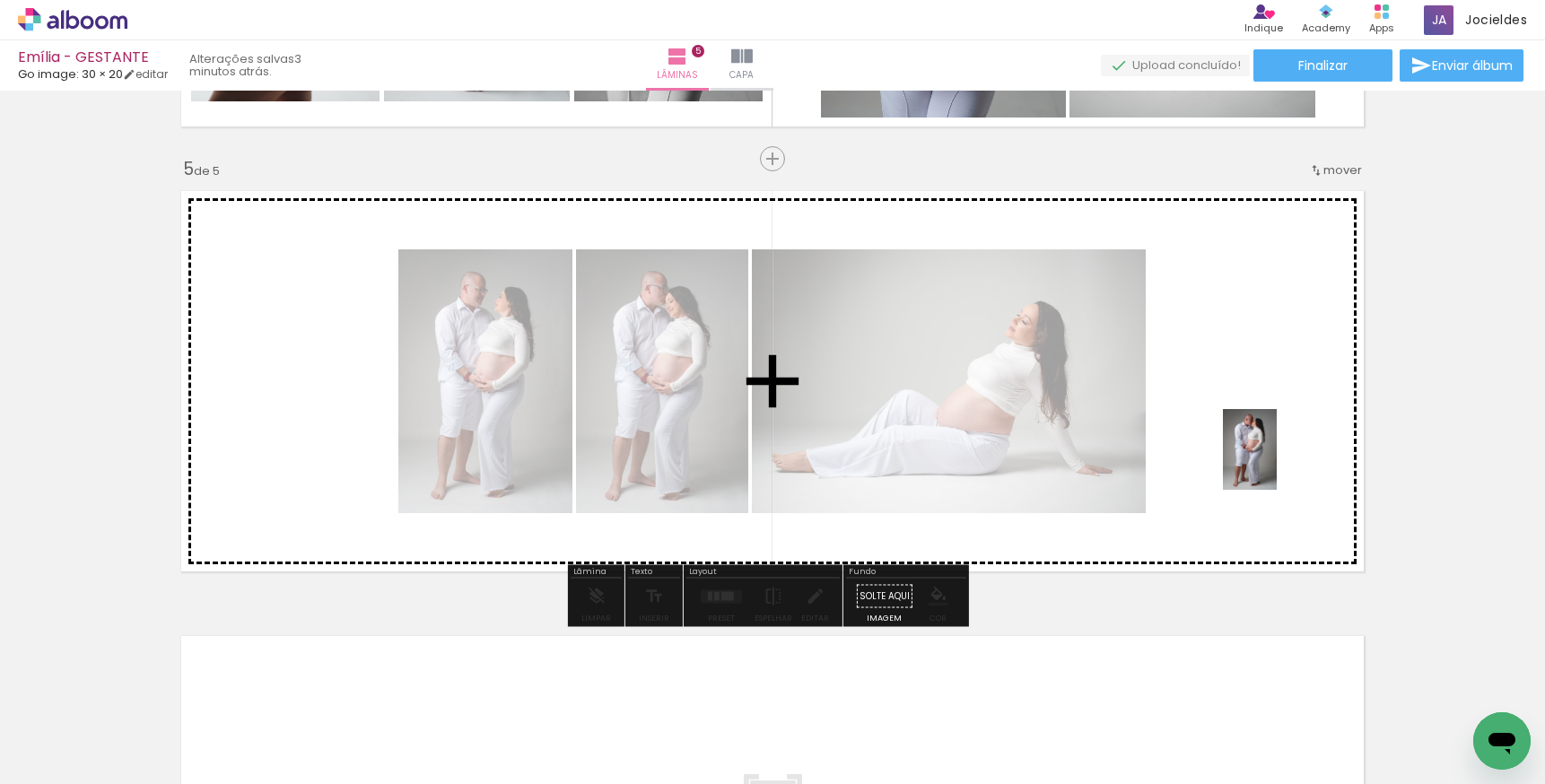 drag, startPoint x: 1259, startPoint y: 733, endPoint x: 1279, endPoint y: 439, distance: 294.67949 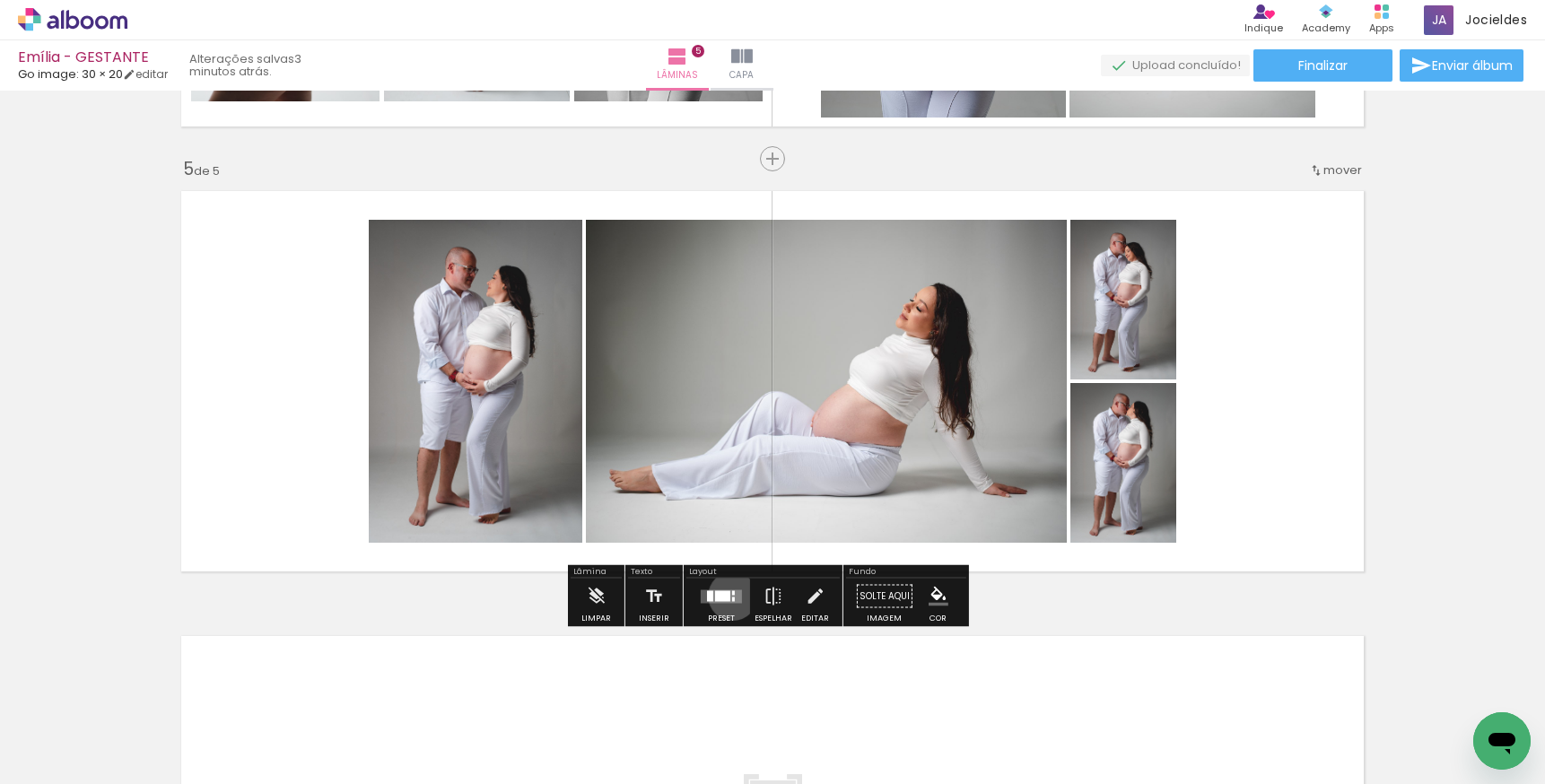 click at bounding box center (721, 596) 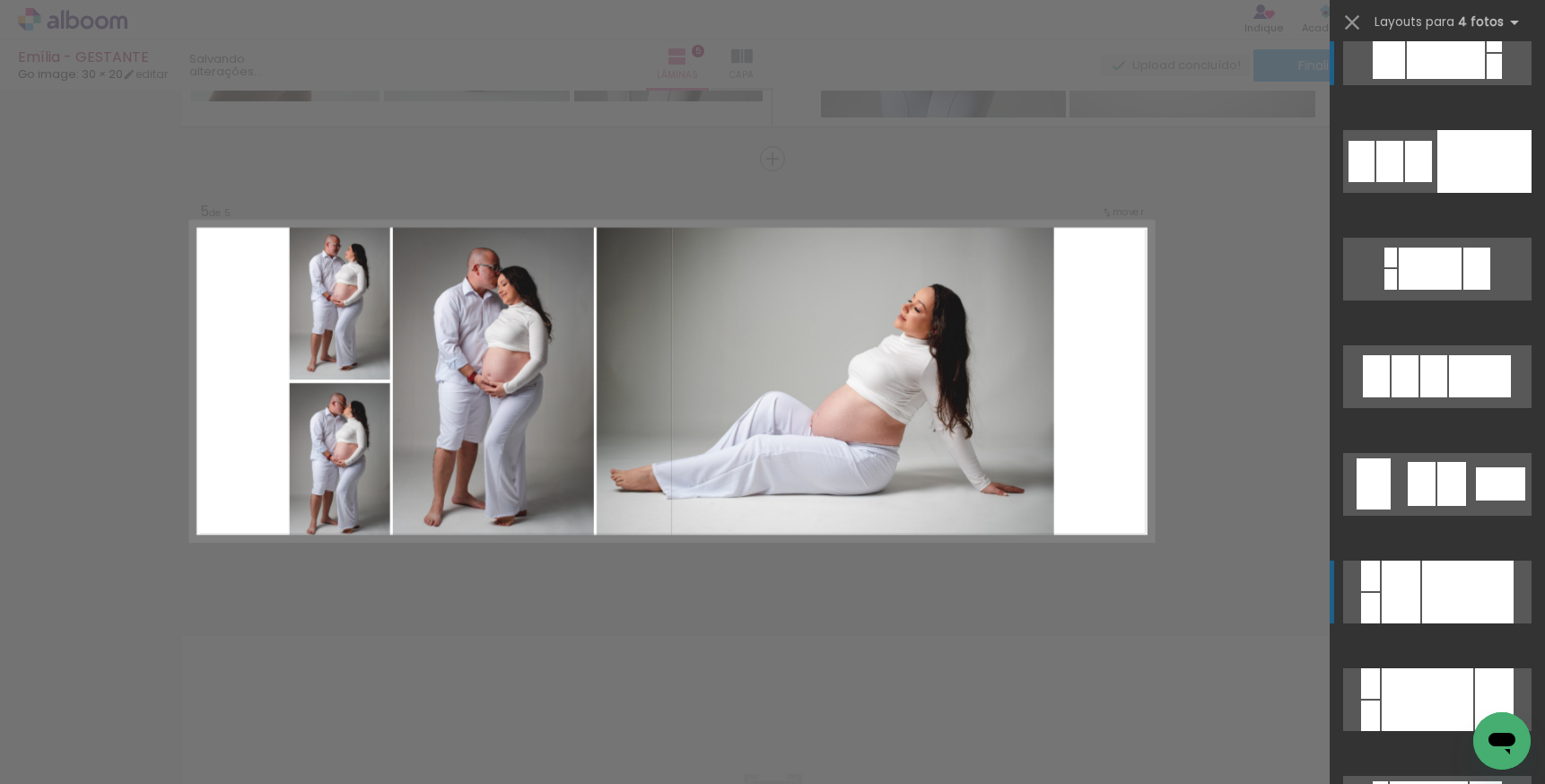 scroll, scrollTop: 47, scrollLeft: 0, axis: vertical 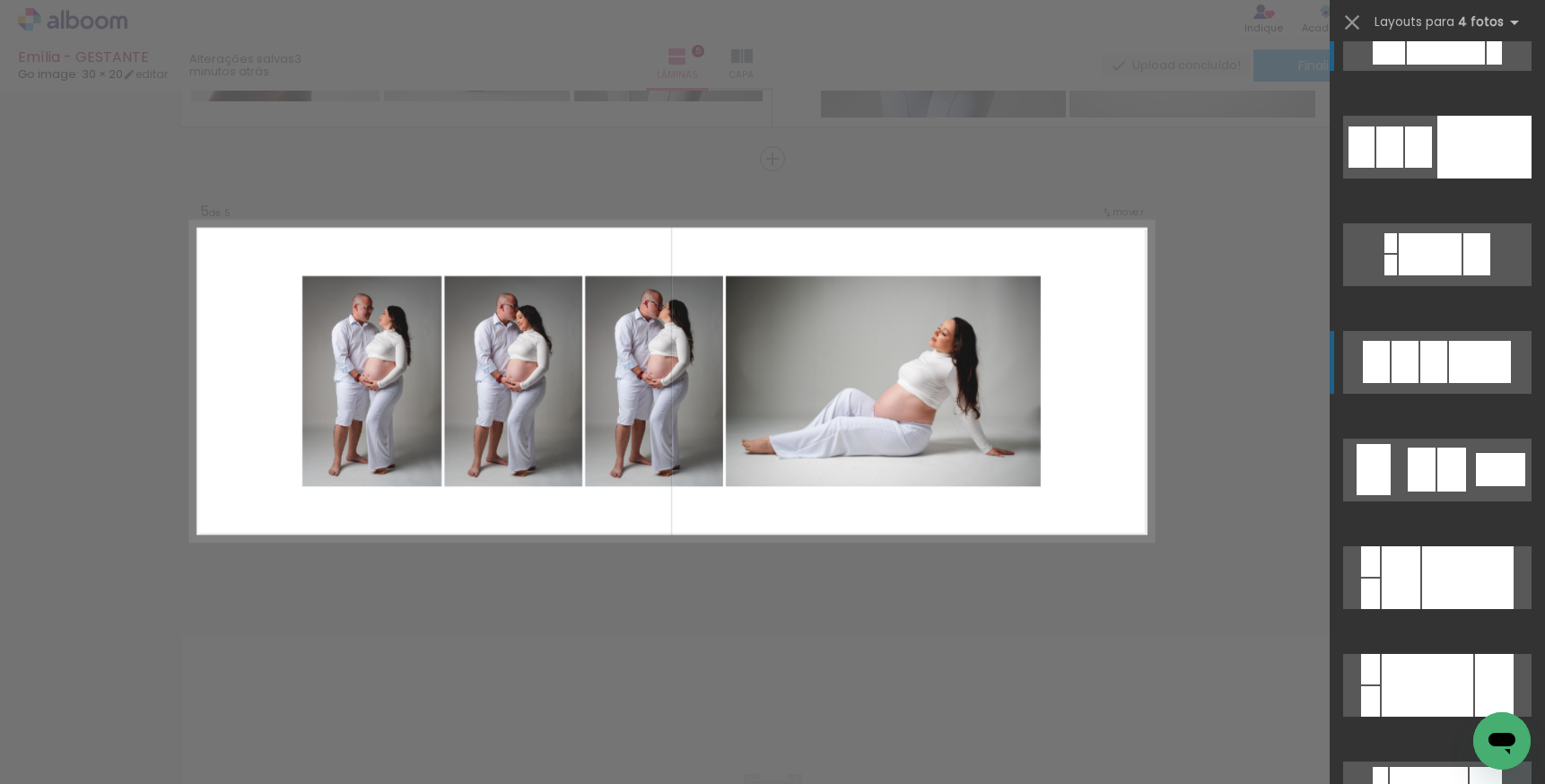 click at bounding box center [1484, 147] 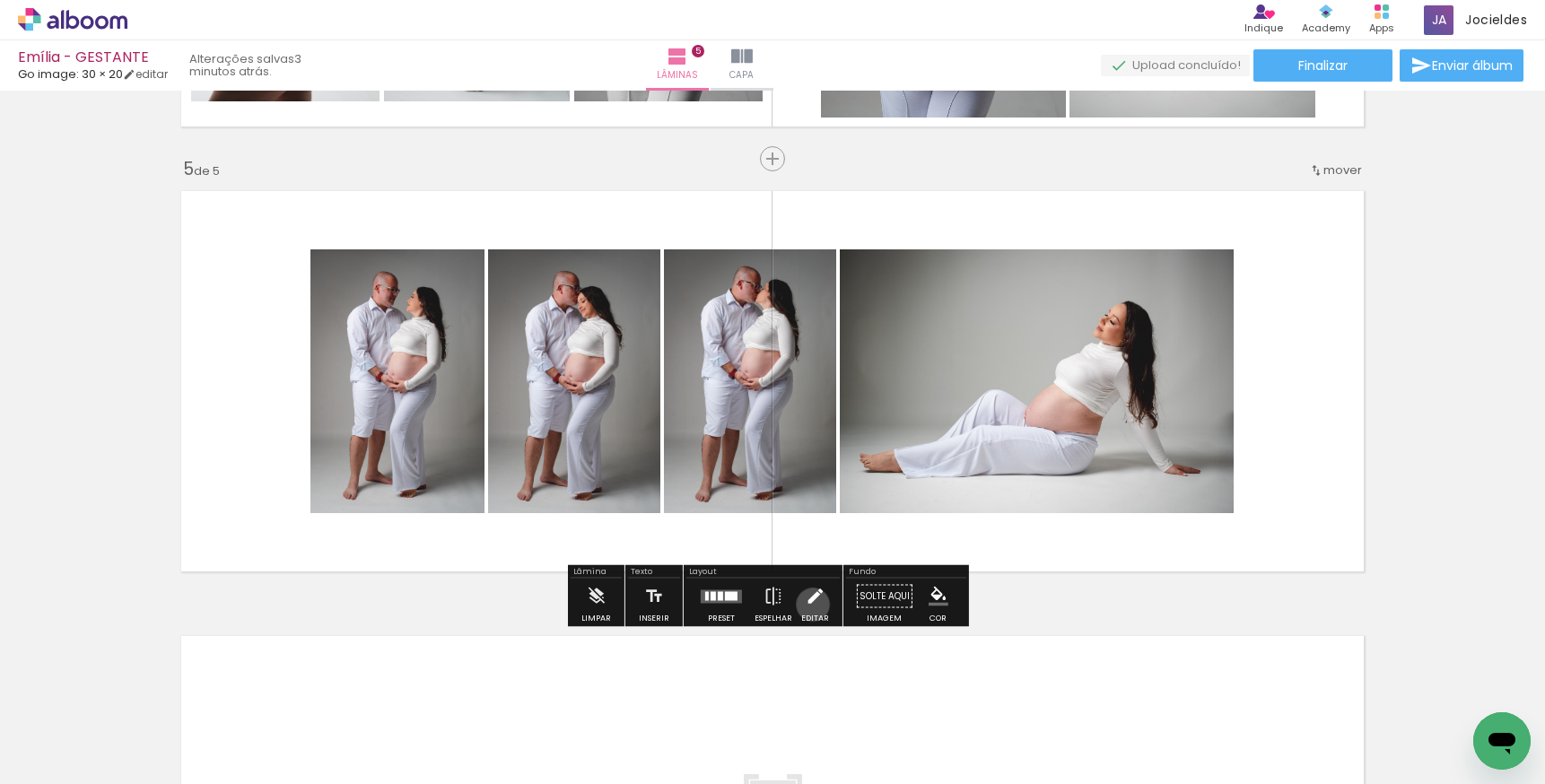 click at bounding box center (815, 597) 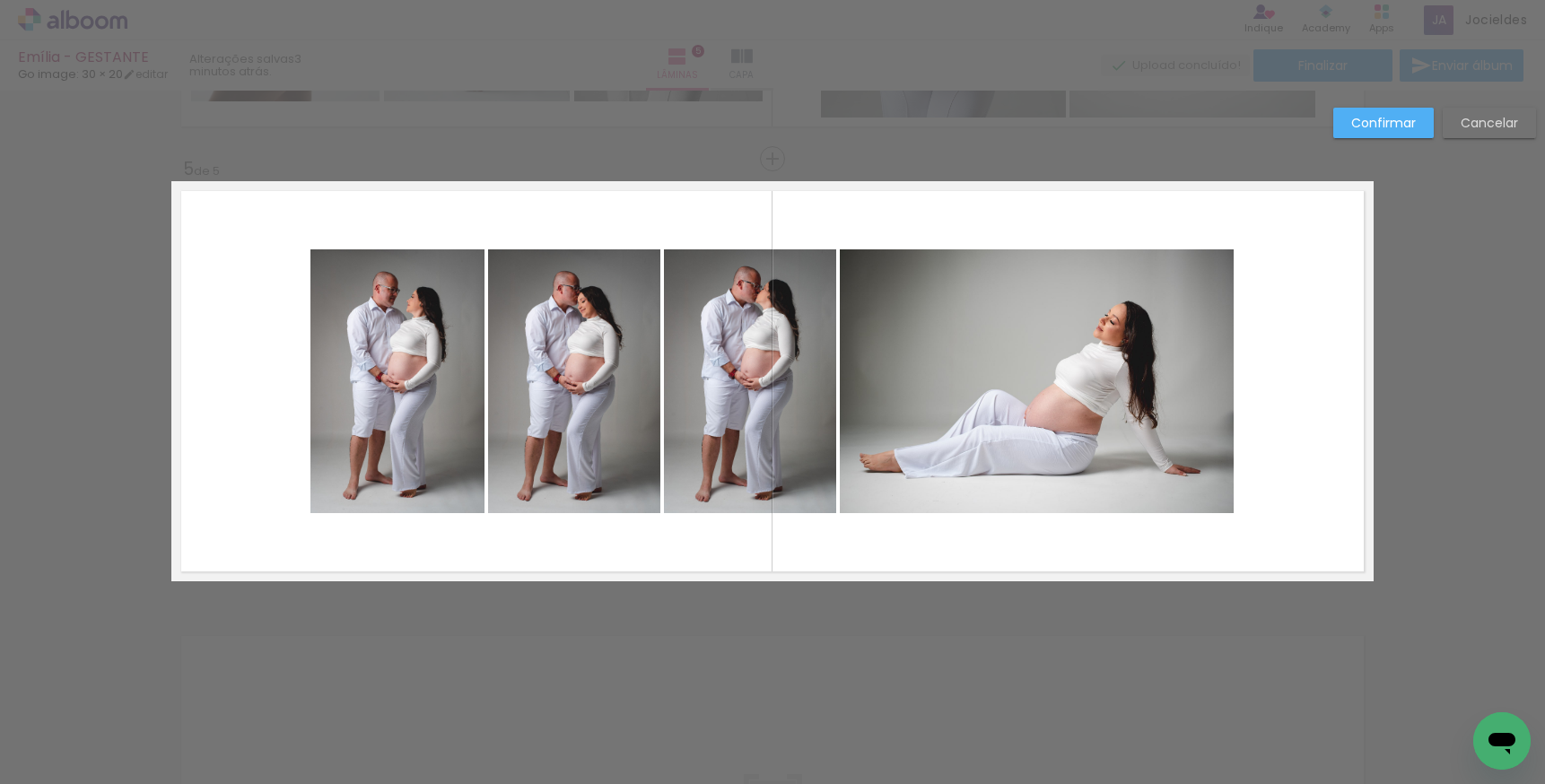 click 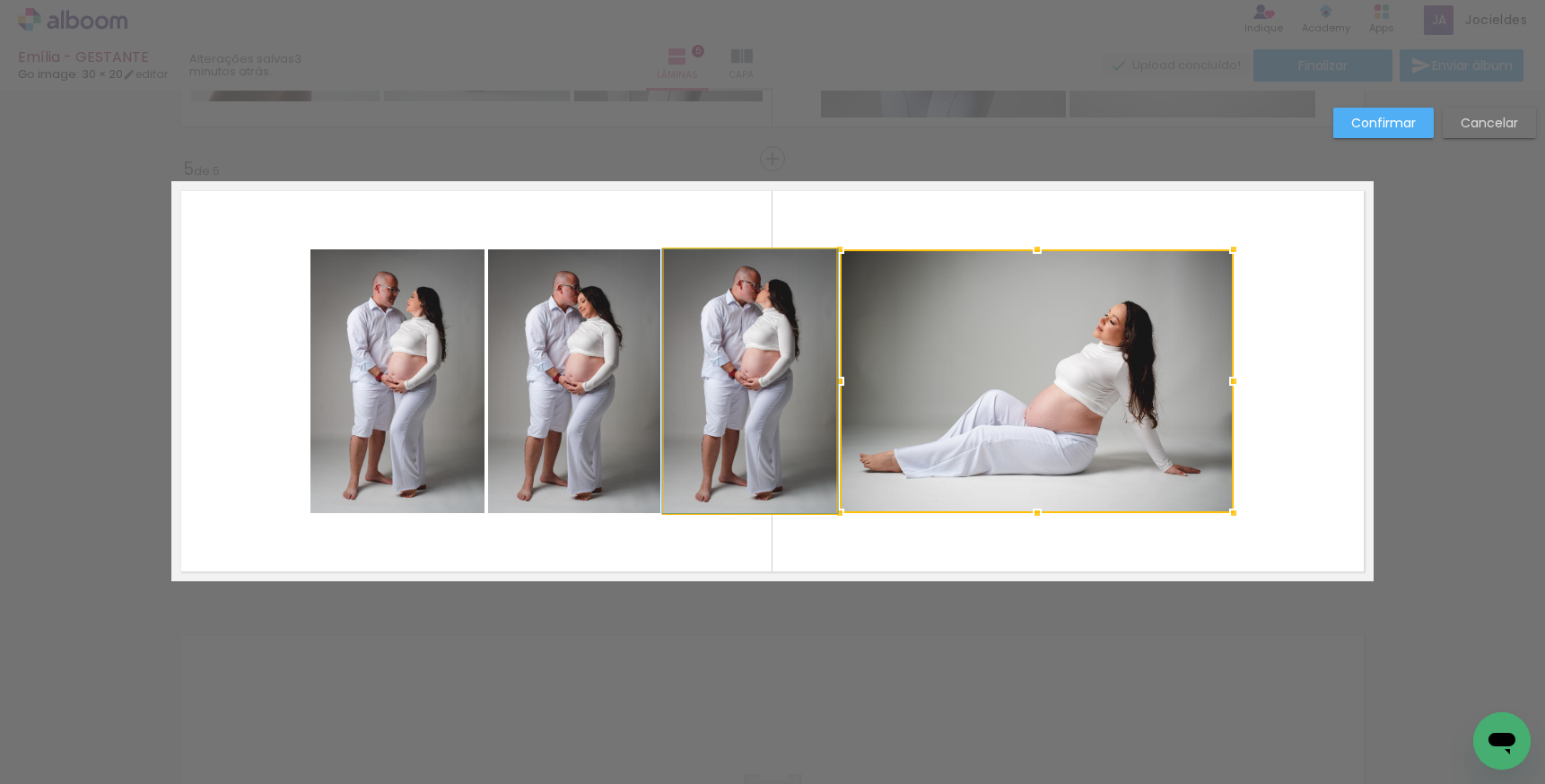 click 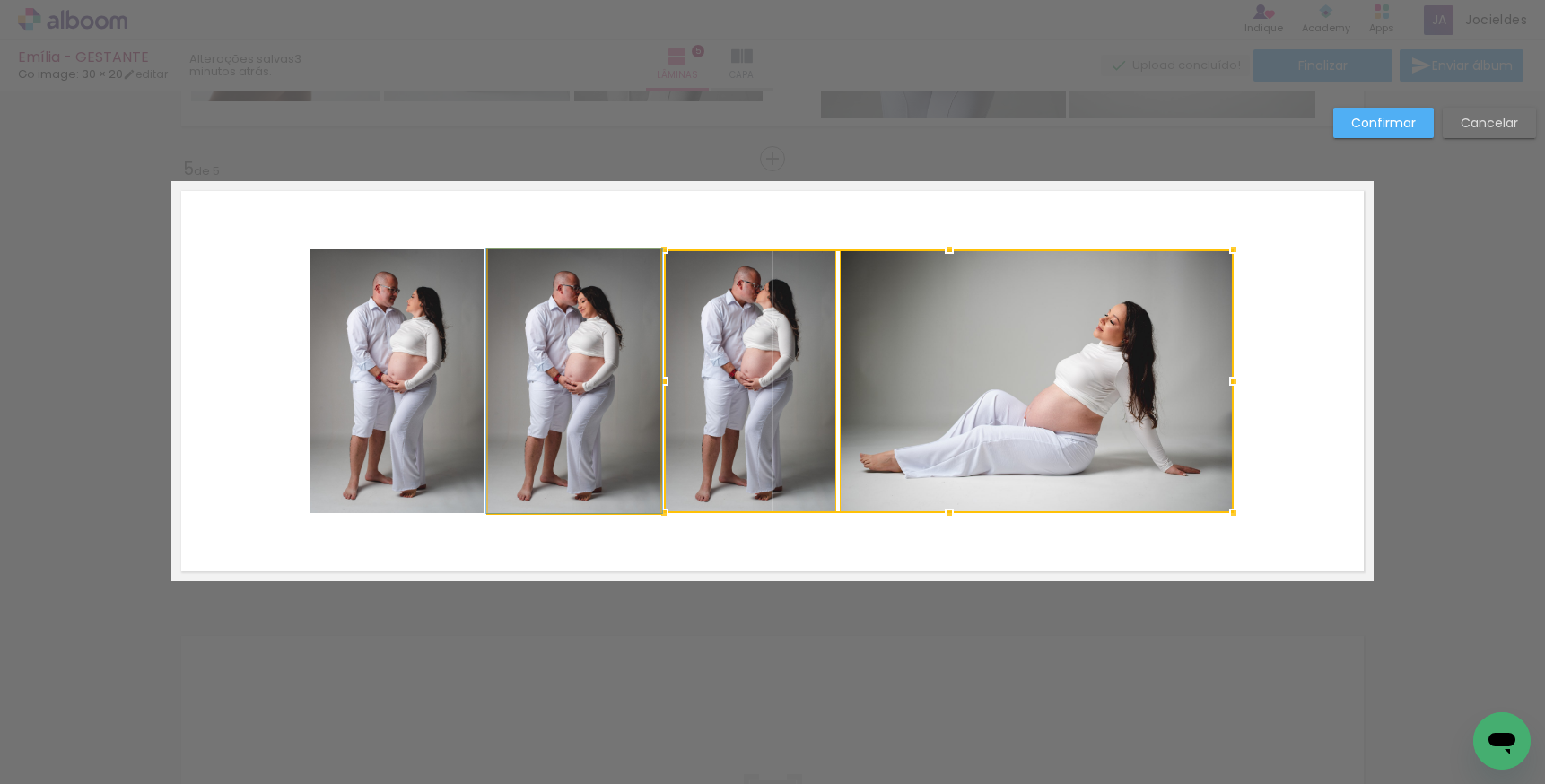 drag, startPoint x: 579, startPoint y: 388, endPoint x: 514, endPoint y: 387, distance: 65.00769 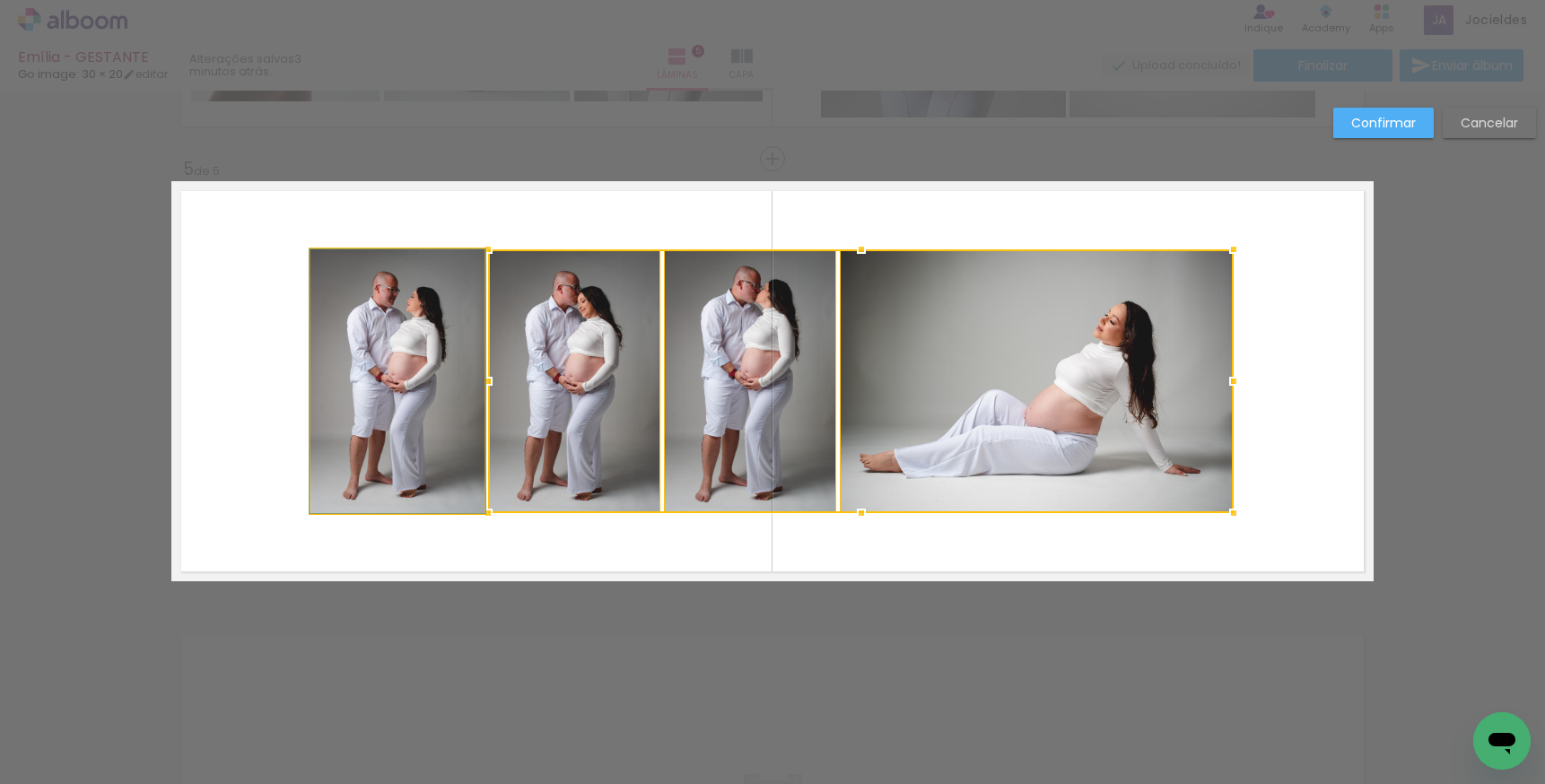 click 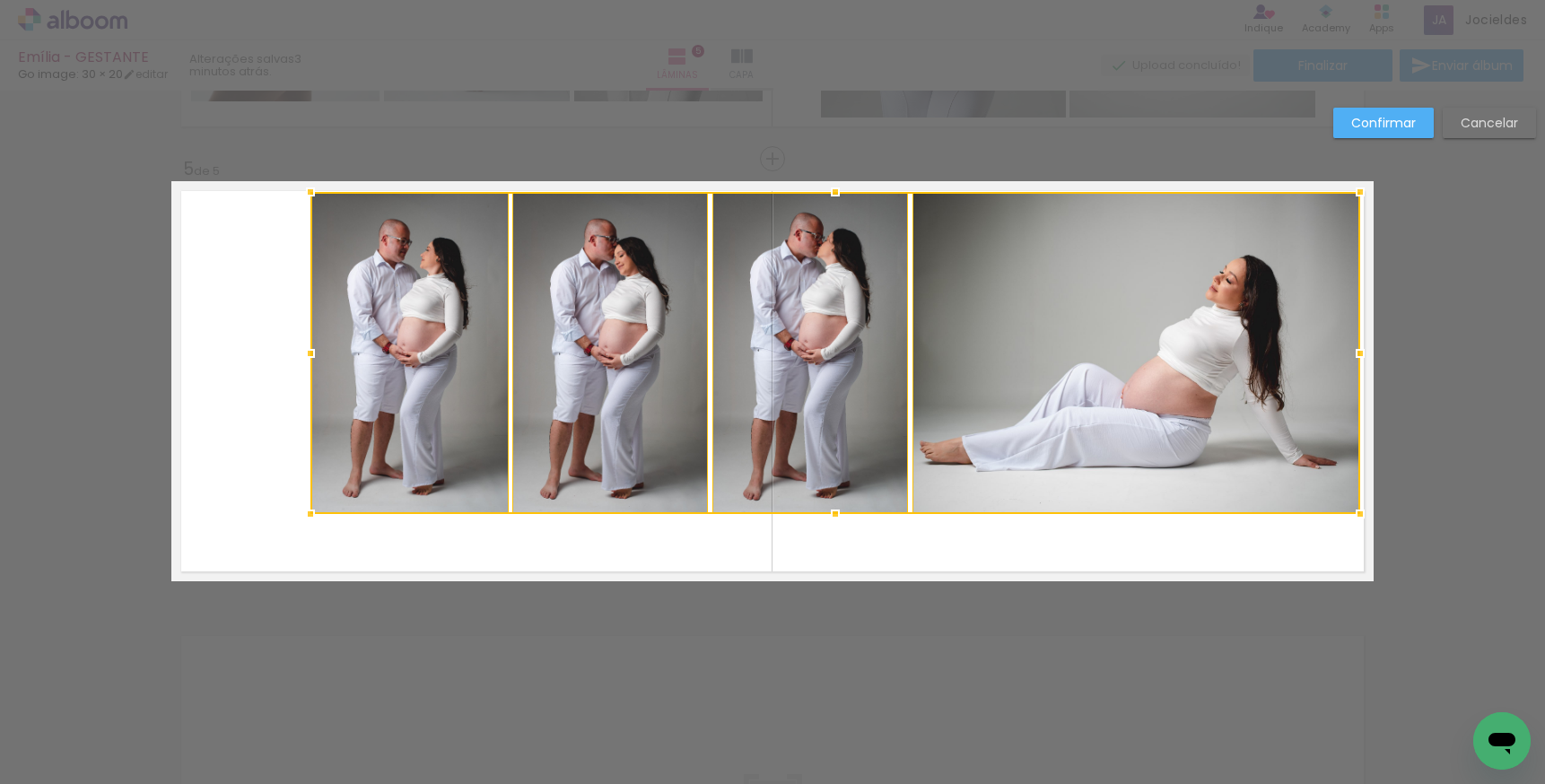 drag, startPoint x: 1229, startPoint y: 247, endPoint x: 1345, endPoint y: 206, distance: 123.03252 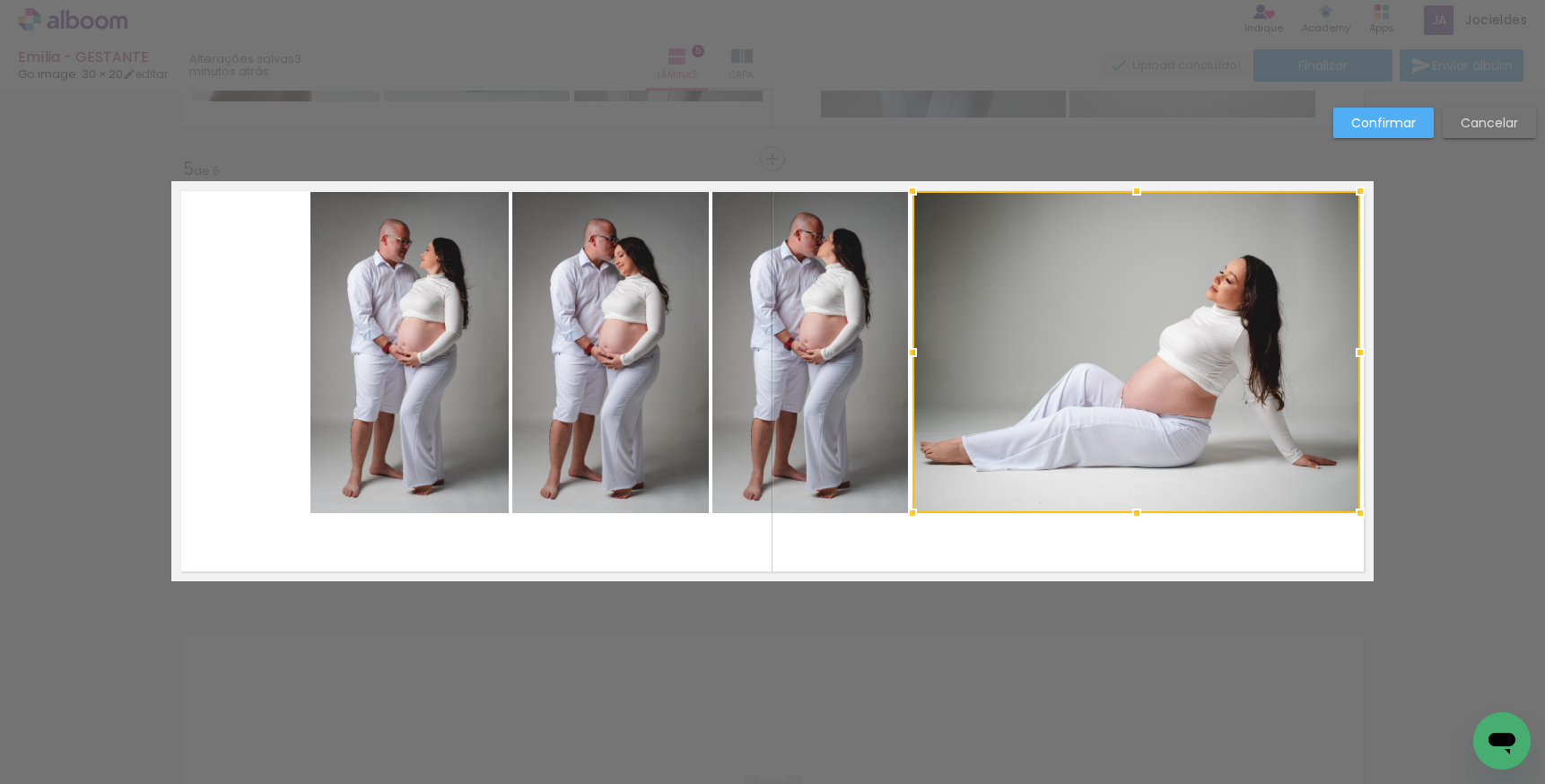 click 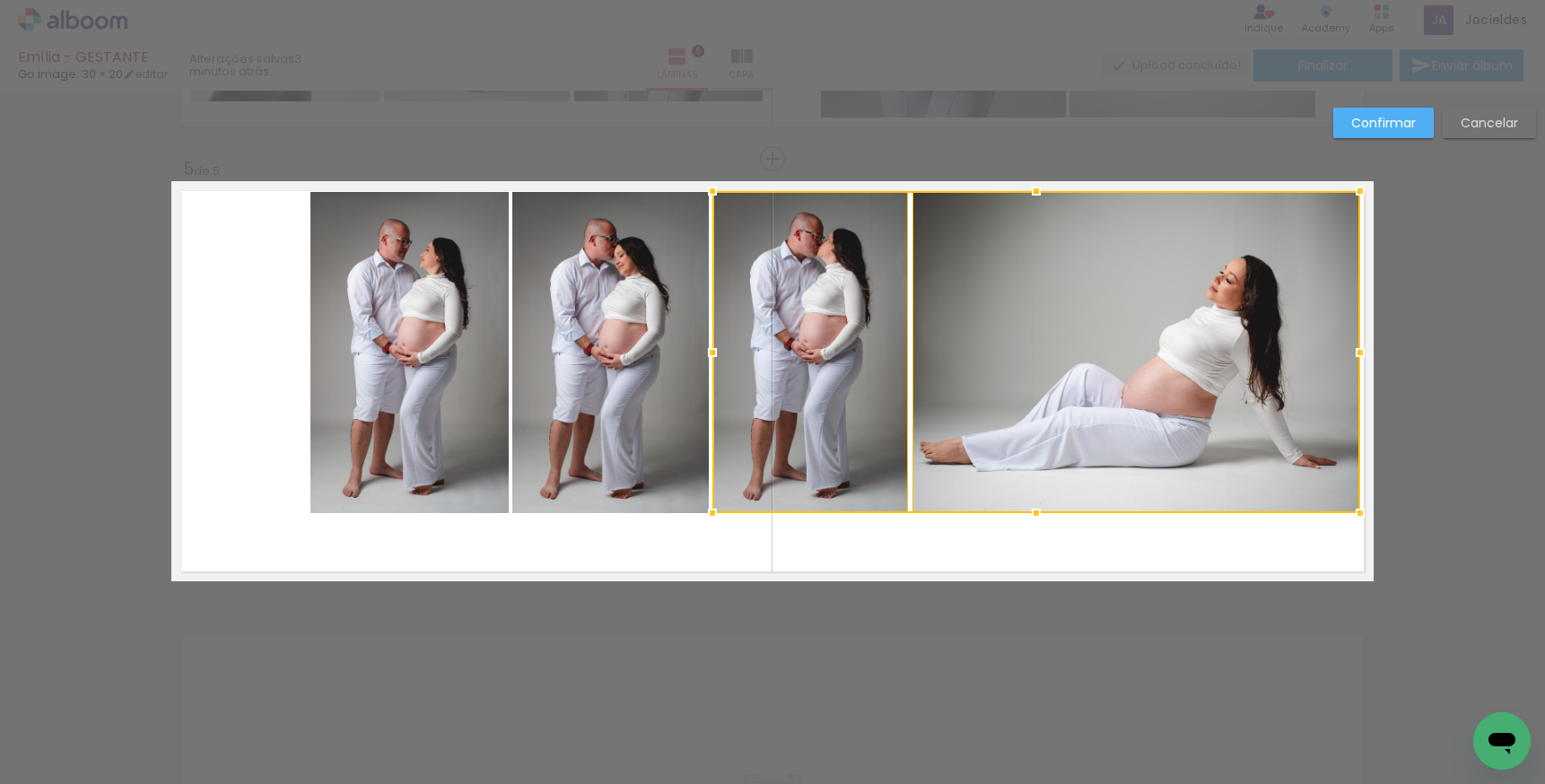 drag, startPoint x: 597, startPoint y: 374, endPoint x: 580, endPoint y: 369, distance: 17.720045 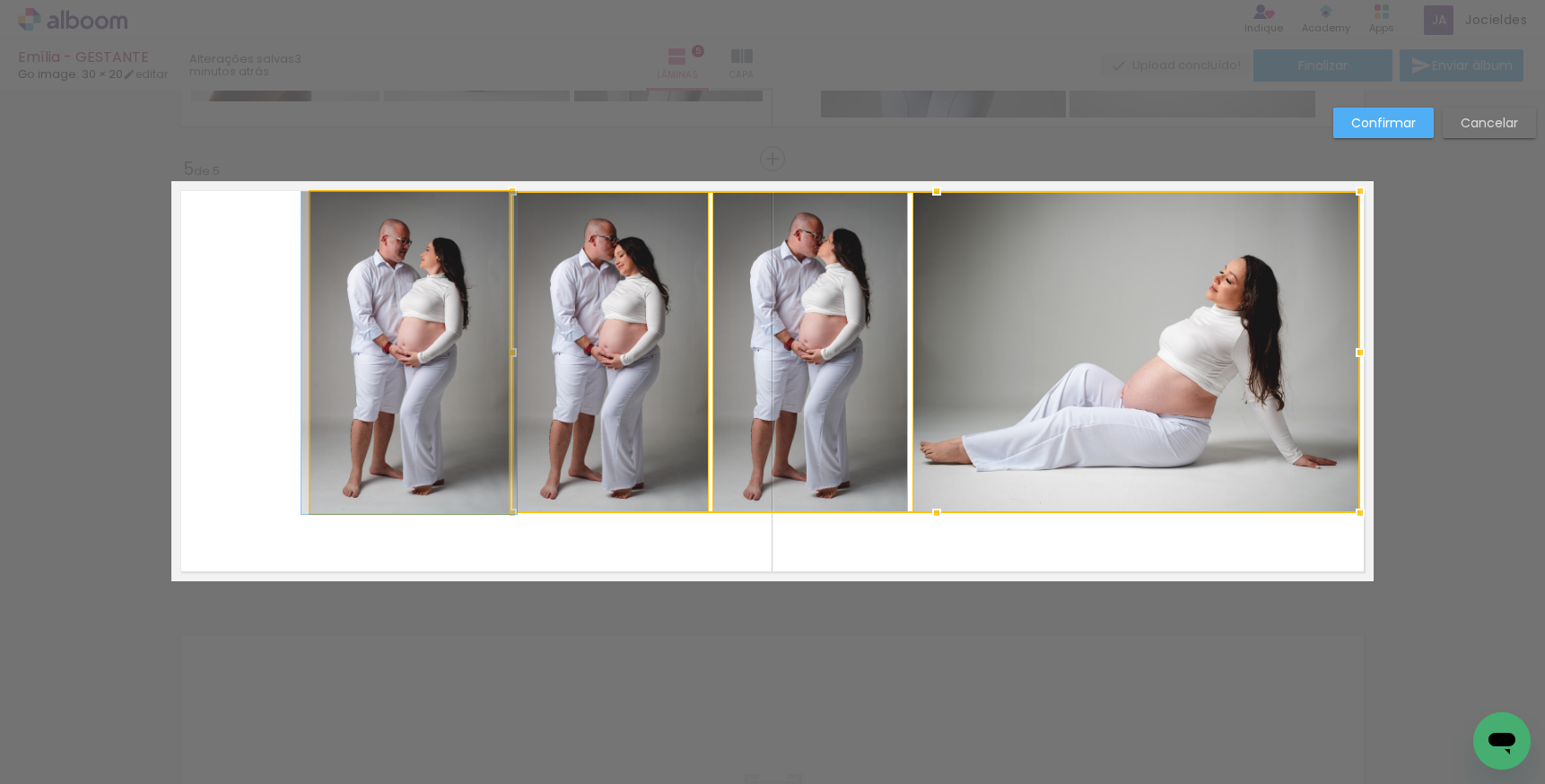 click 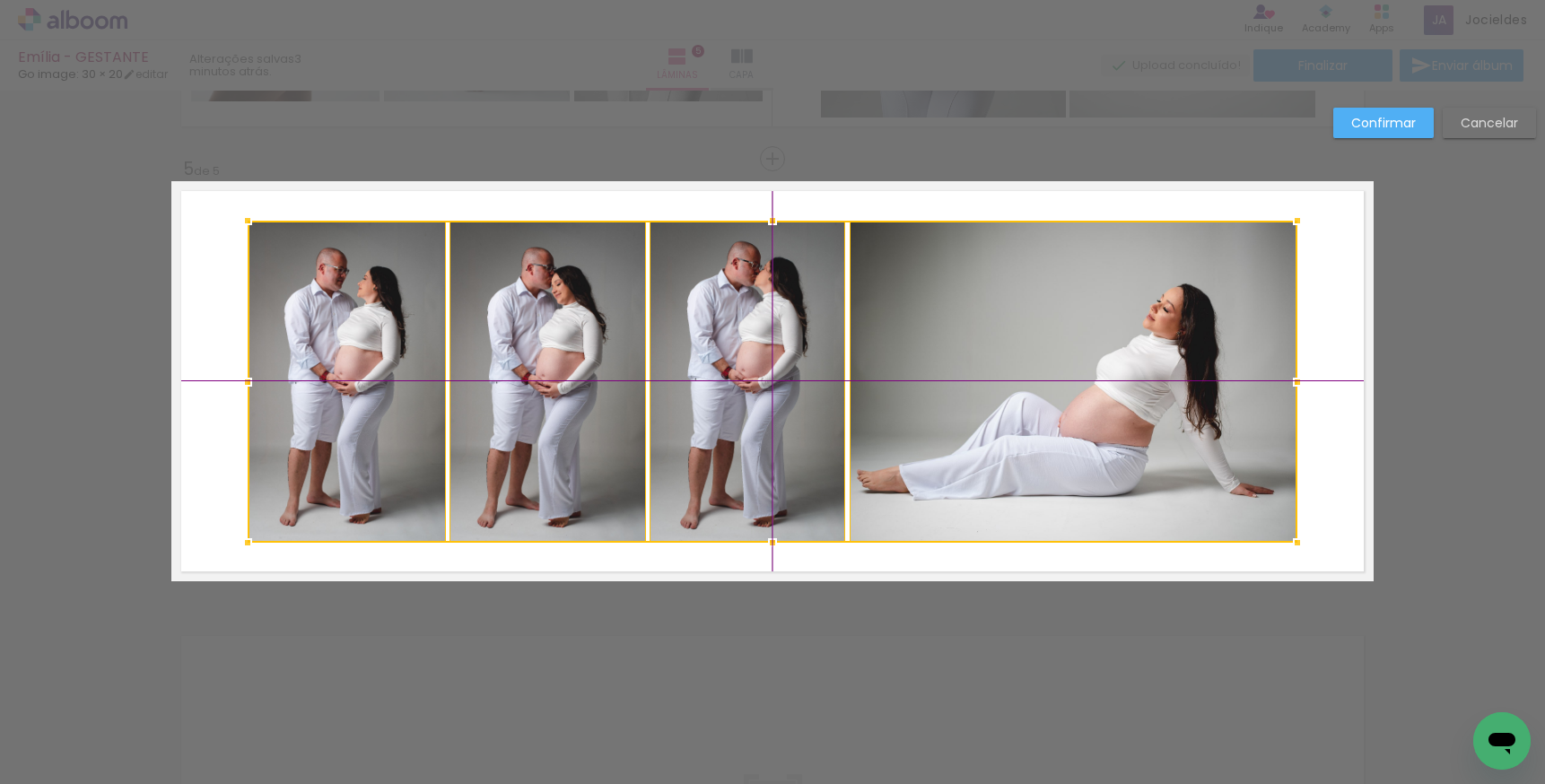 drag, startPoint x: 825, startPoint y: 286, endPoint x: 761, endPoint y: 317, distance: 71.11259 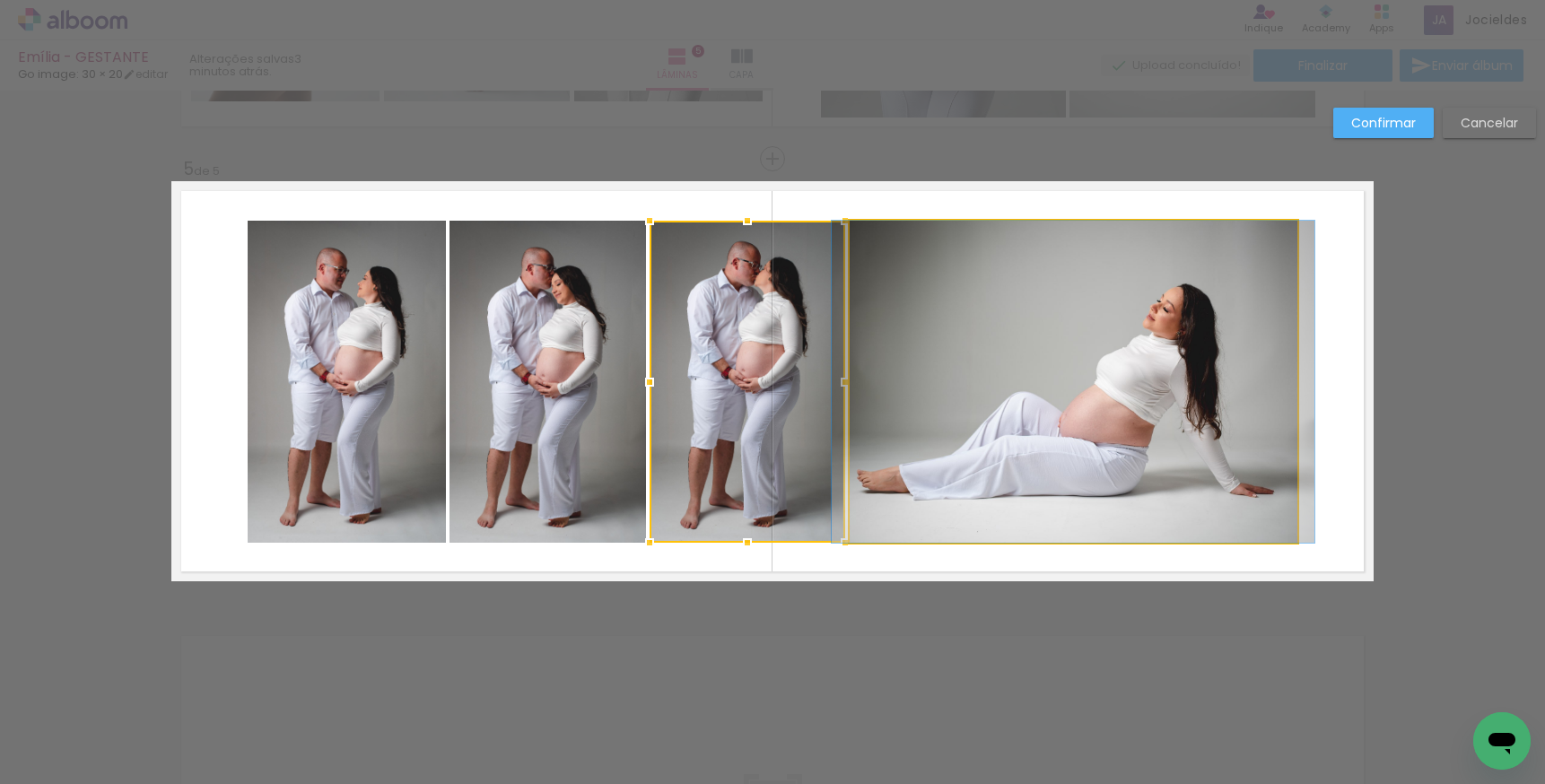 click 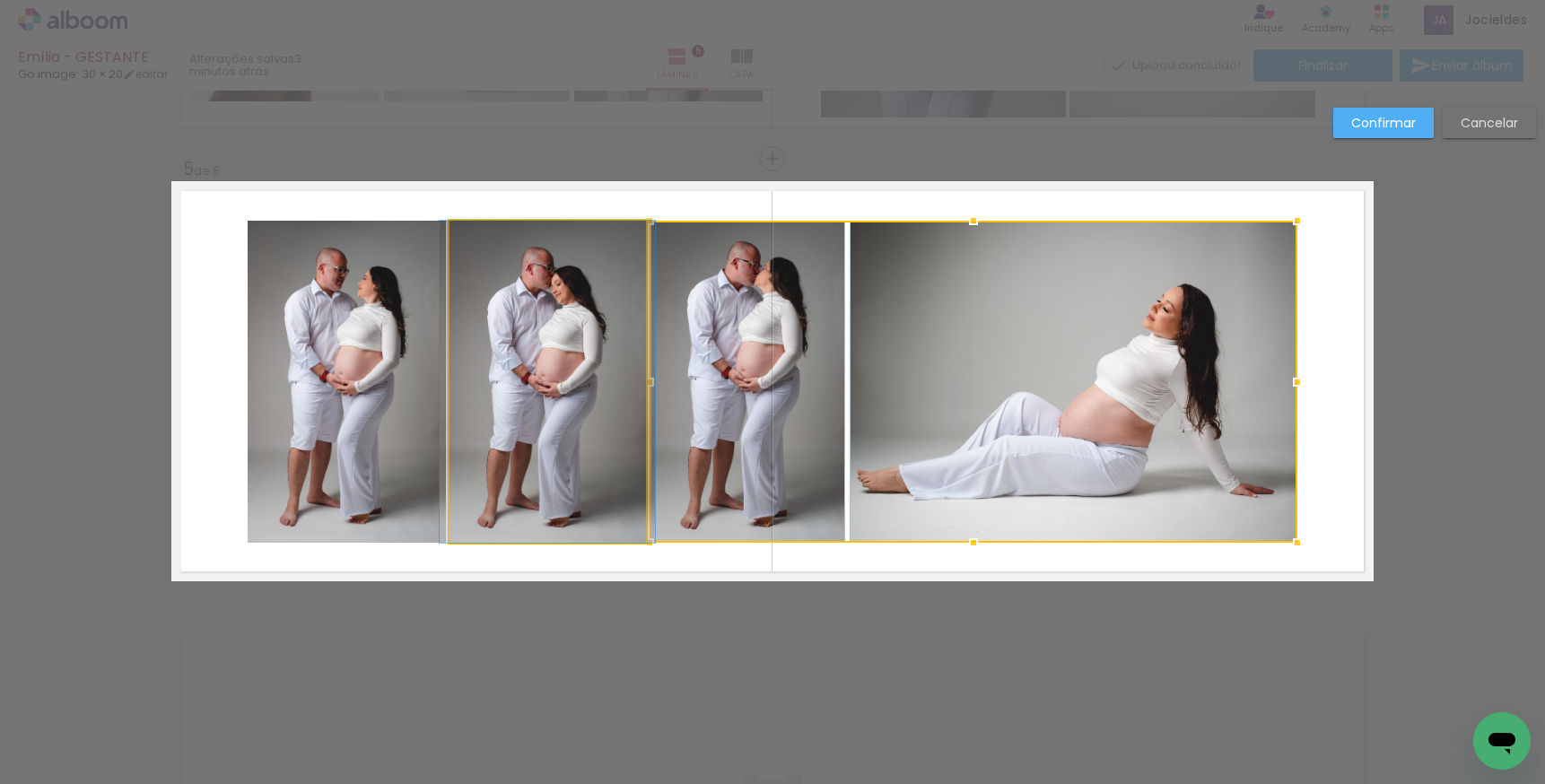 click 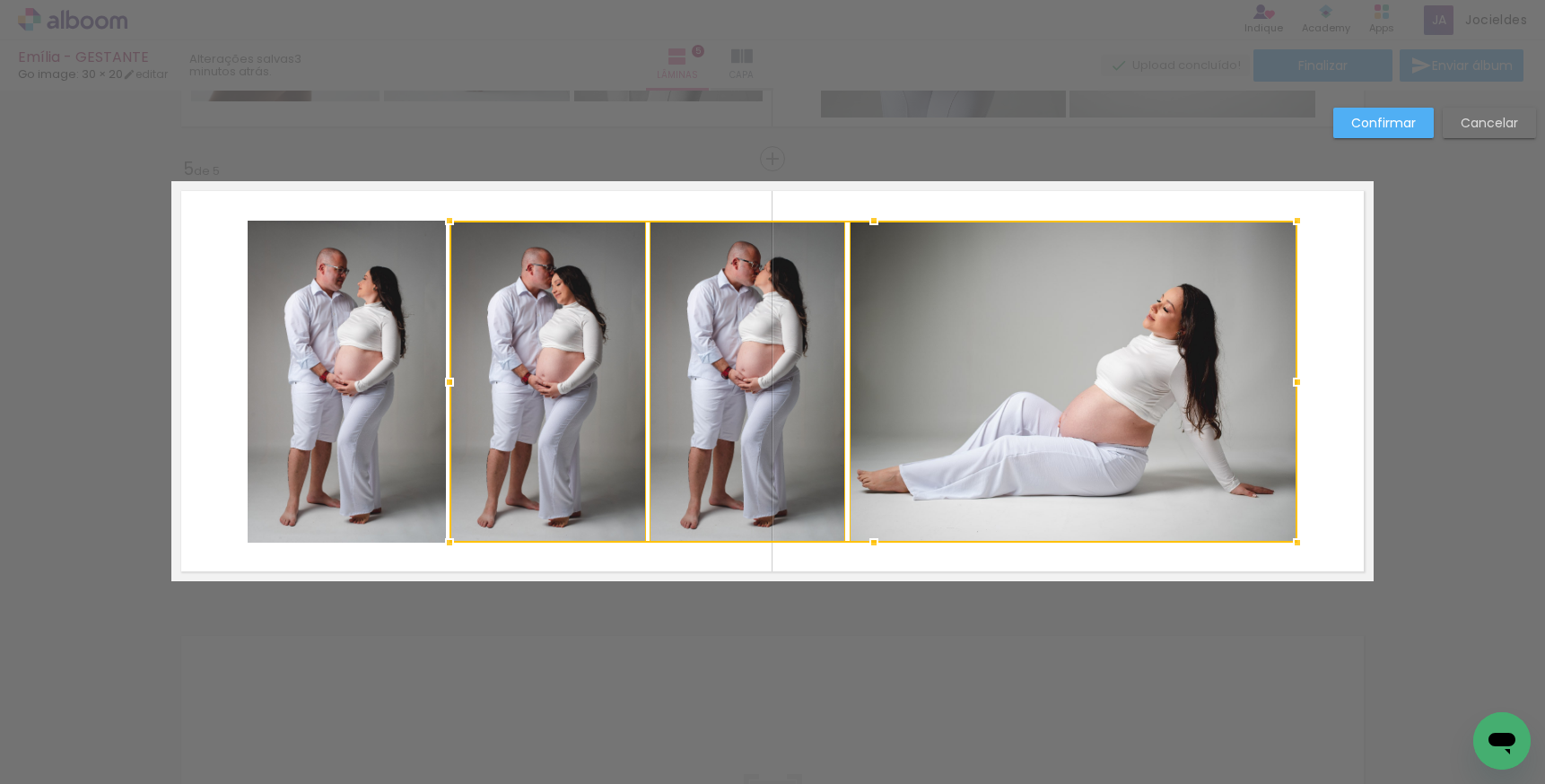 click 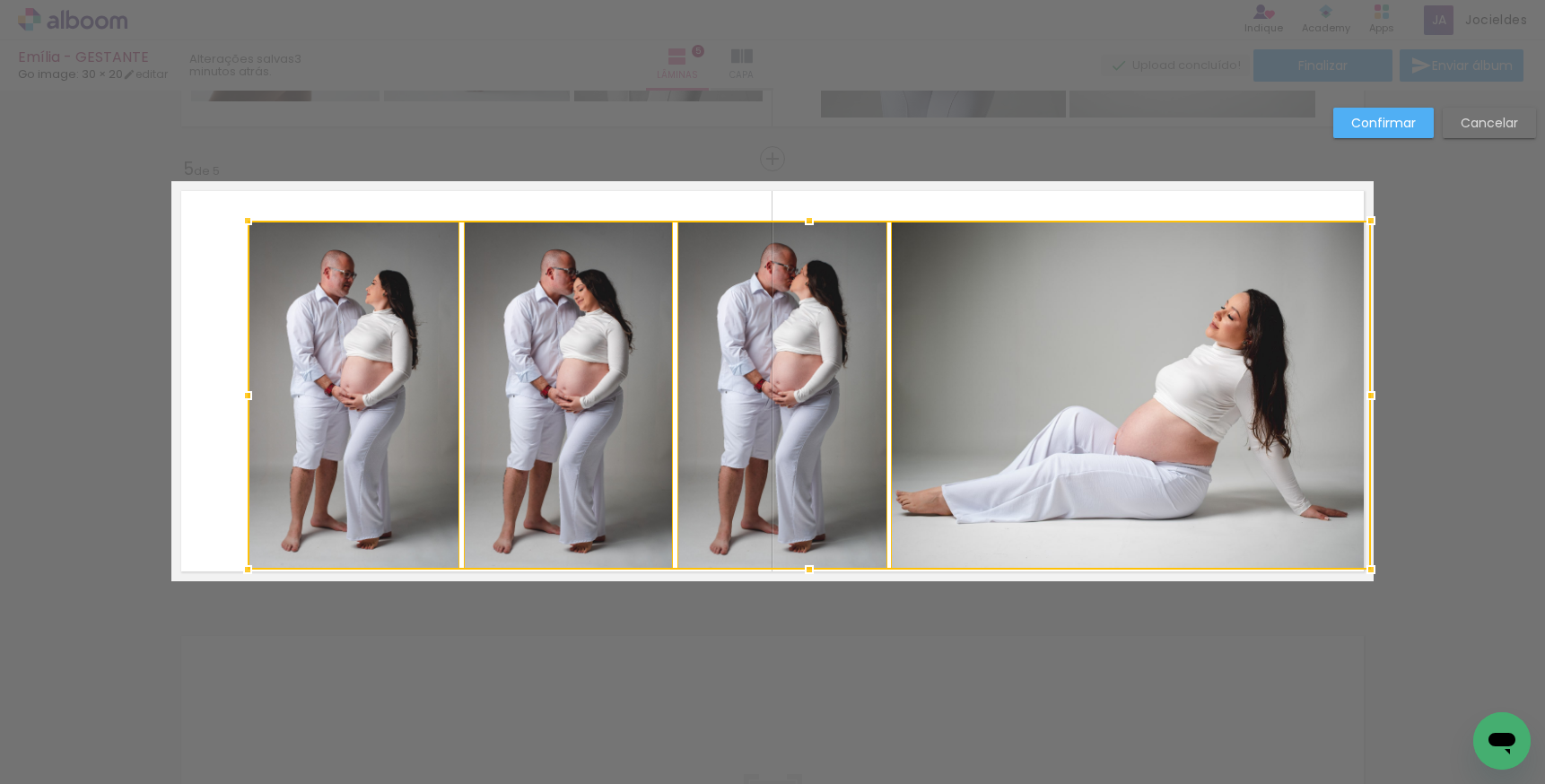 drag, startPoint x: 1293, startPoint y: 542, endPoint x: 1363, endPoint y: 568, distance: 74.67262 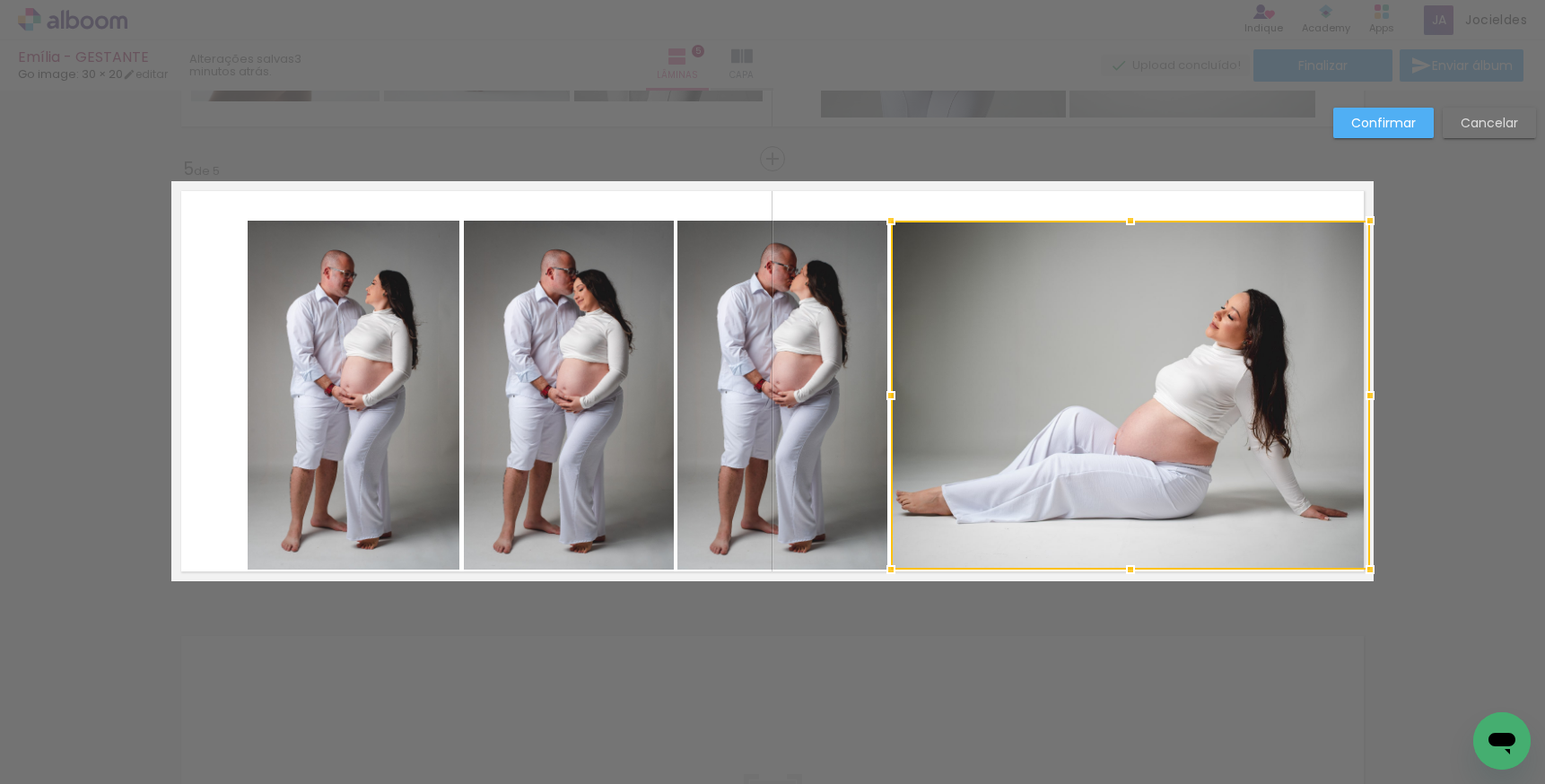 click at bounding box center [1130, 395] 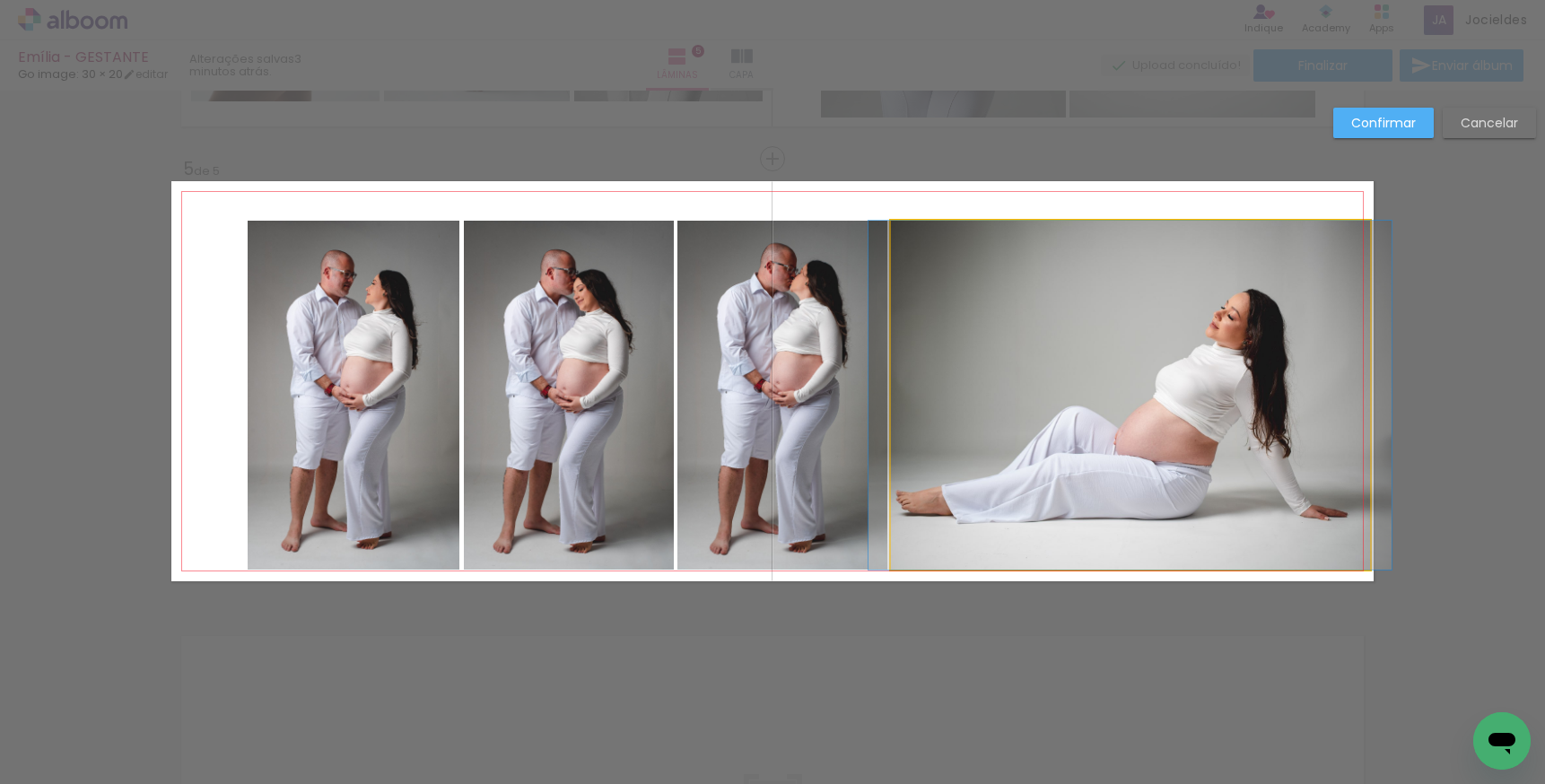 click 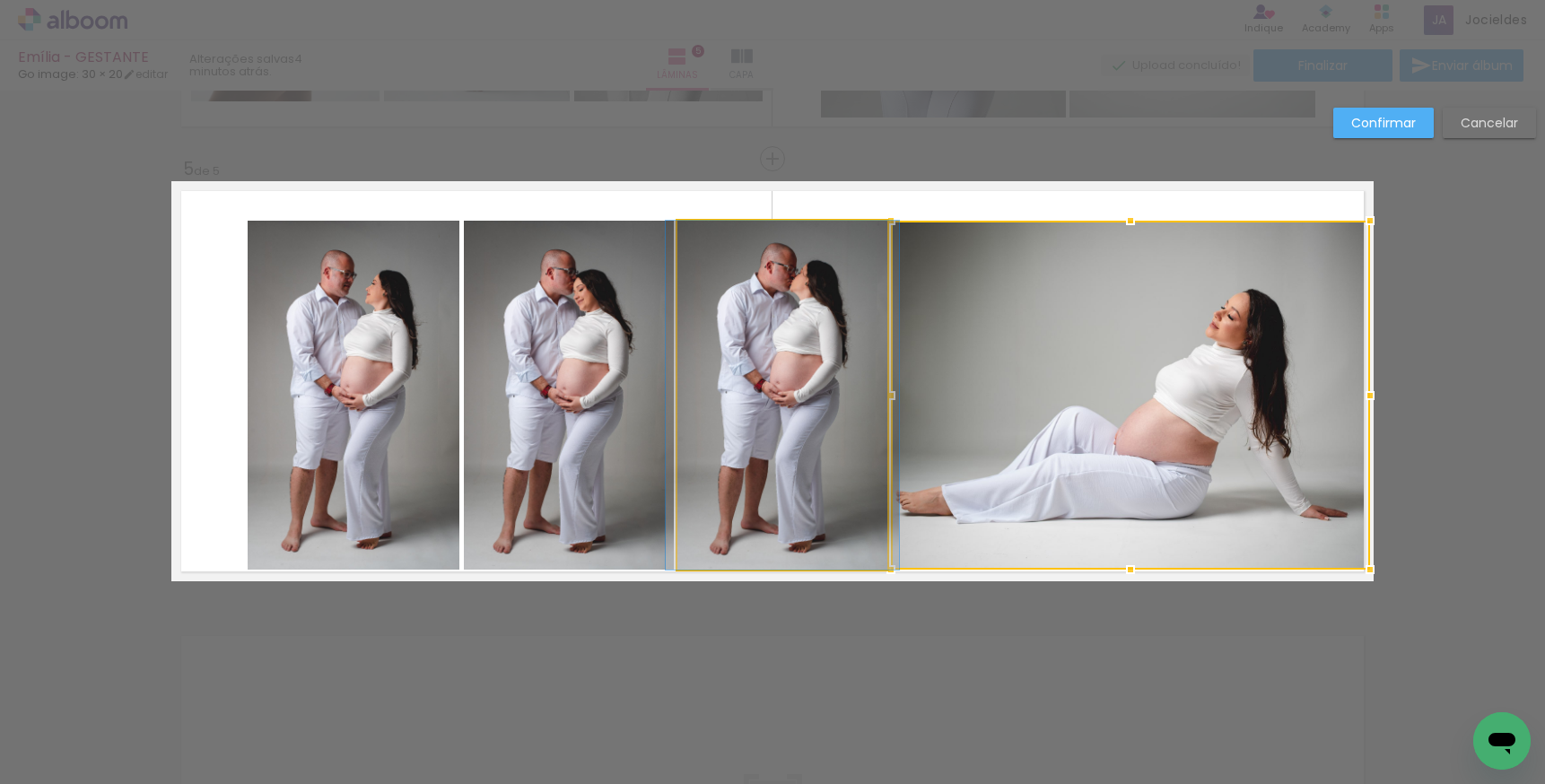 click 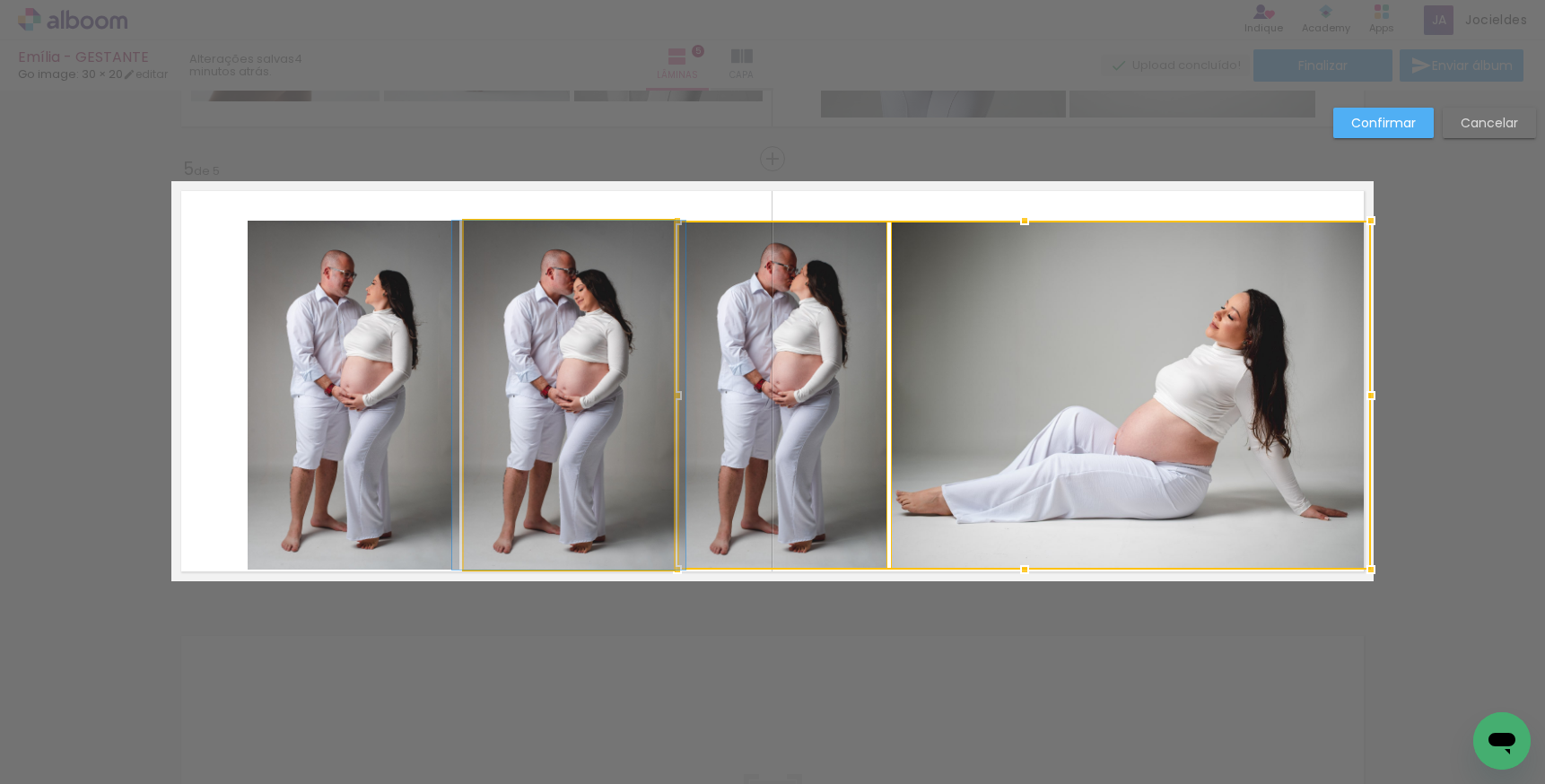 click 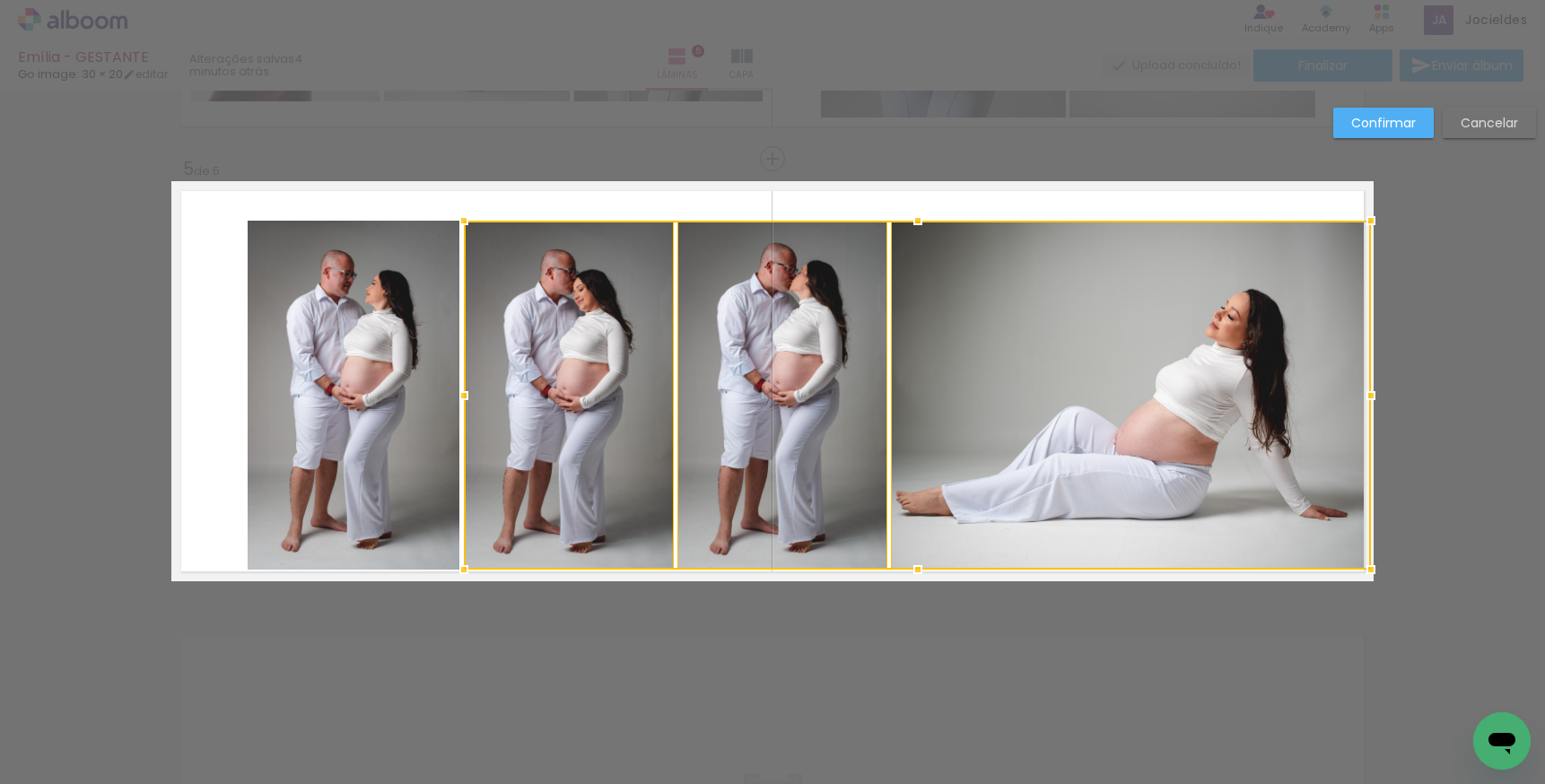 click 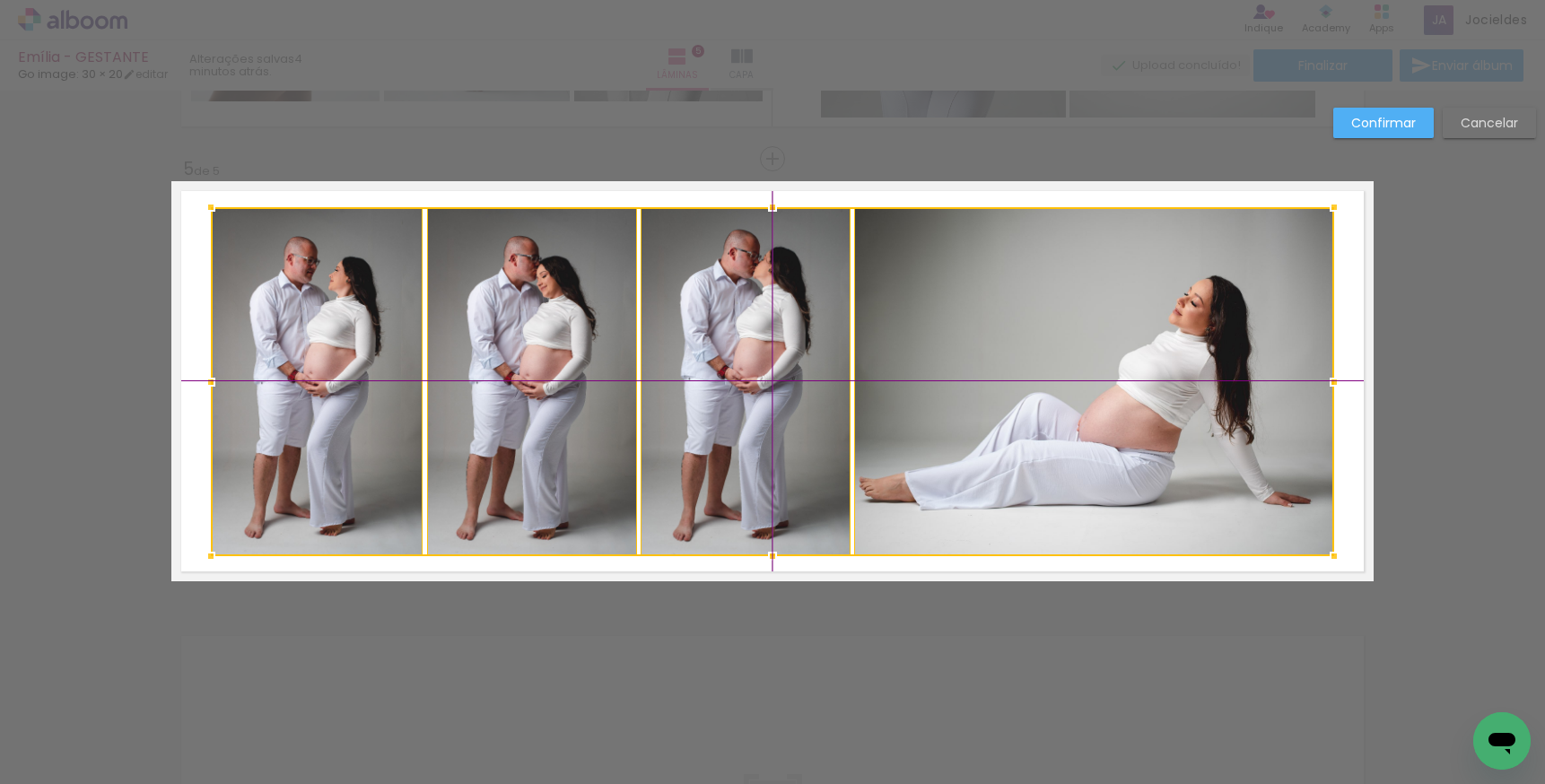 drag, startPoint x: 769, startPoint y: 348, endPoint x: 740, endPoint y: 337, distance: 31.016125 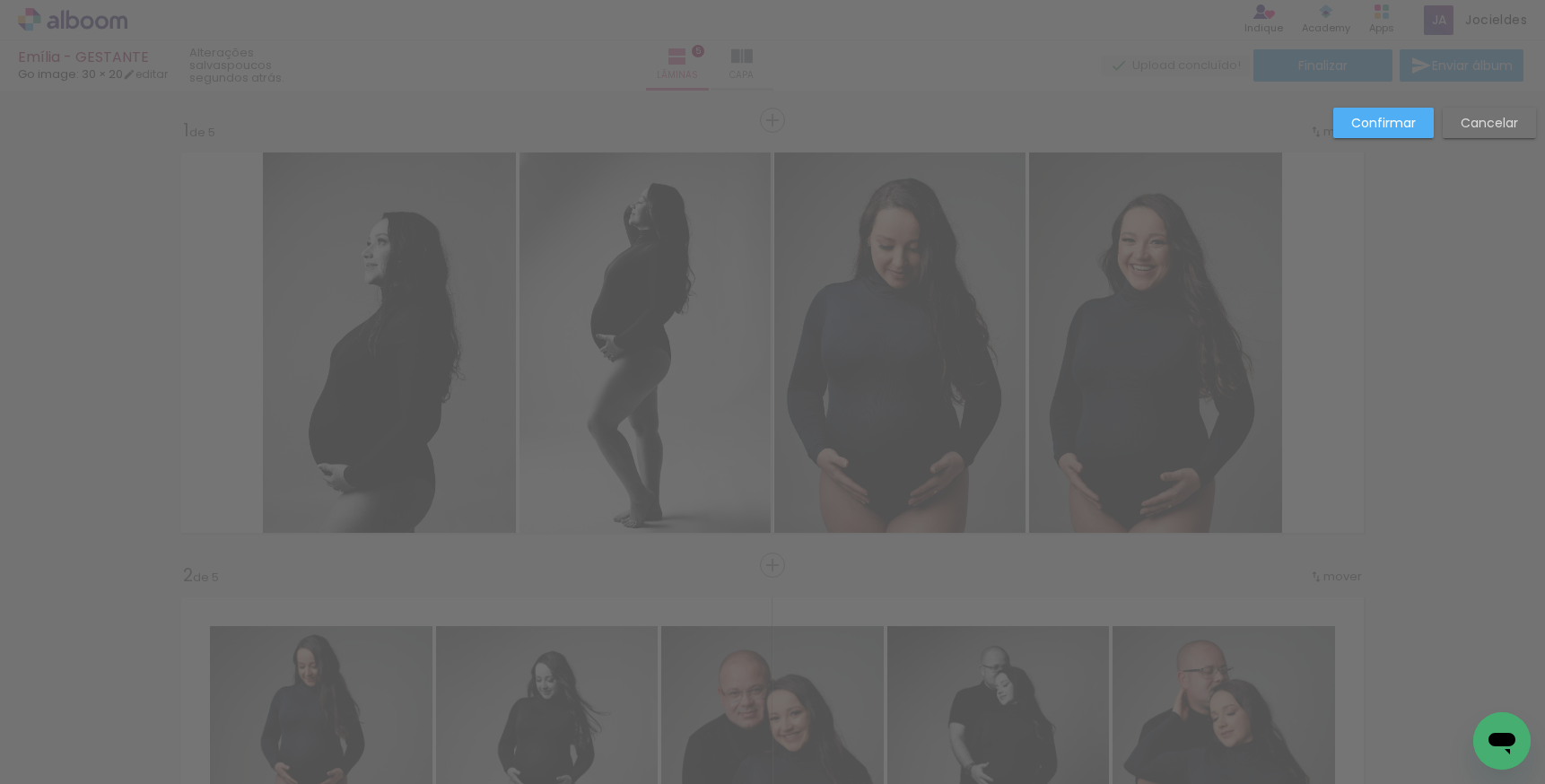 scroll, scrollTop: 0, scrollLeft: 0, axis: both 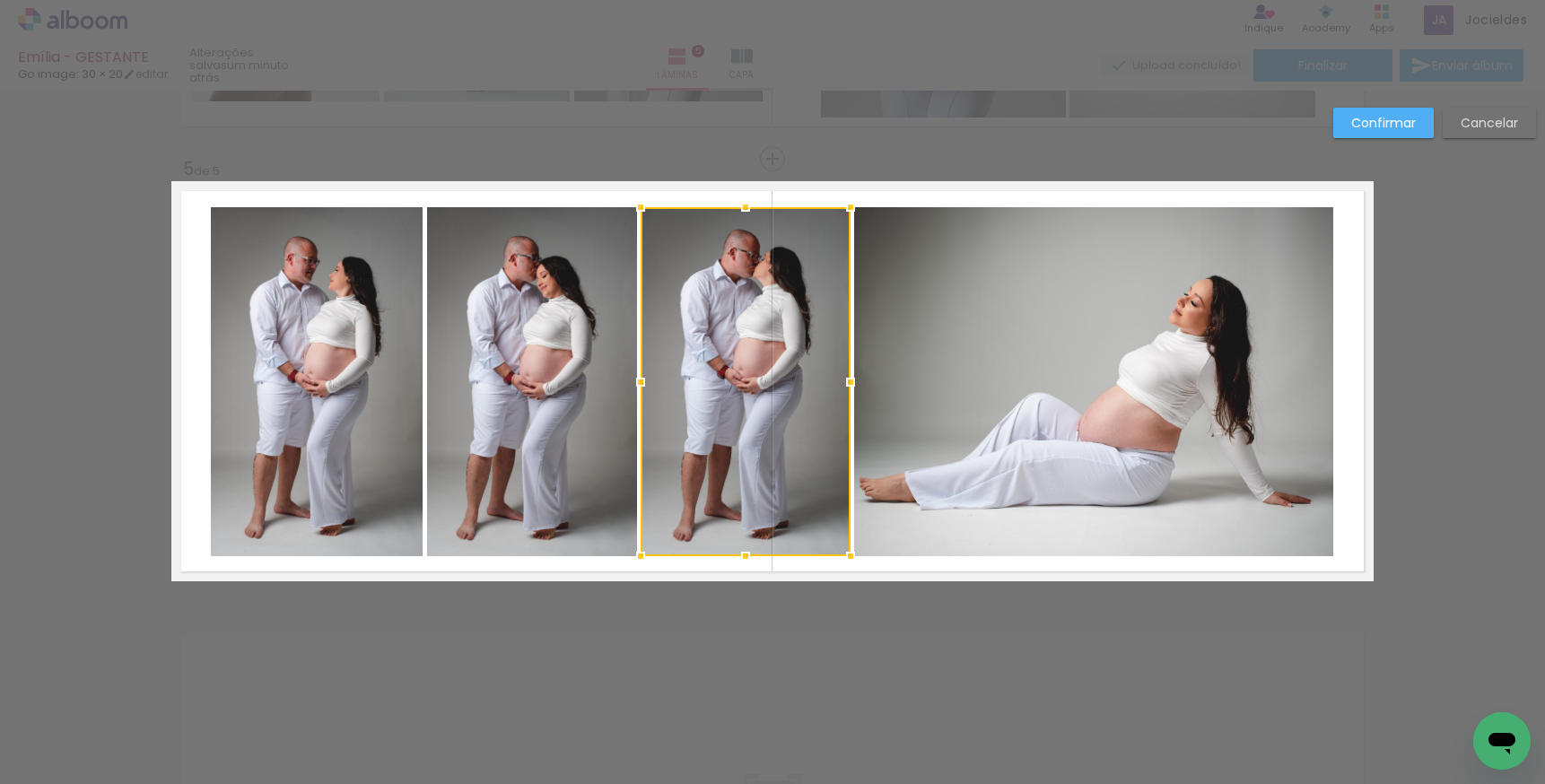click 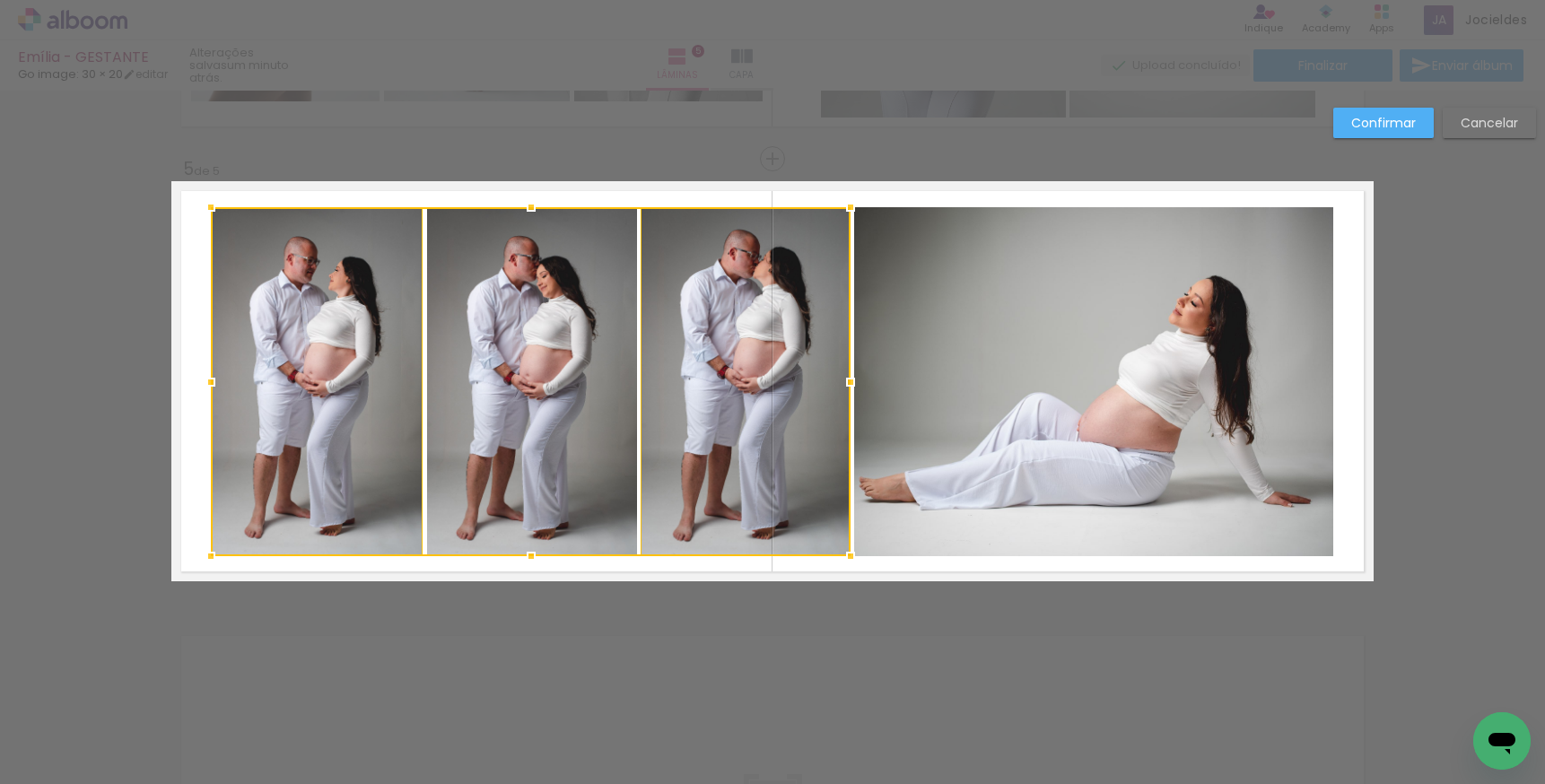 click at bounding box center [530, 381] 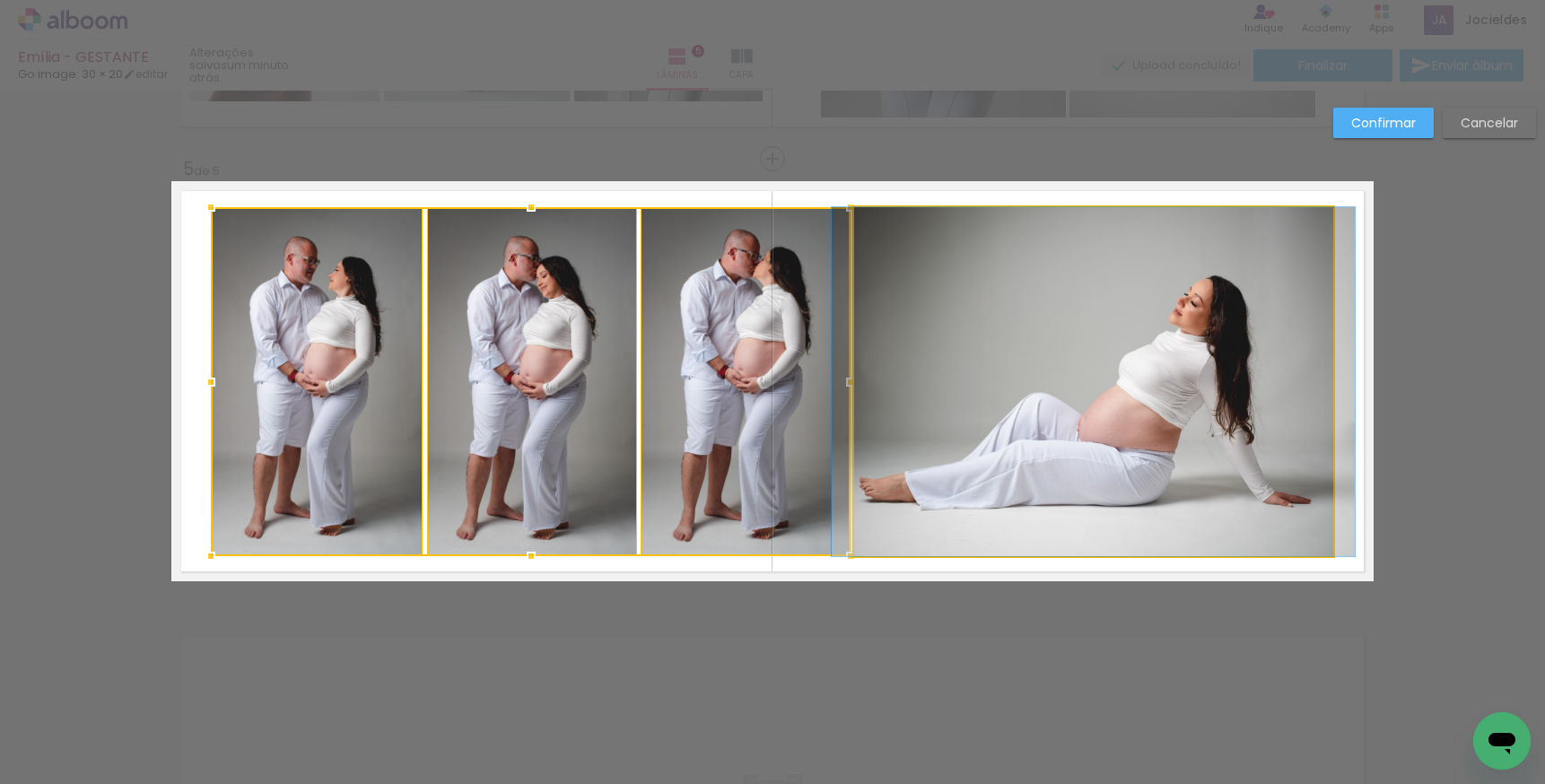 click 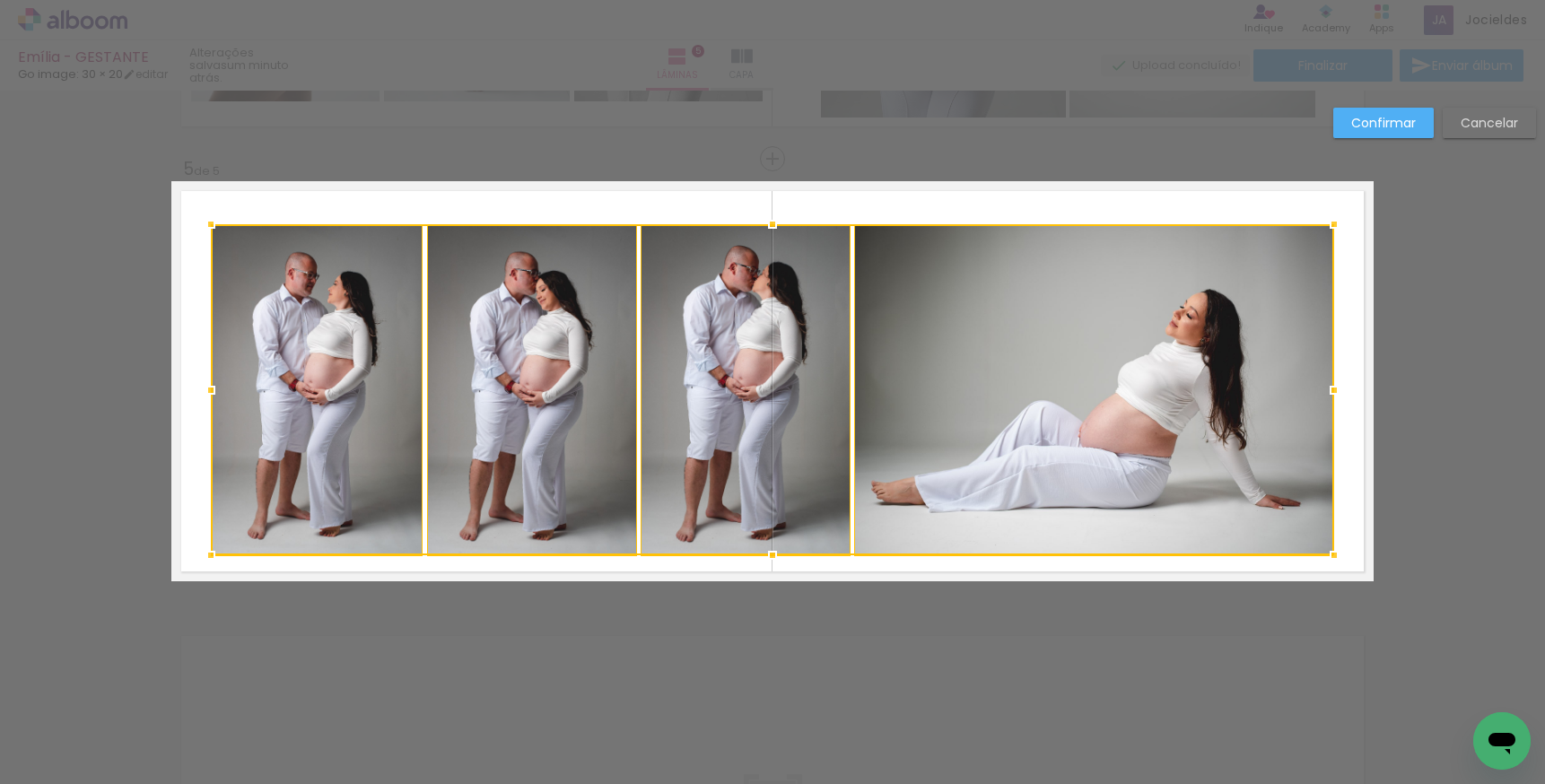 drag, startPoint x: 772, startPoint y: 211, endPoint x: 769, endPoint y: 225, distance: 14.31782 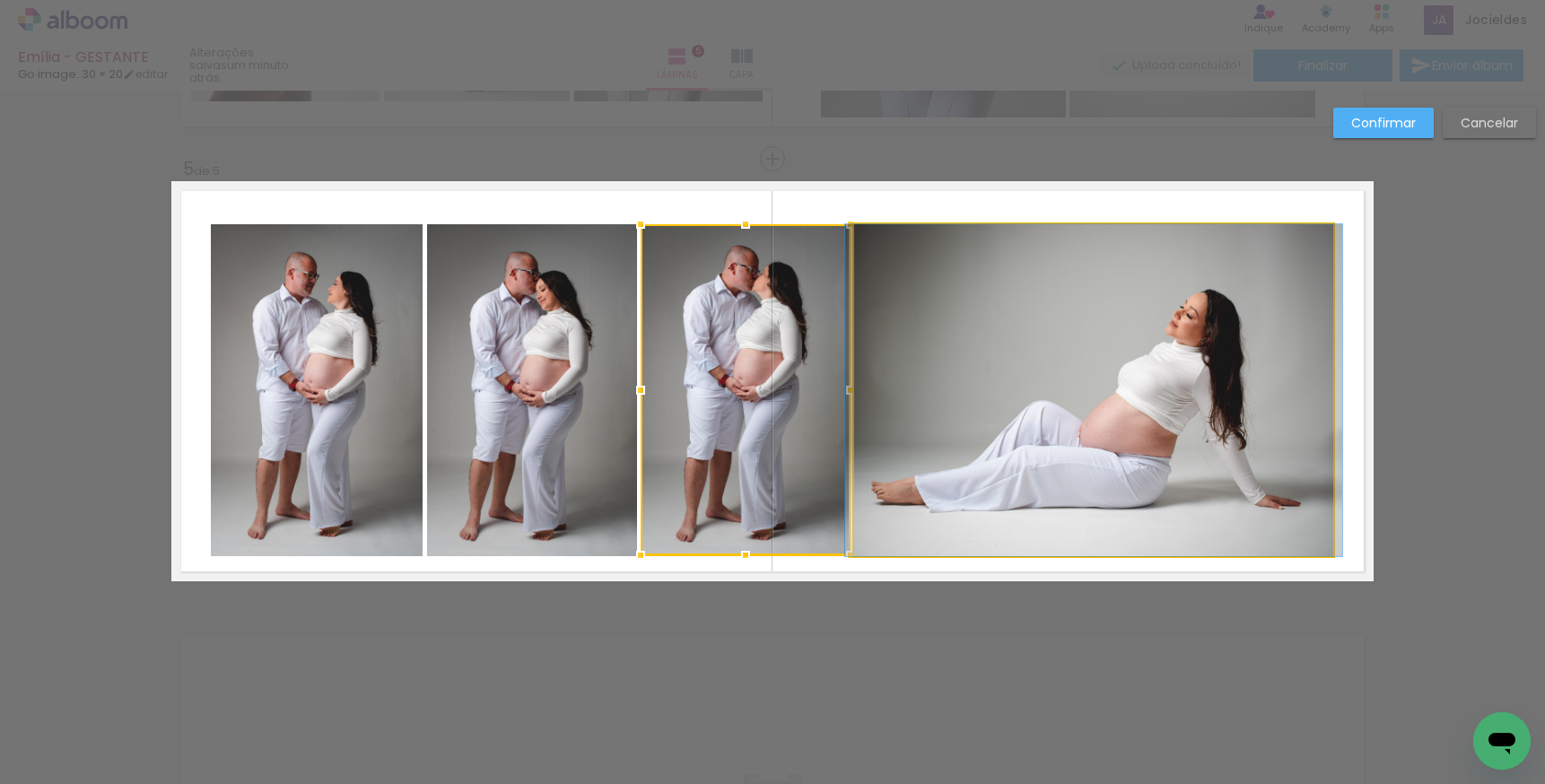 click 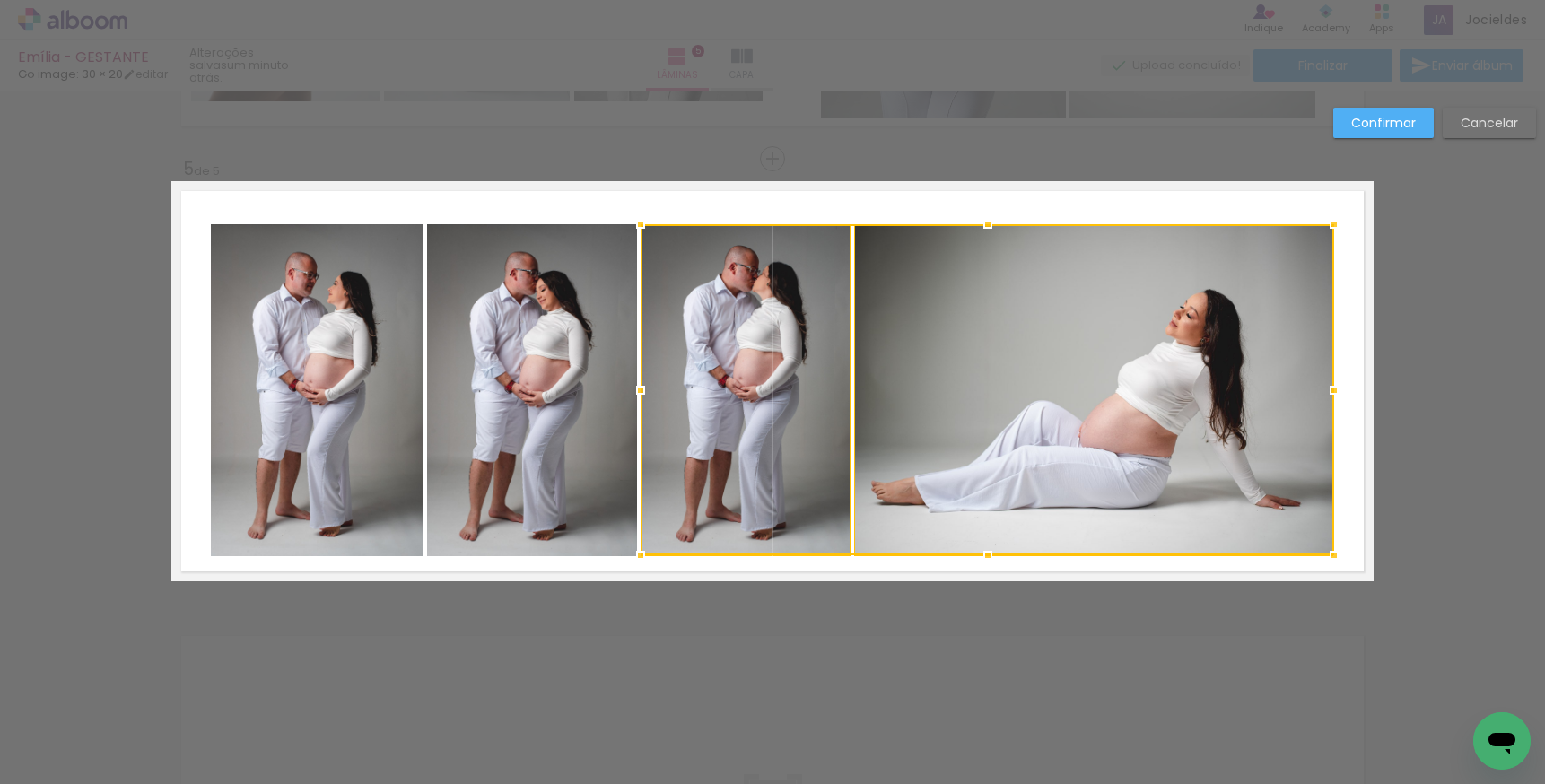 click 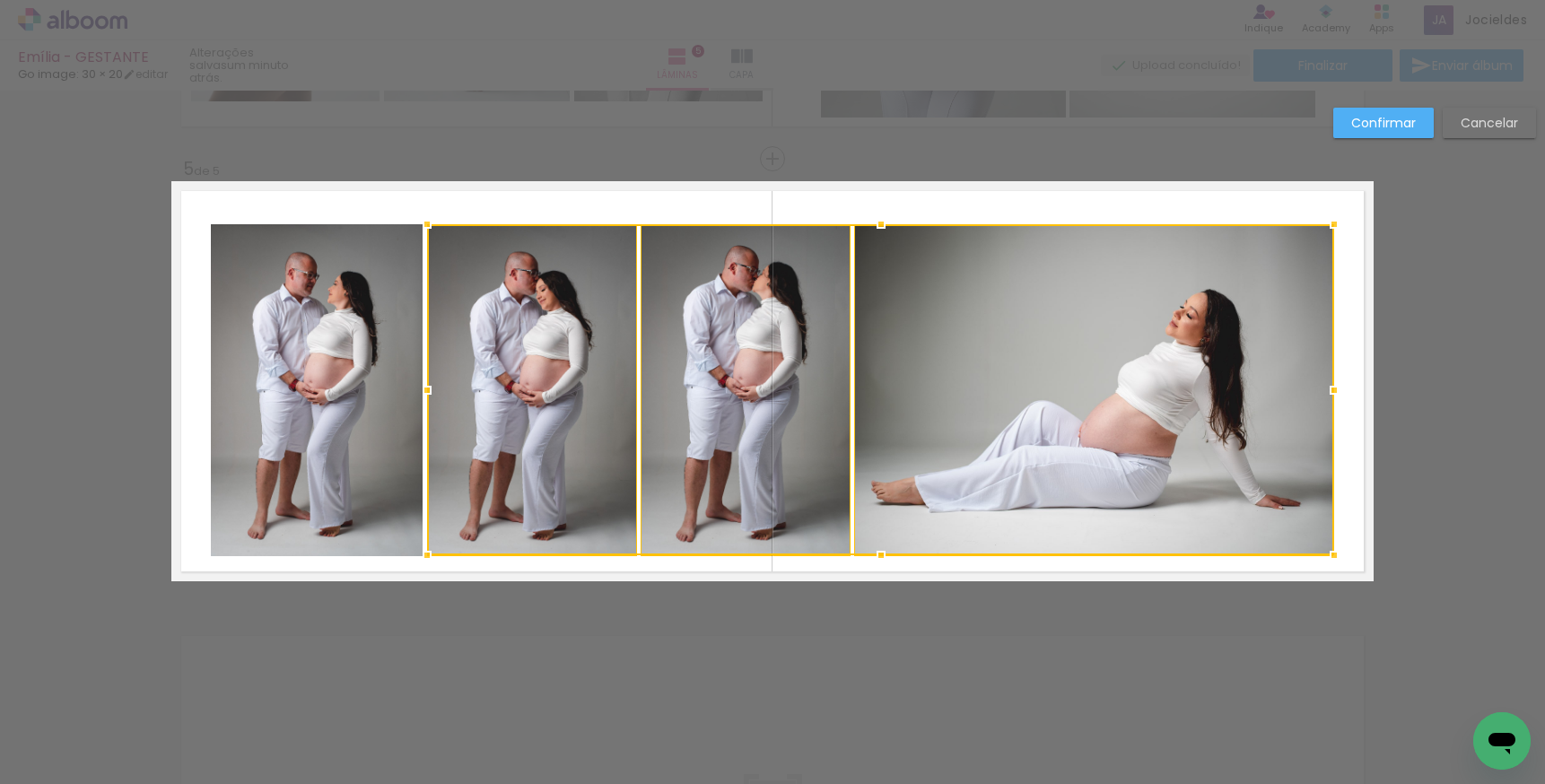 click 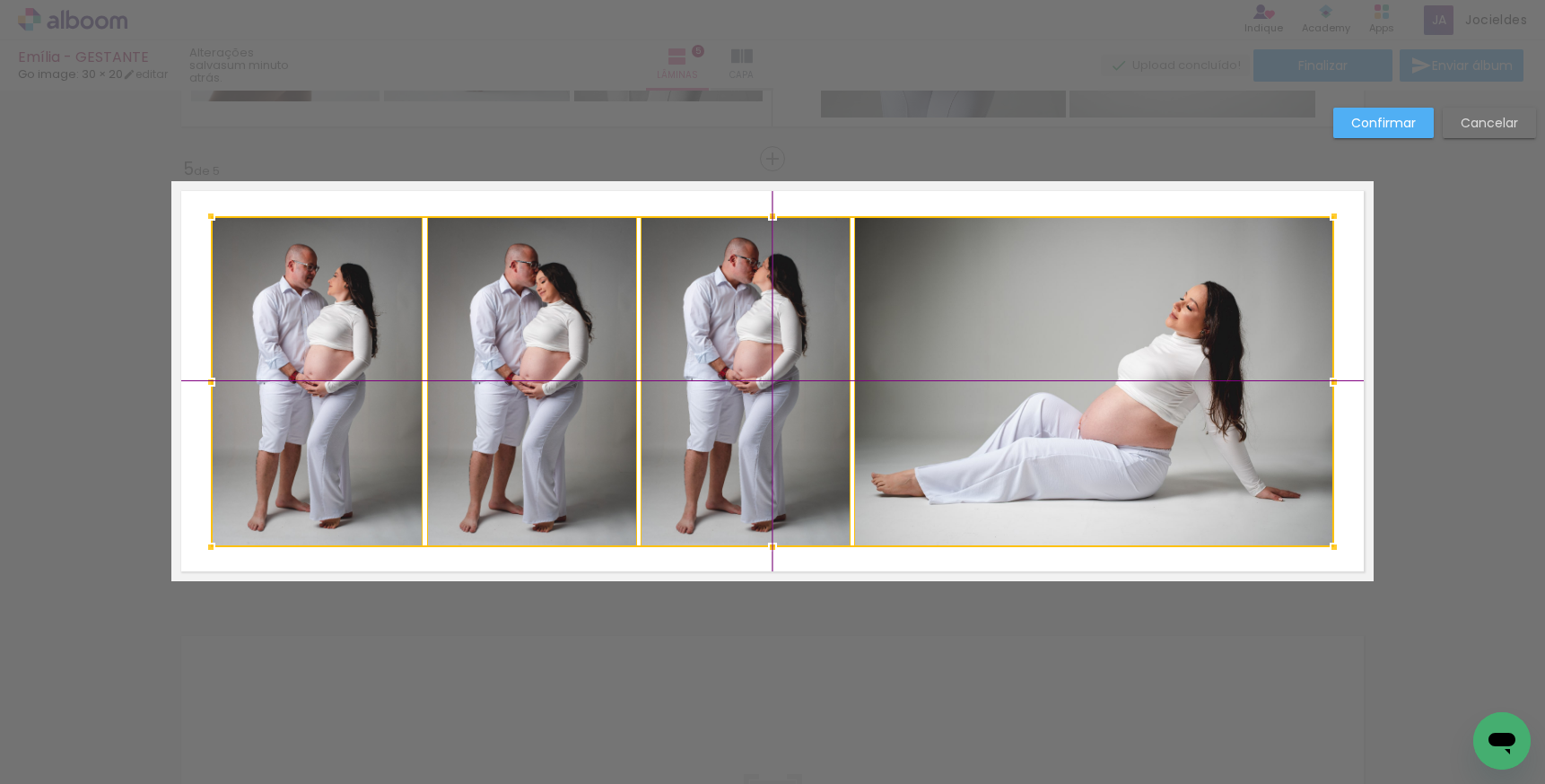 drag, startPoint x: 793, startPoint y: 404, endPoint x: 791, endPoint y: 392, distance: 12.165525 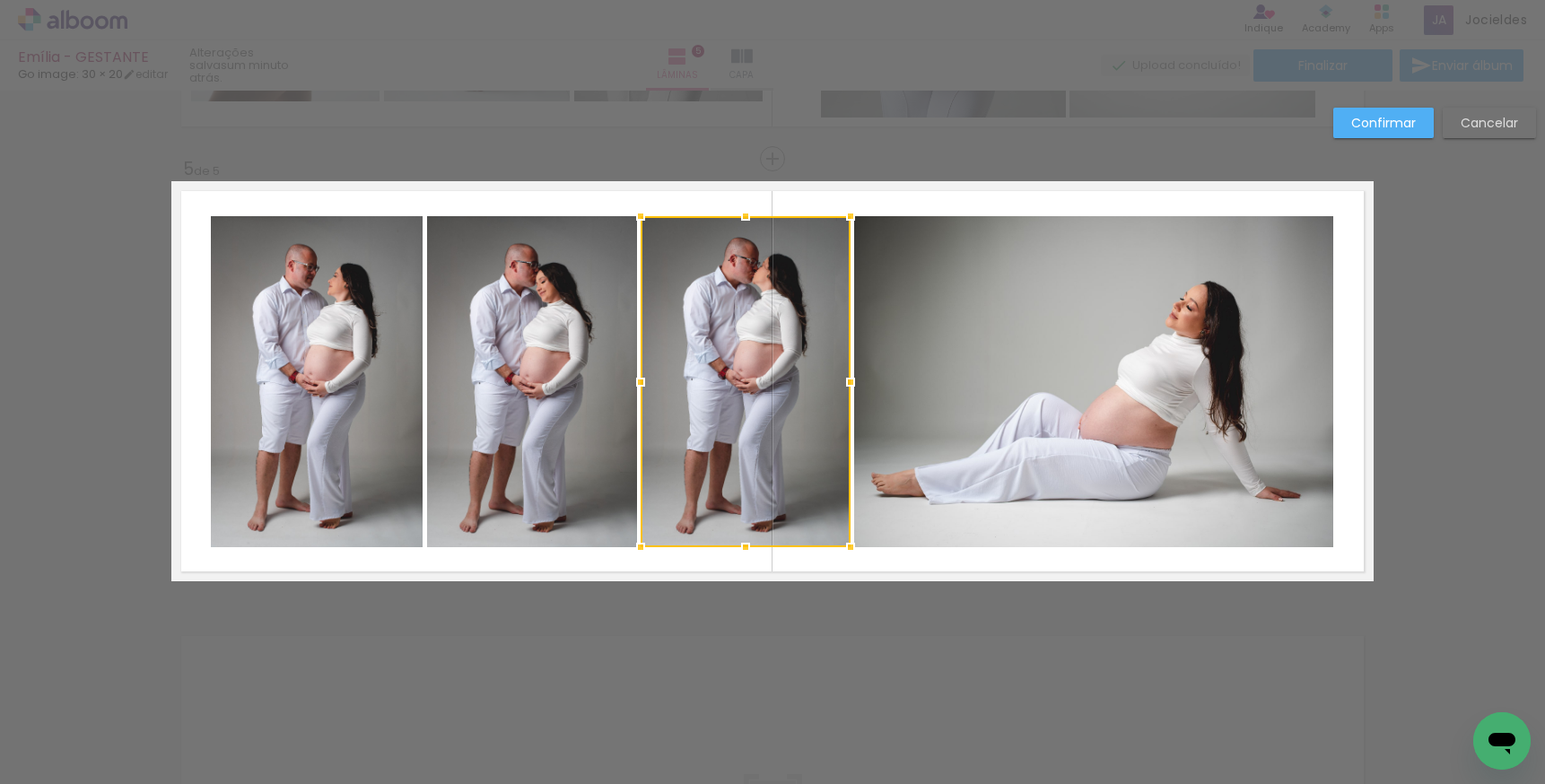 click on "Confirmar" at bounding box center [0, 0] 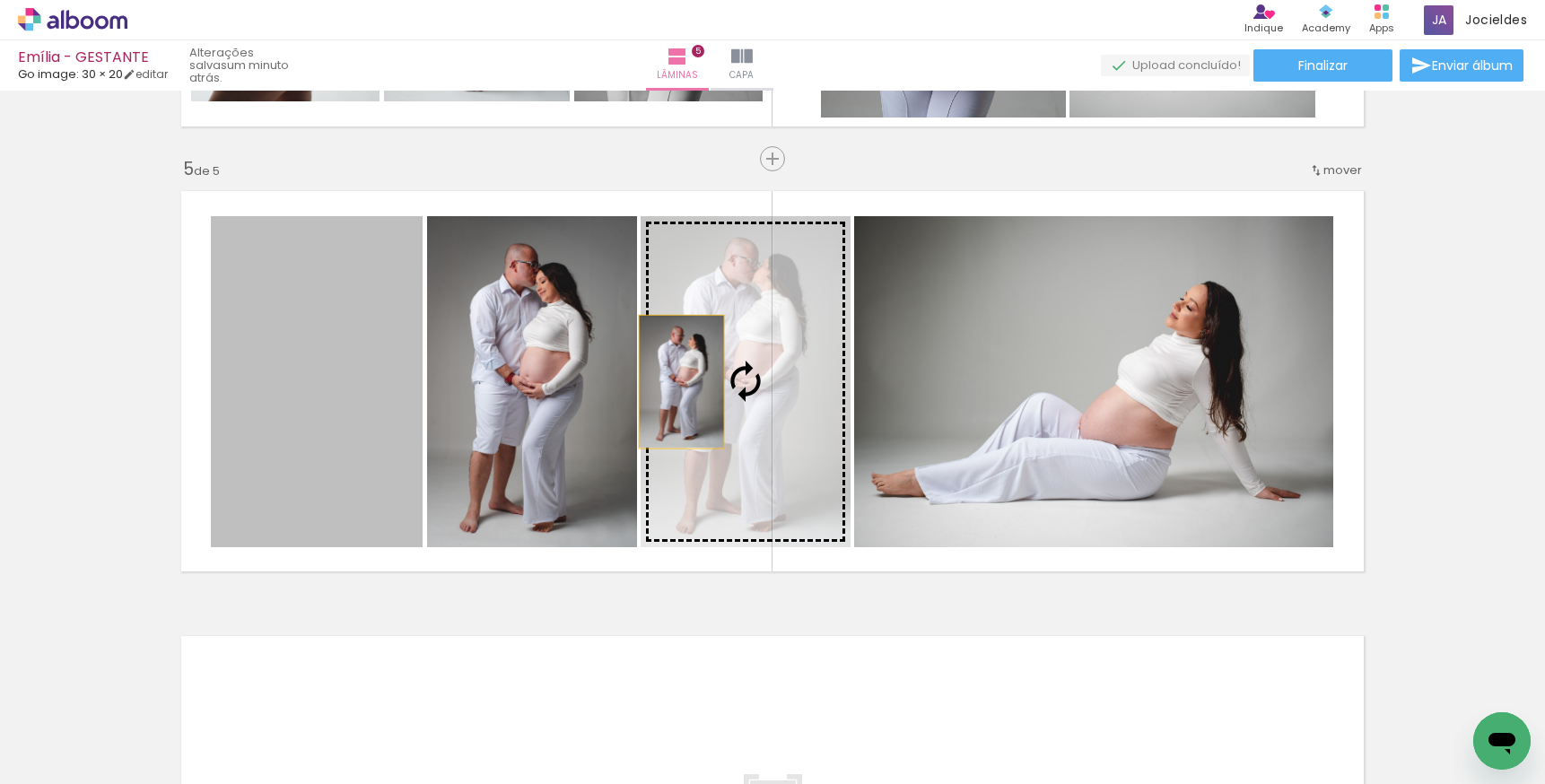 drag, startPoint x: 328, startPoint y: 425, endPoint x: 675, endPoint y: 381, distance: 349.7785 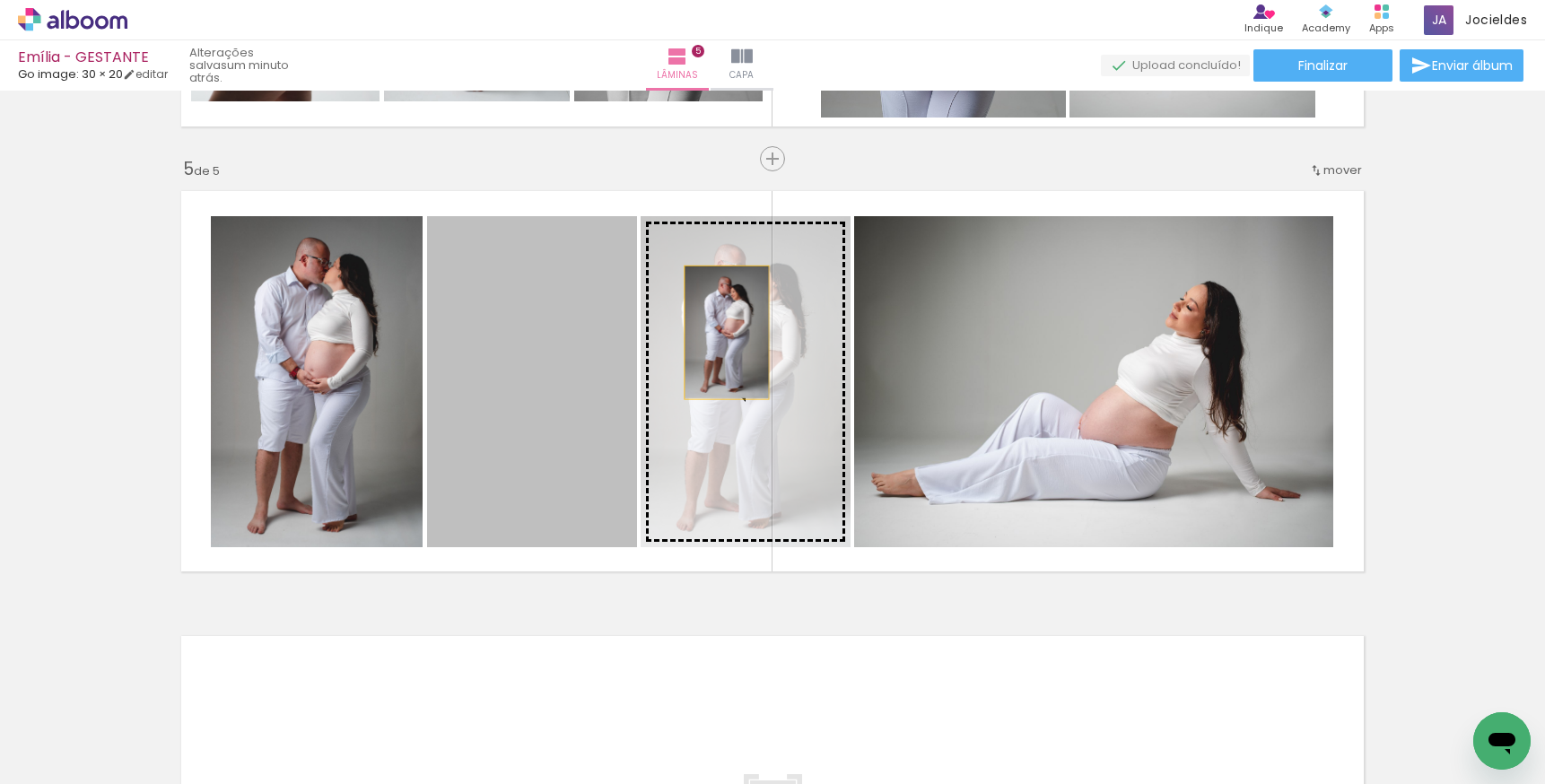 drag, startPoint x: 542, startPoint y: 341, endPoint x: 720, endPoint y: 332, distance: 178.22738 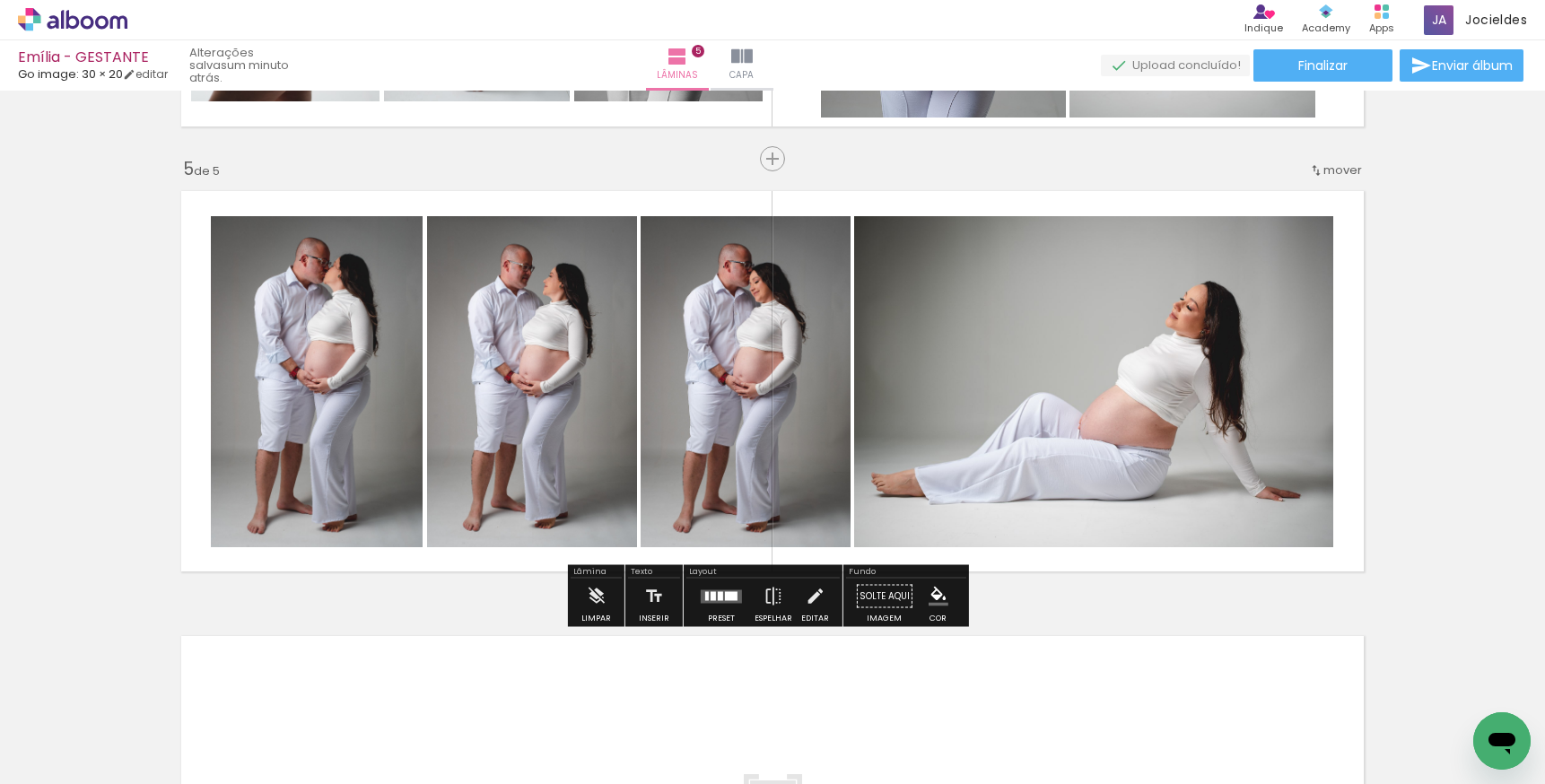click on "Inserir lâmina 1  de 5  Inserir lâmina 2  de 5  Inserir lâmina 3  de 5  Inserir lâmina 4  de 5  Inserir lâmina 5  de 5" at bounding box center [772, -309] 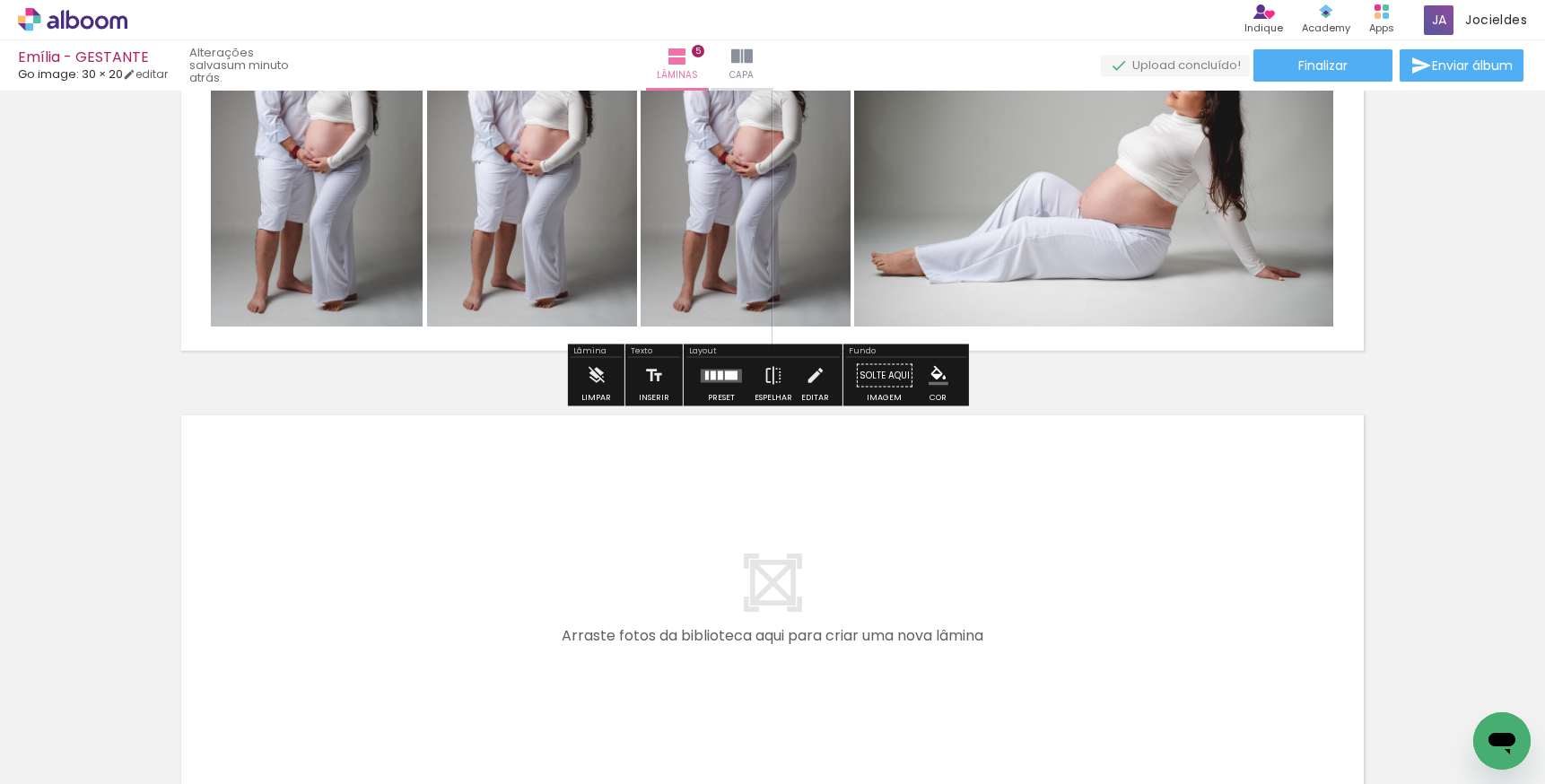 scroll, scrollTop: 2099, scrollLeft: 0, axis: vertical 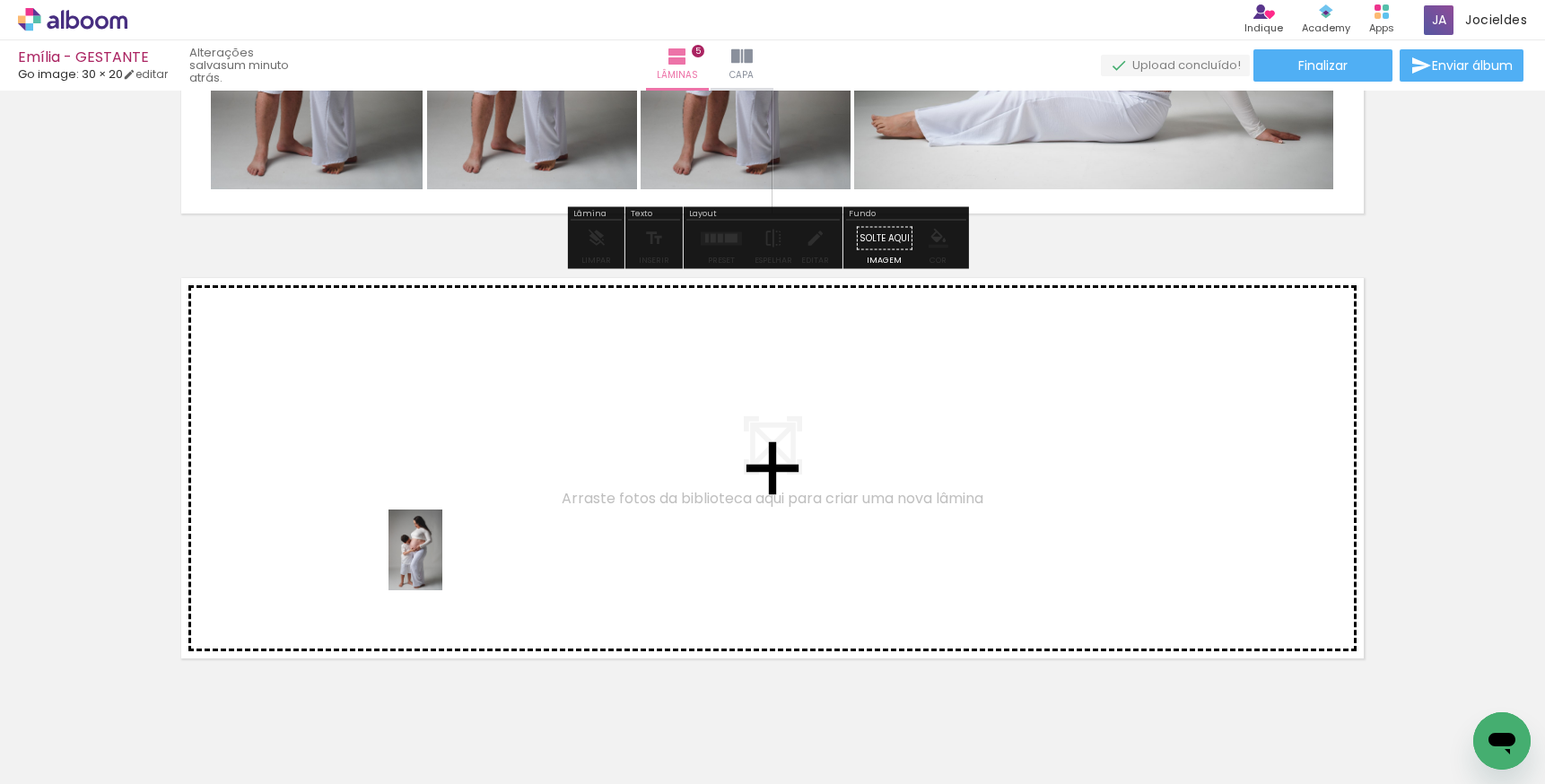 drag, startPoint x: 870, startPoint y: 736, endPoint x: 383, endPoint y: 536, distance: 526.4684 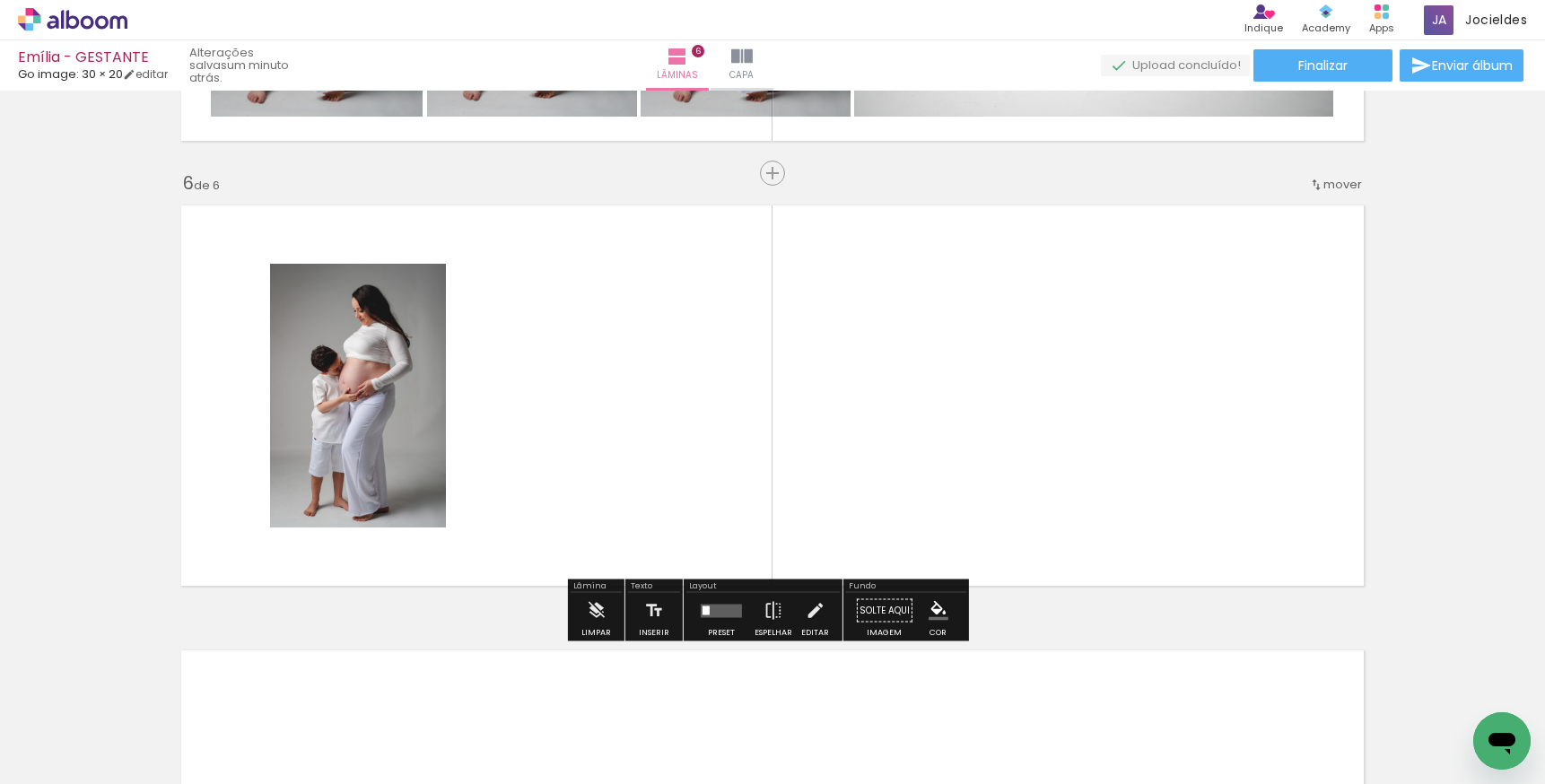 scroll, scrollTop: 2186, scrollLeft: 0, axis: vertical 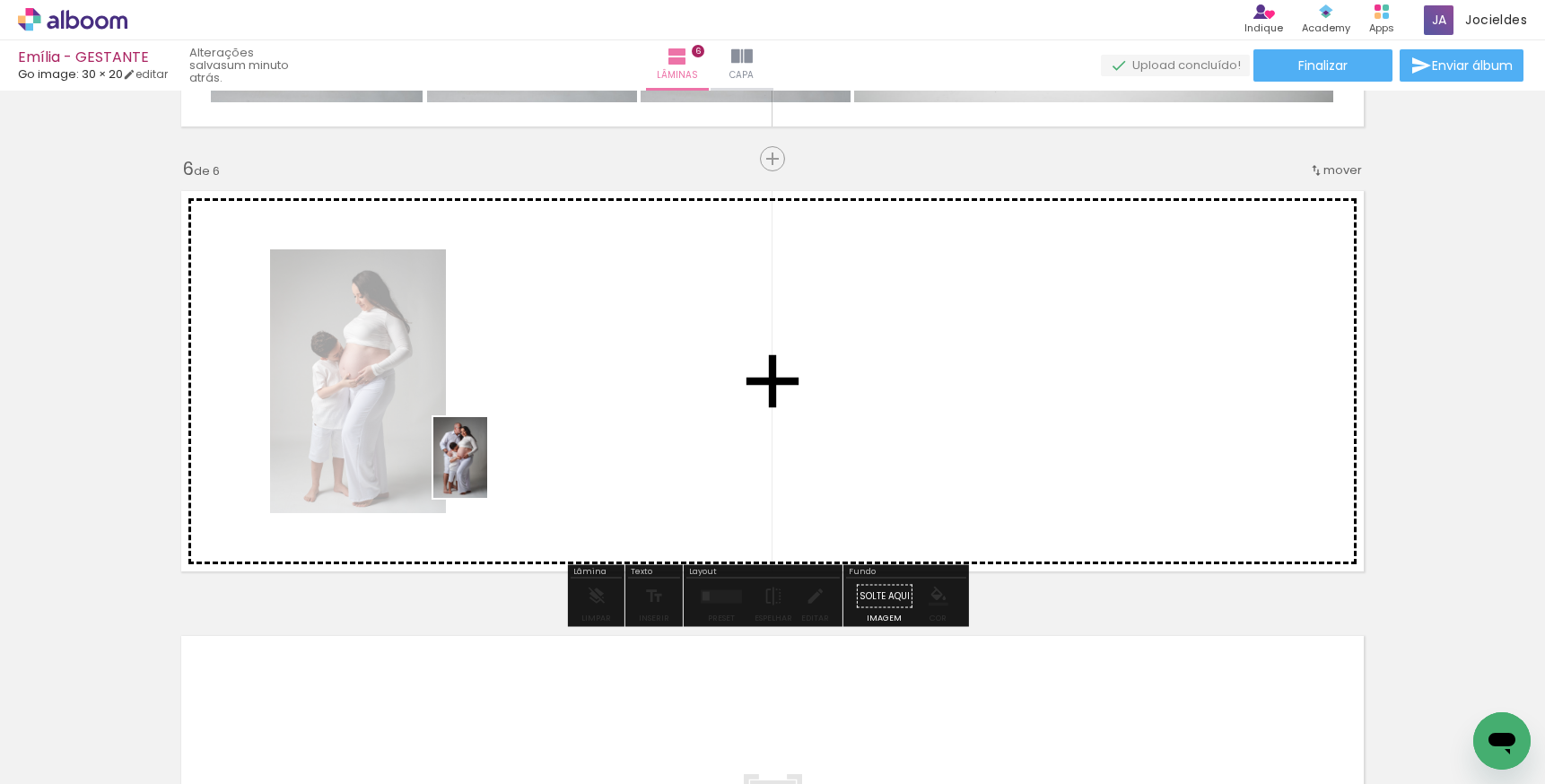 drag, startPoint x: 853, startPoint y: 693, endPoint x: 487, endPoint y: 471, distance: 428.06542 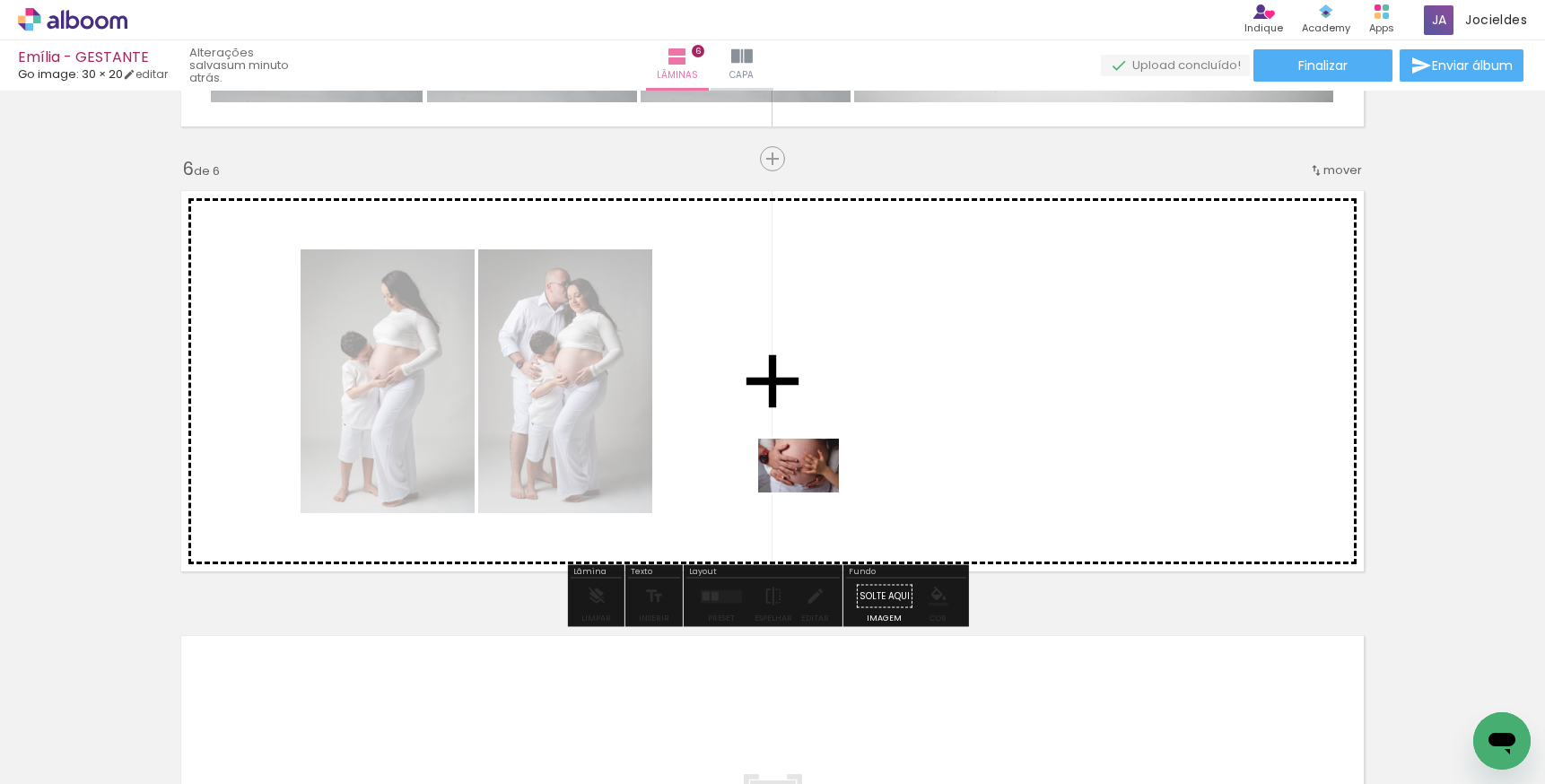 drag, startPoint x: 1374, startPoint y: 722, endPoint x: 807, endPoint y: 486, distance: 614.1539 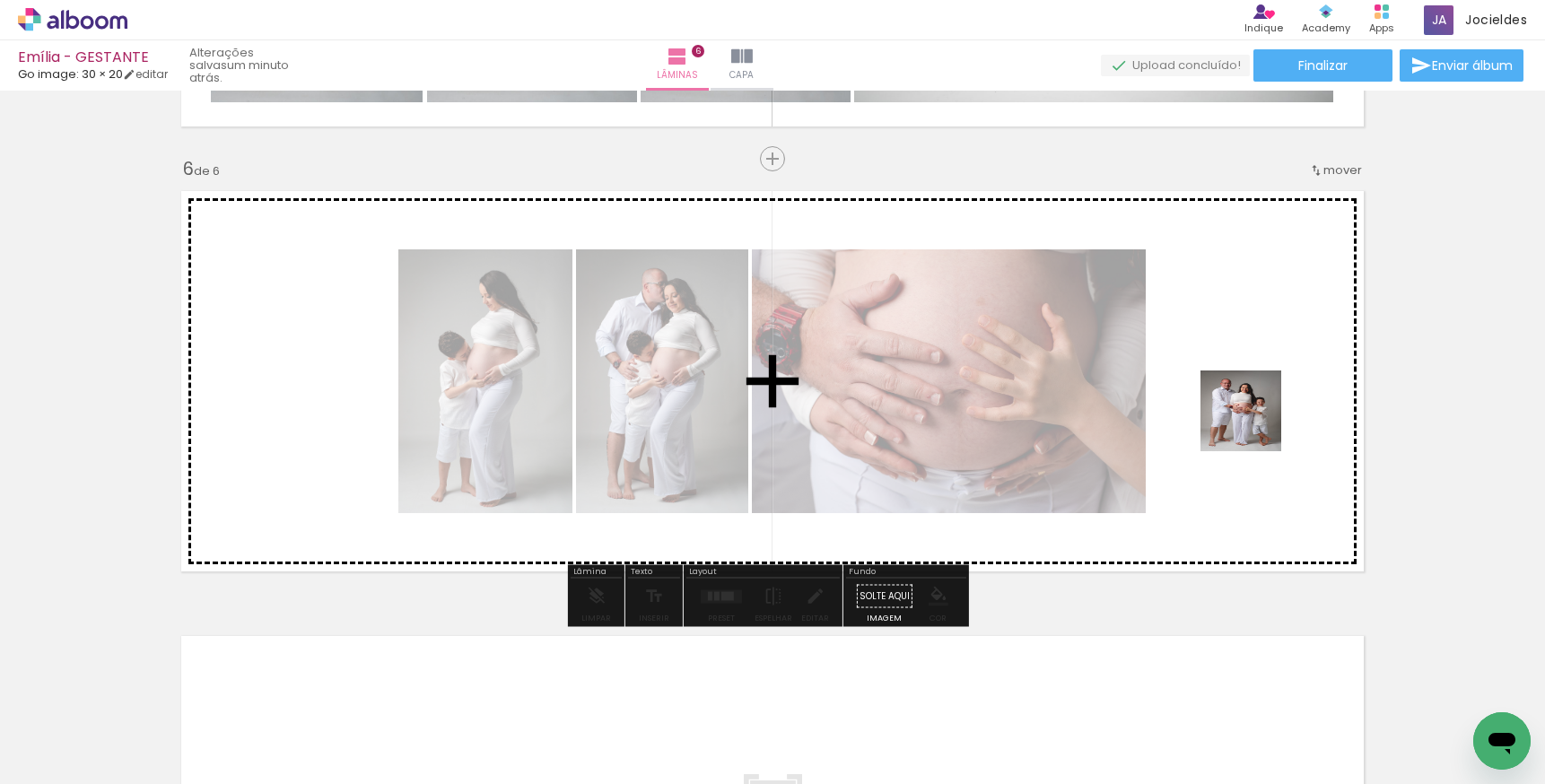 drag, startPoint x: 1457, startPoint y: 717, endPoint x: 1235, endPoint y: 405, distance: 382.92036 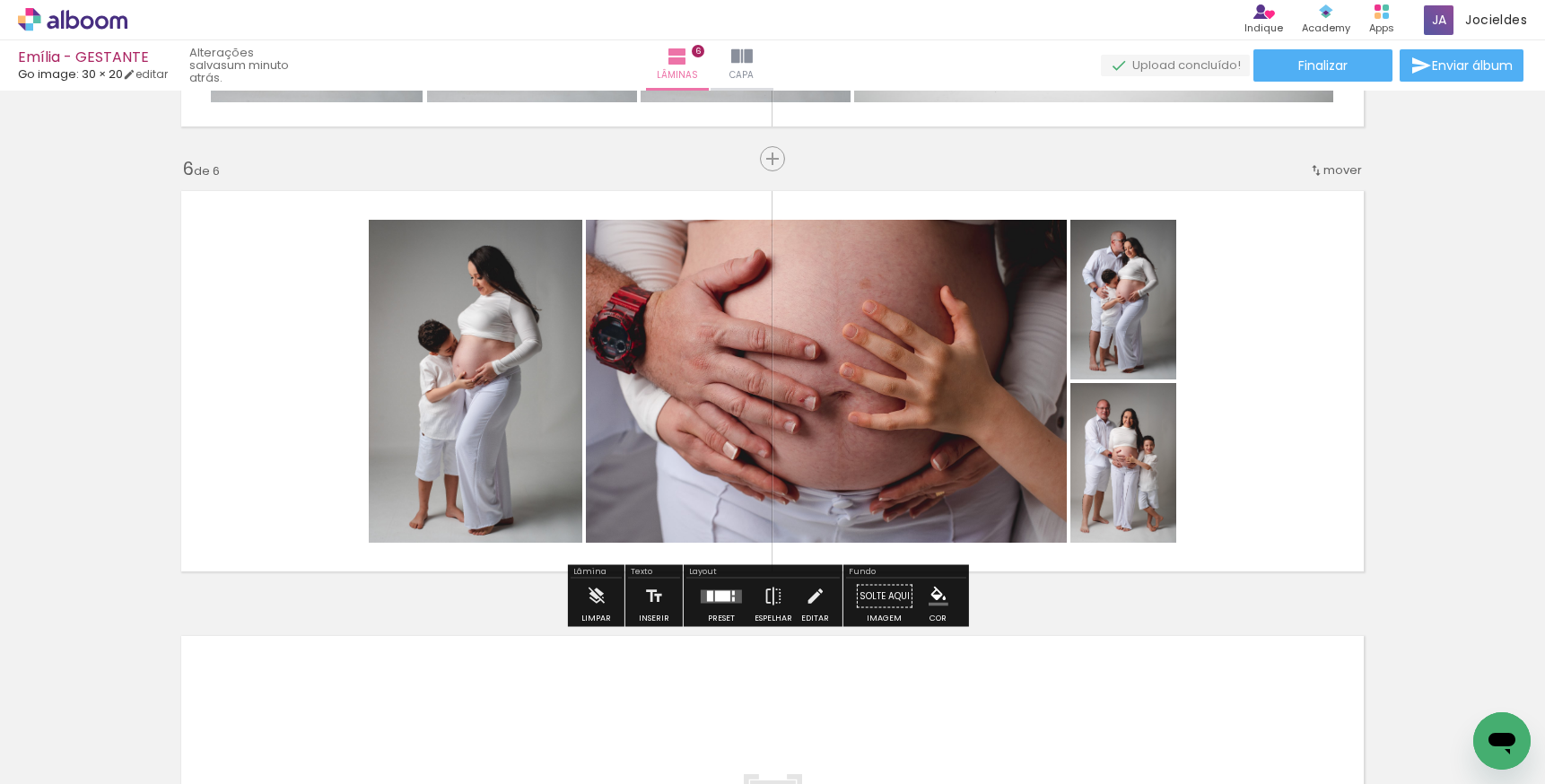 click at bounding box center [722, 596] 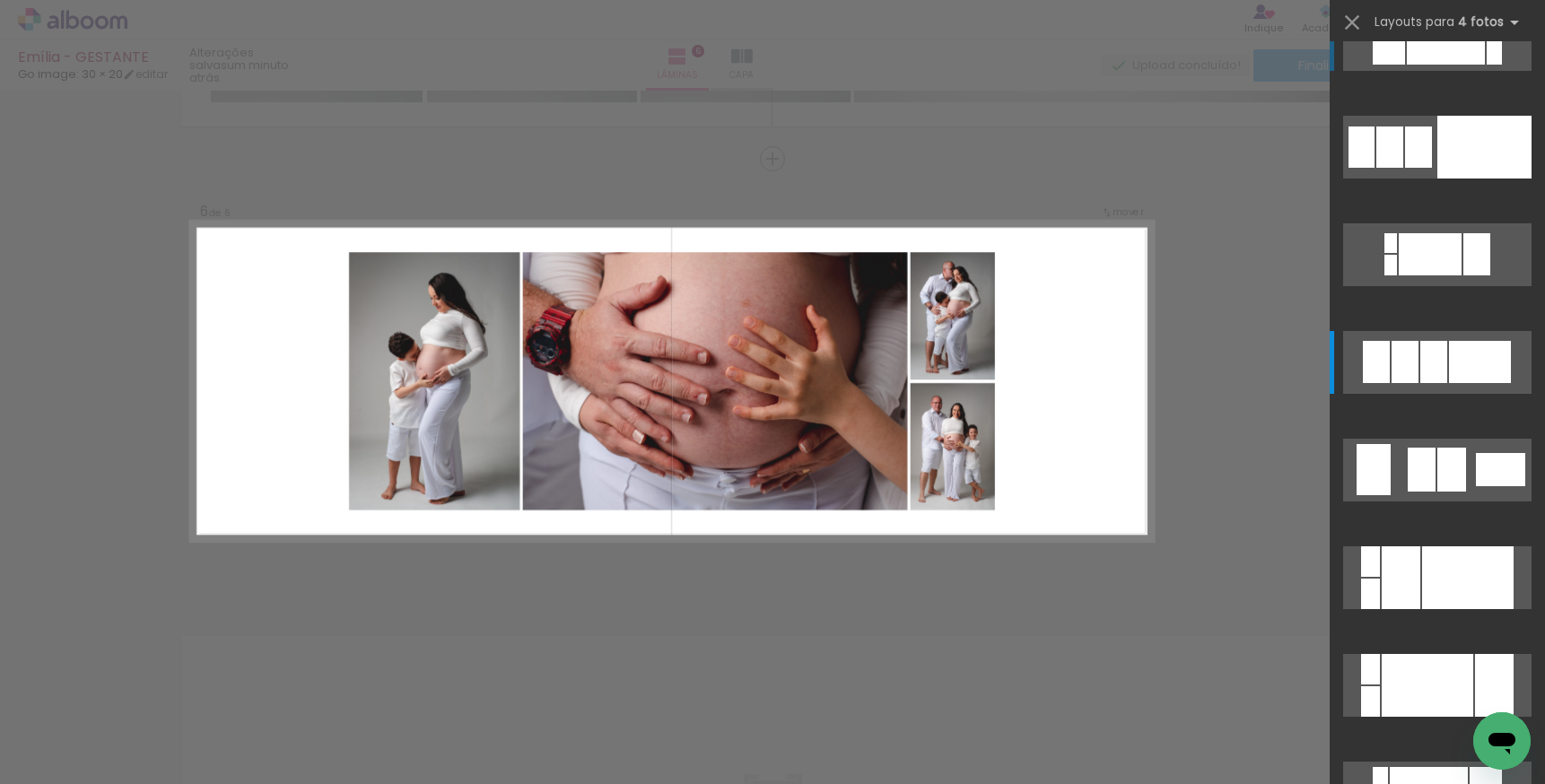 scroll, scrollTop: 0, scrollLeft: 0, axis: both 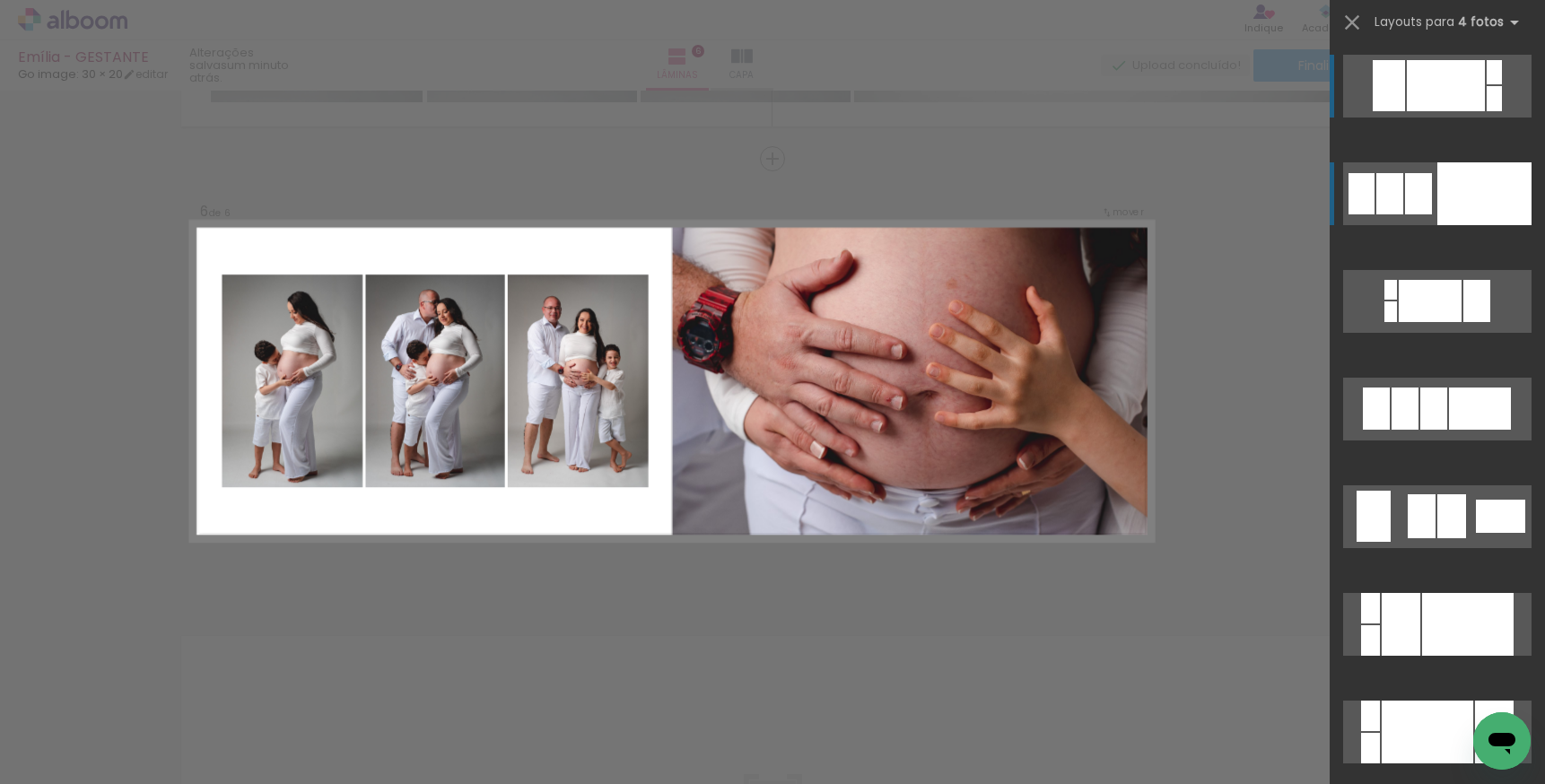 click at bounding box center [1484, 194] 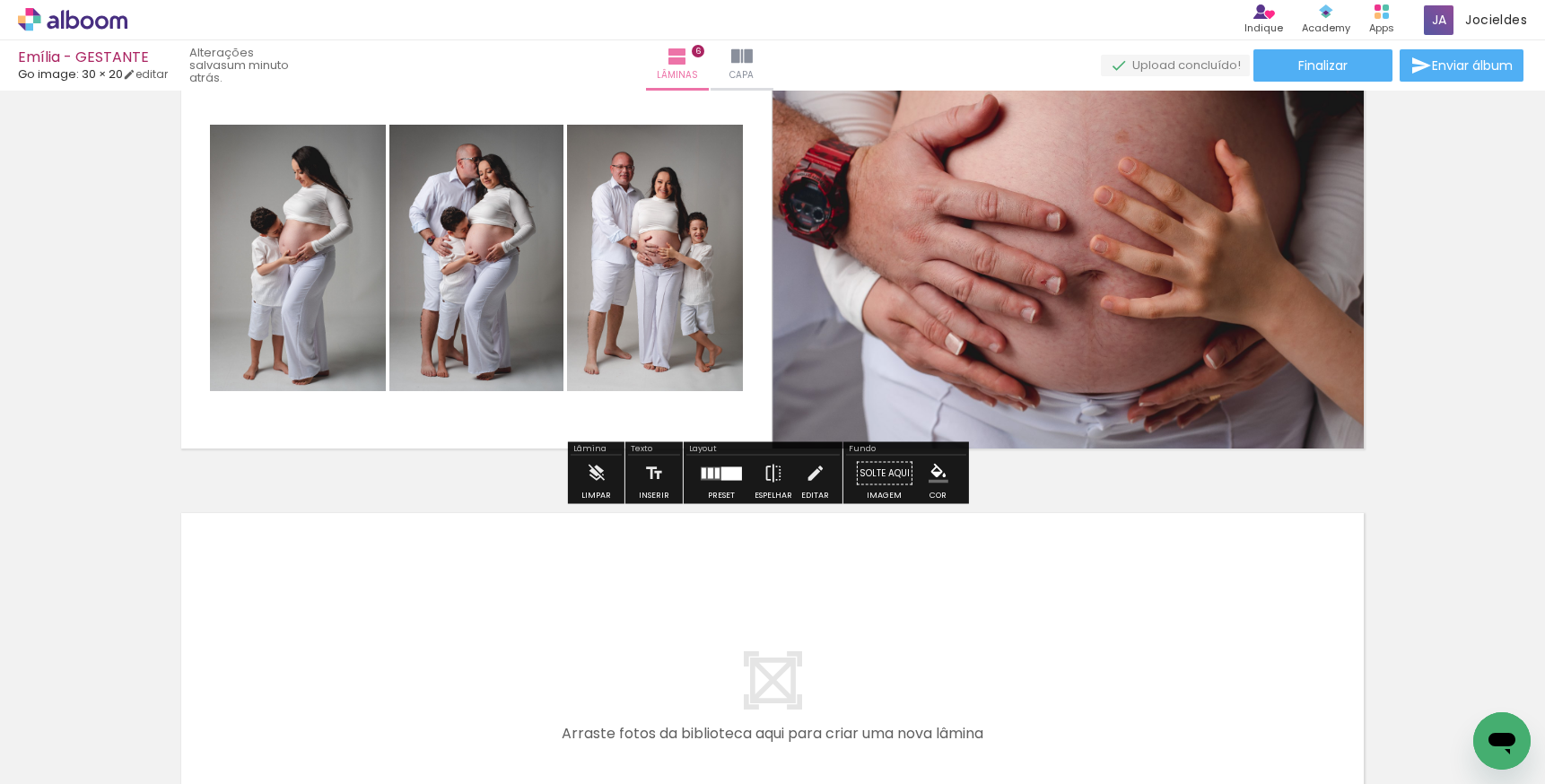 scroll, scrollTop: 2603, scrollLeft: 0, axis: vertical 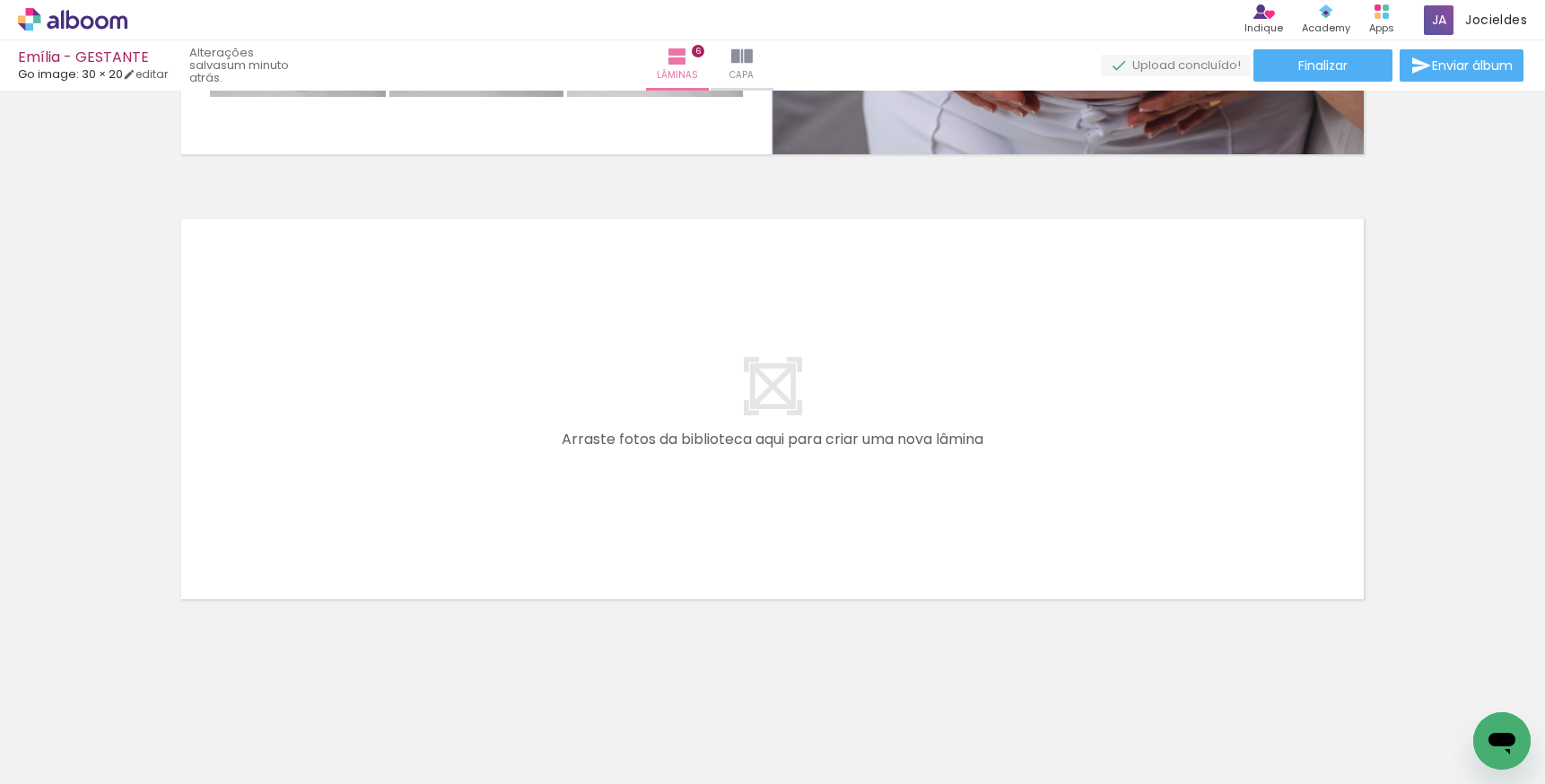 drag, startPoint x: 540, startPoint y: 779, endPoint x: 739, endPoint y: 754, distance: 200.5642 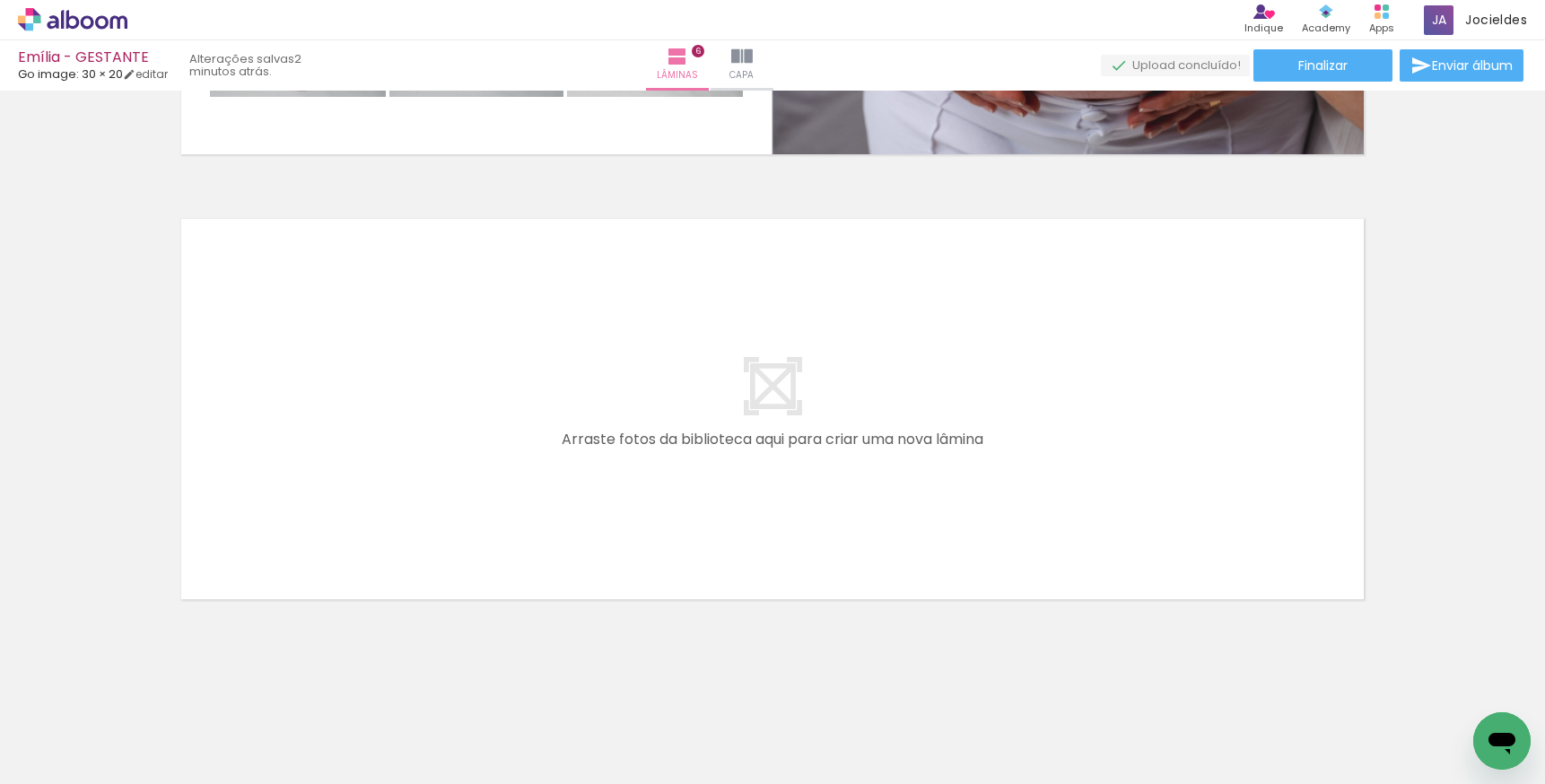 scroll, scrollTop: 0, scrollLeft: 2431, axis: horizontal 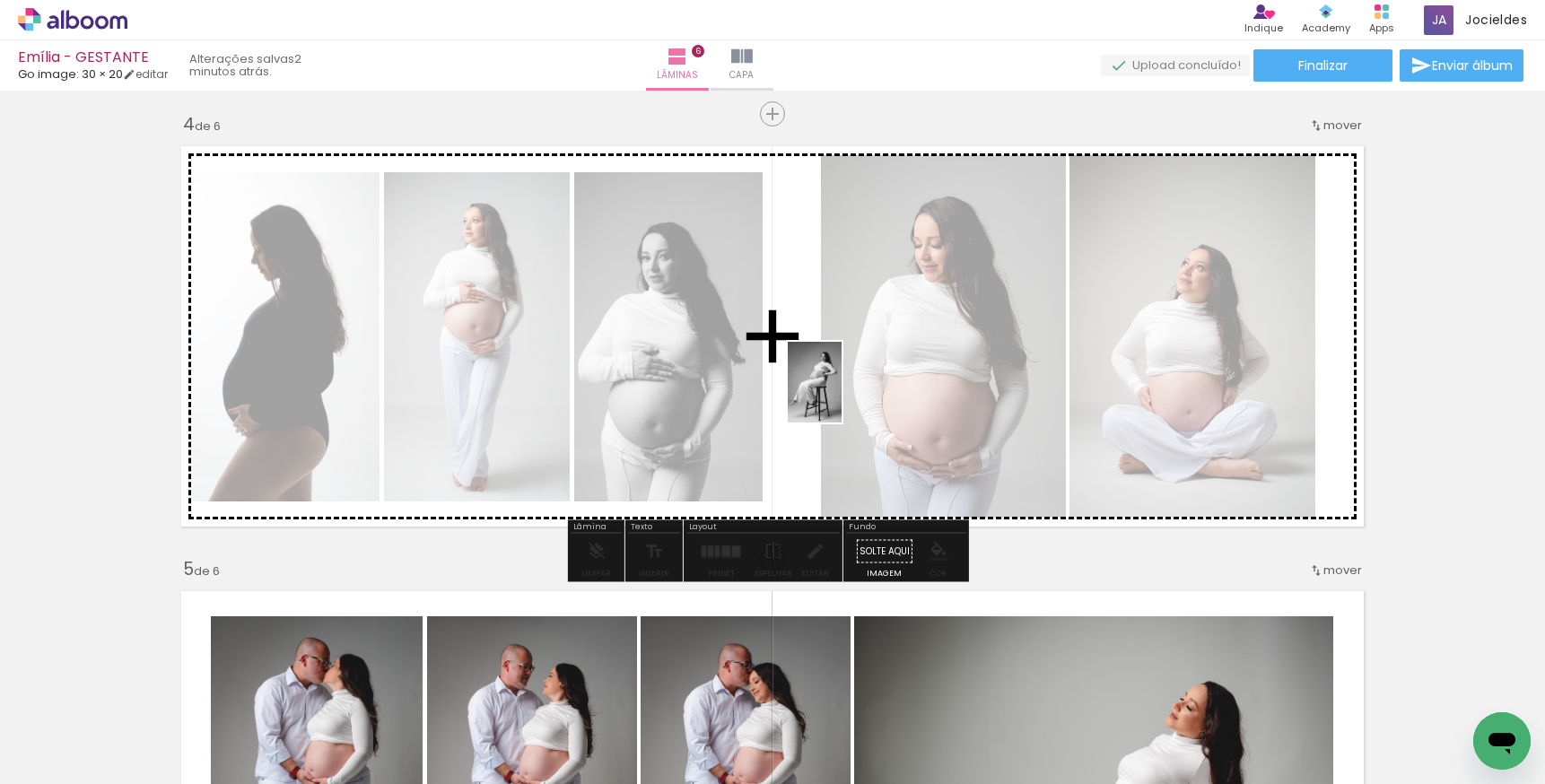 drag, startPoint x: 478, startPoint y: 736, endPoint x: 833, endPoint y: 398, distance: 490.17242 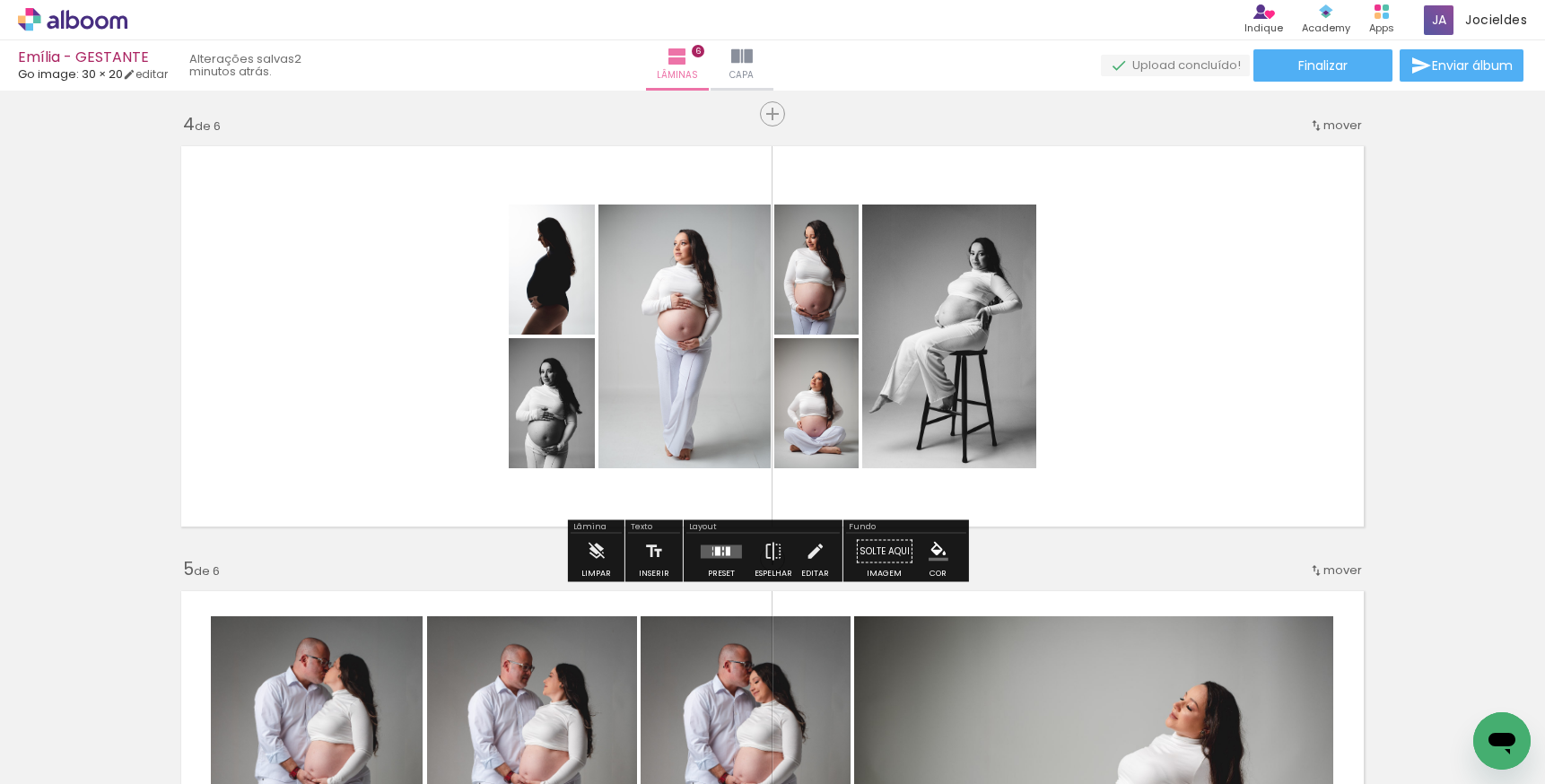 click at bounding box center [721, 551] 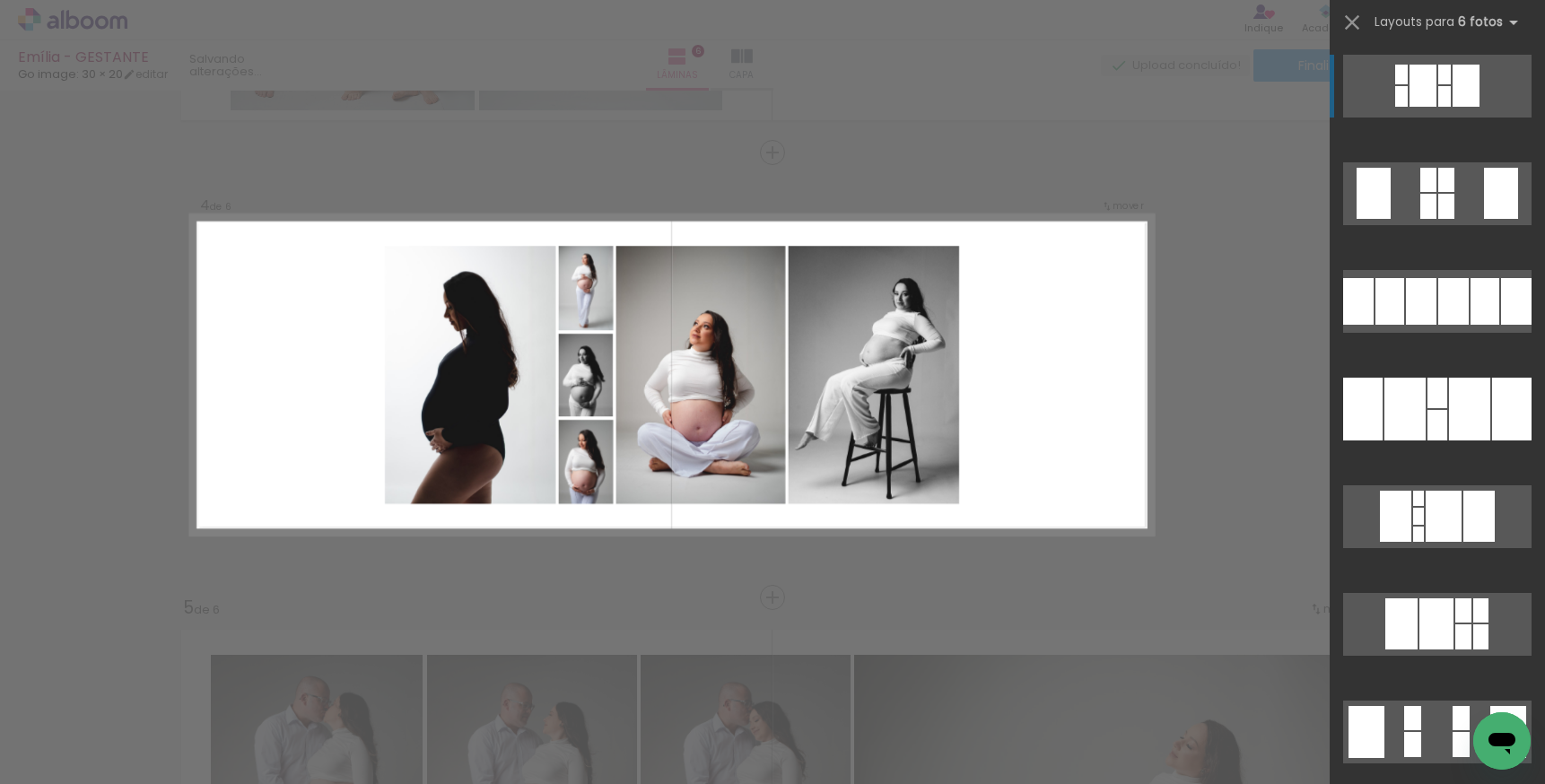 scroll, scrollTop: 1296, scrollLeft: 0, axis: vertical 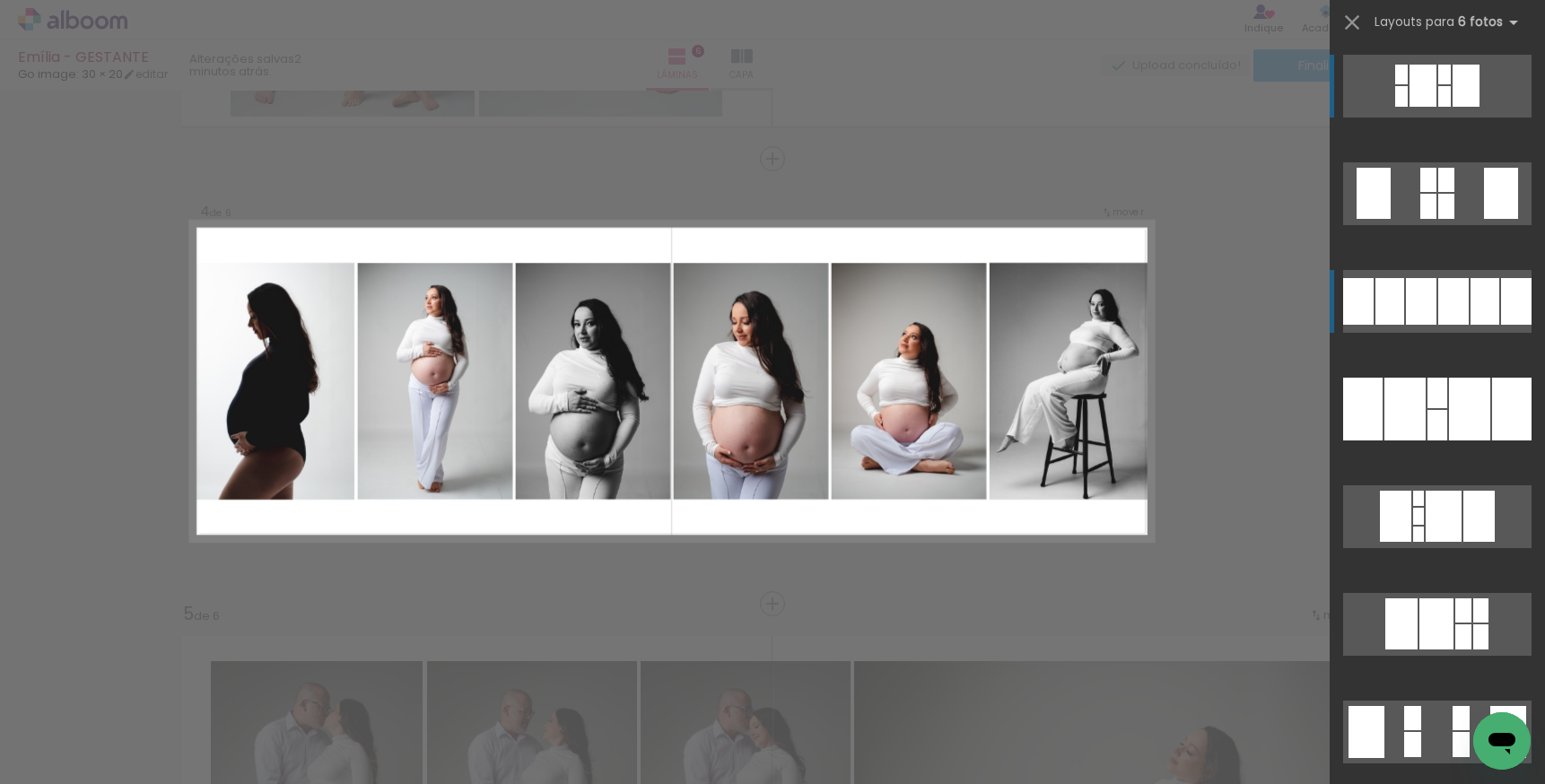 click at bounding box center (1437, 194) 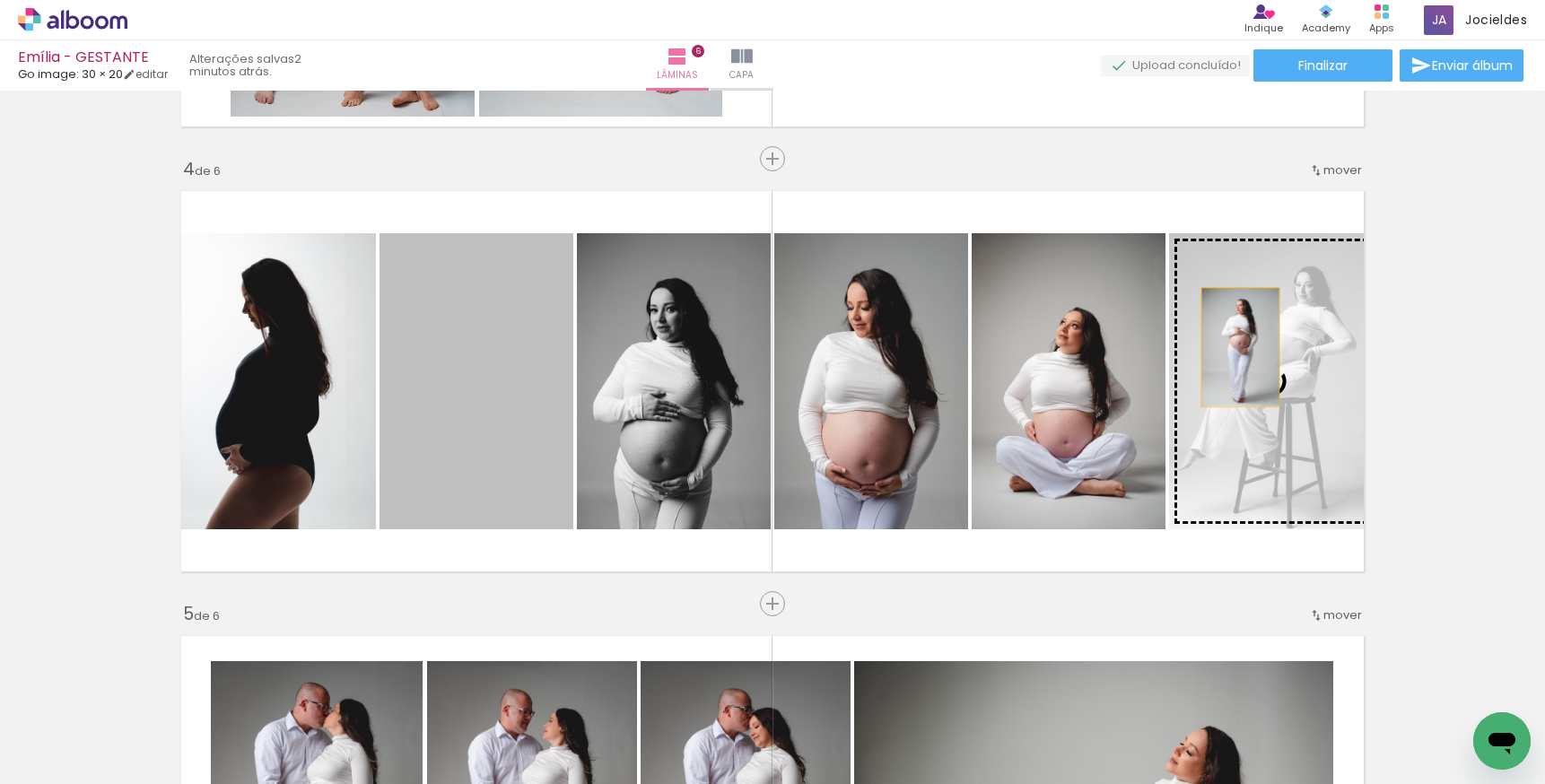 drag, startPoint x: 465, startPoint y: 409, endPoint x: 1234, endPoint y: 347, distance: 771.4953 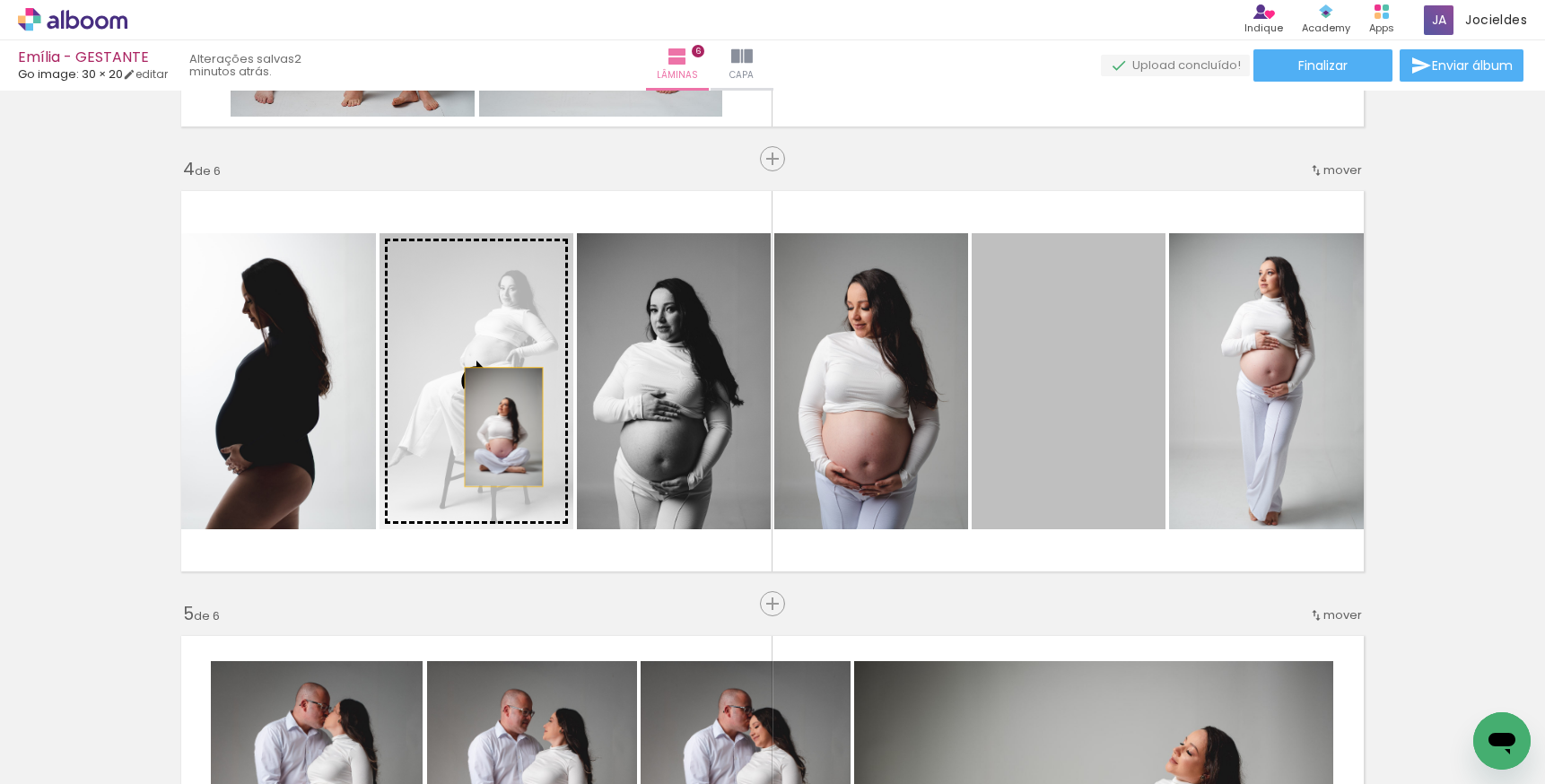 drag, startPoint x: 1107, startPoint y: 378, endPoint x: 496, endPoint y: 427, distance: 612.9617 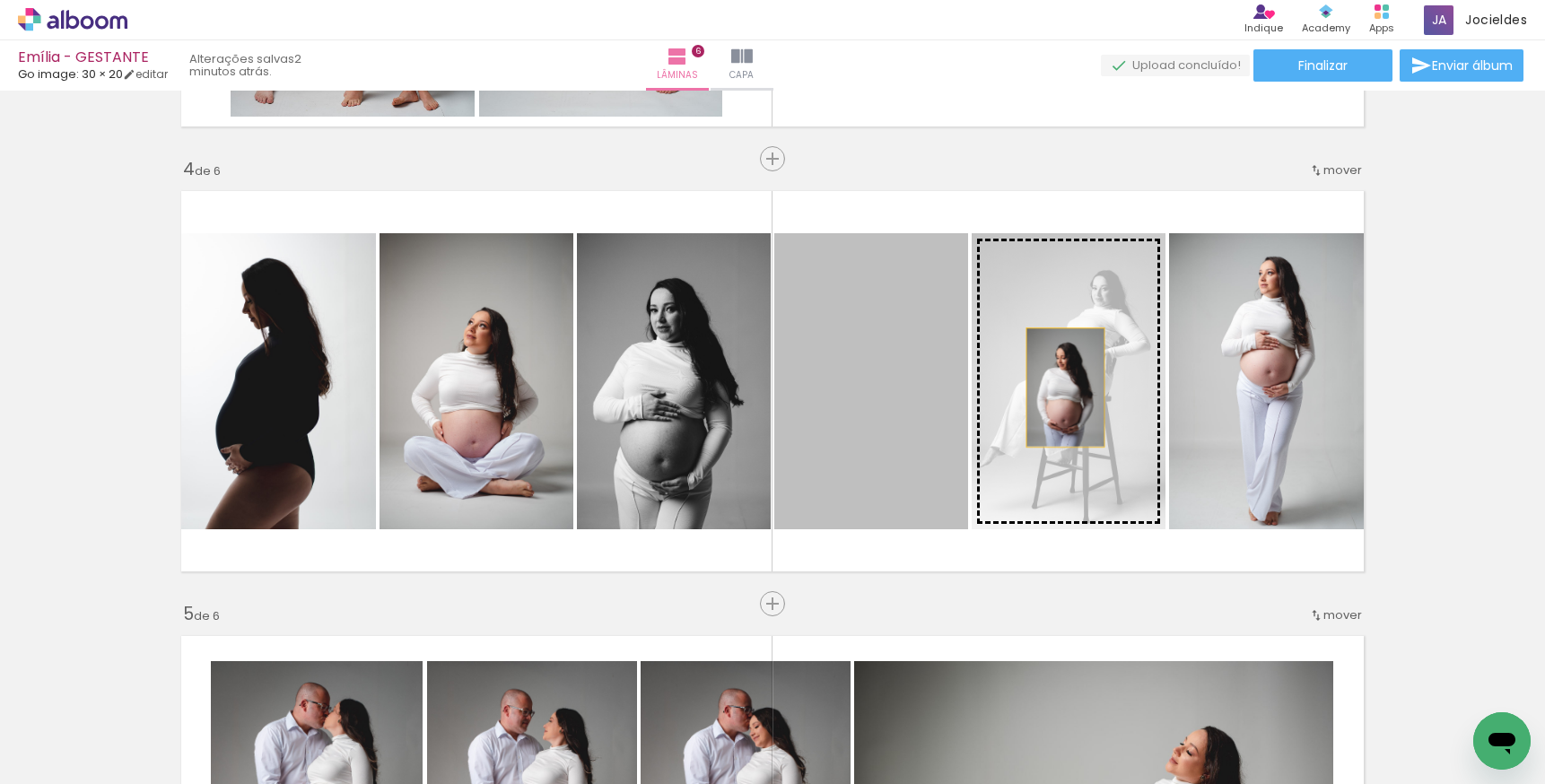 drag, startPoint x: 881, startPoint y: 403, endPoint x: 1080, endPoint y: 386, distance: 199.72481 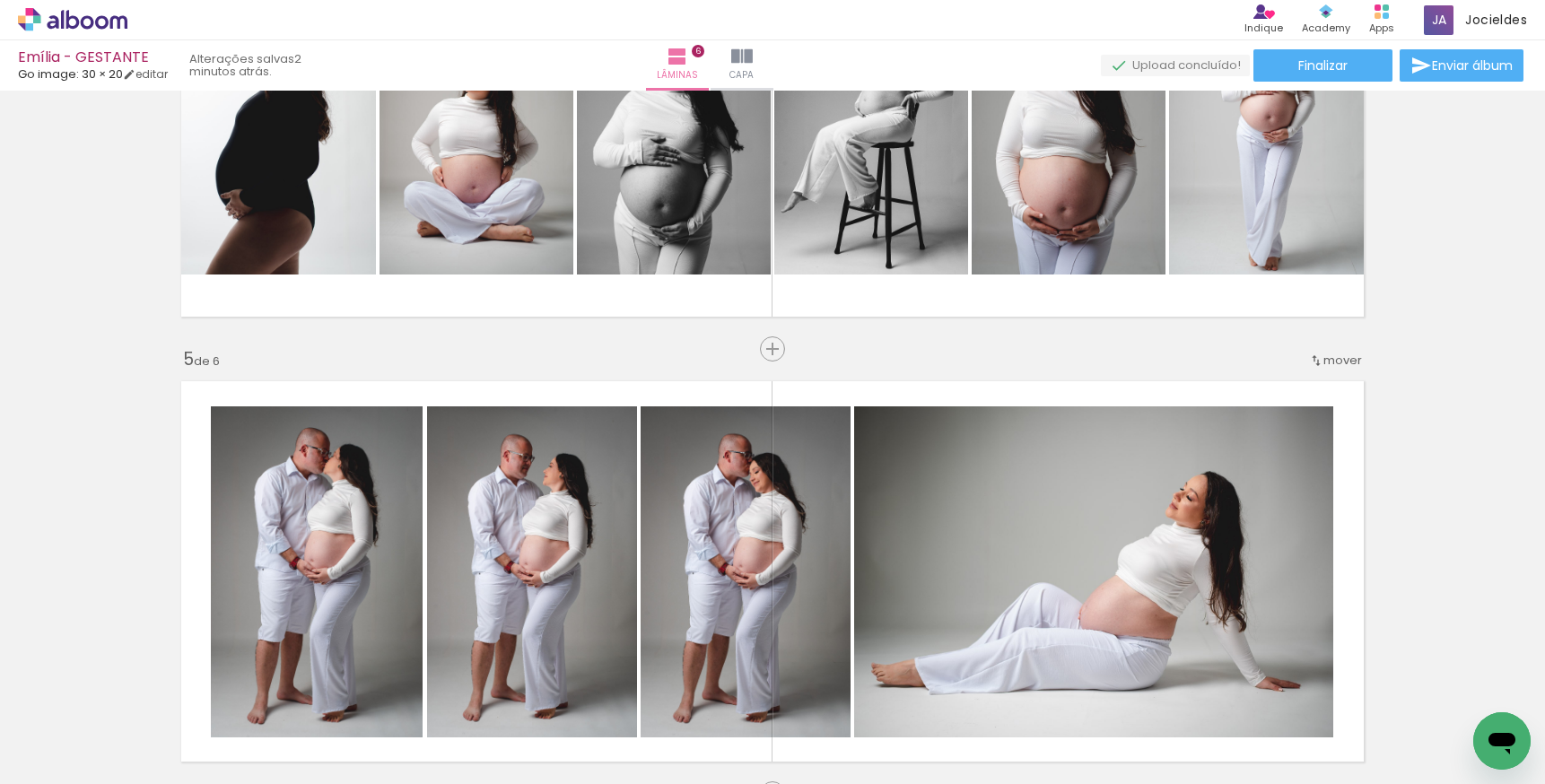 scroll, scrollTop: 1241, scrollLeft: 0, axis: vertical 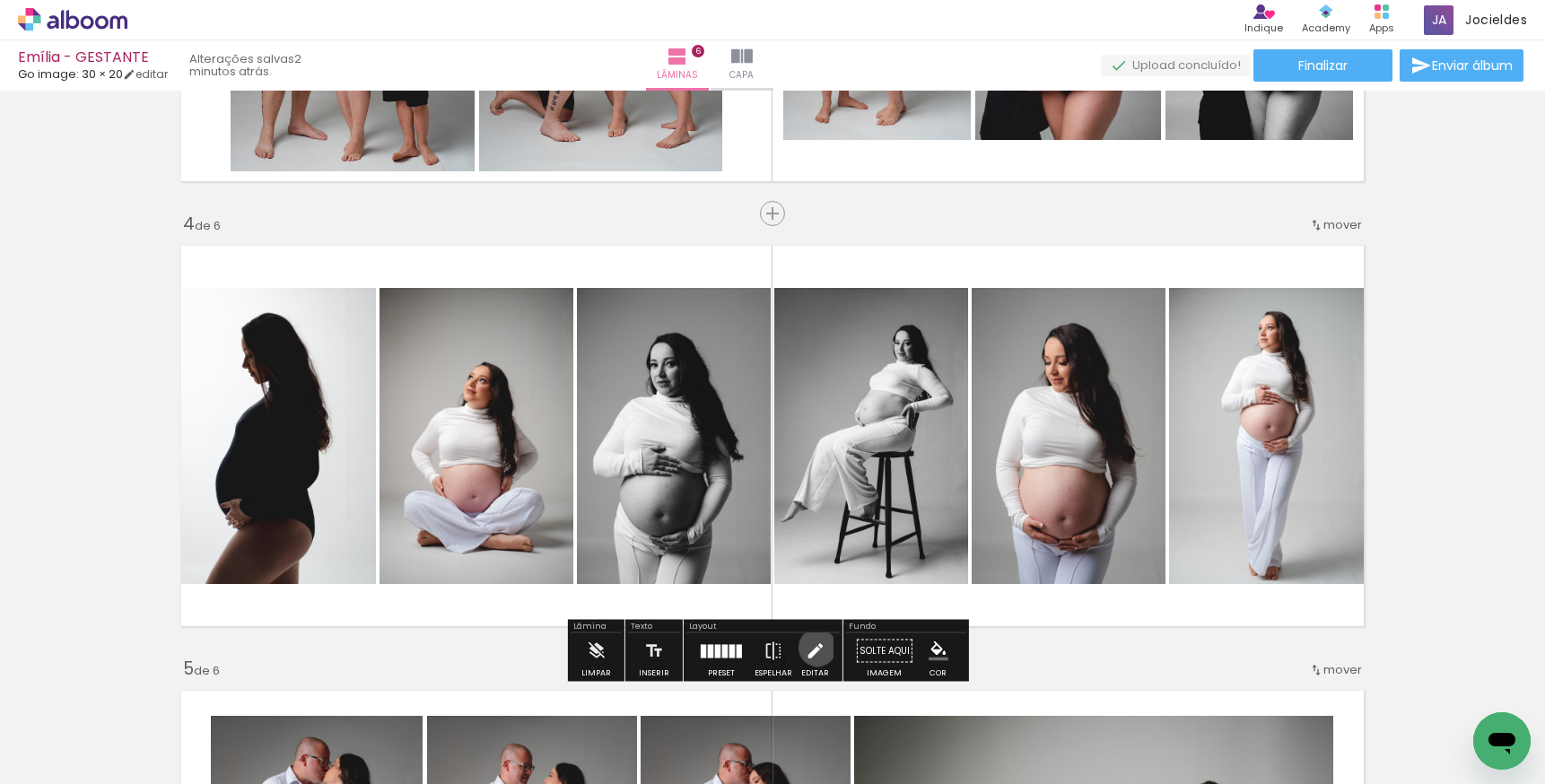 click at bounding box center [815, 651] 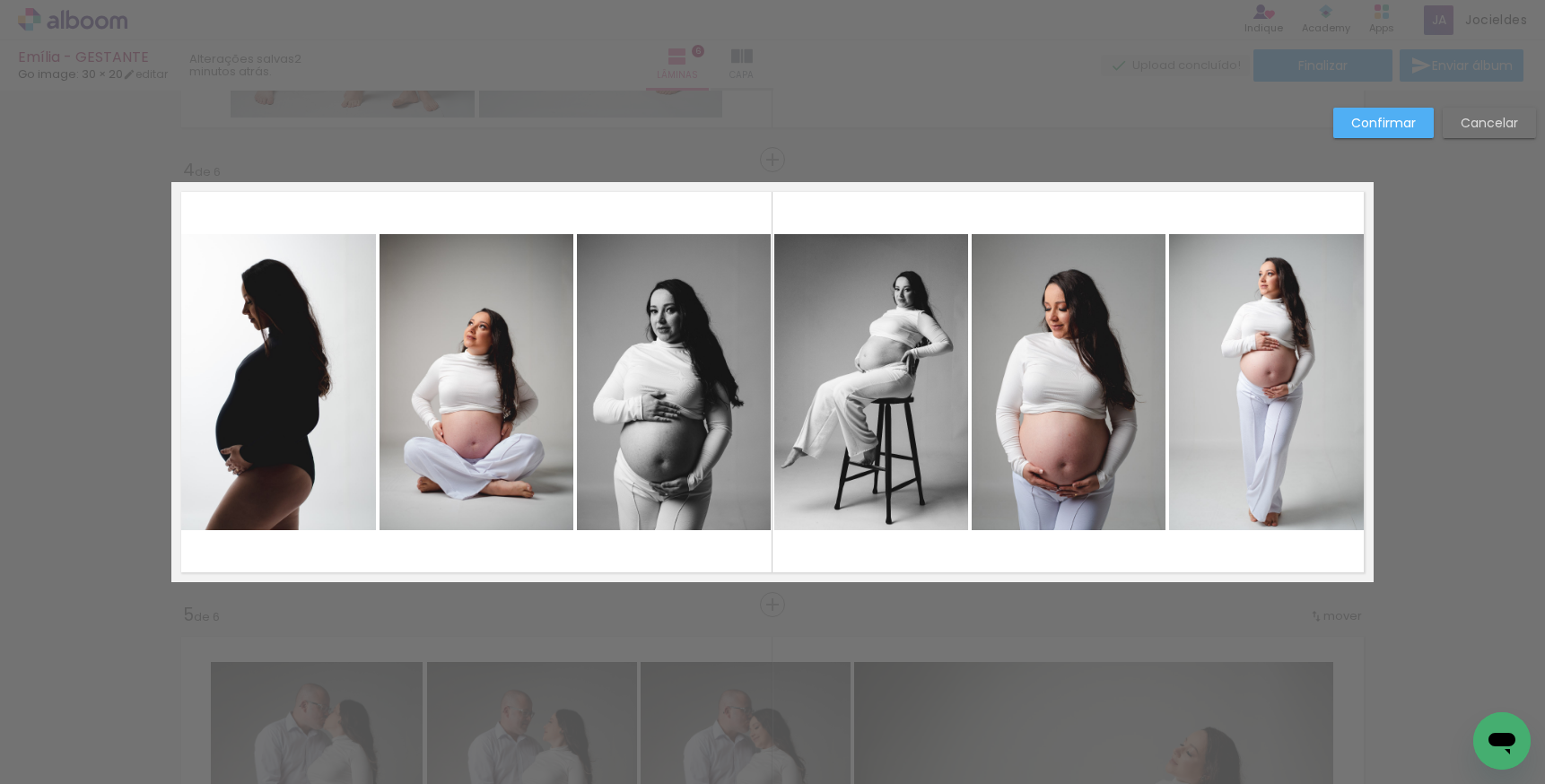 scroll, scrollTop: 1296, scrollLeft: 0, axis: vertical 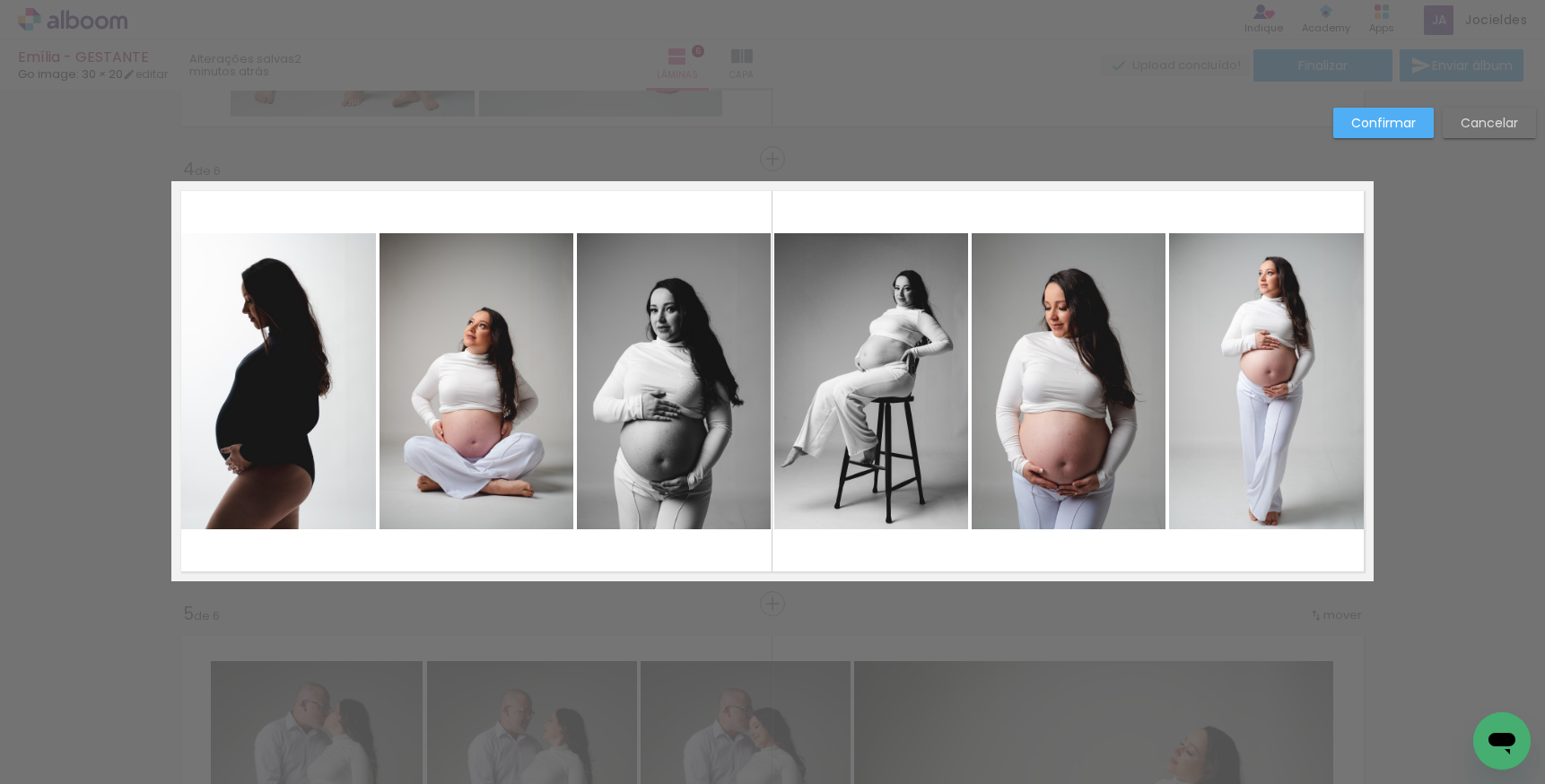 click 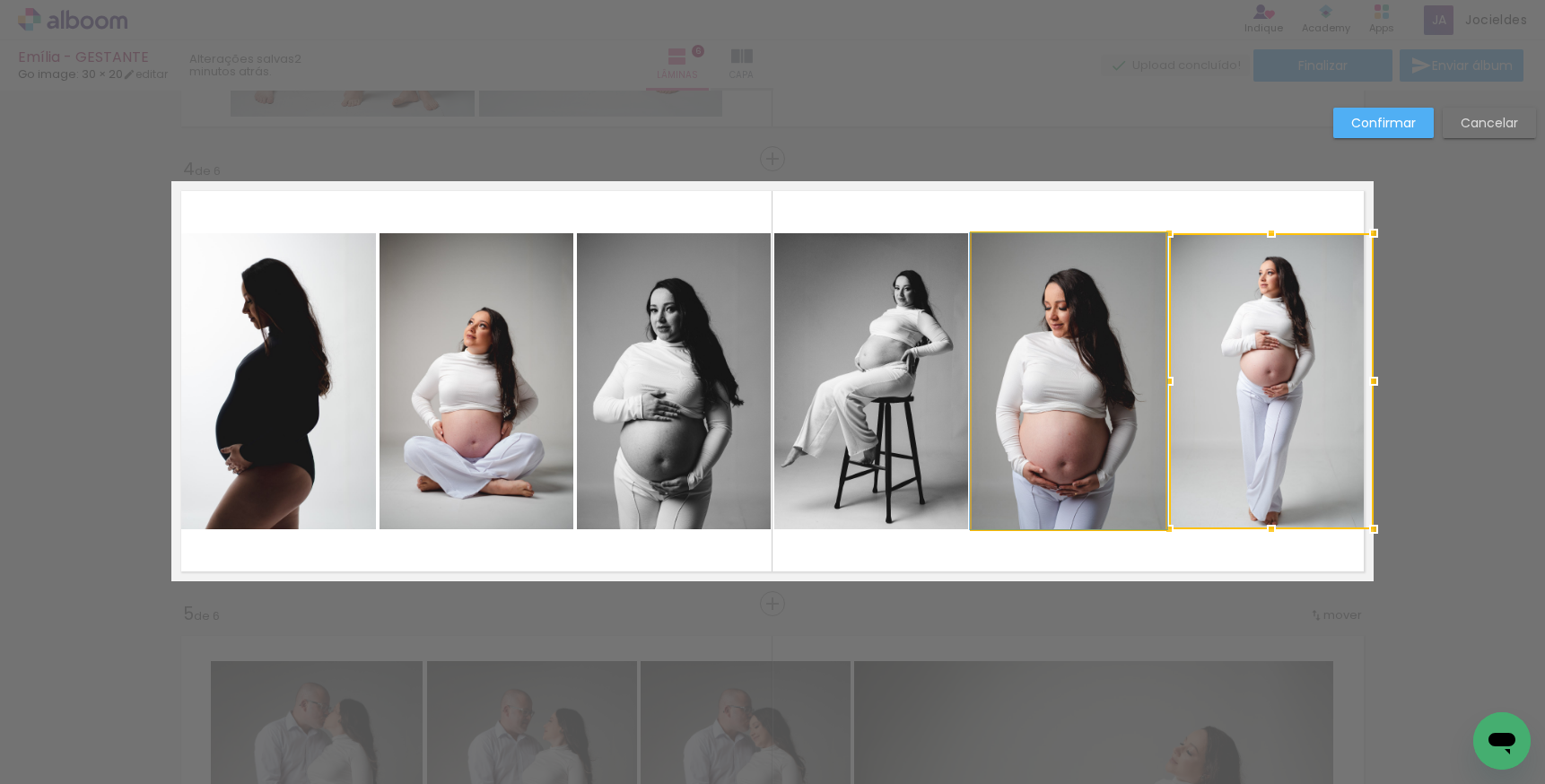 click 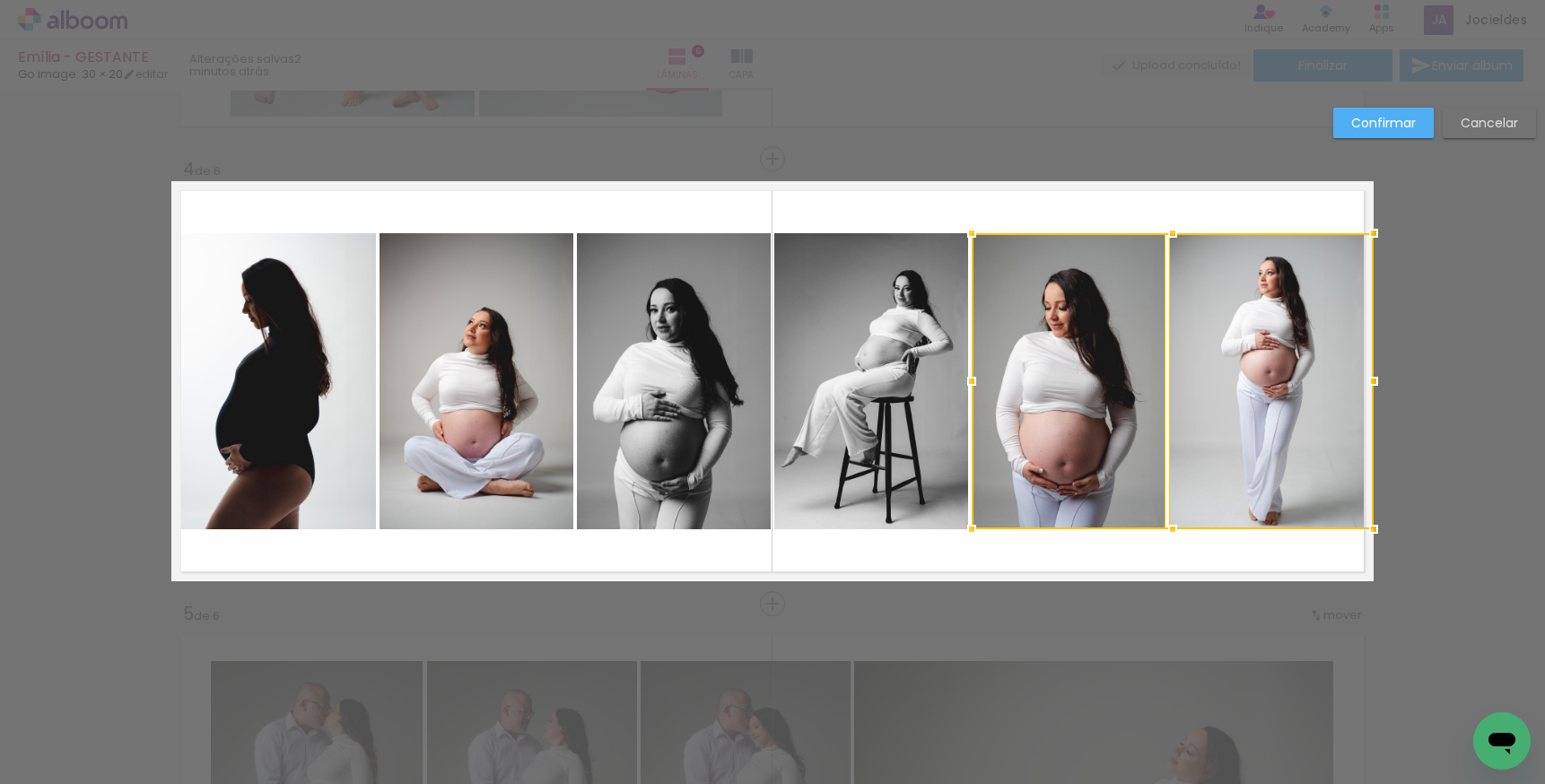 click 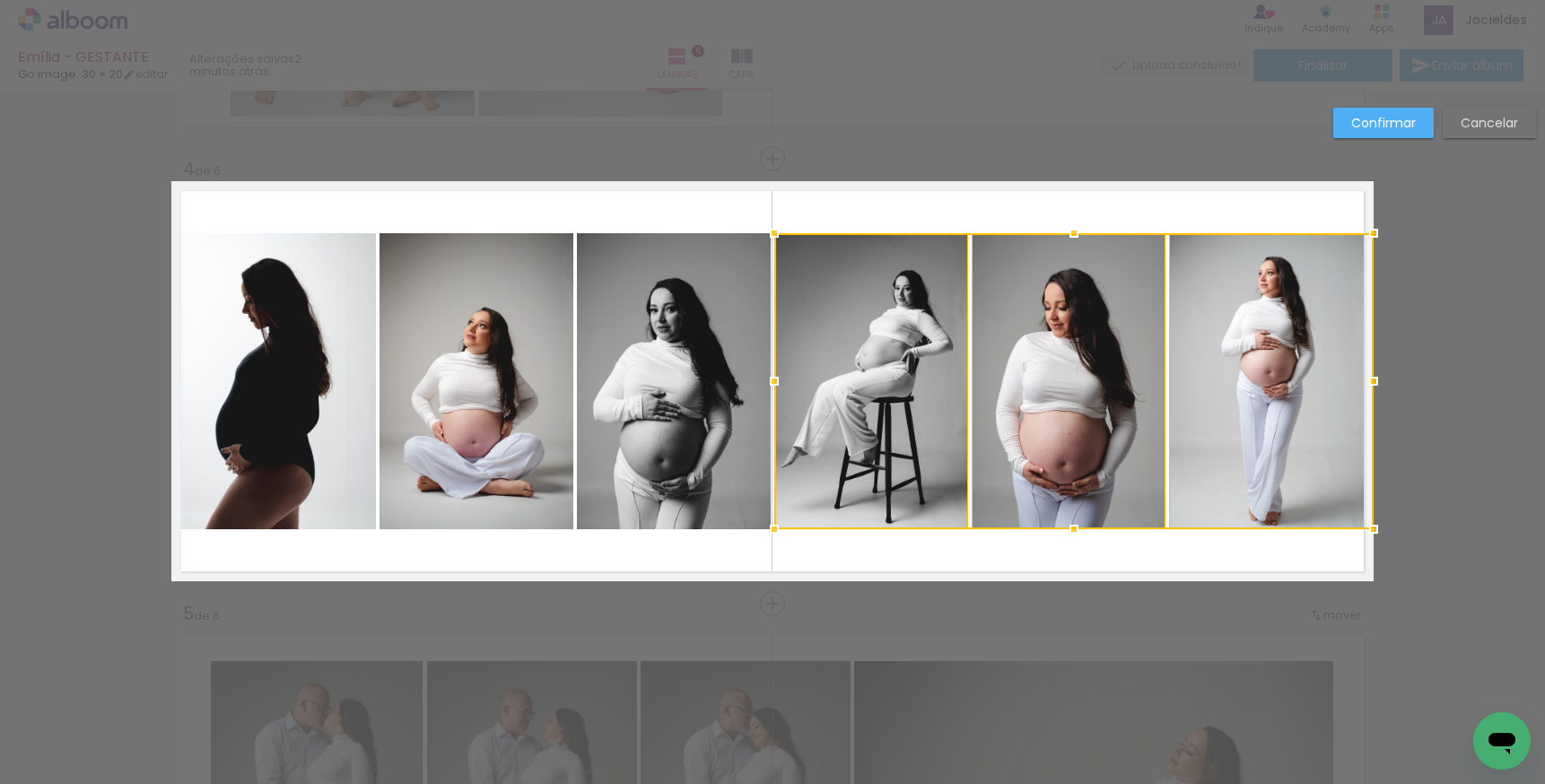 click 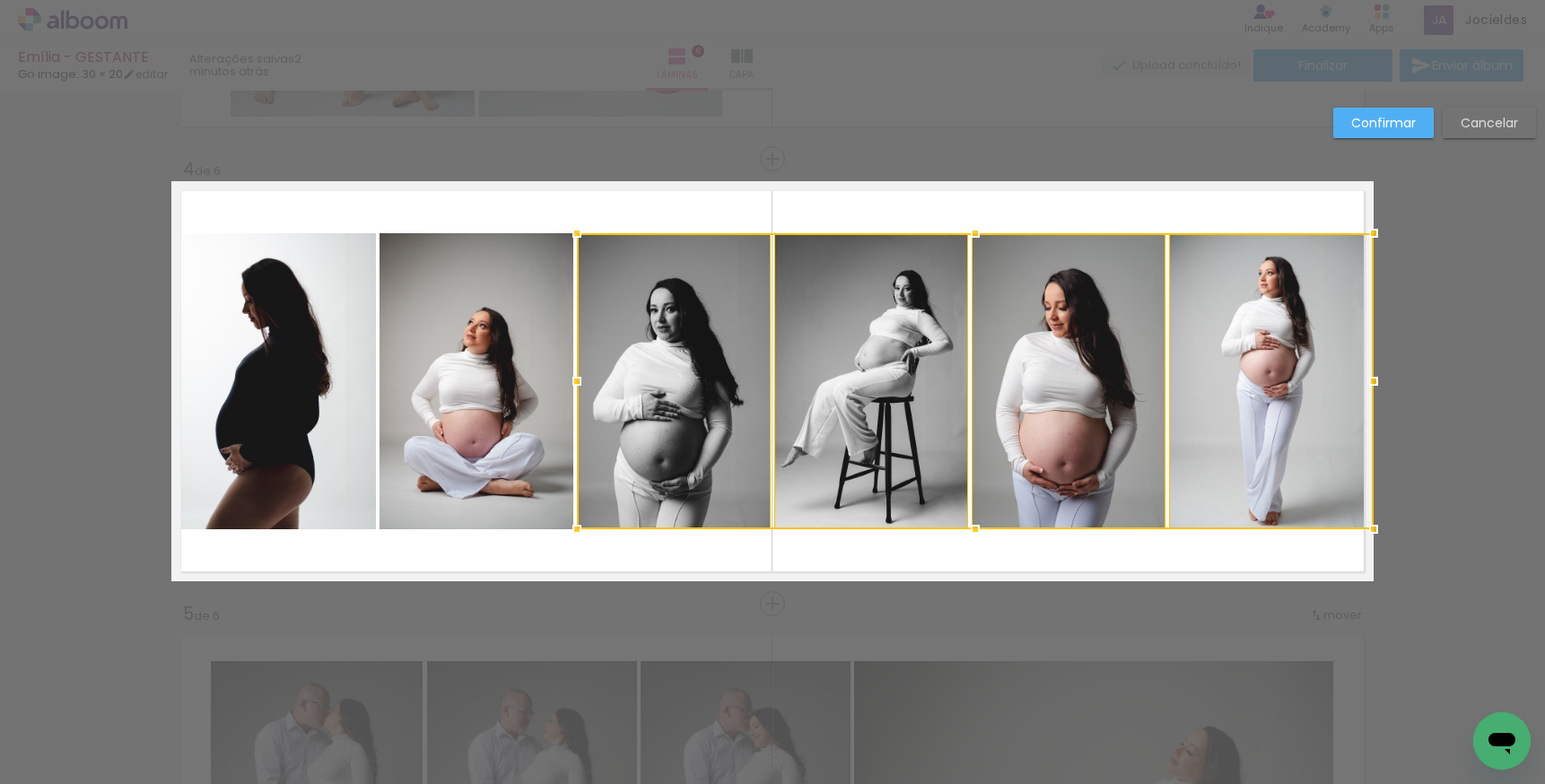 click 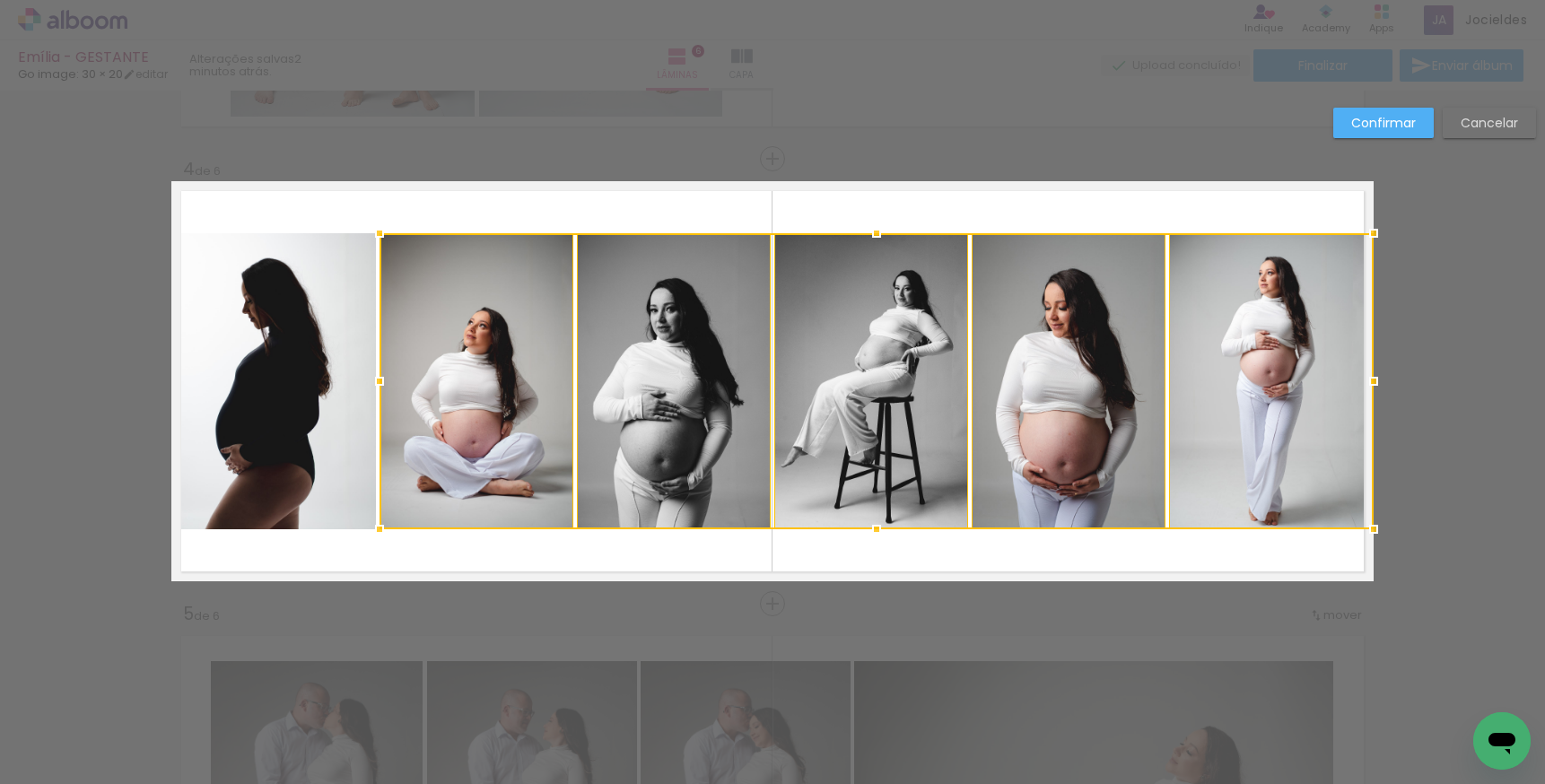 click 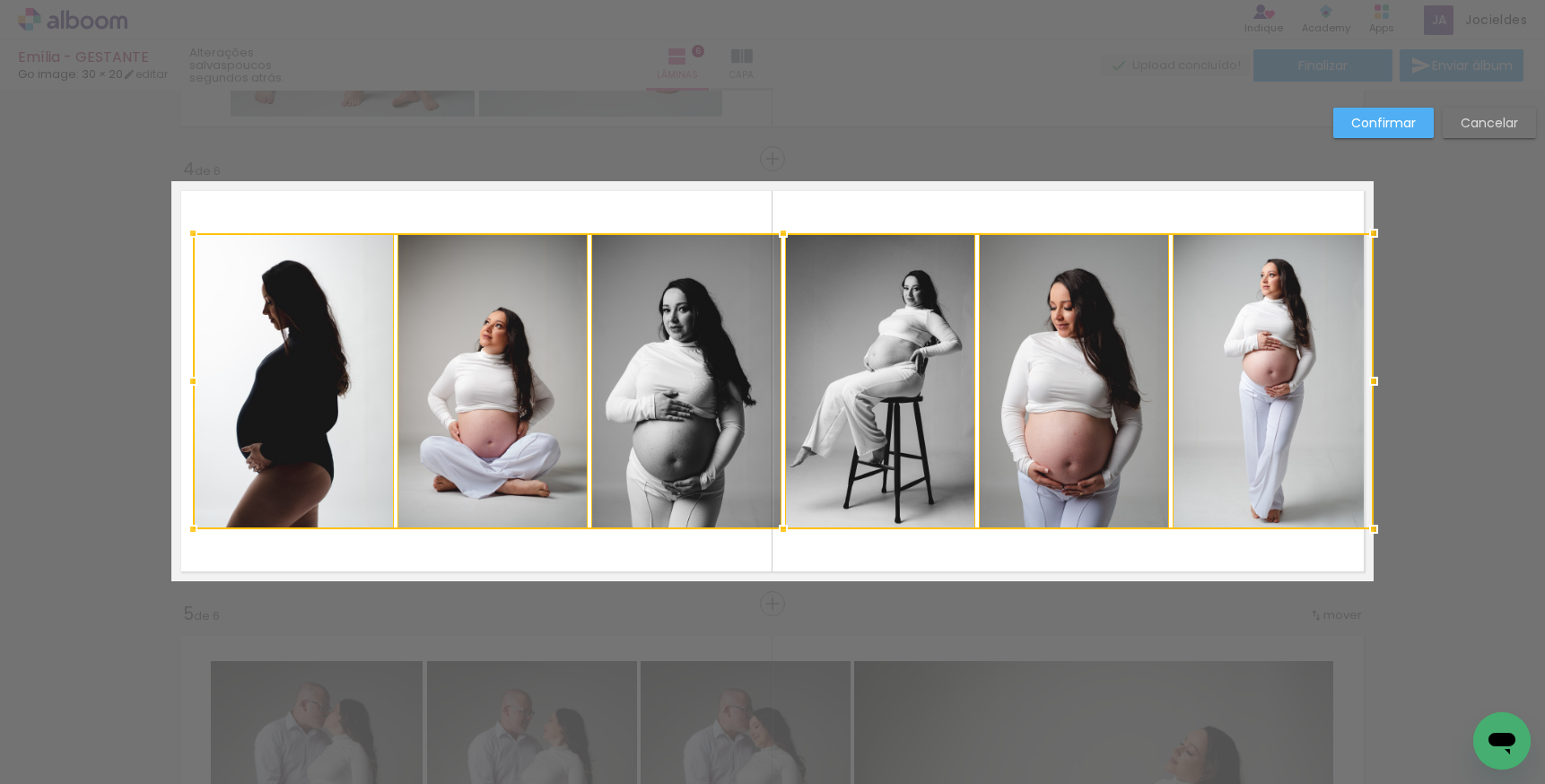 drag, startPoint x: 163, startPoint y: 380, endPoint x: 187, endPoint y: 374, distance: 24.738634 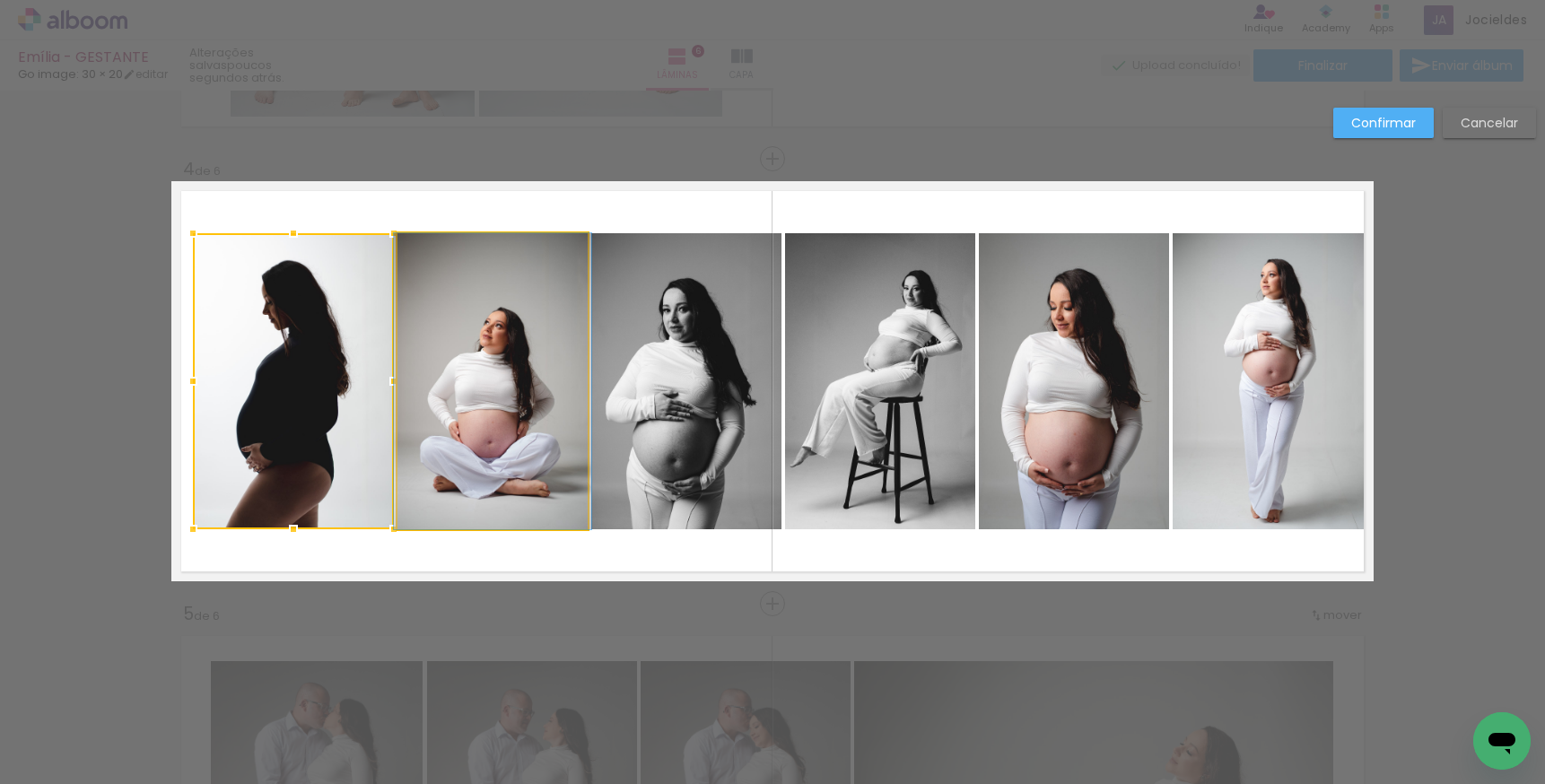 click 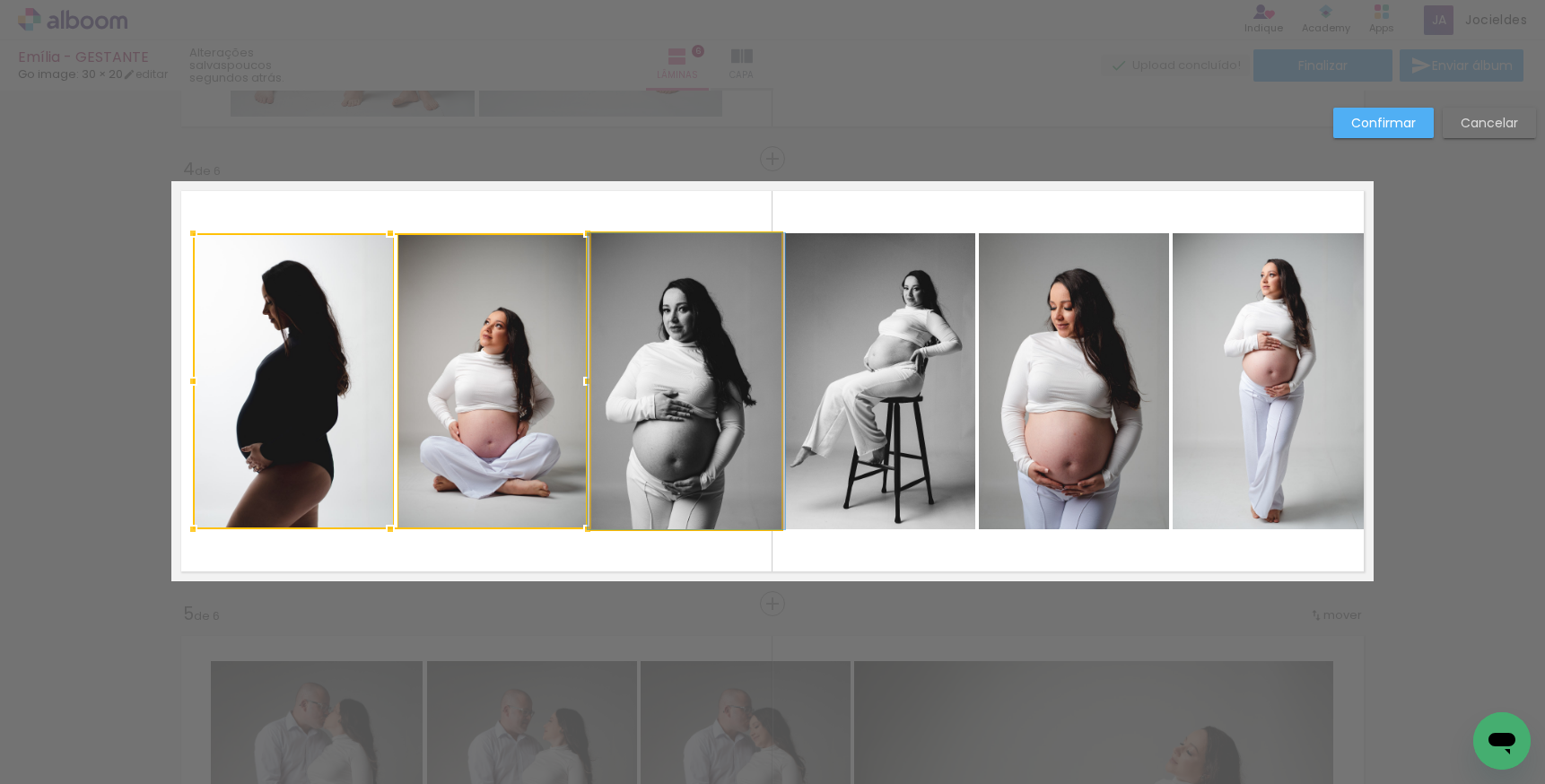 click 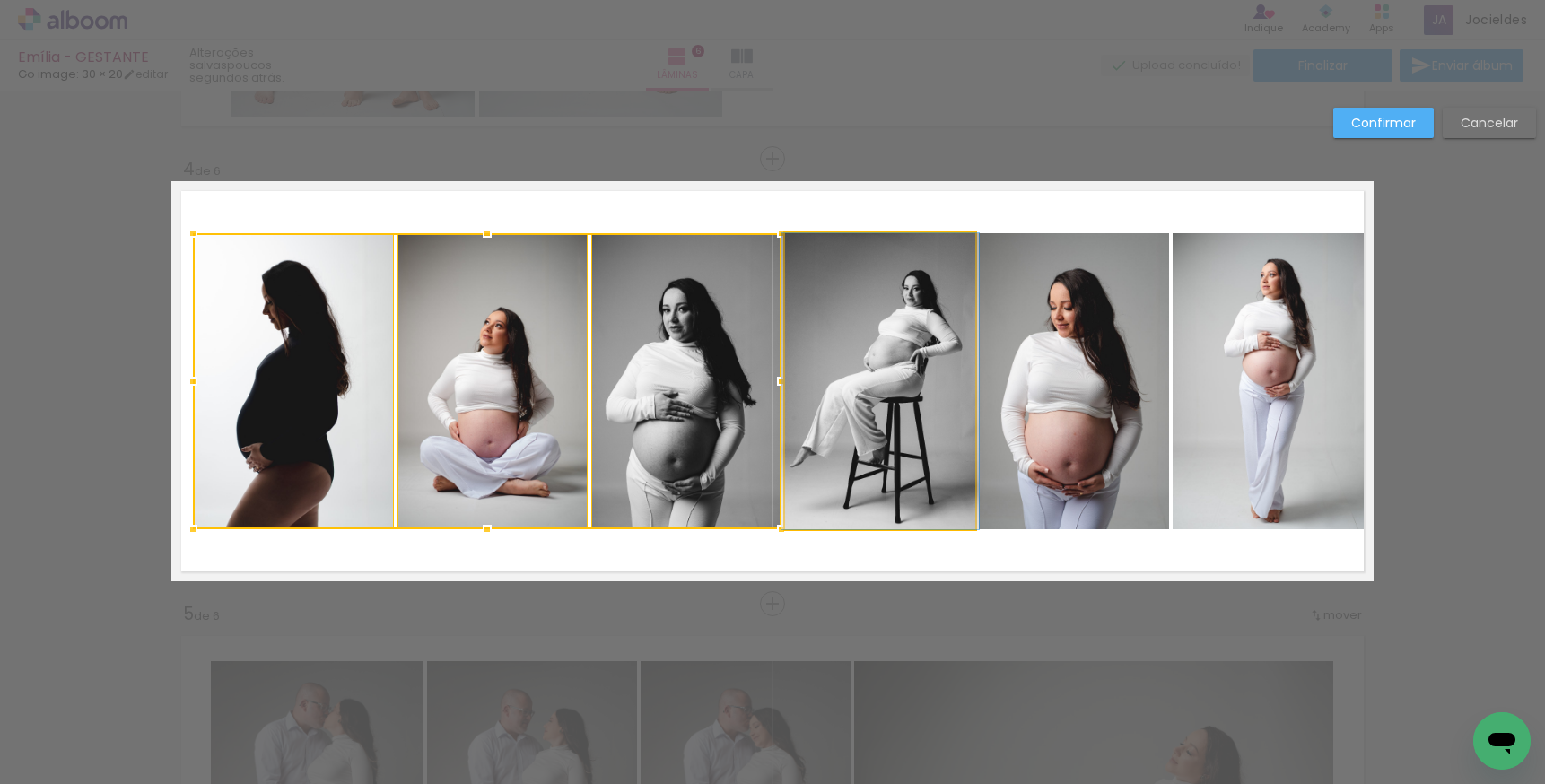 click 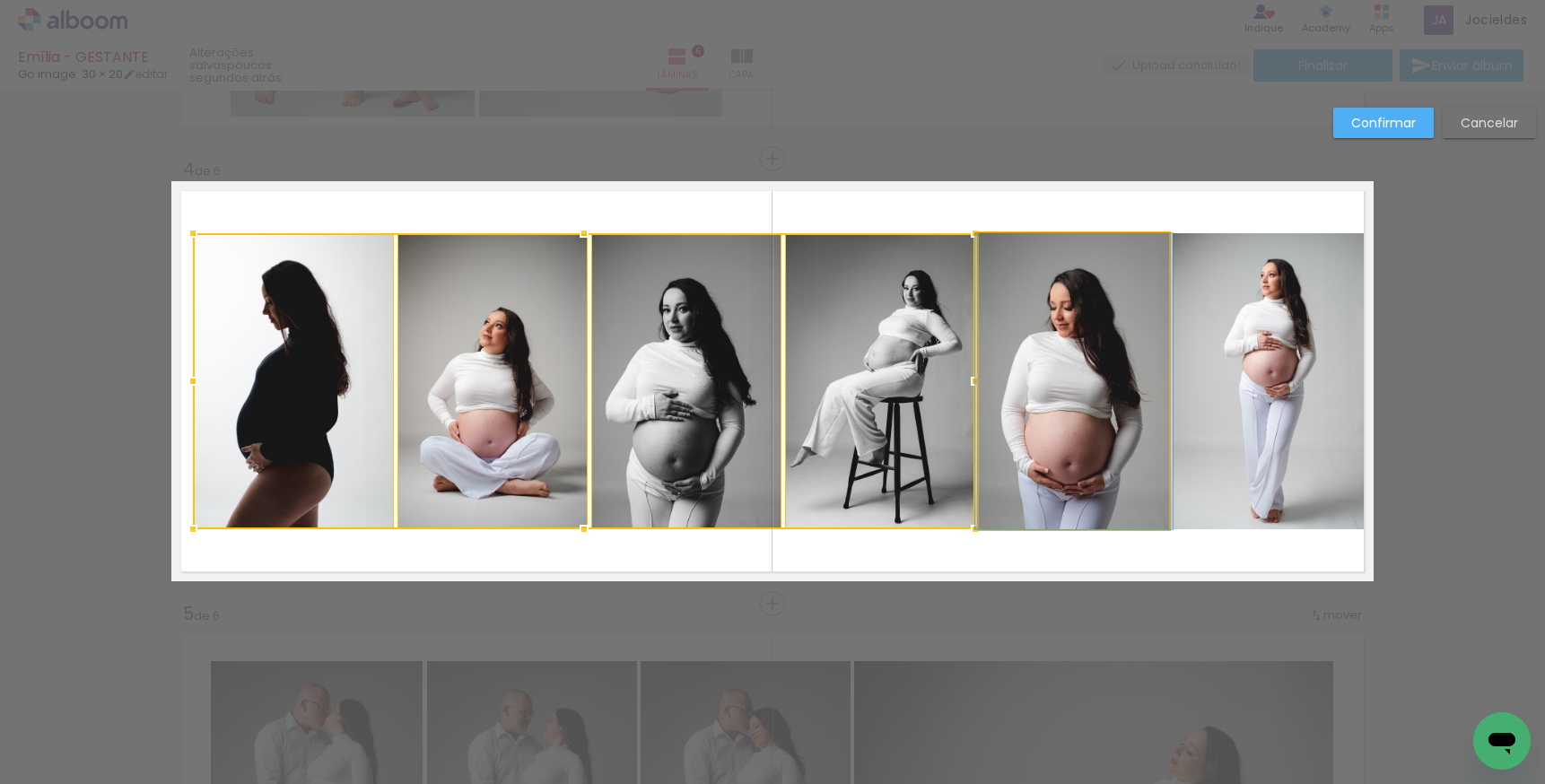 click 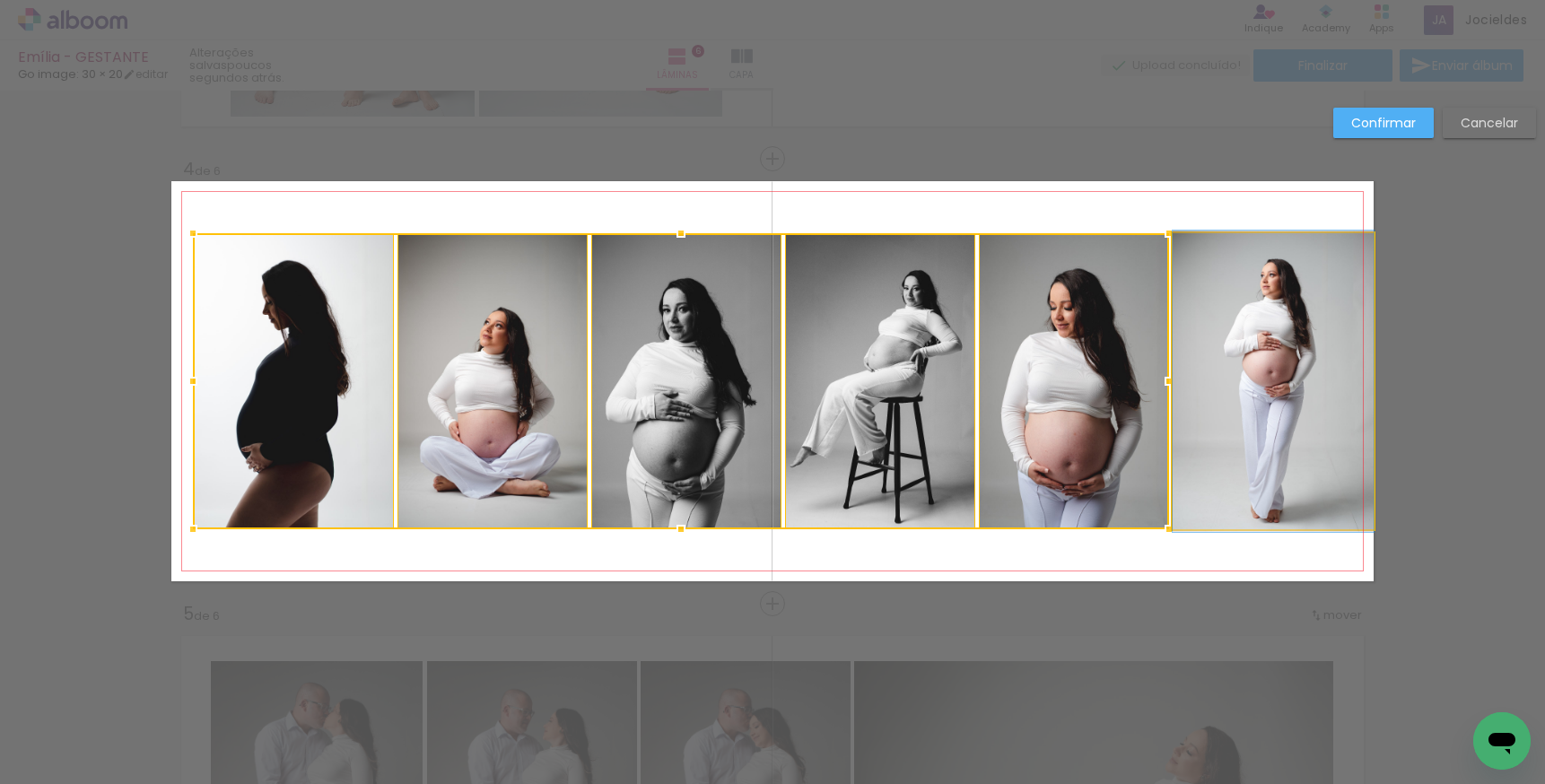 click 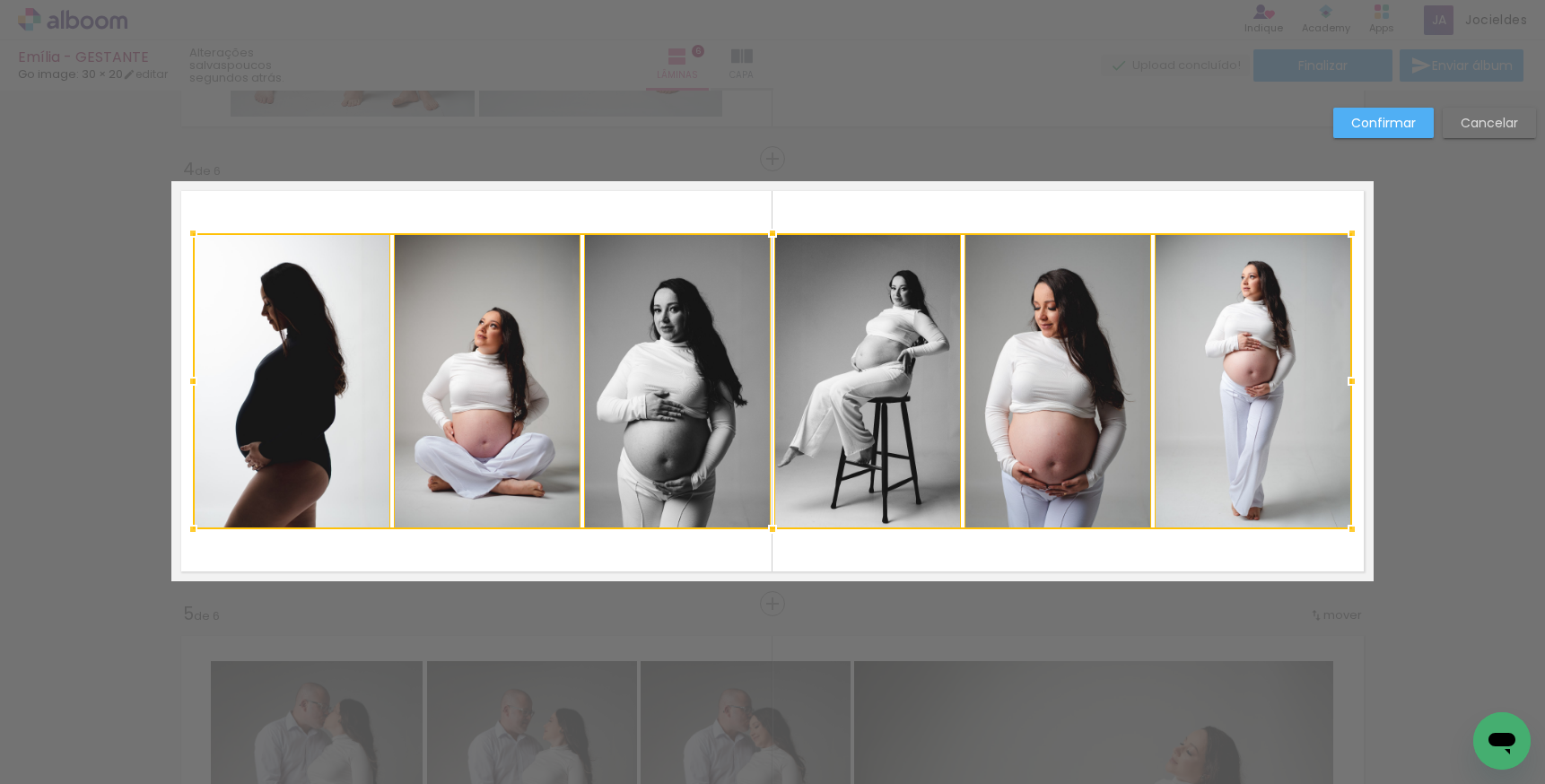 drag, startPoint x: 1365, startPoint y: 380, endPoint x: 1345, endPoint y: 379, distance: 20.024984 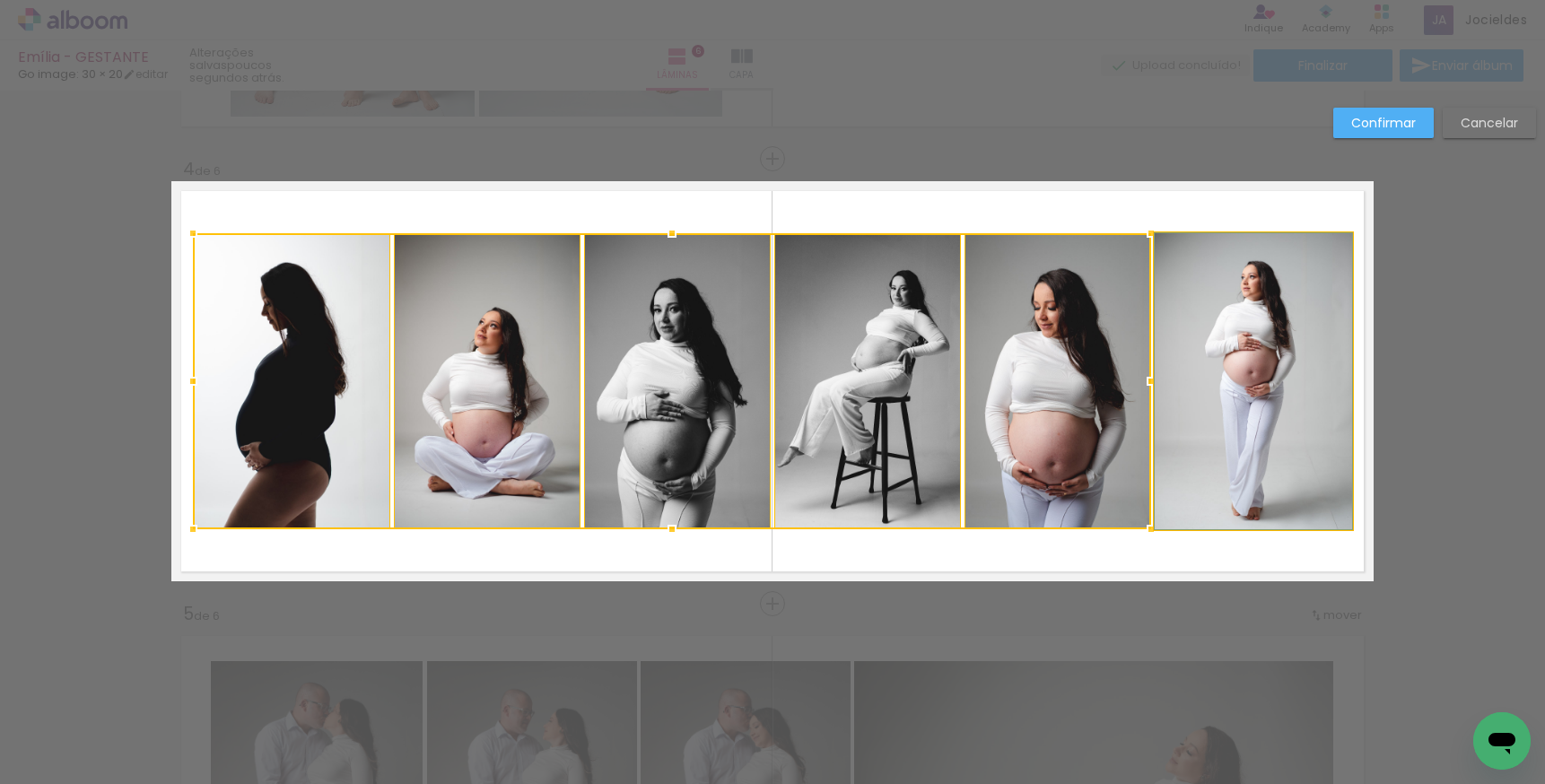 click 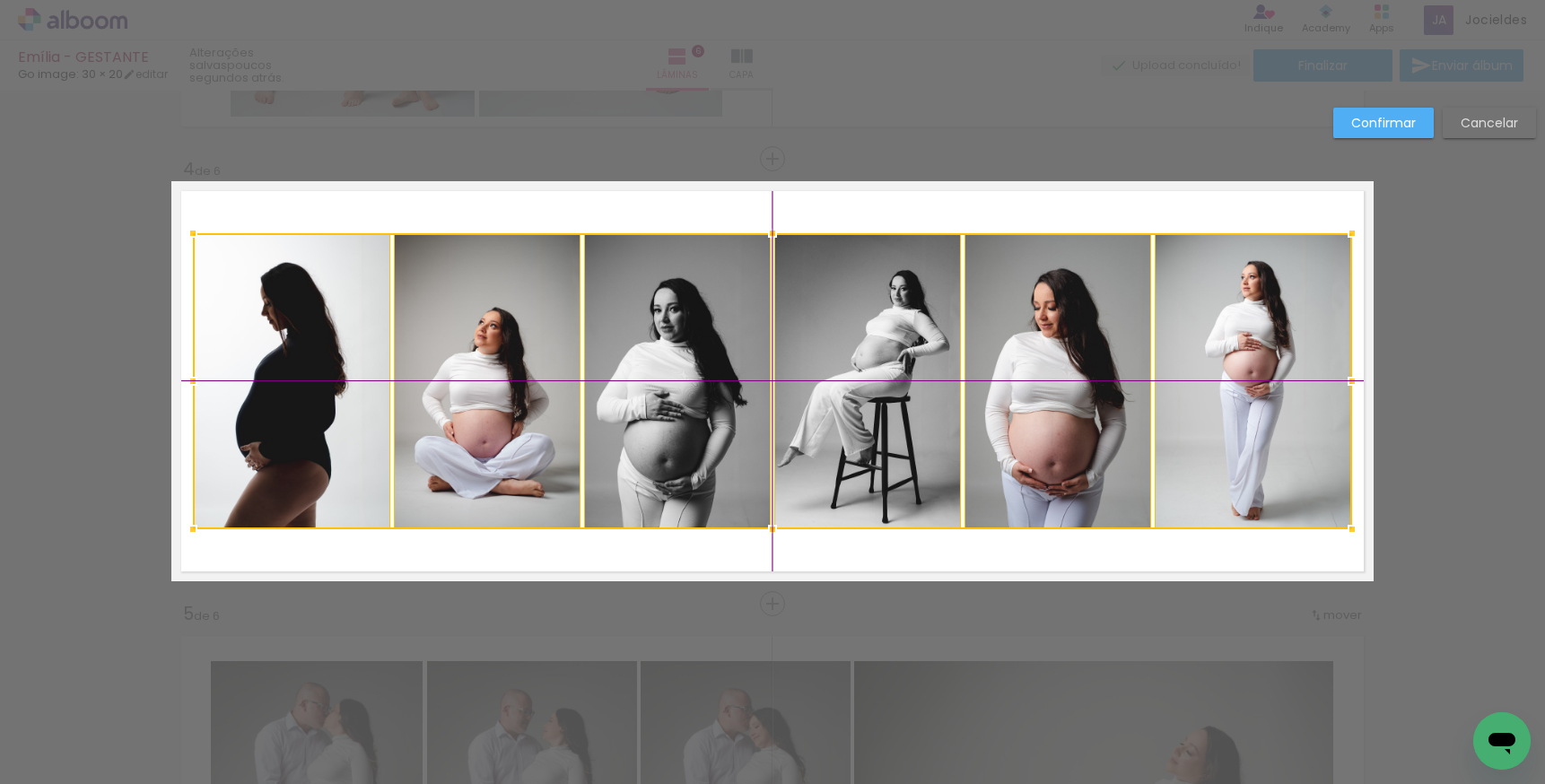 click at bounding box center (772, 381) 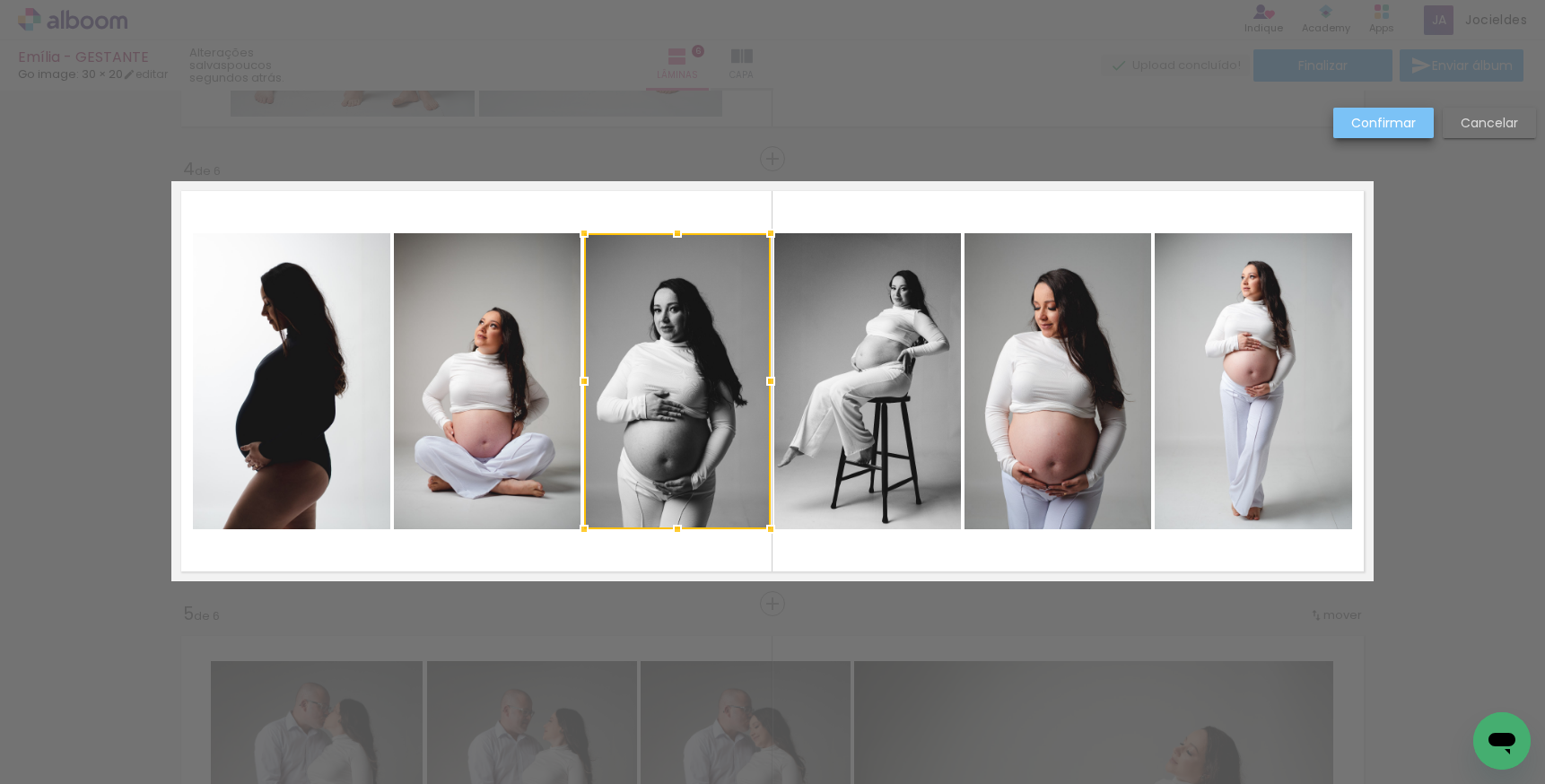 click on "Confirmar" at bounding box center [0, 0] 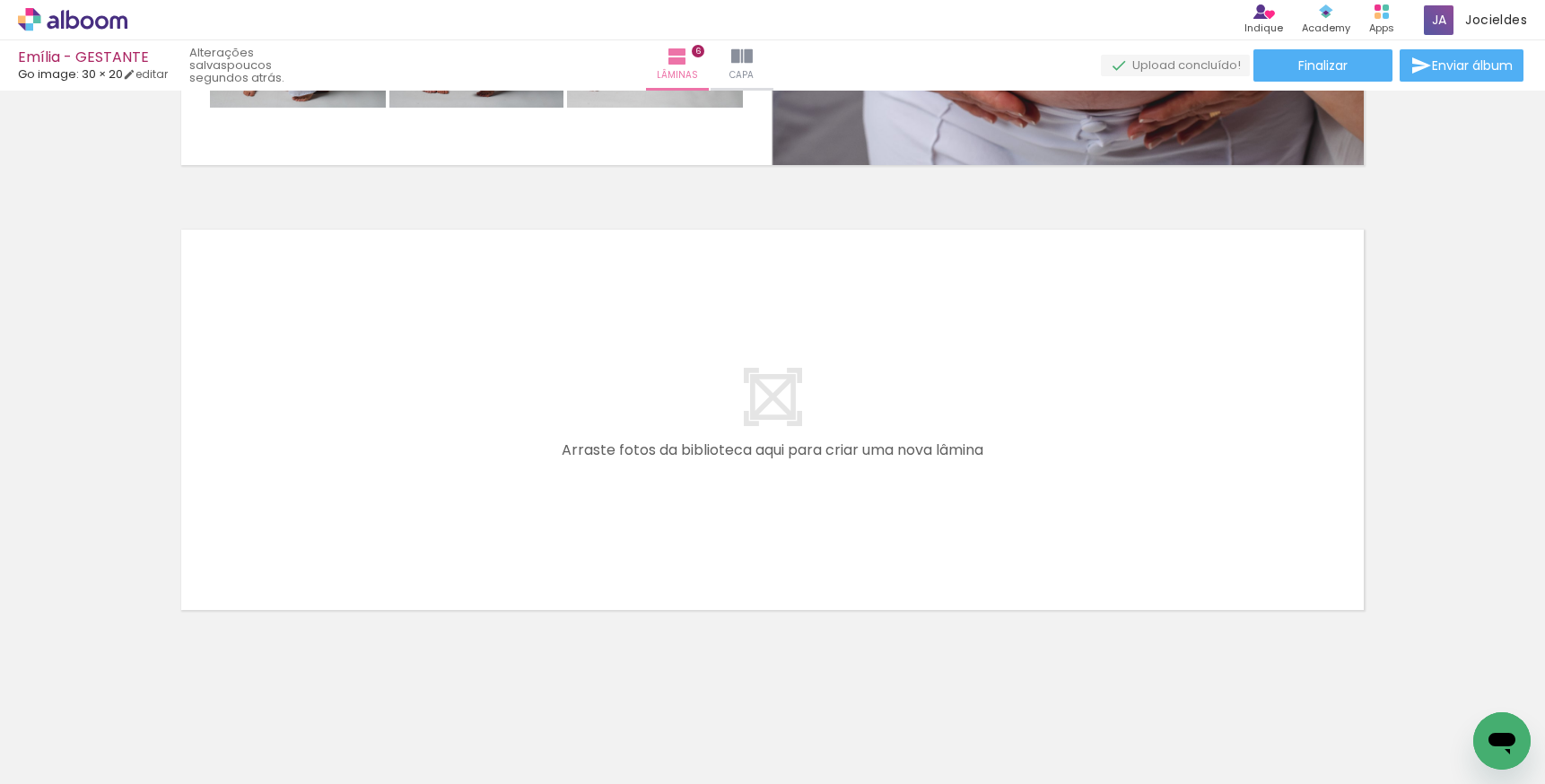 scroll, scrollTop: 2603, scrollLeft: 0, axis: vertical 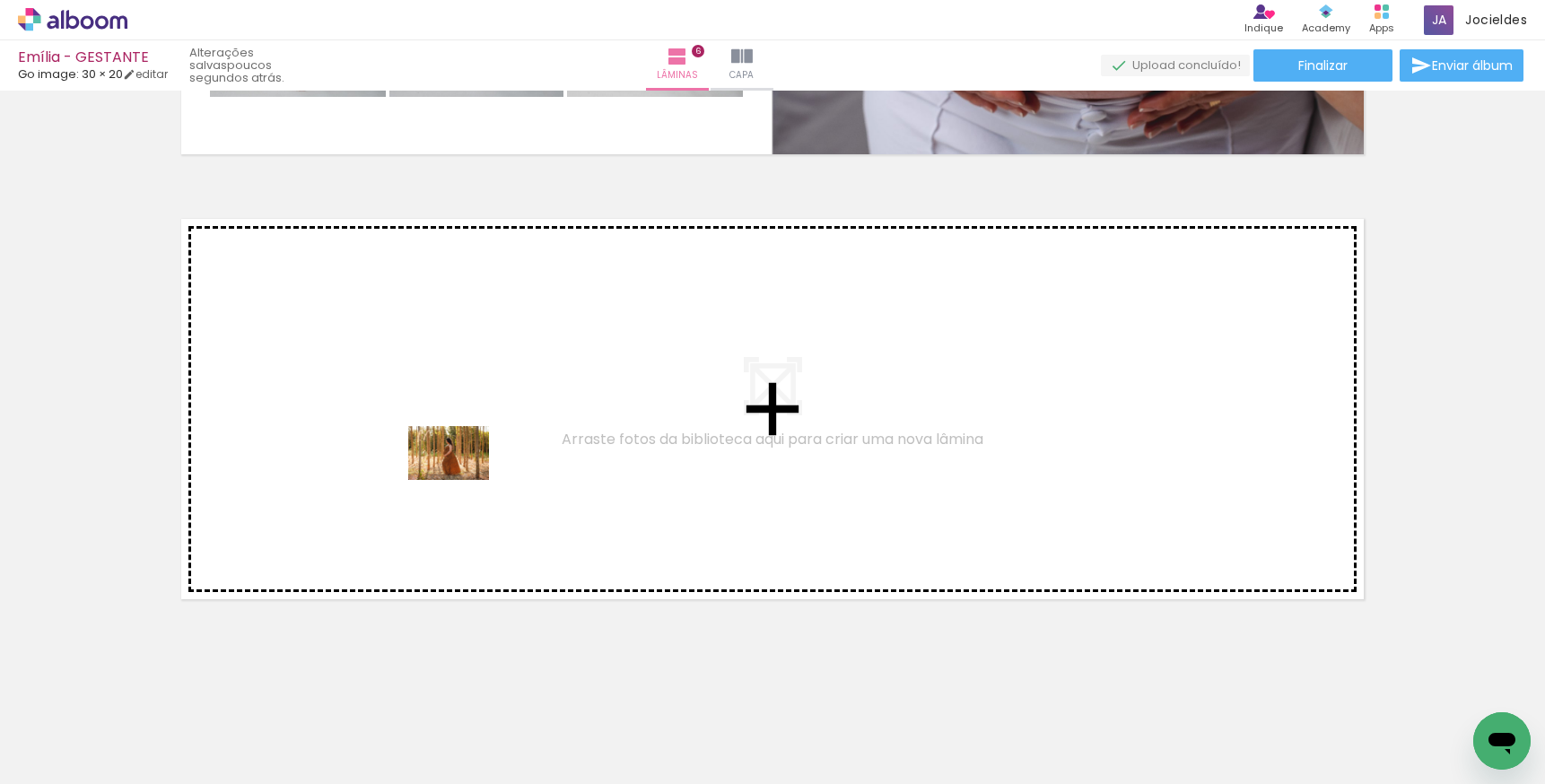drag, startPoint x: 578, startPoint y: 731, endPoint x: 462, endPoint y: 480, distance: 276.5086 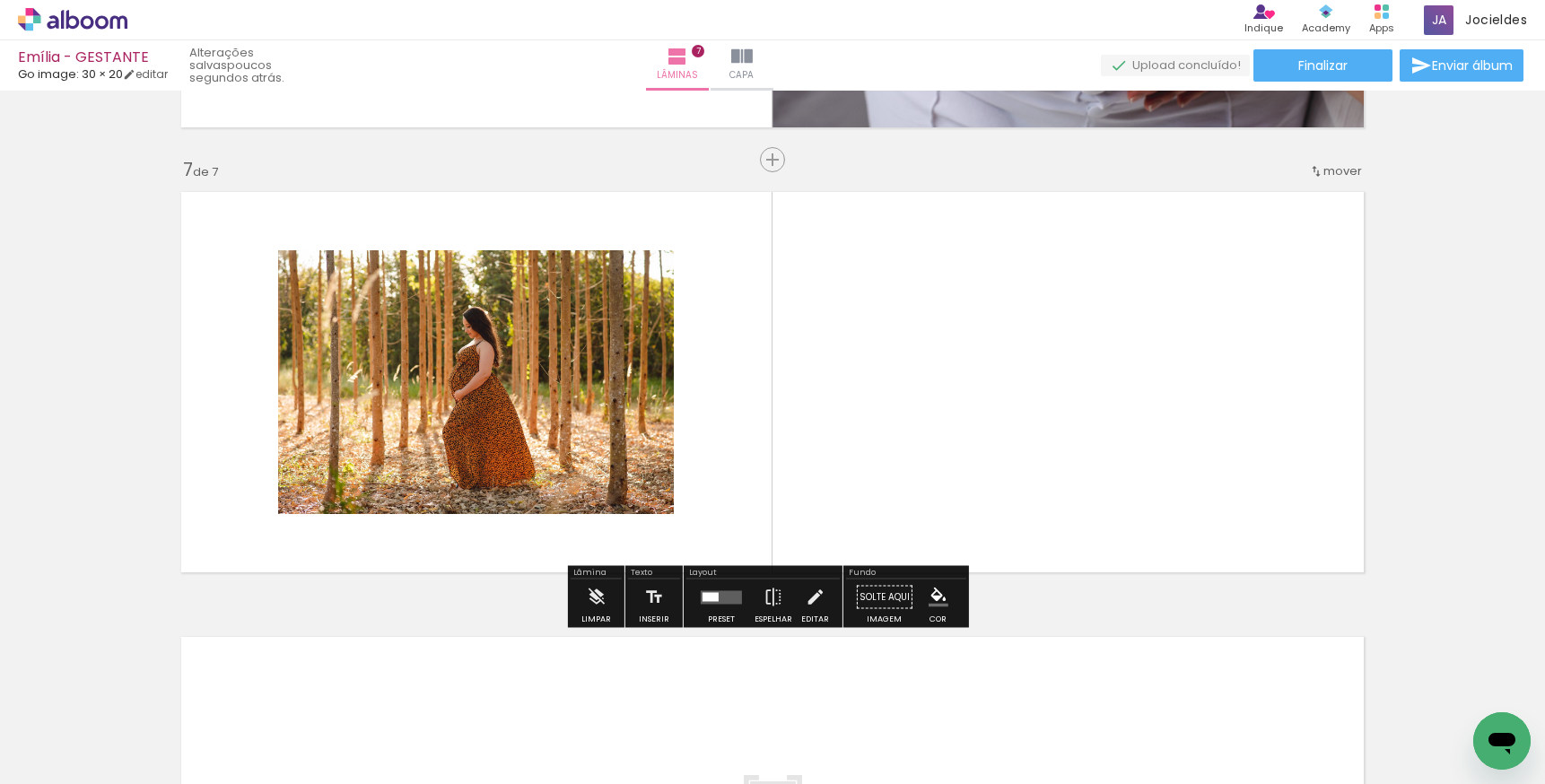 scroll, scrollTop: 2631, scrollLeft: 0, axis: vertical 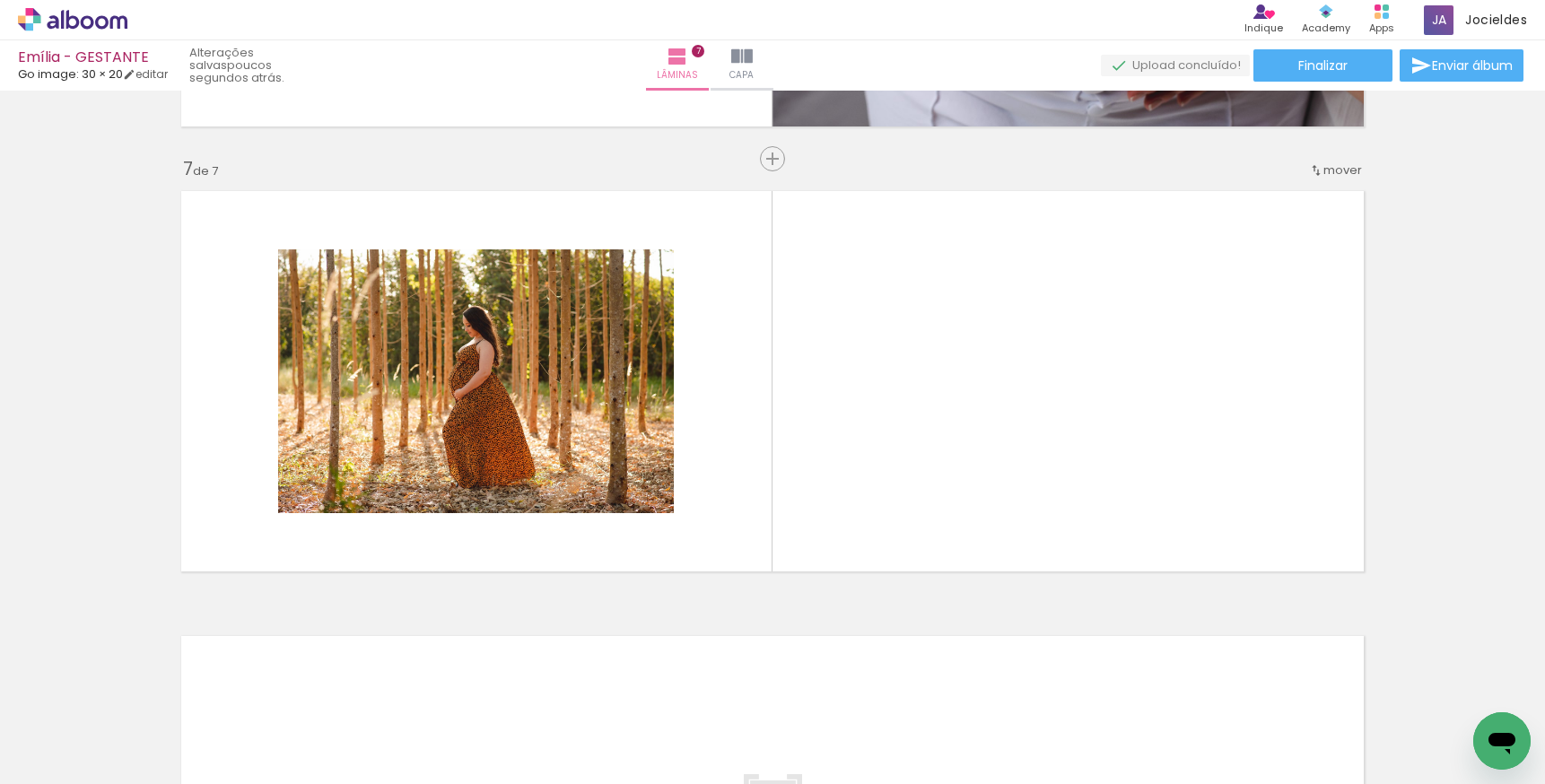 drag, startPoint x: 702, startPoint y: 778, endPoint x: 763, endPoint y: 766, distance: 62.1691 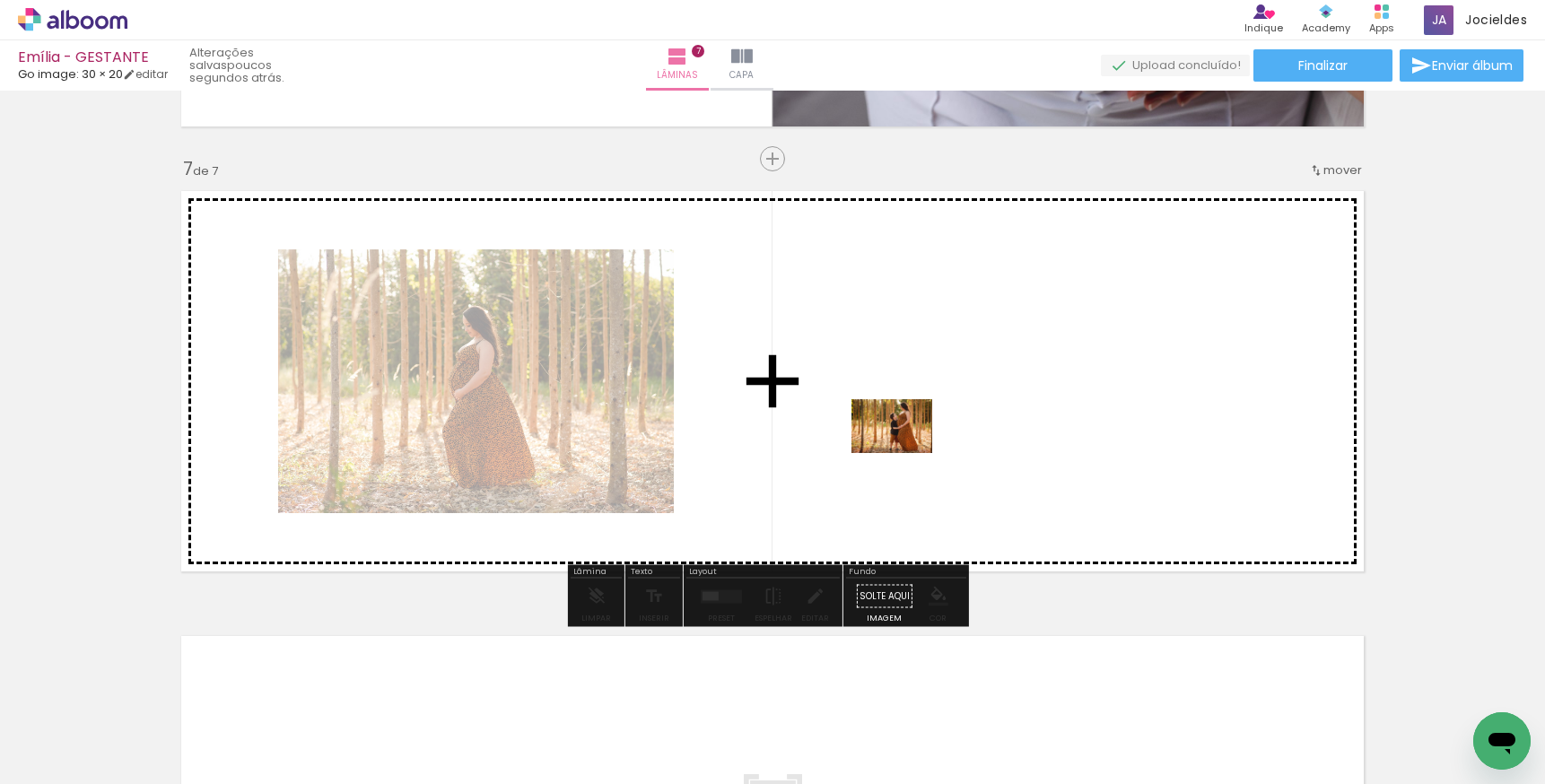 drag, startPoint x: 643, startPoint y: 725, endPoint x: 910, endPoint y: 447, distance: 385.45168 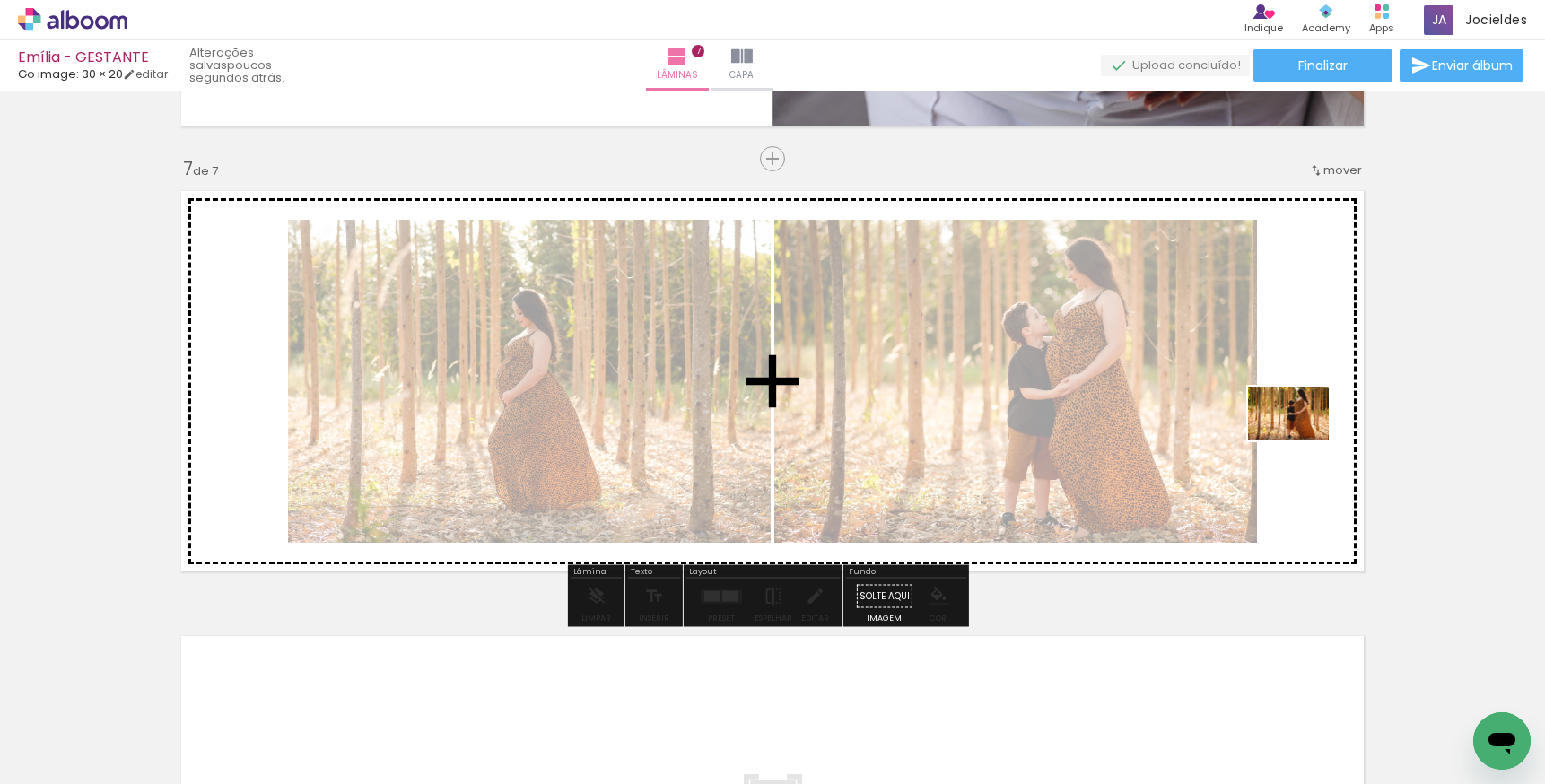 drag, startPoint x: 732, startPoint y: 735, endPoint x: 1302, endPoint y: 440, distance: 641.81384 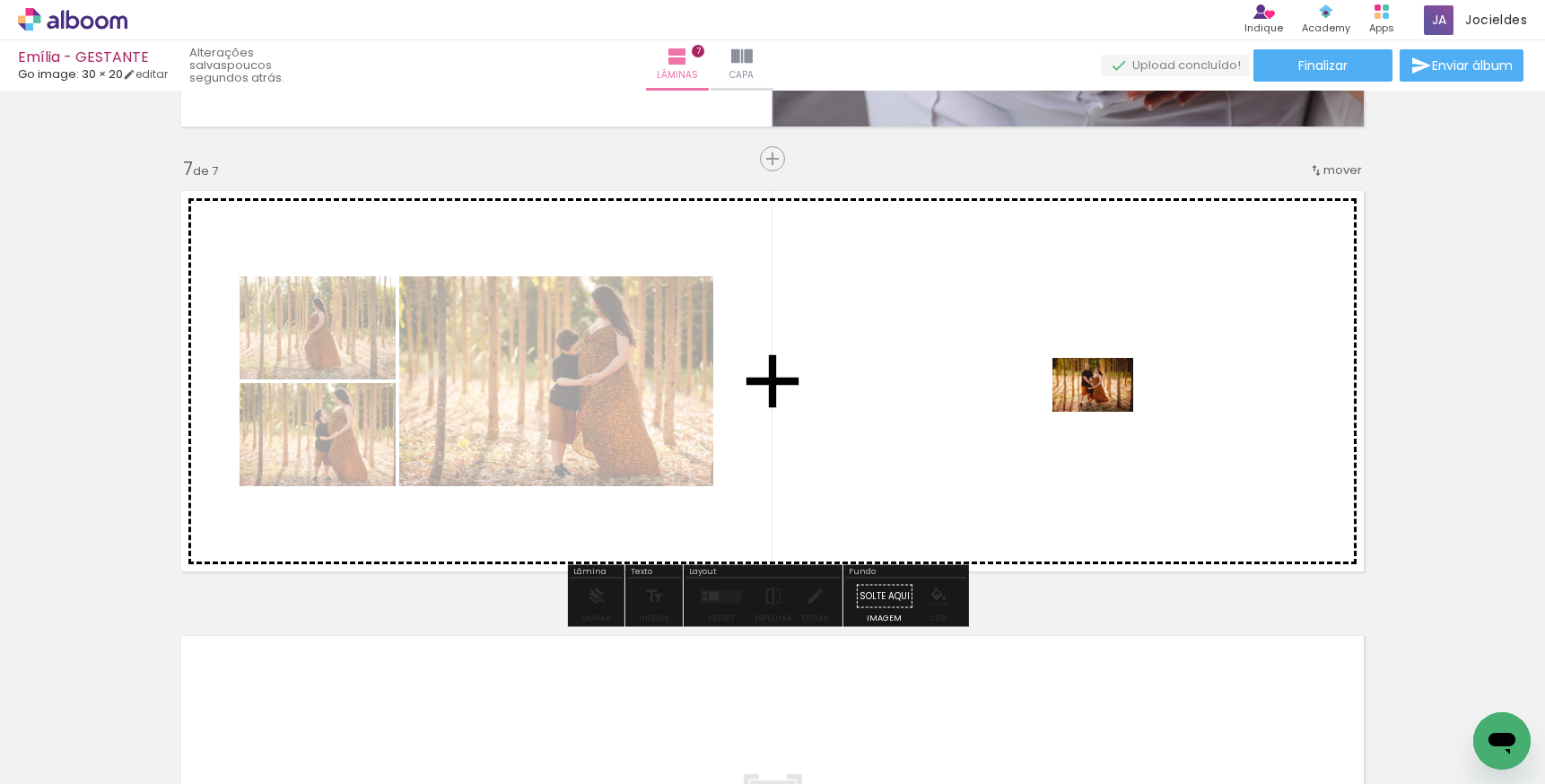 drag, startPoint x: 834, startPoint y: 721, endPoint x: 1106, endPoint y: 412, distance: 411.66127 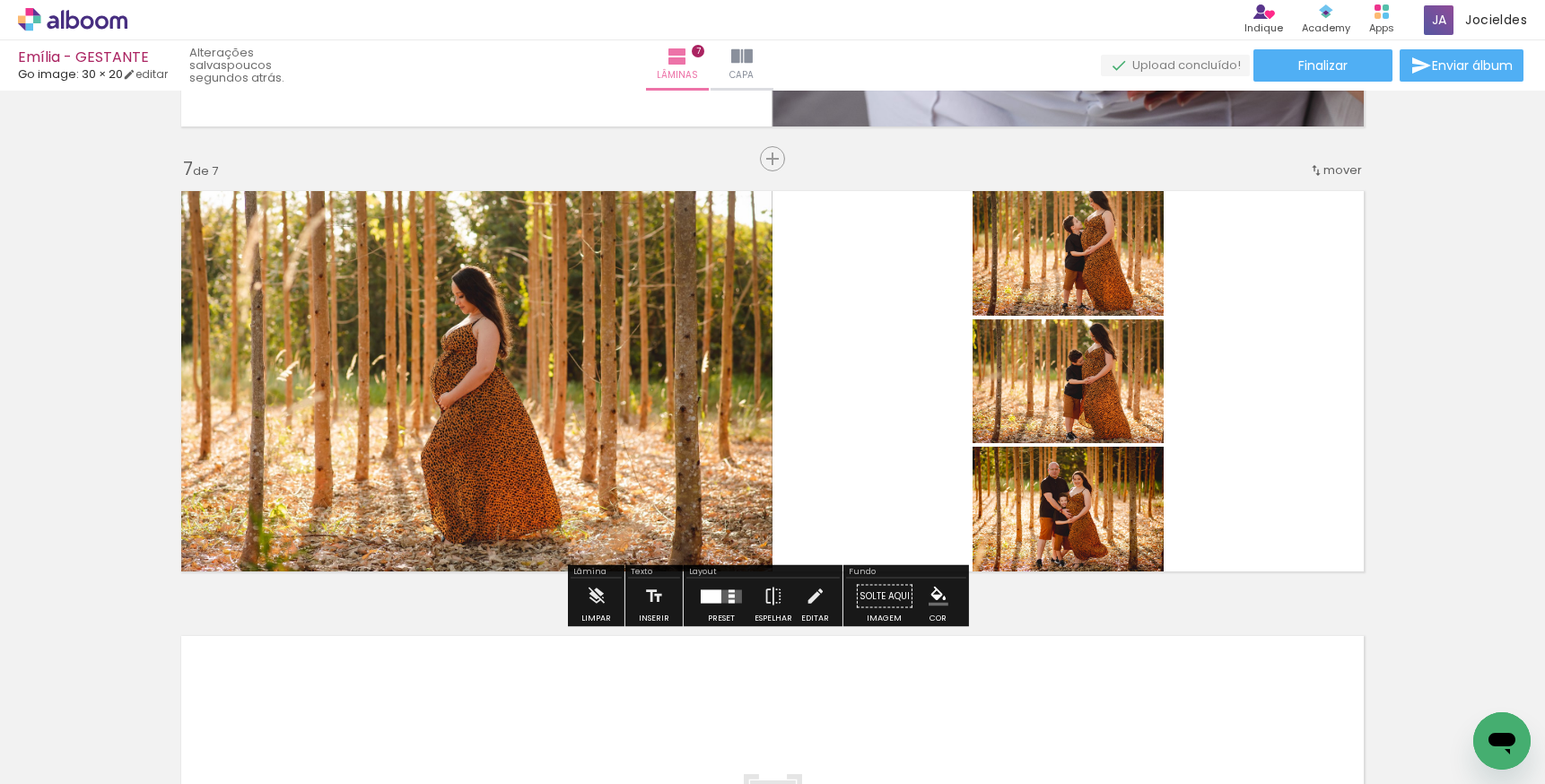 click at bounding box center (731, 596) 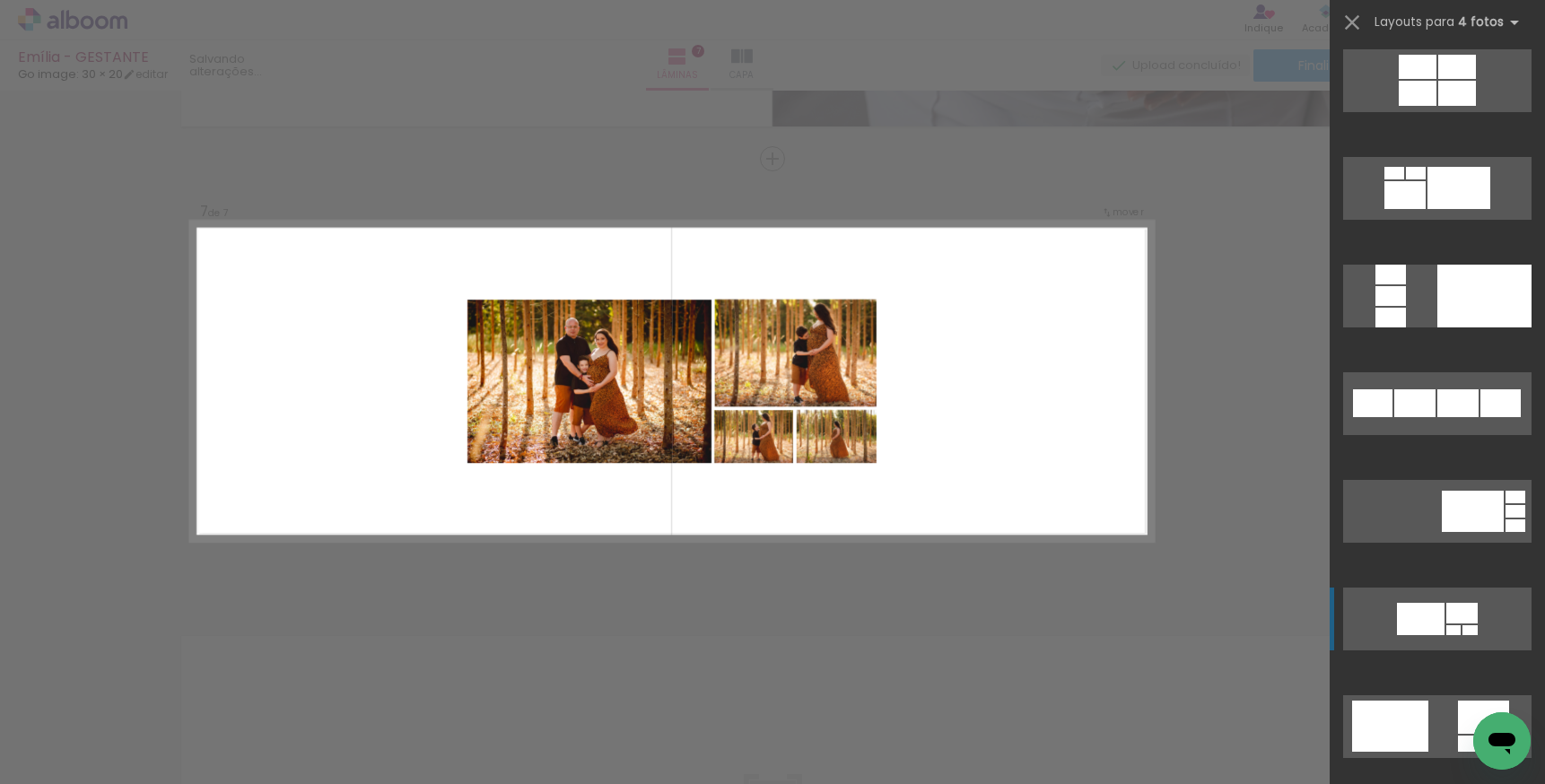 scroll, scrollTop: 1147, scrollLeft: 0, axis: vertical 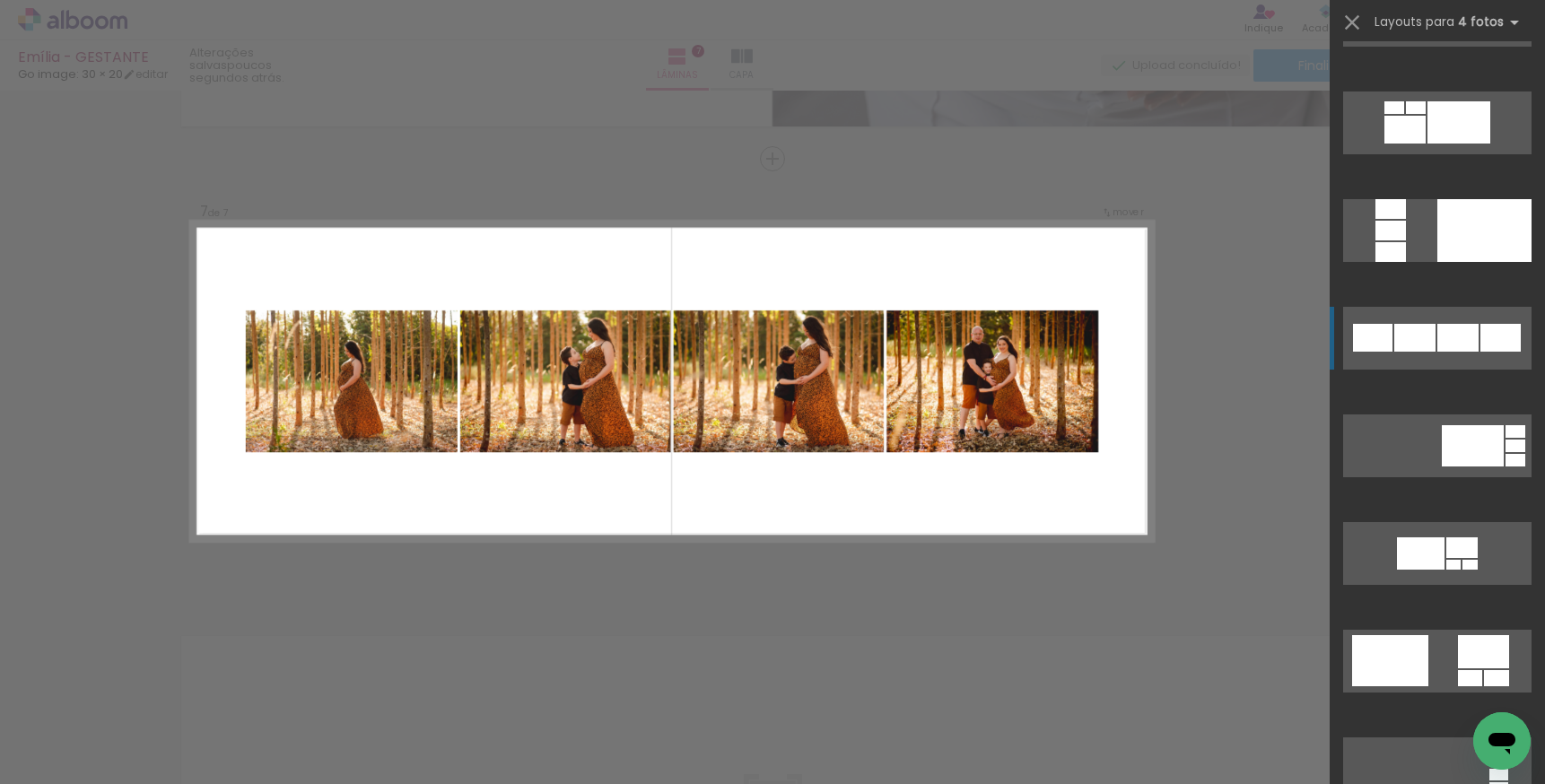 click at bounding box center (1454, 996) 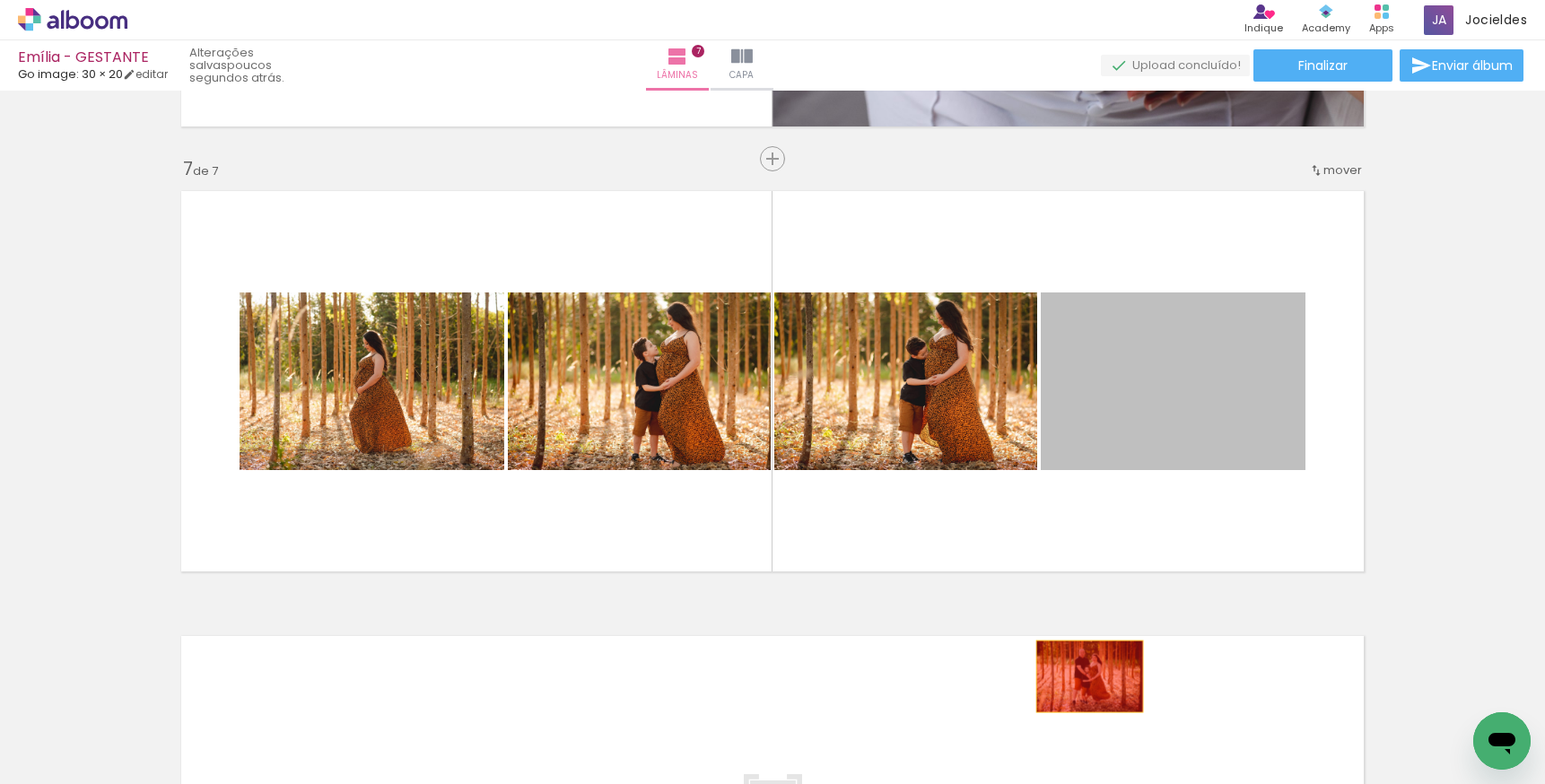 drag, startPoint x: 1206, startPoint y: 379, endPoint x: 1083, endPoint y: 675, distance: 320.53861 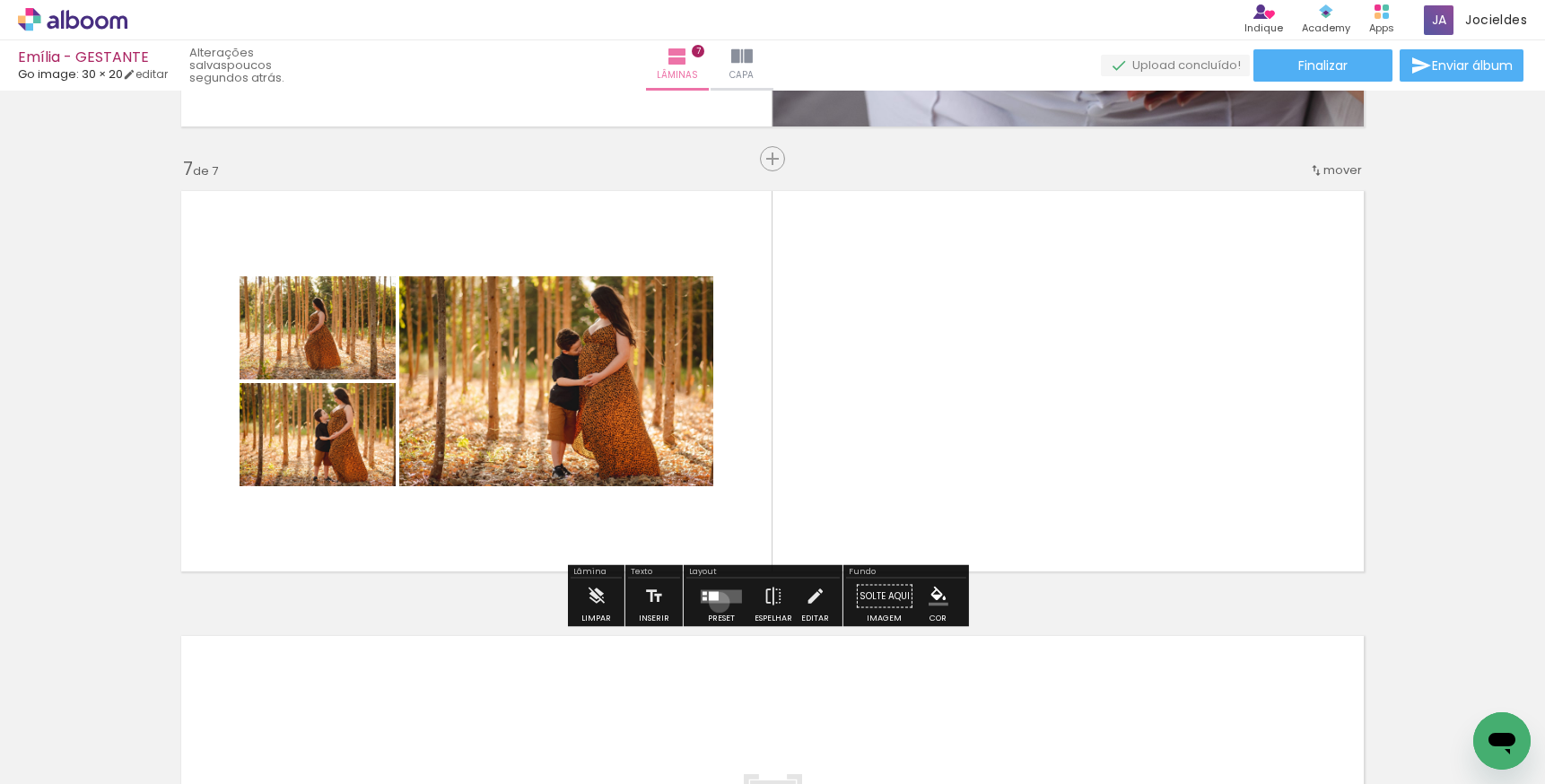 click at bounding box center [721, 596] 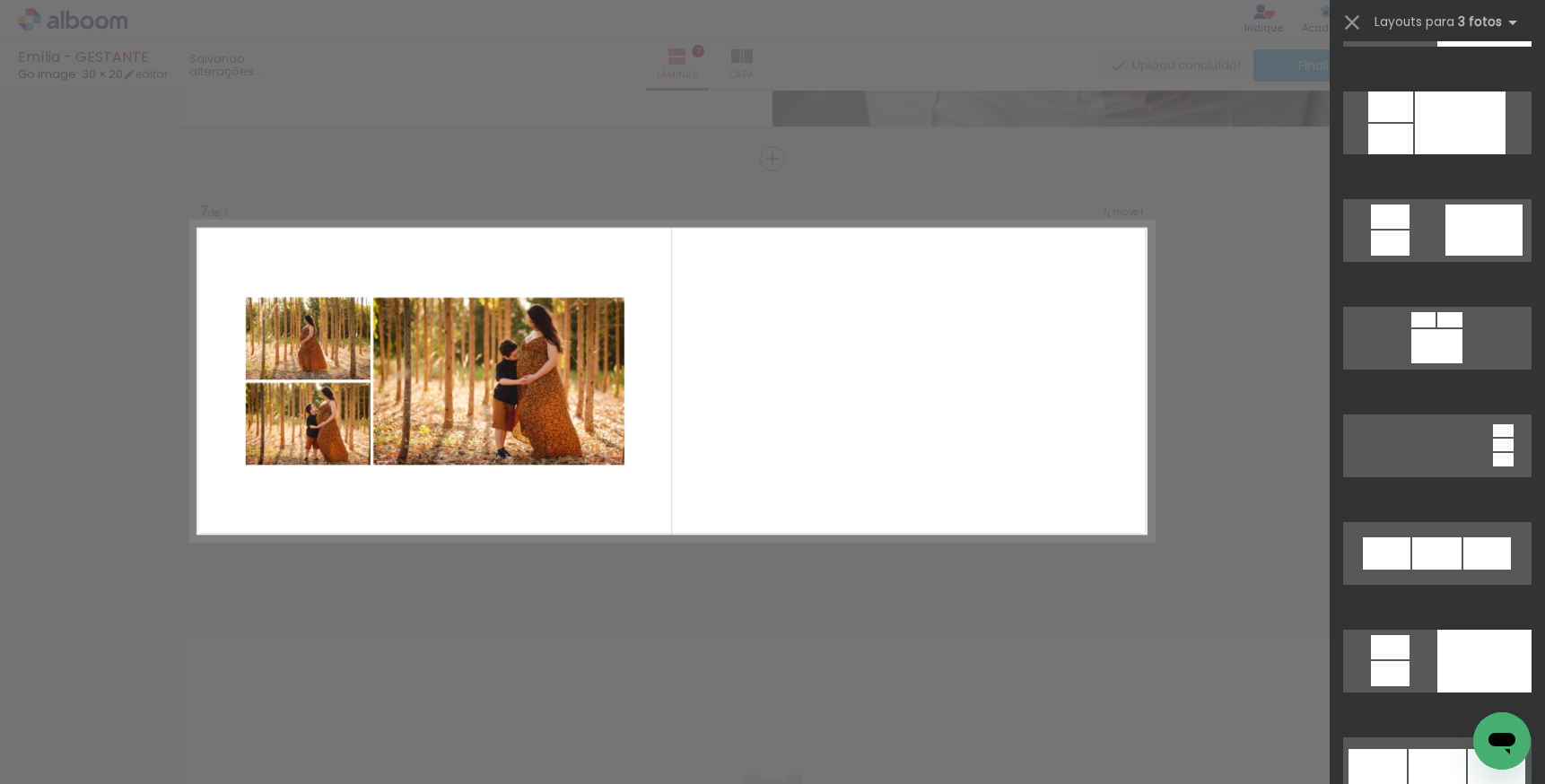 scroll, scrollTop: 0, scrollLeft: 0, axis: both 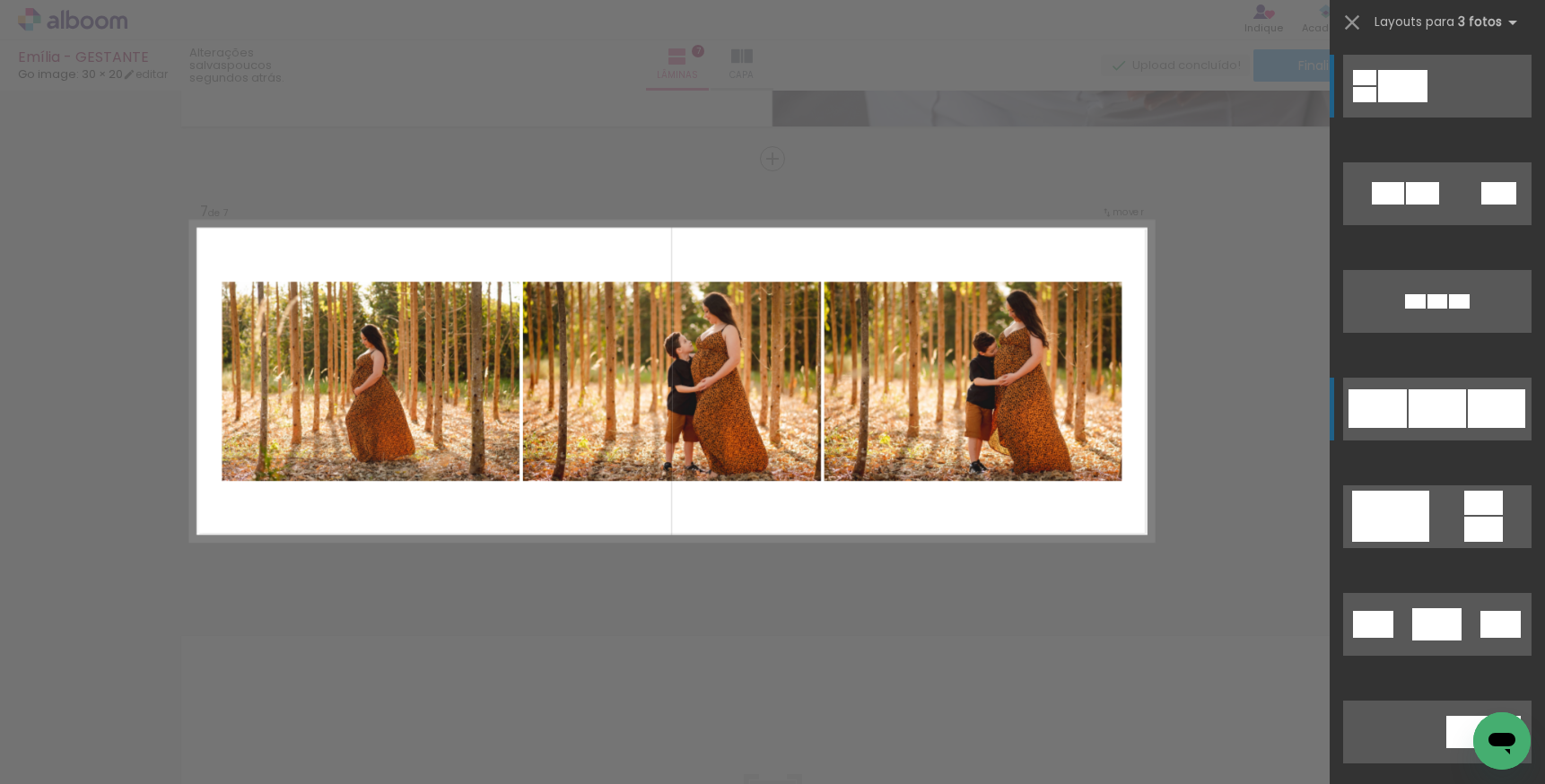 click at bounding box center [1437, 301] 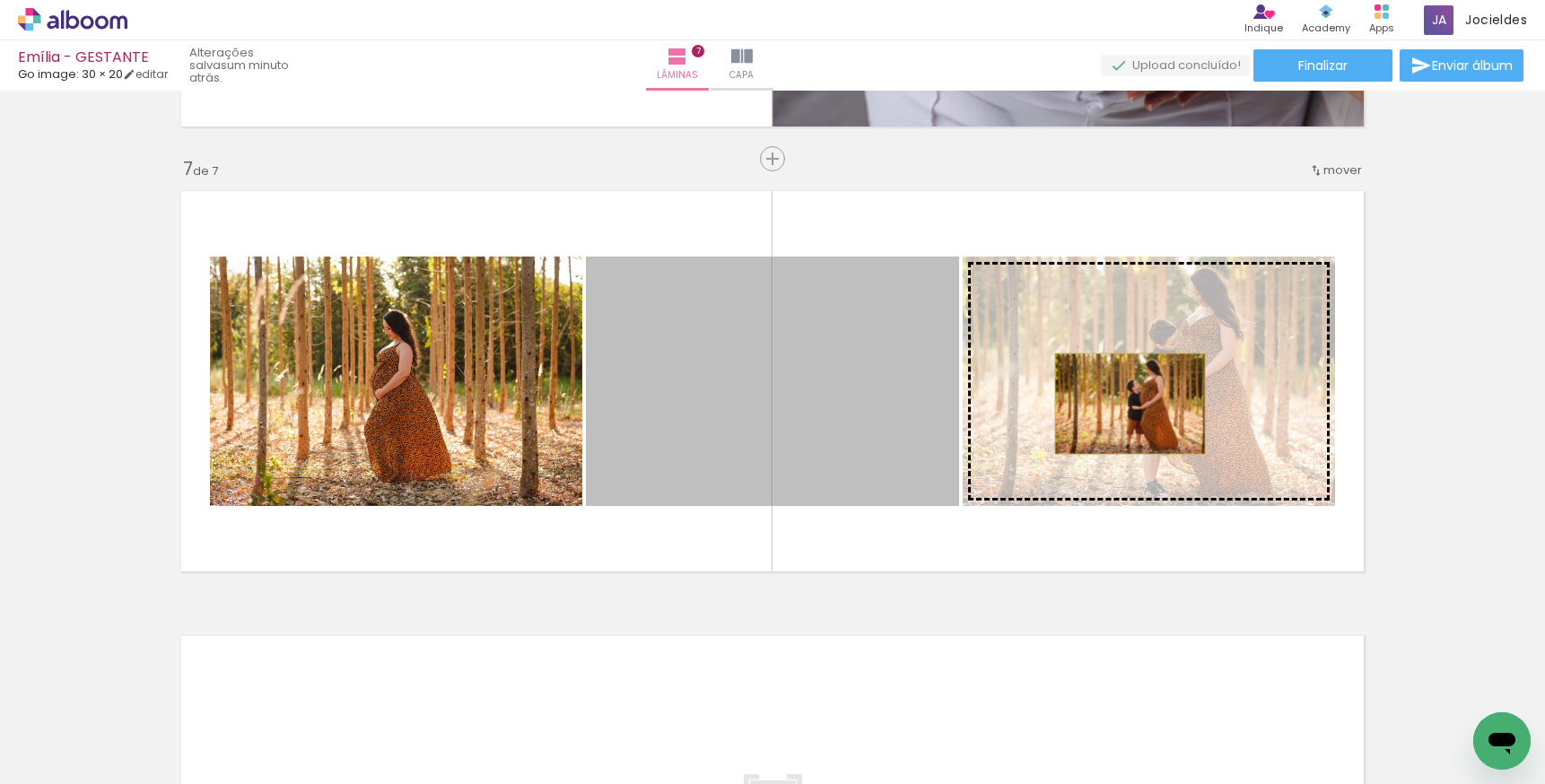 drag, startPoint x: 824, startPoint y: 408, endPoint x: 1123, endPoint y: 404, distance: 299.0268 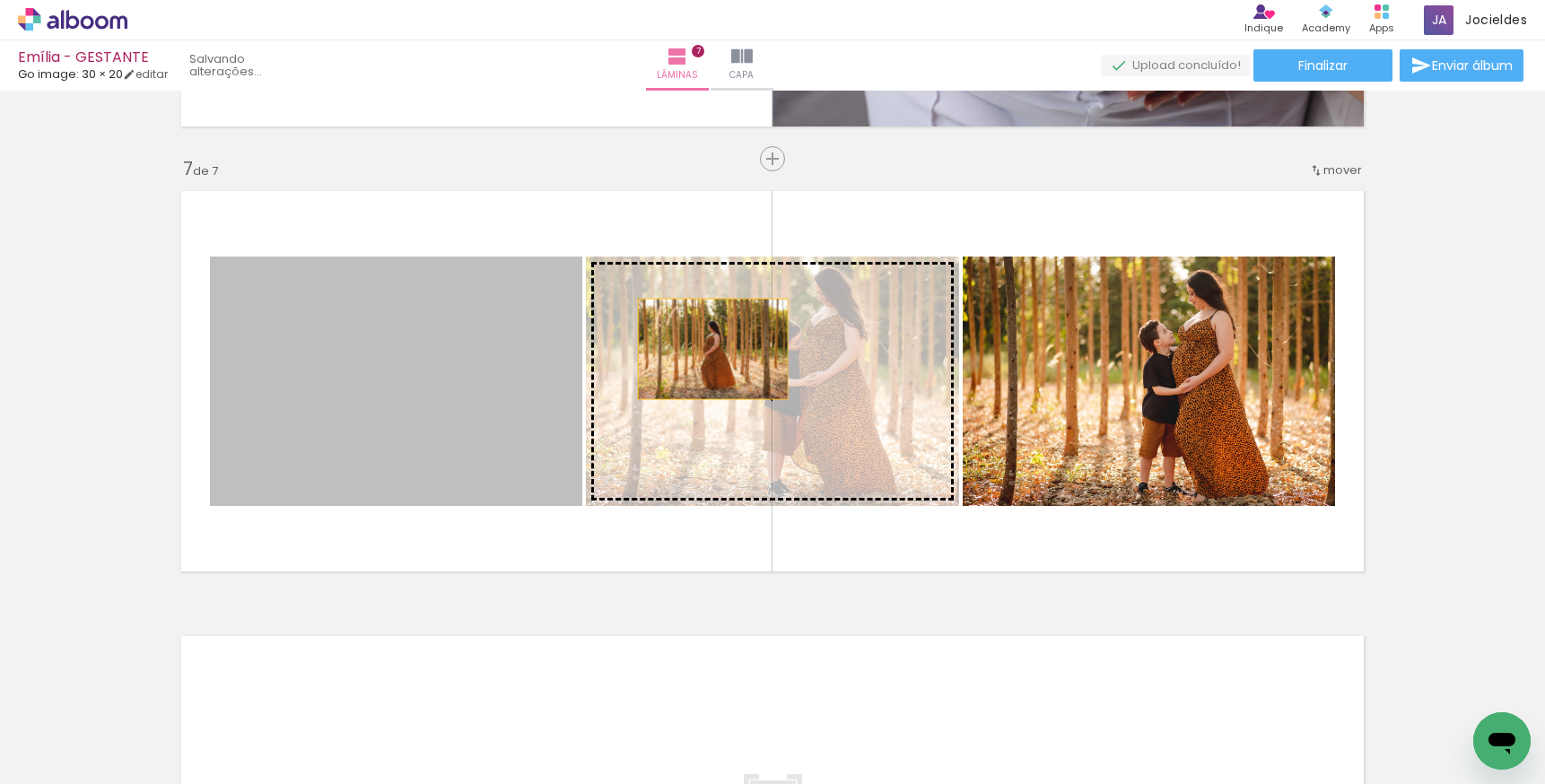 drag, startPoint x: 296, startPoint y: 358, endPoint x: 706, endPoint y: 349, distance: 410.0988 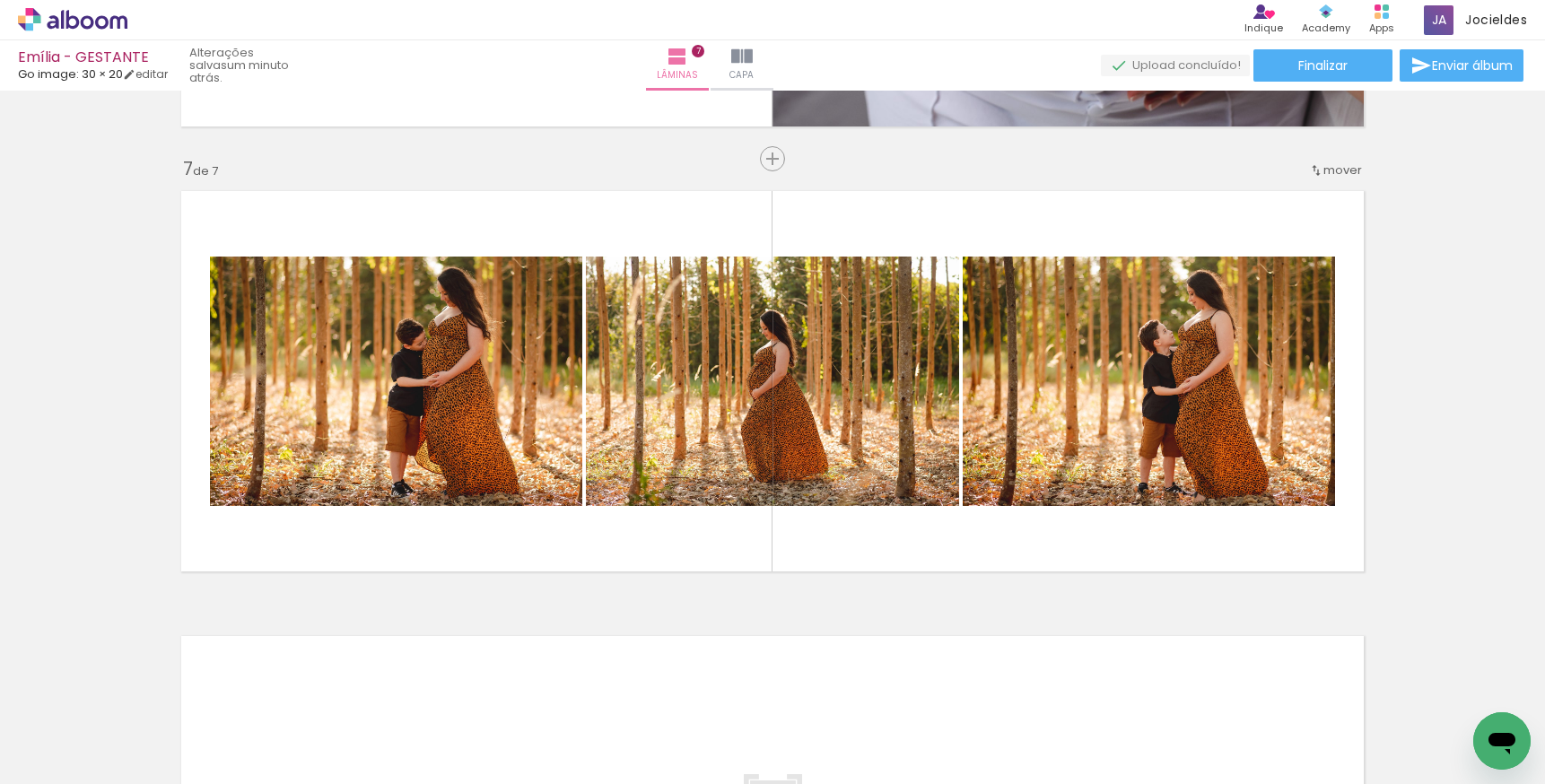 click on "Todas as fotos" at bounding box center [50, 729] 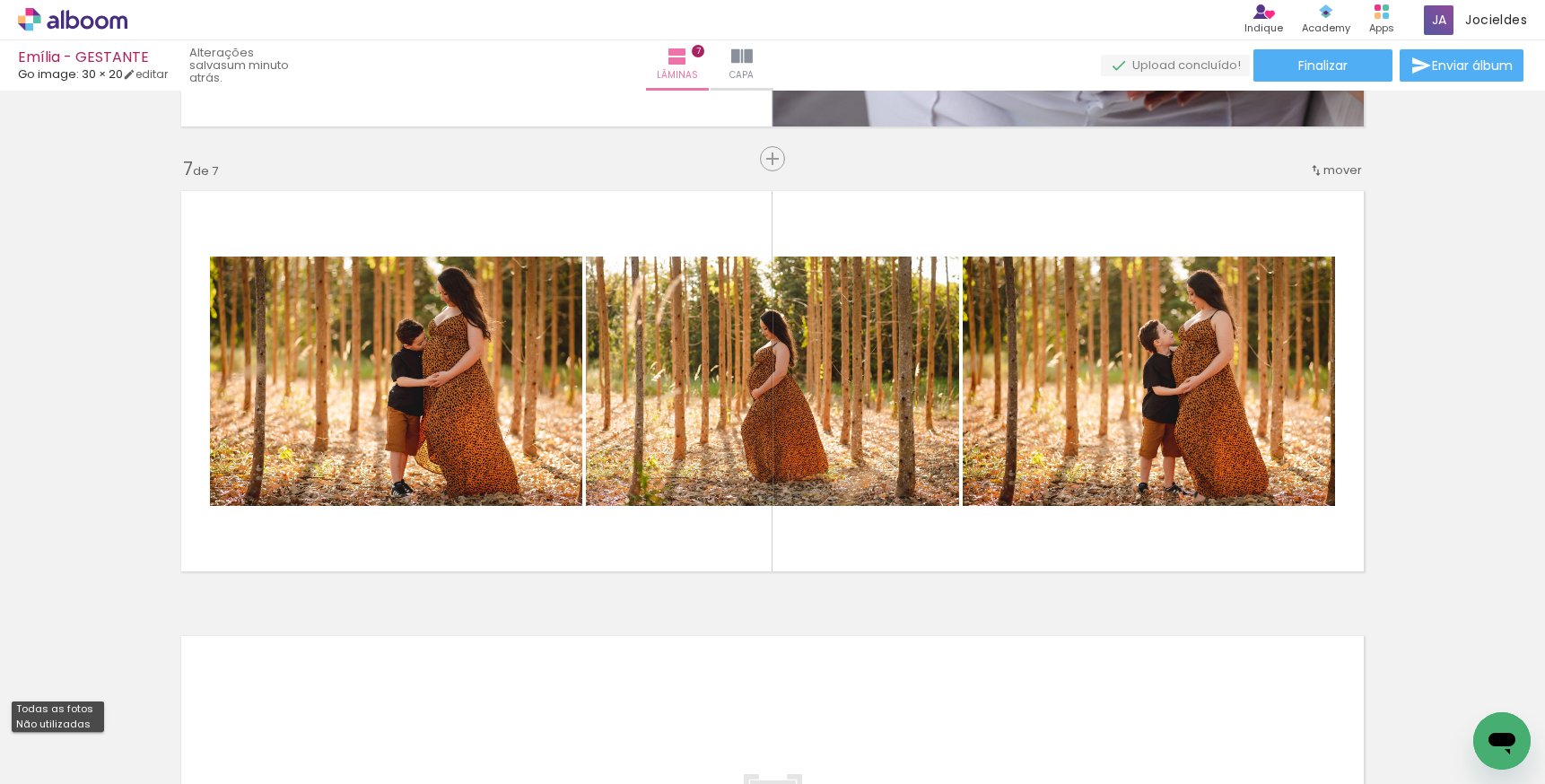 click on "Não utilizadas" at bounding box center (0, 0) 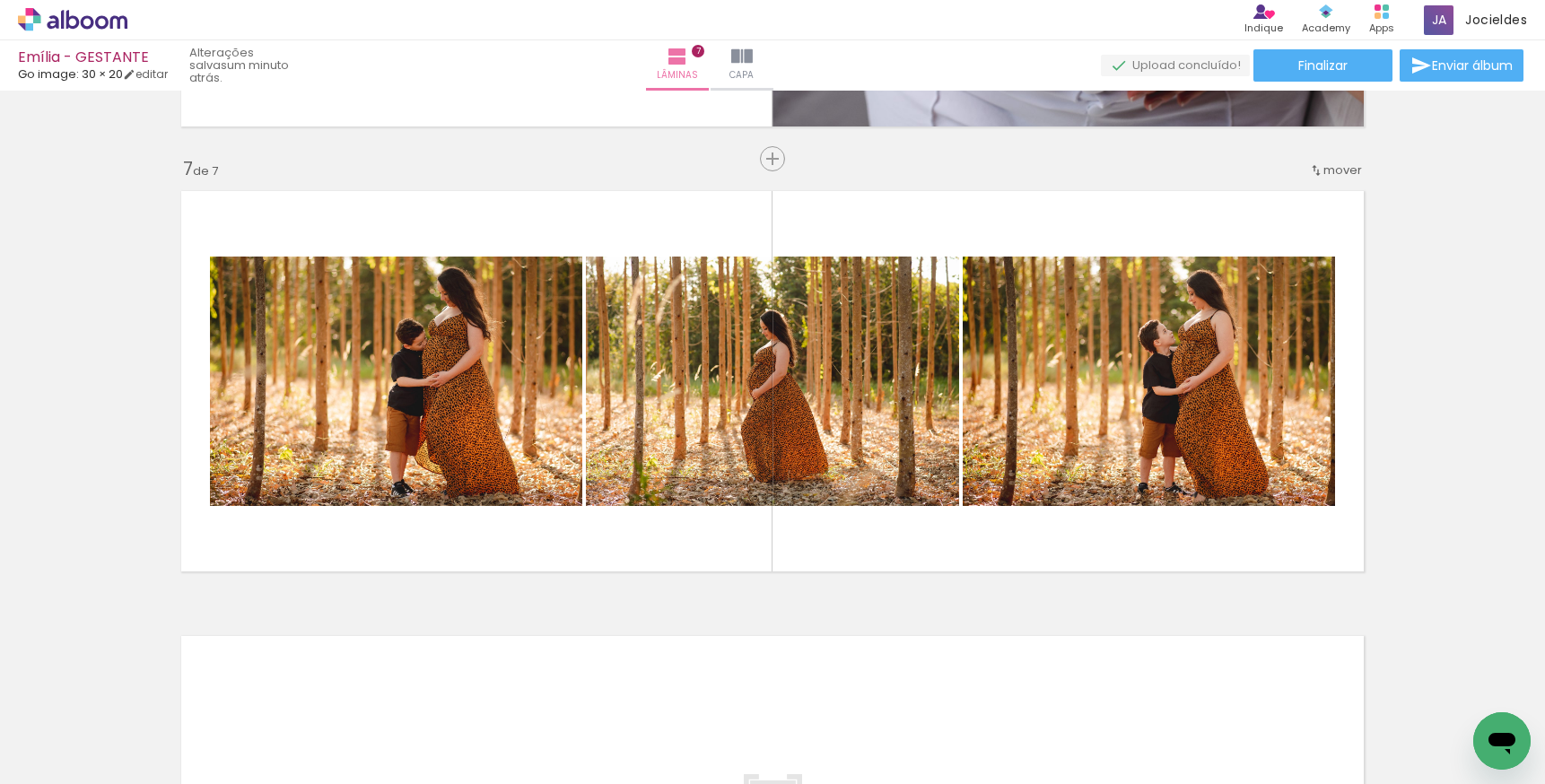 scroll, scrollTop: 0, scrollLeft: 0, axis: both 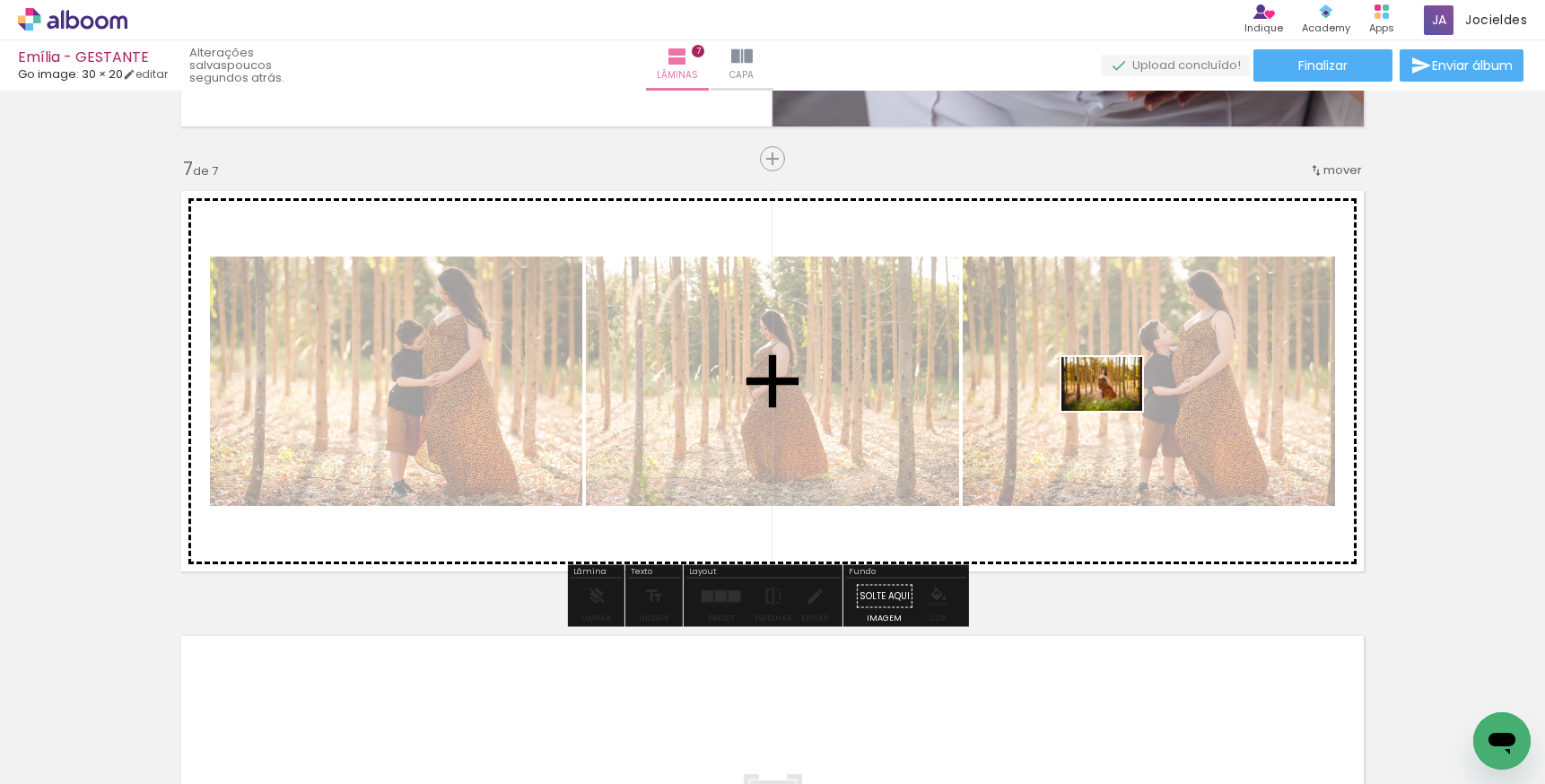drag, startPoint x: 778, startPoint y: 728, endPoint x: 1115, endPoint y: 411, distance: 462.664 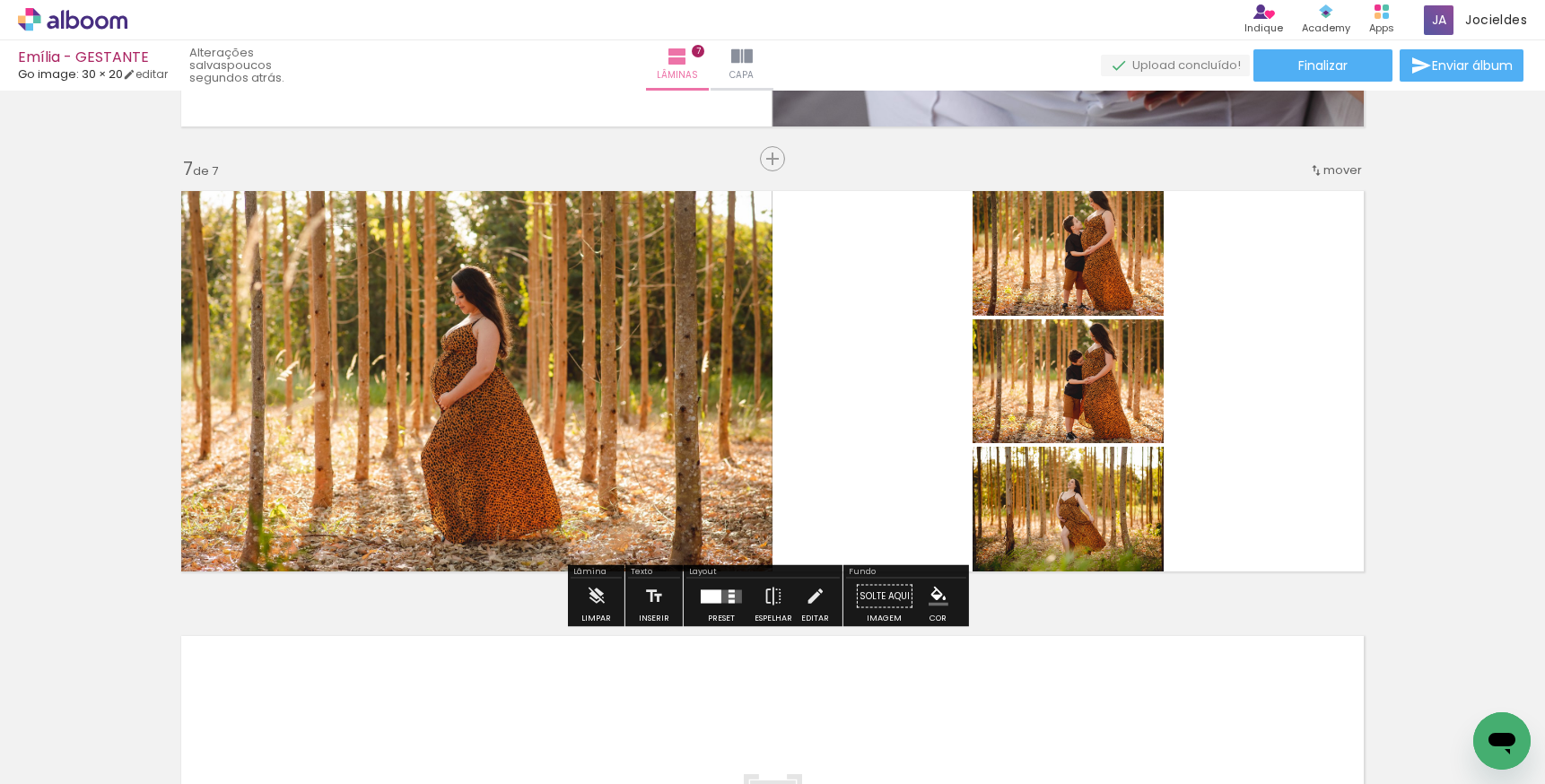 click at bounding box center [731, 590] 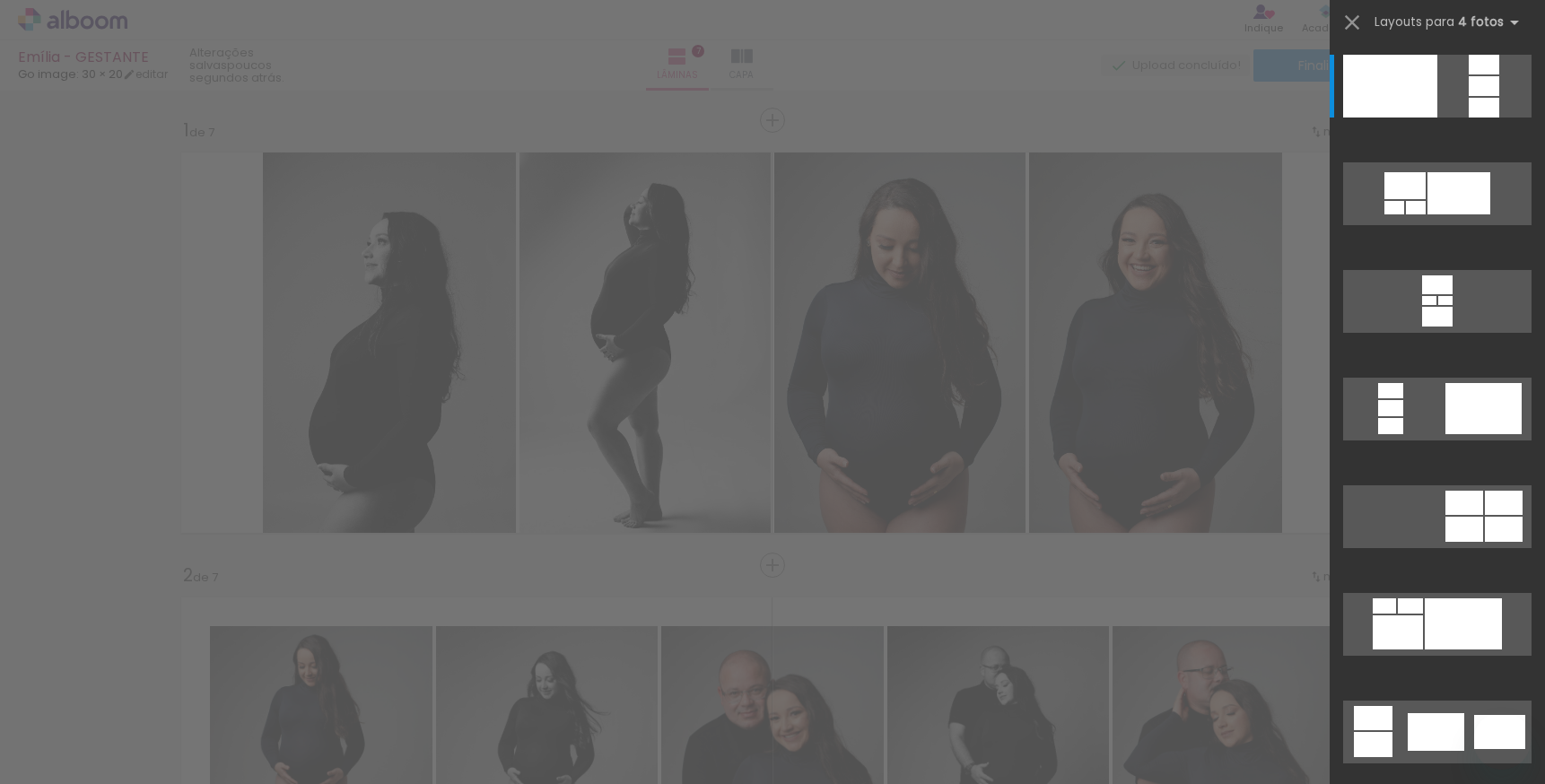 scroll, scrollTop: 0, scrollLeft: 0, axis: both 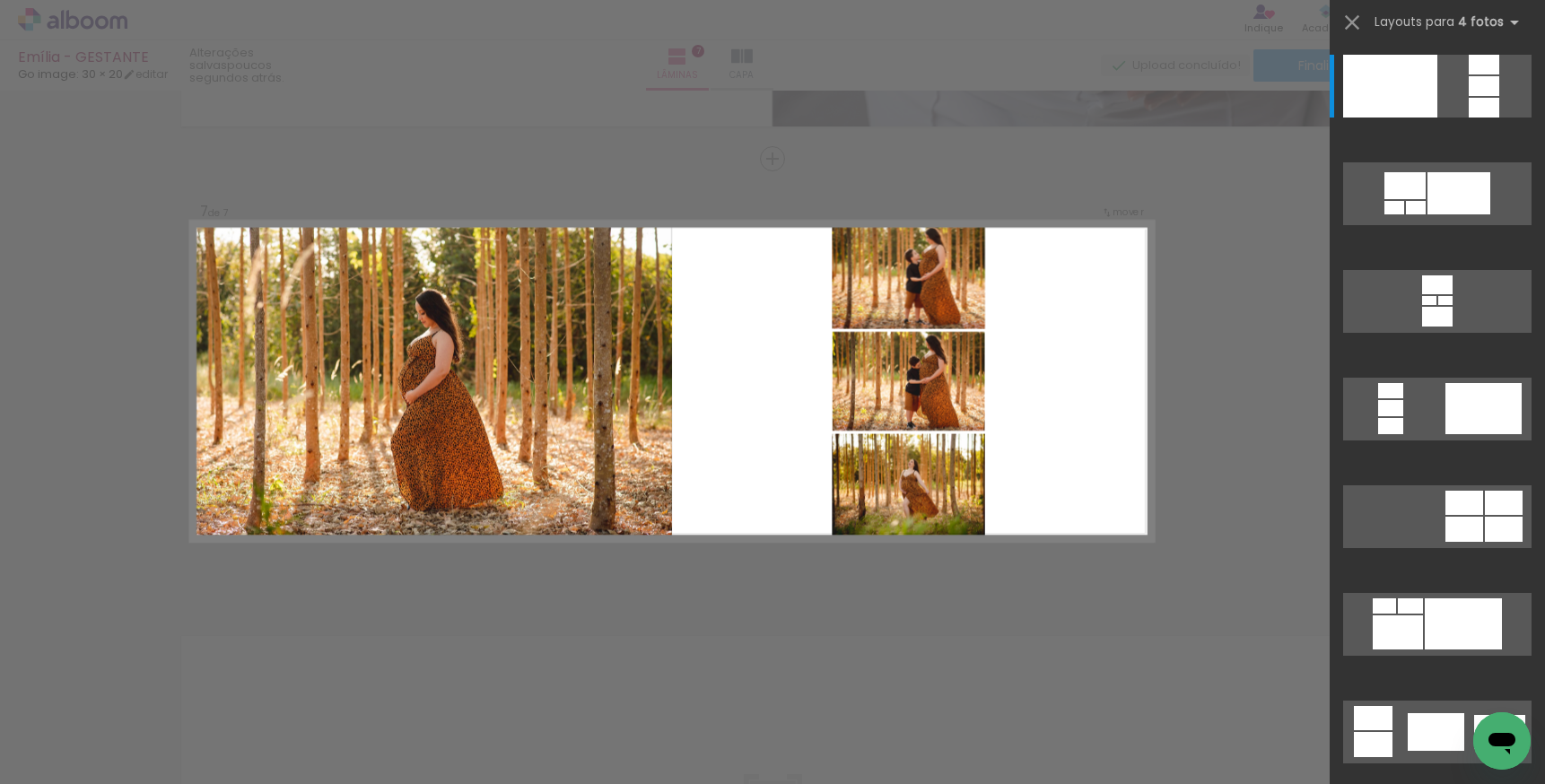 click at bounding box center (672, 381) 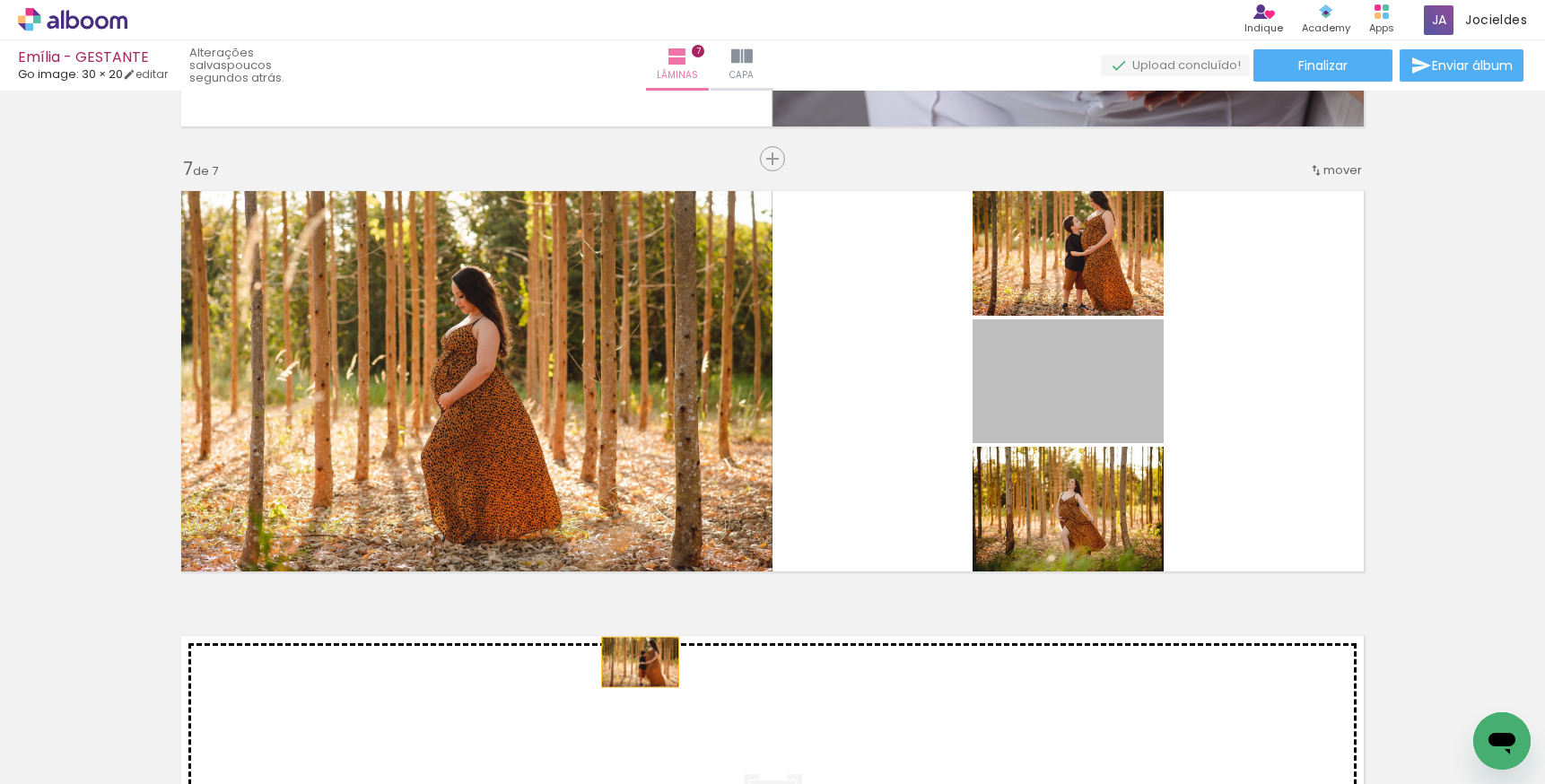 drag, startPoint x: 1098, startPoint y: 390, endPoint x: 633, endPoint y: 662, distance: 538.7105 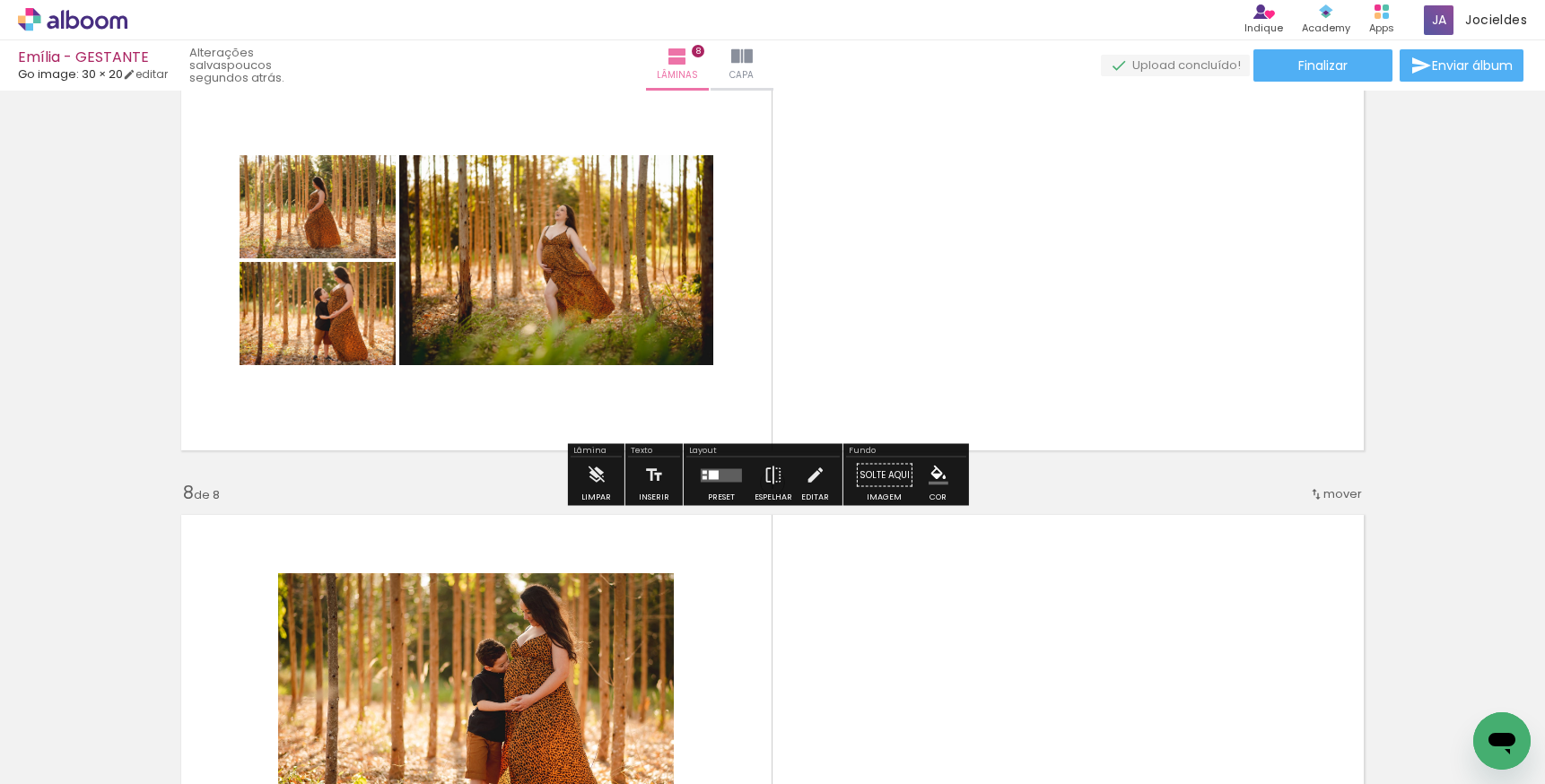 scroll, scrollTop: 2600, scrollLeft: 0, axis: vertical 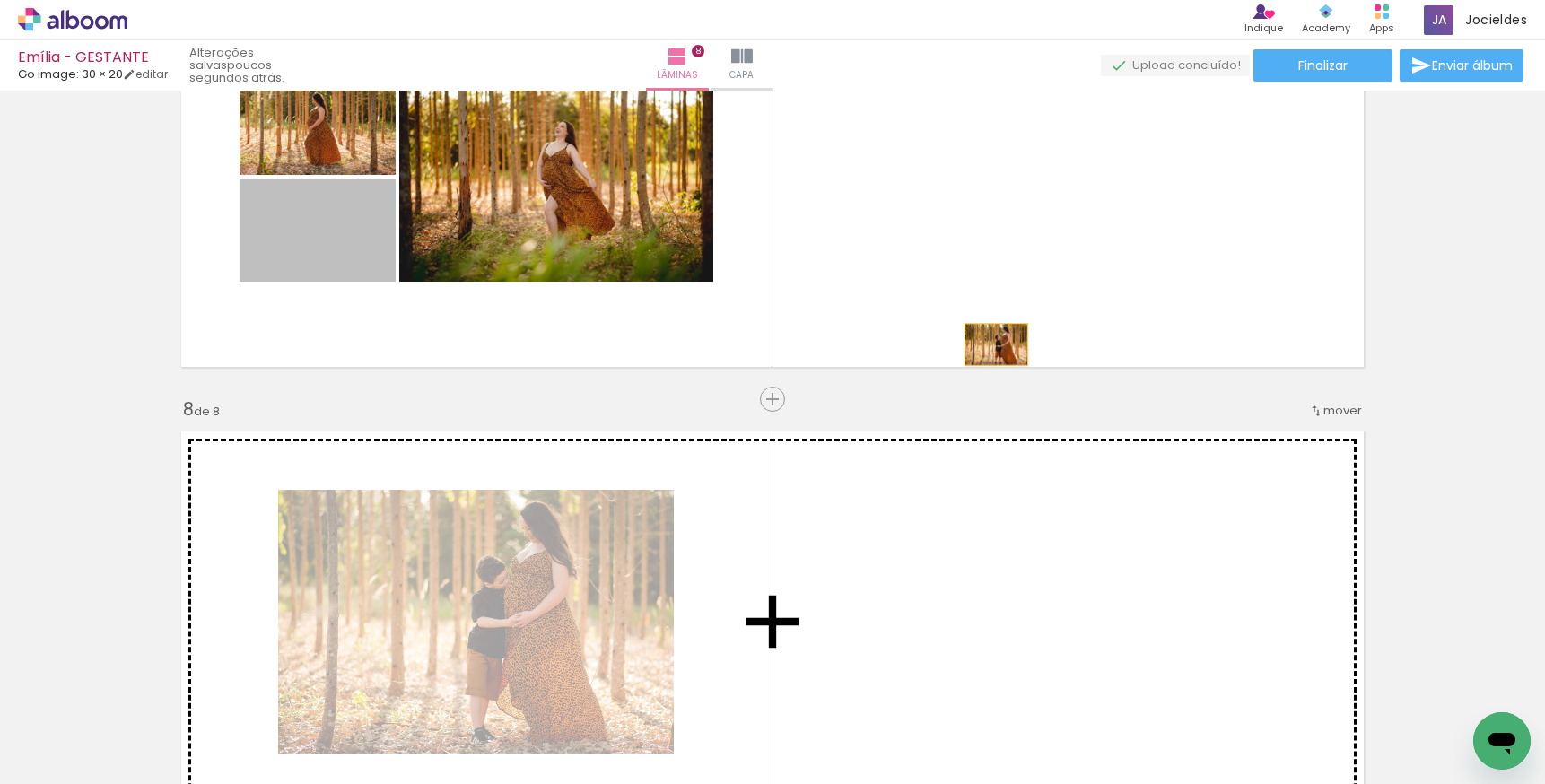 drag, startPoint x: 333, startPoint y: 483, endPoint x: 987, endPoint y: 579, distance: 661.0083 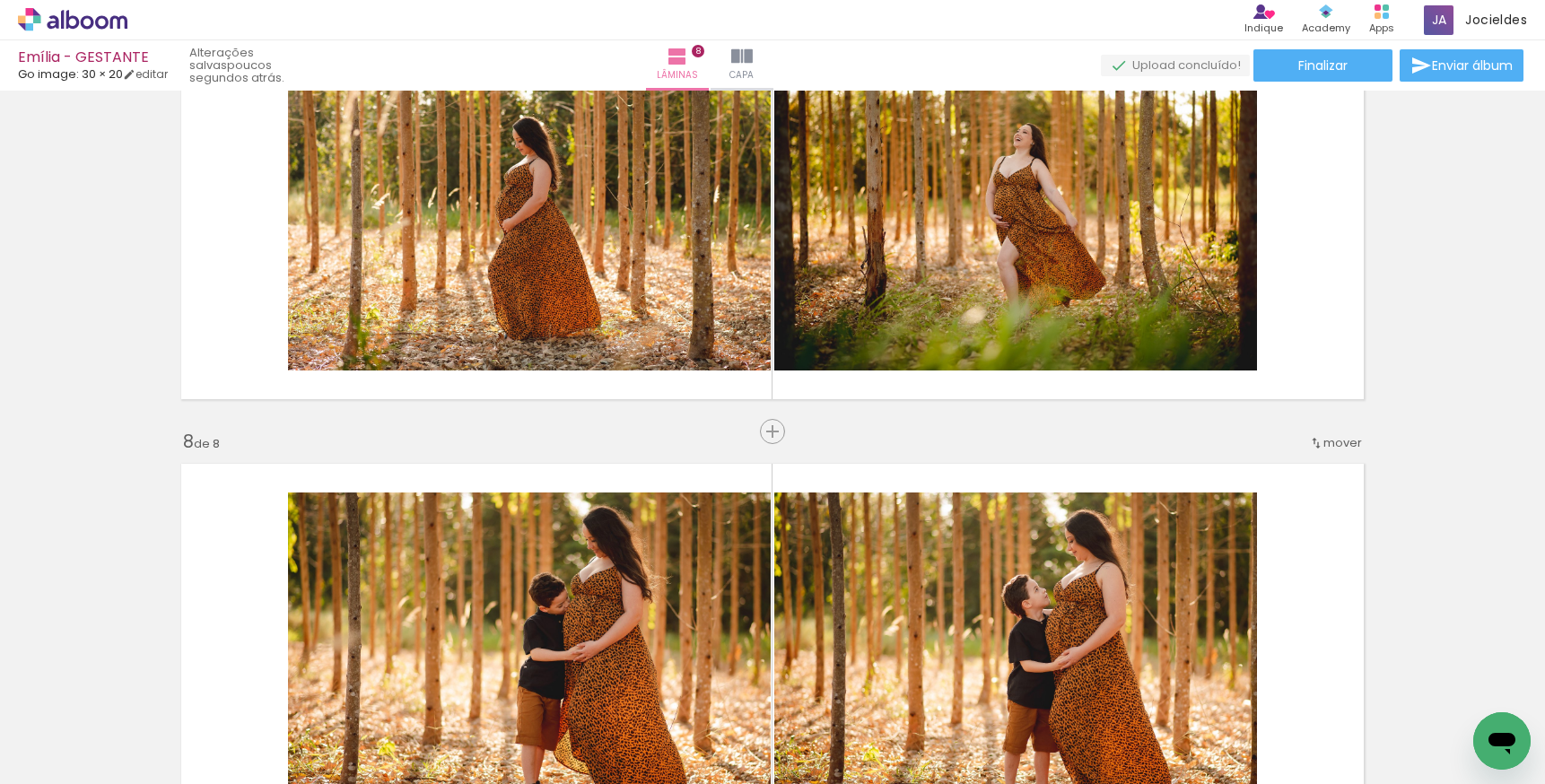 scroll, scrollTop: 2750, scrollLeft: 0, axis: vertical 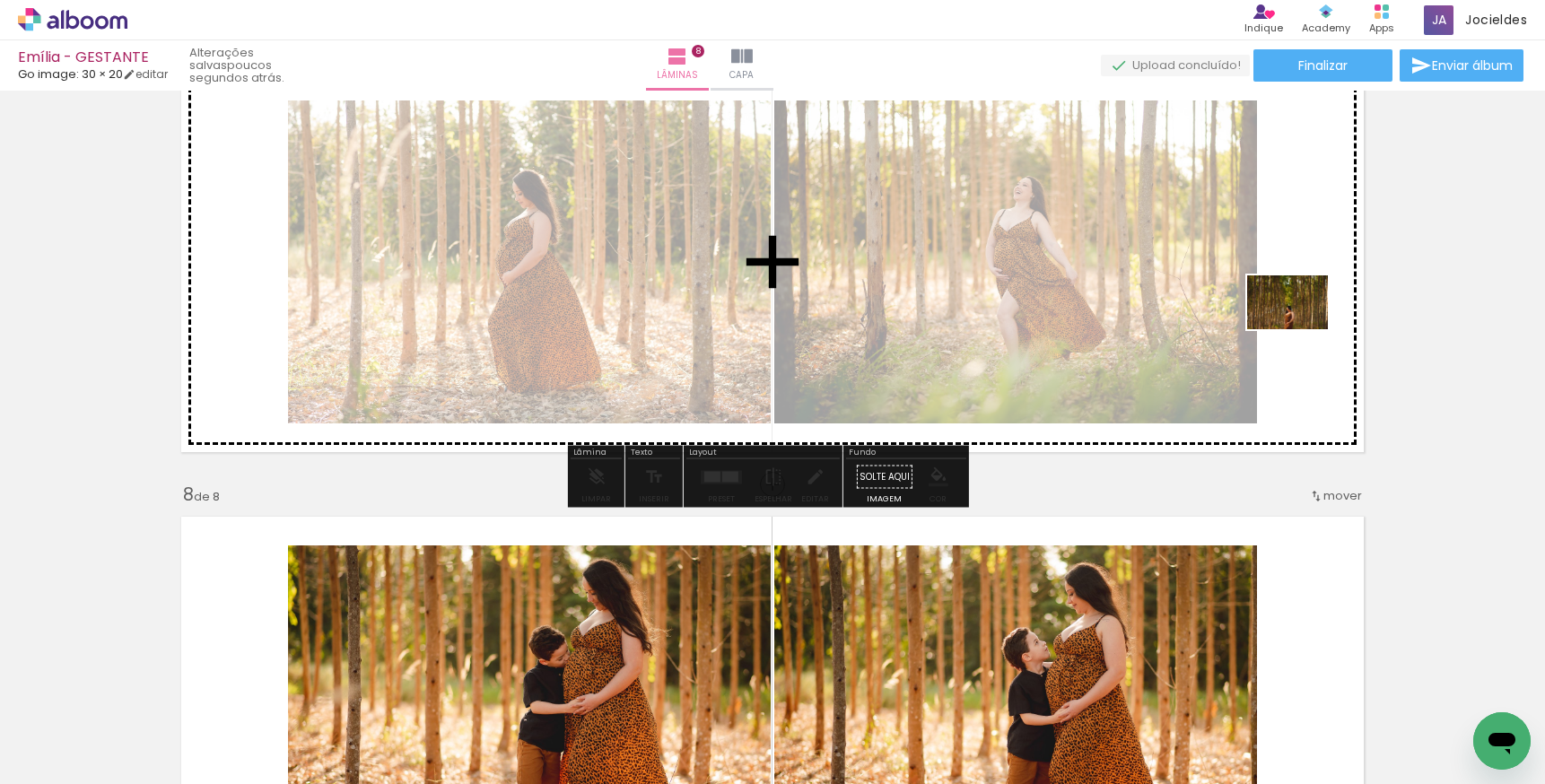 drag, startPoint x: 813, startPoint y: 729, endPoint x: 1301, endPoint y: 329, distance: 630.98653 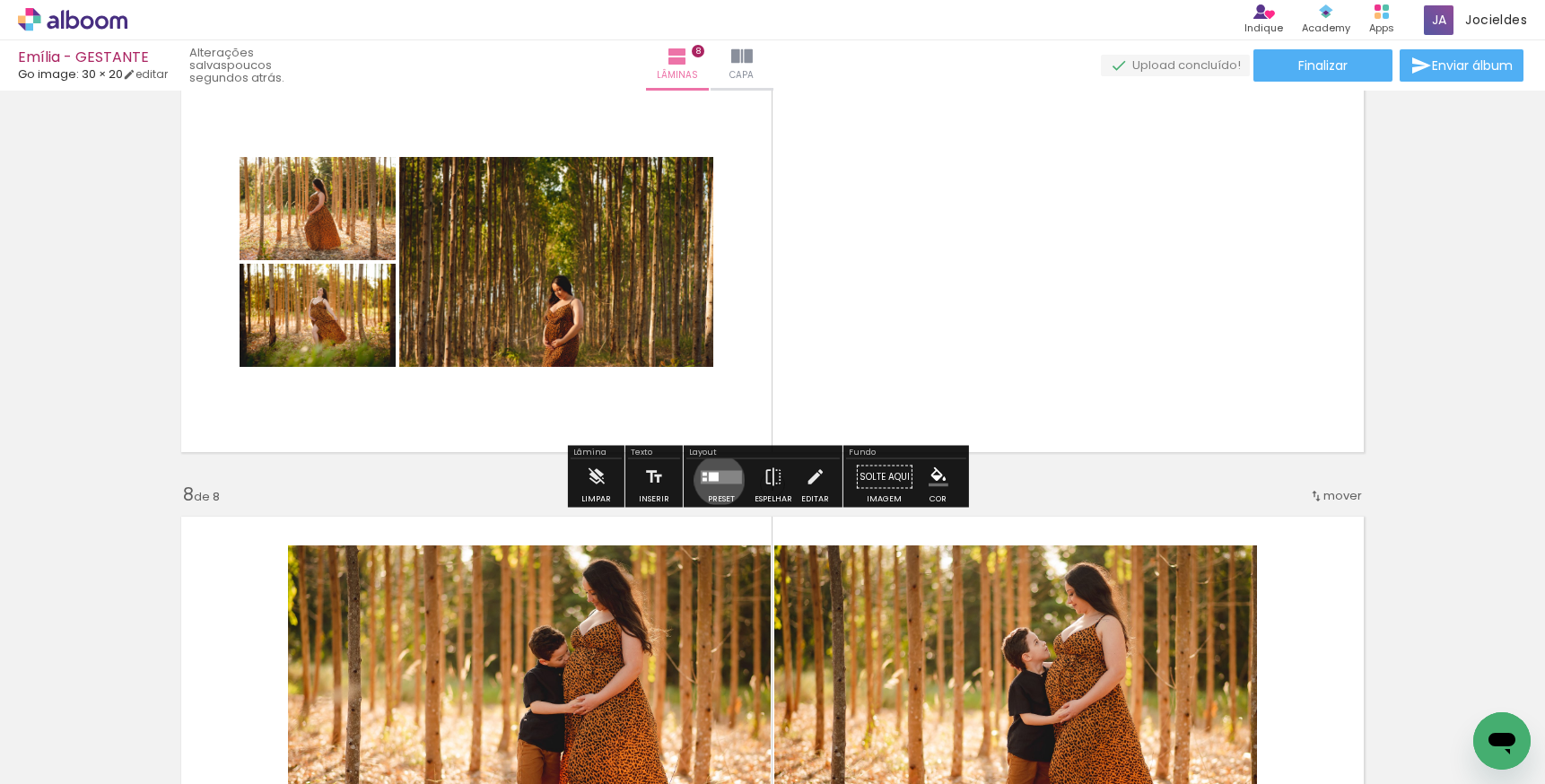 click at bounding box center (721, 476) 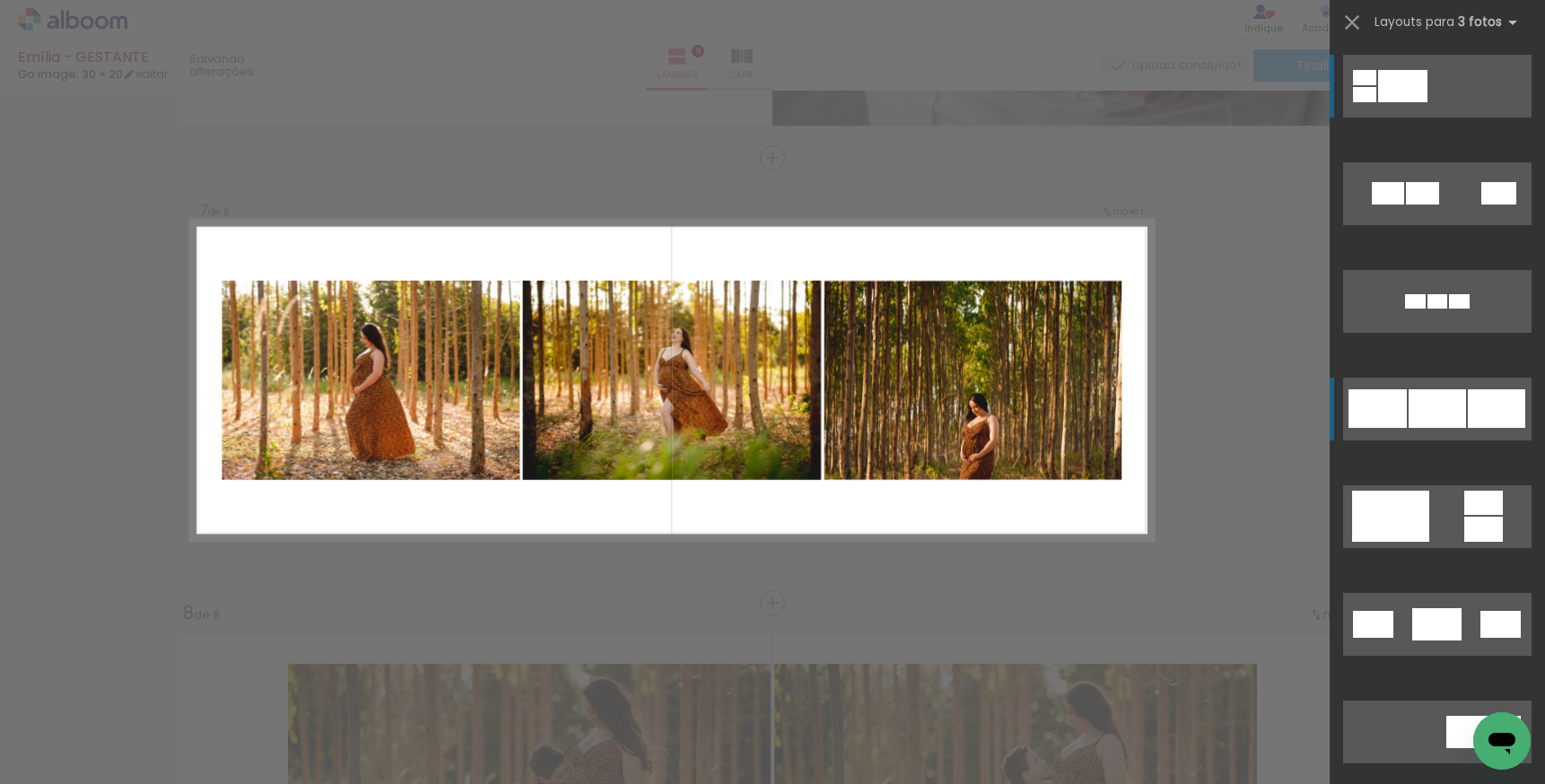 scroll, scrollTop: 2631, scrollLeft: 0, axis: vertical 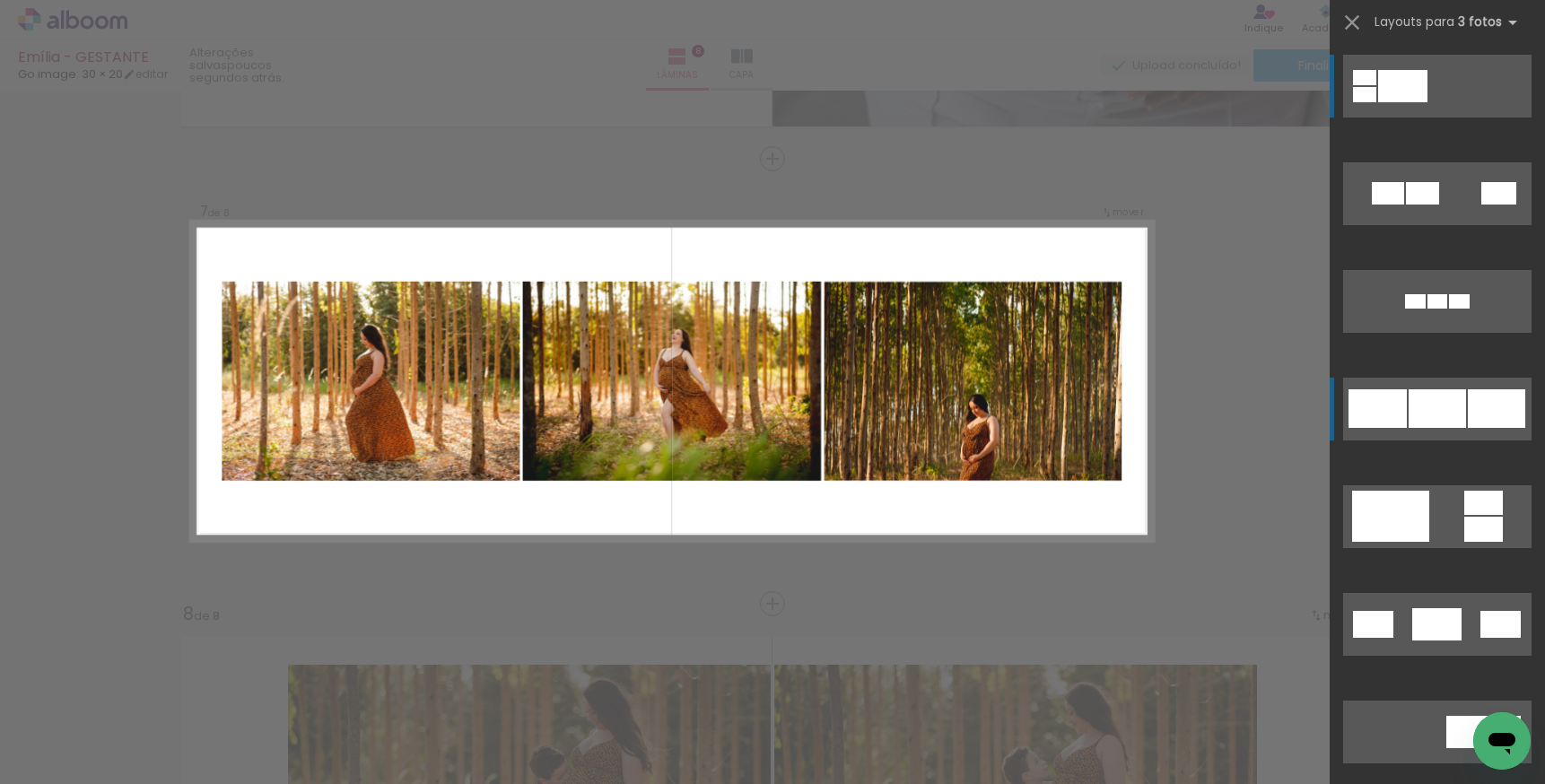 click at bounding box center (1437, 301) 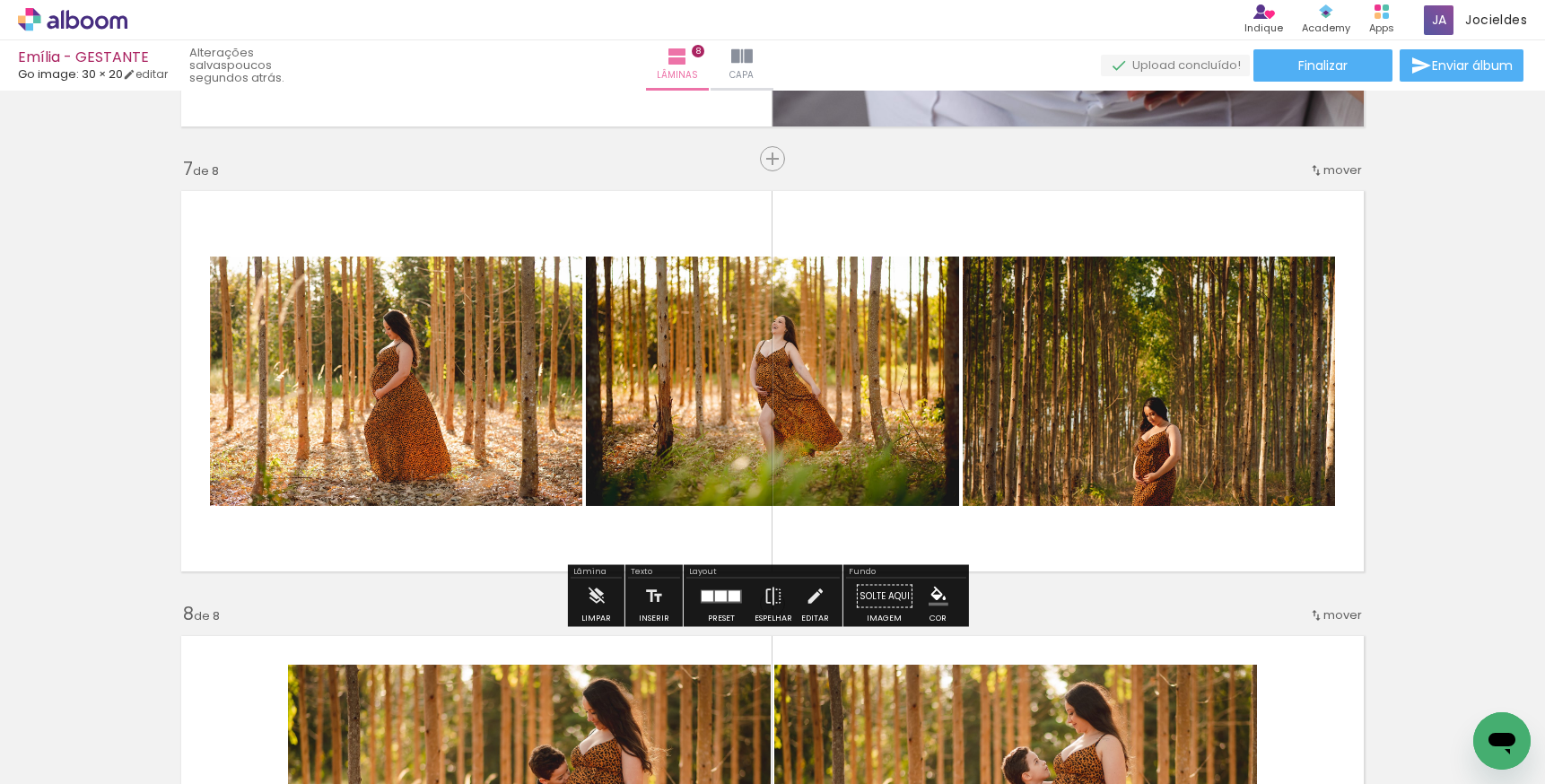 click 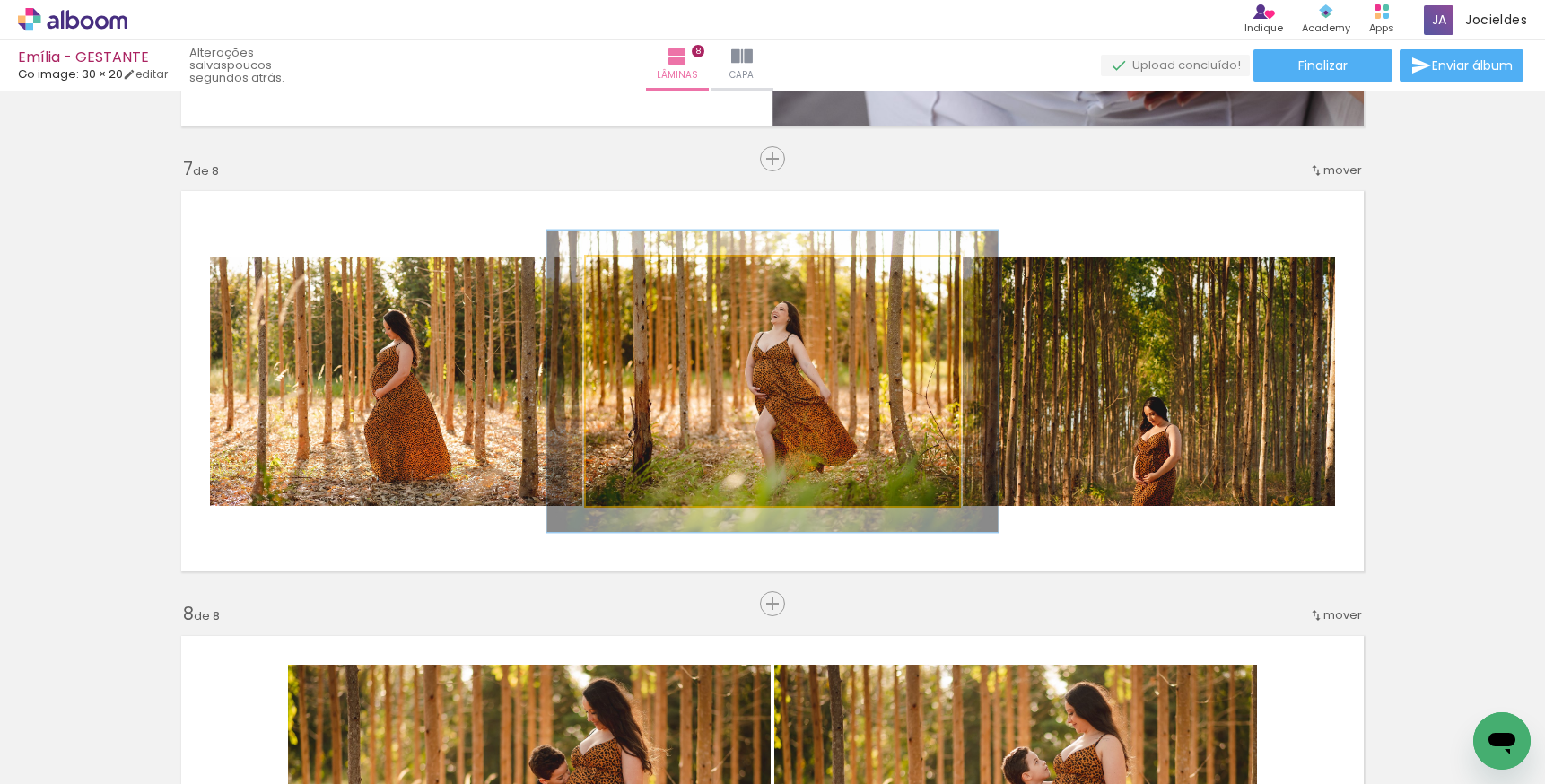 drag, startPoint x: 628, startPoint y: 275, endPoint x: 659, endPoint y: 286, distance: 32.89377 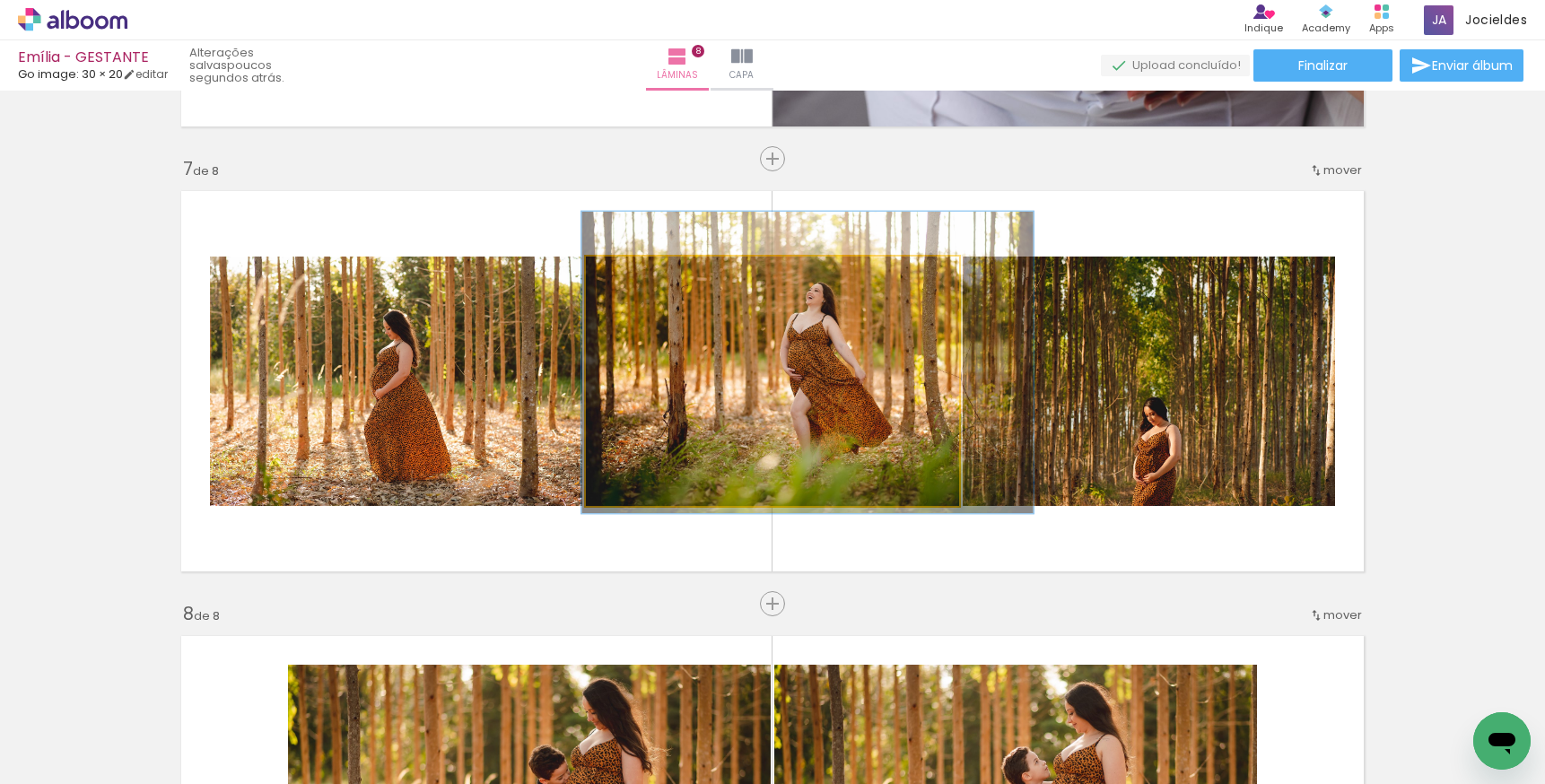 drag, startPoint x: 772, startPoint y: 335, endPoint x: 803, endPoint y: 319, distance: 34.885527 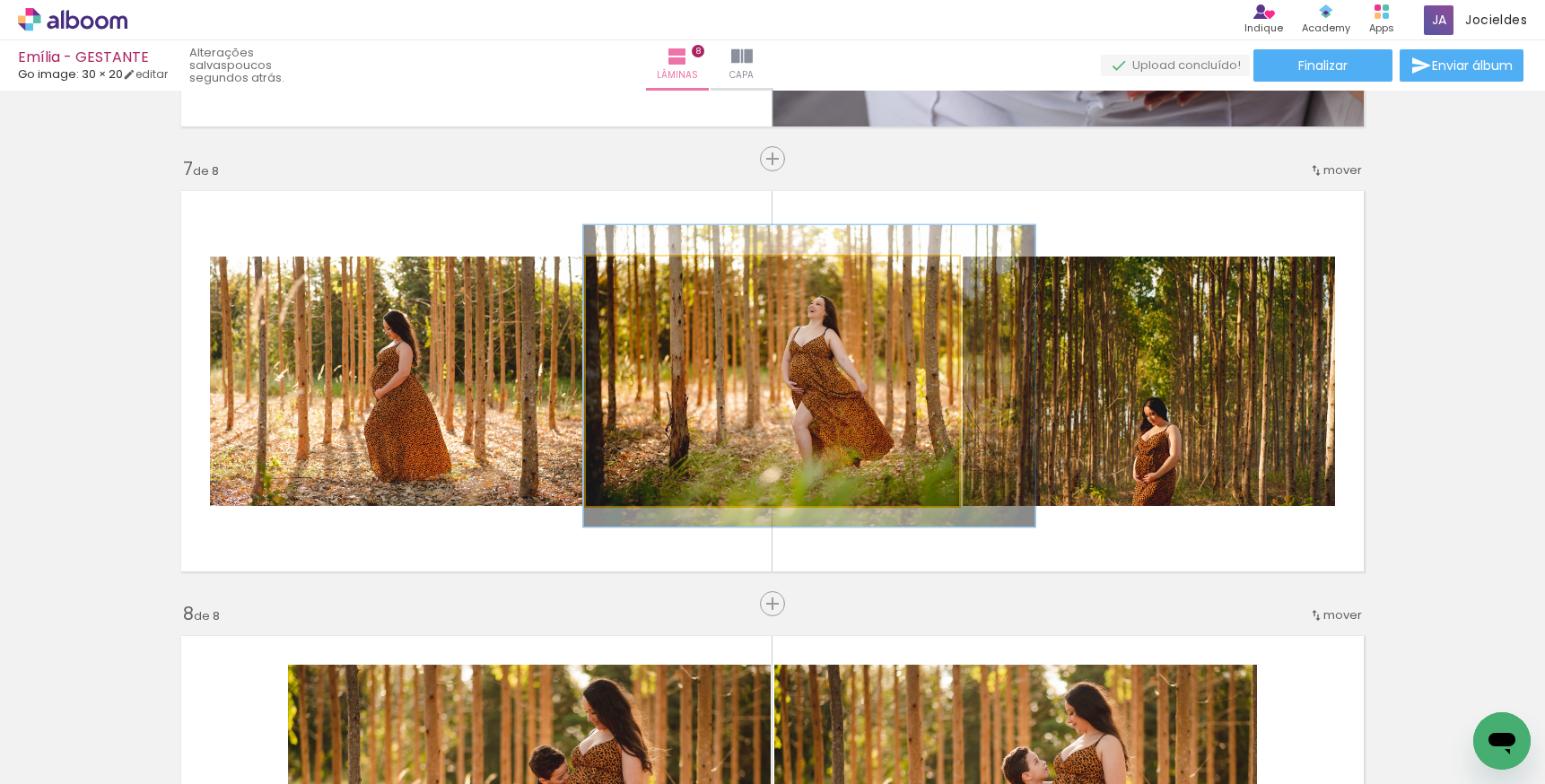 drag, startPoint x: 804, startPoint y: 322, endPoint x: 808, endPoint y: 334, distance: 12.649111 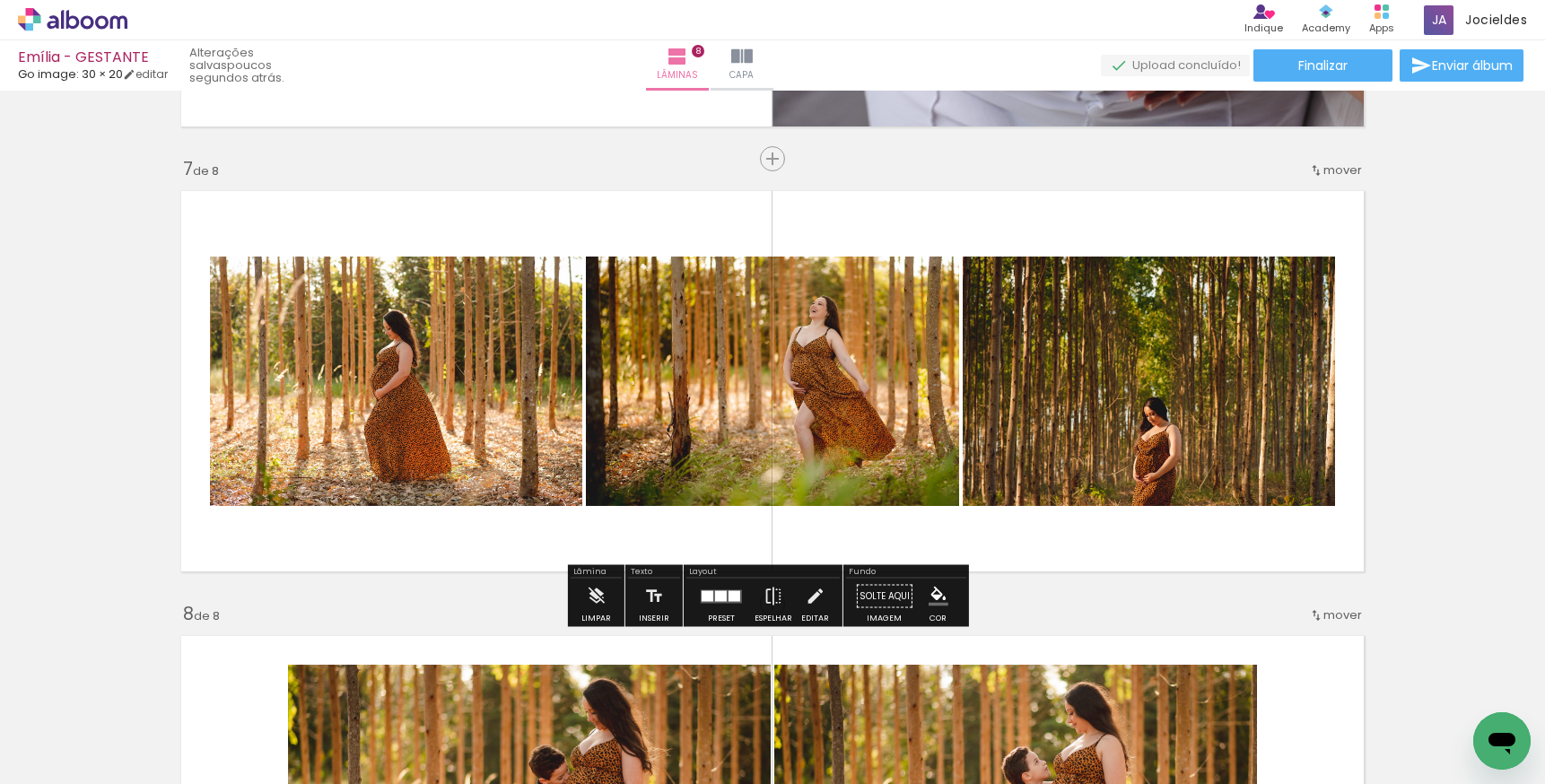 click on "Inserir lâmina 1  de 8  Inserir lâmina 2  de 8  Inserir lâmina 3  de 8  Inserir lâmina 4  de 8  Inserir lâmina 5  de 8  Inserir lâmina 6  de 8  Inserir lâmina 7  de 8  Inserir lâmina 8  de 8" at bounding box center (772, -532) 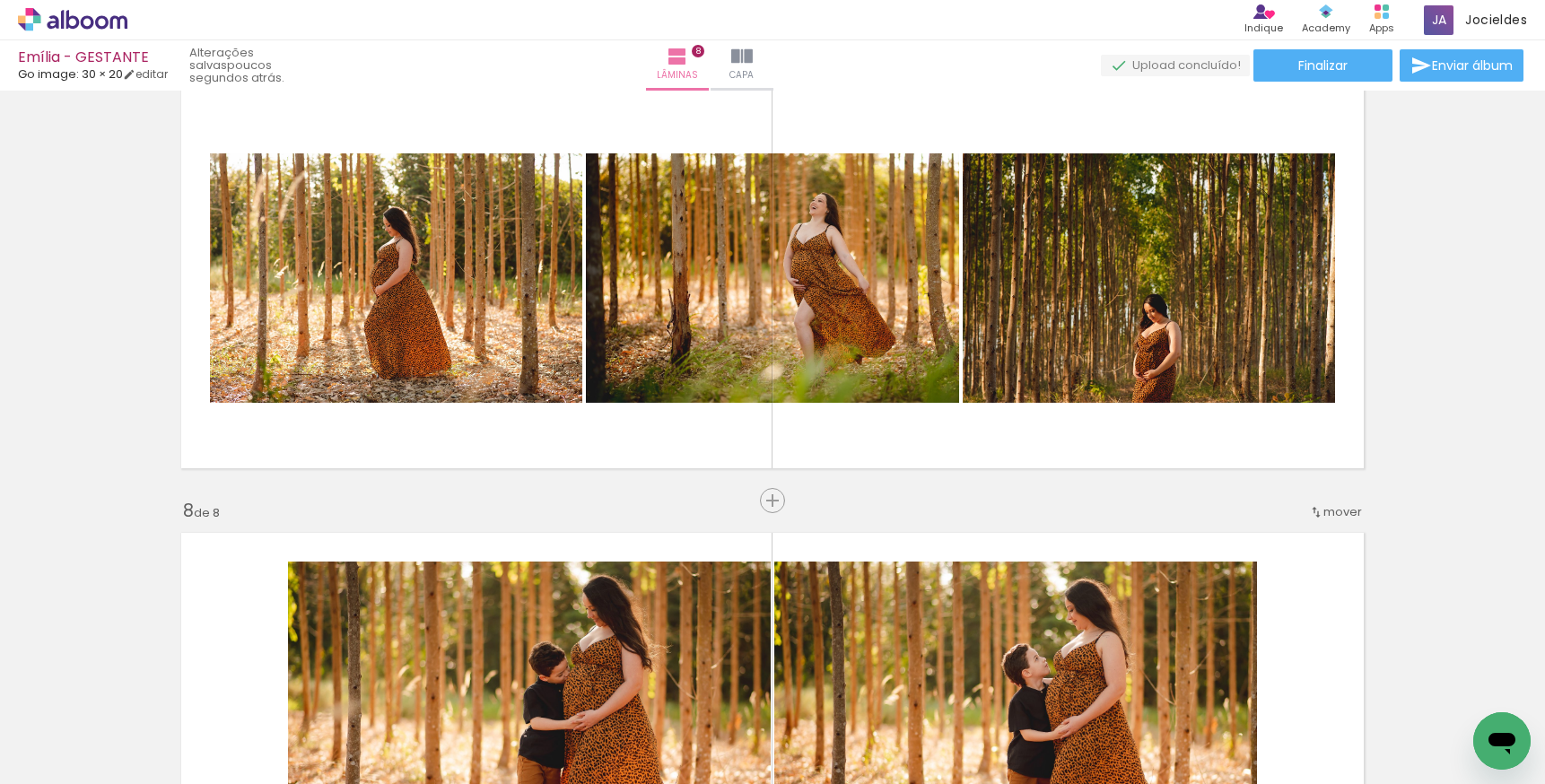 scroll, scrollTop: 3126, scrollLeft: 0, axis: vertical 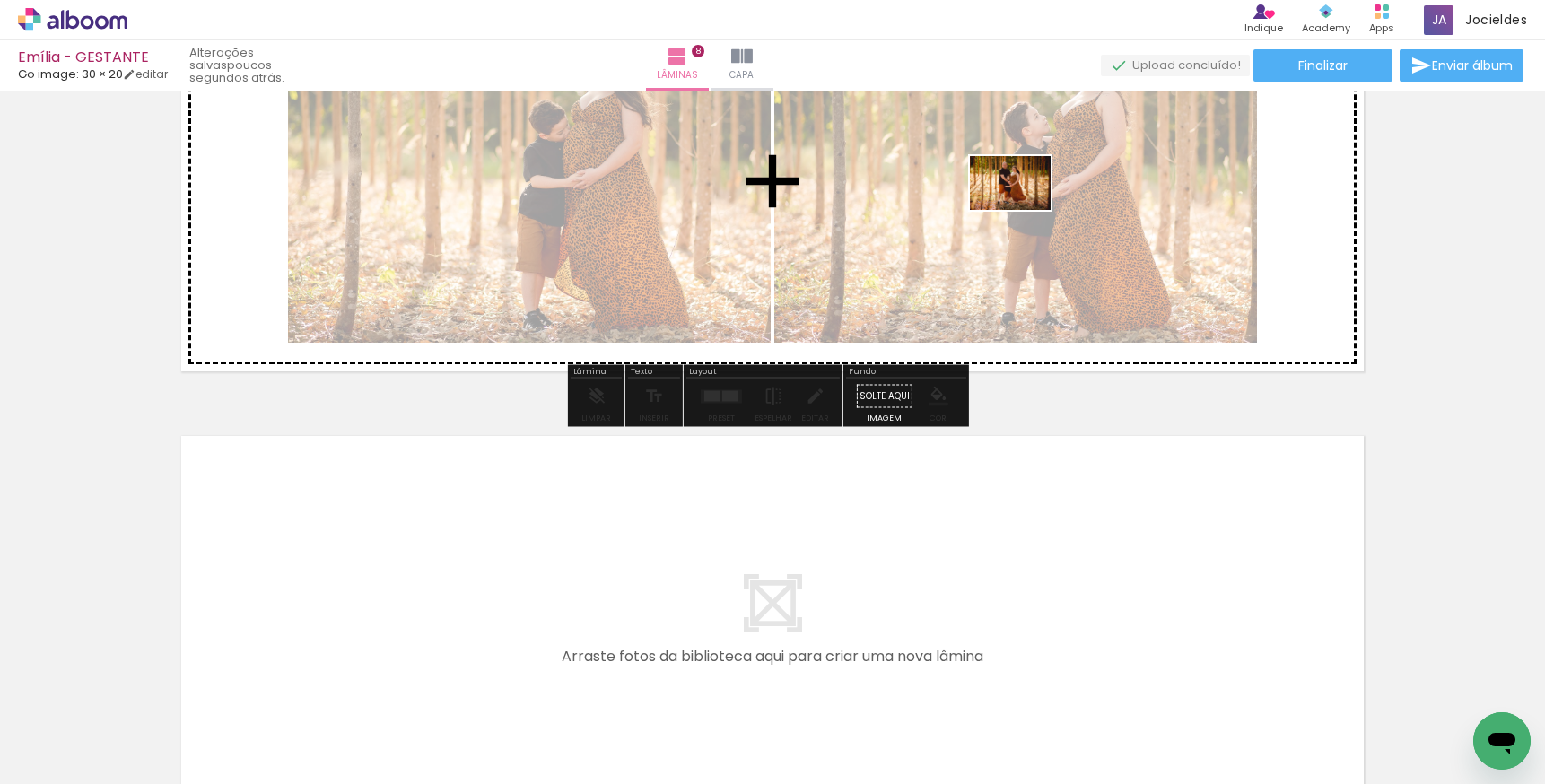 drag, startPoint x: 174, startPoint y: 741, endPoint x: 1024, endPoint y: 210, distance: 1002.228 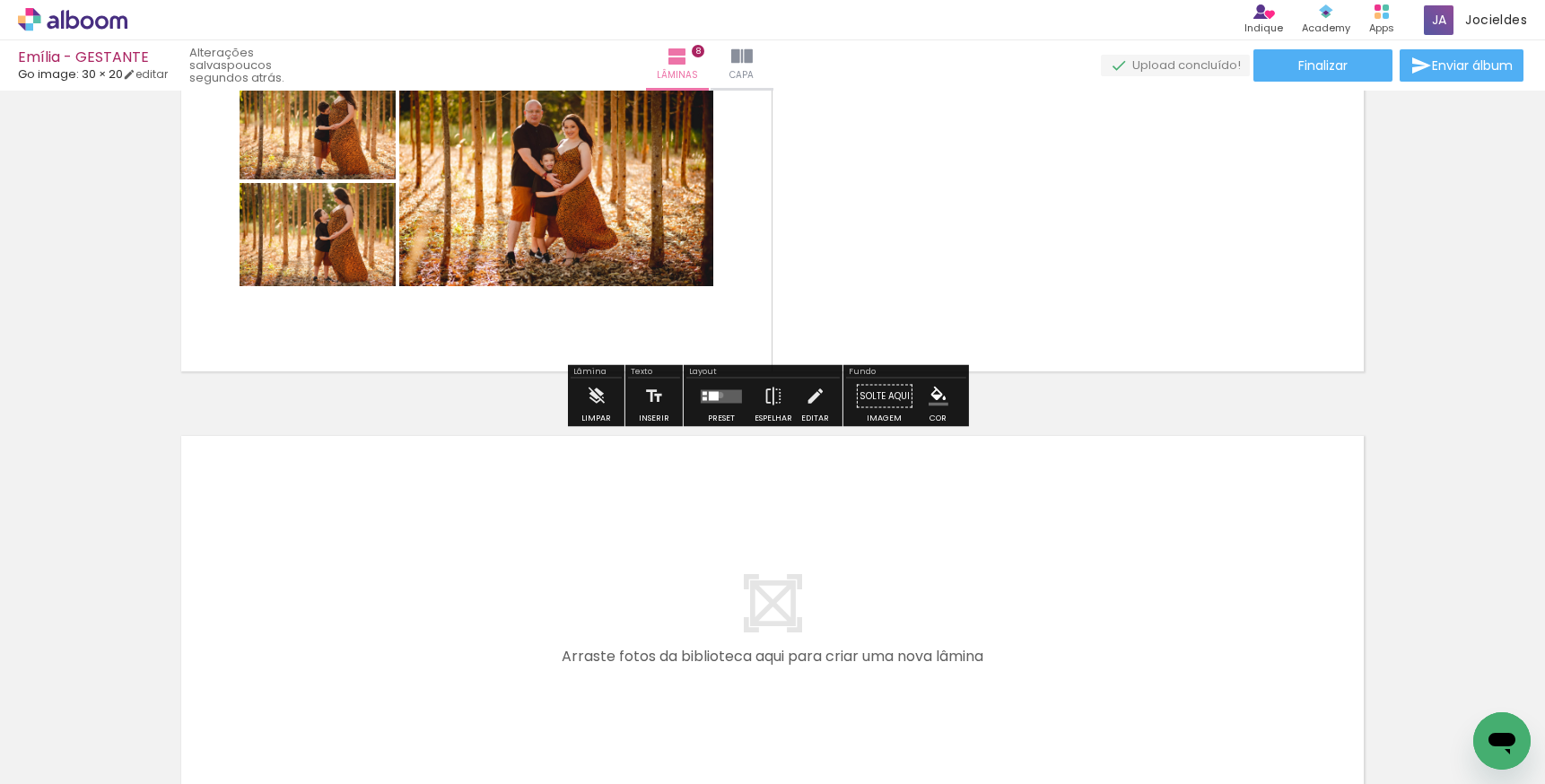 click at bounding box center (721, 396) 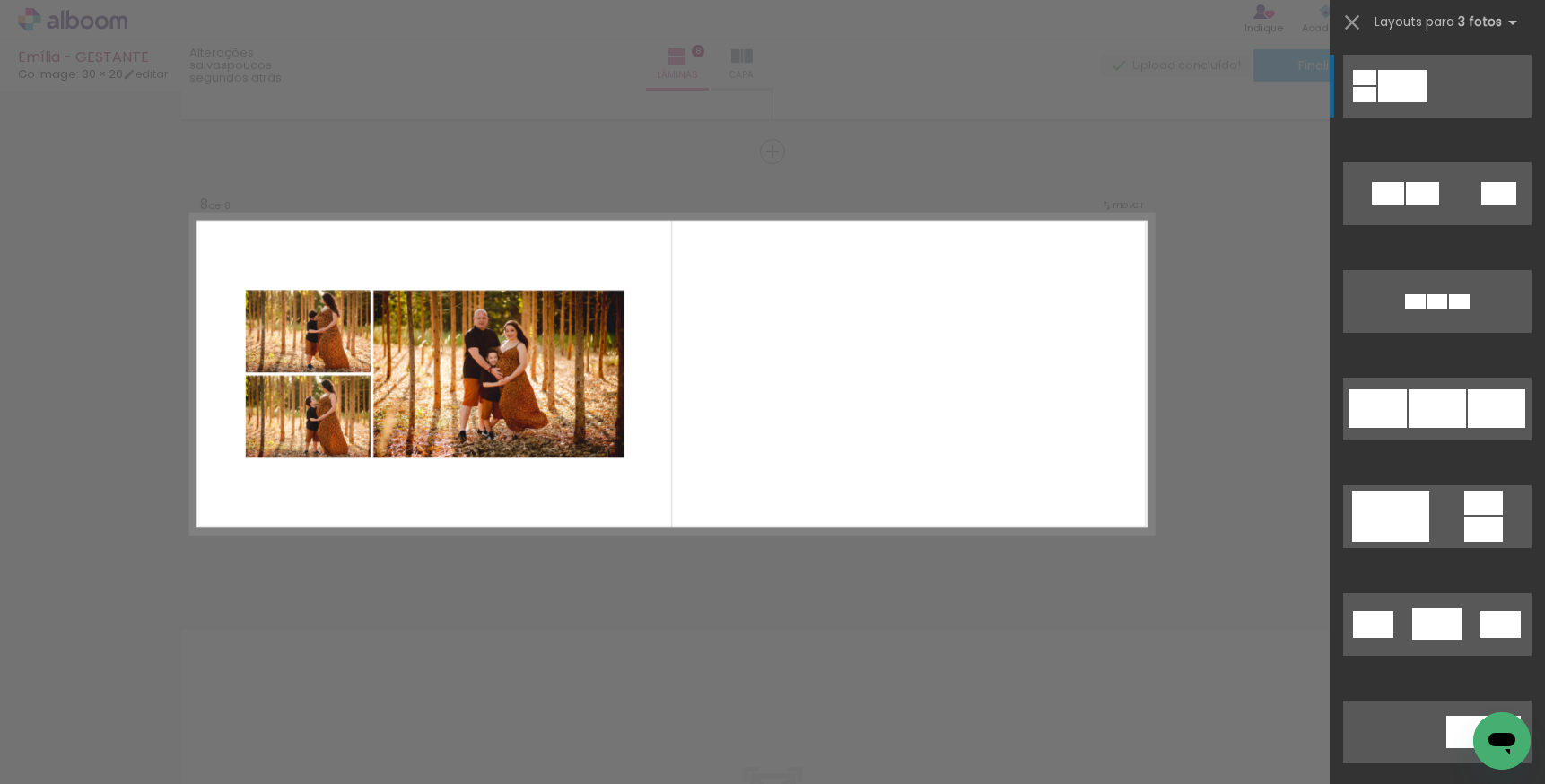 scroll, scrollTop: 3076, scrollLeft: 0, axis: vertical 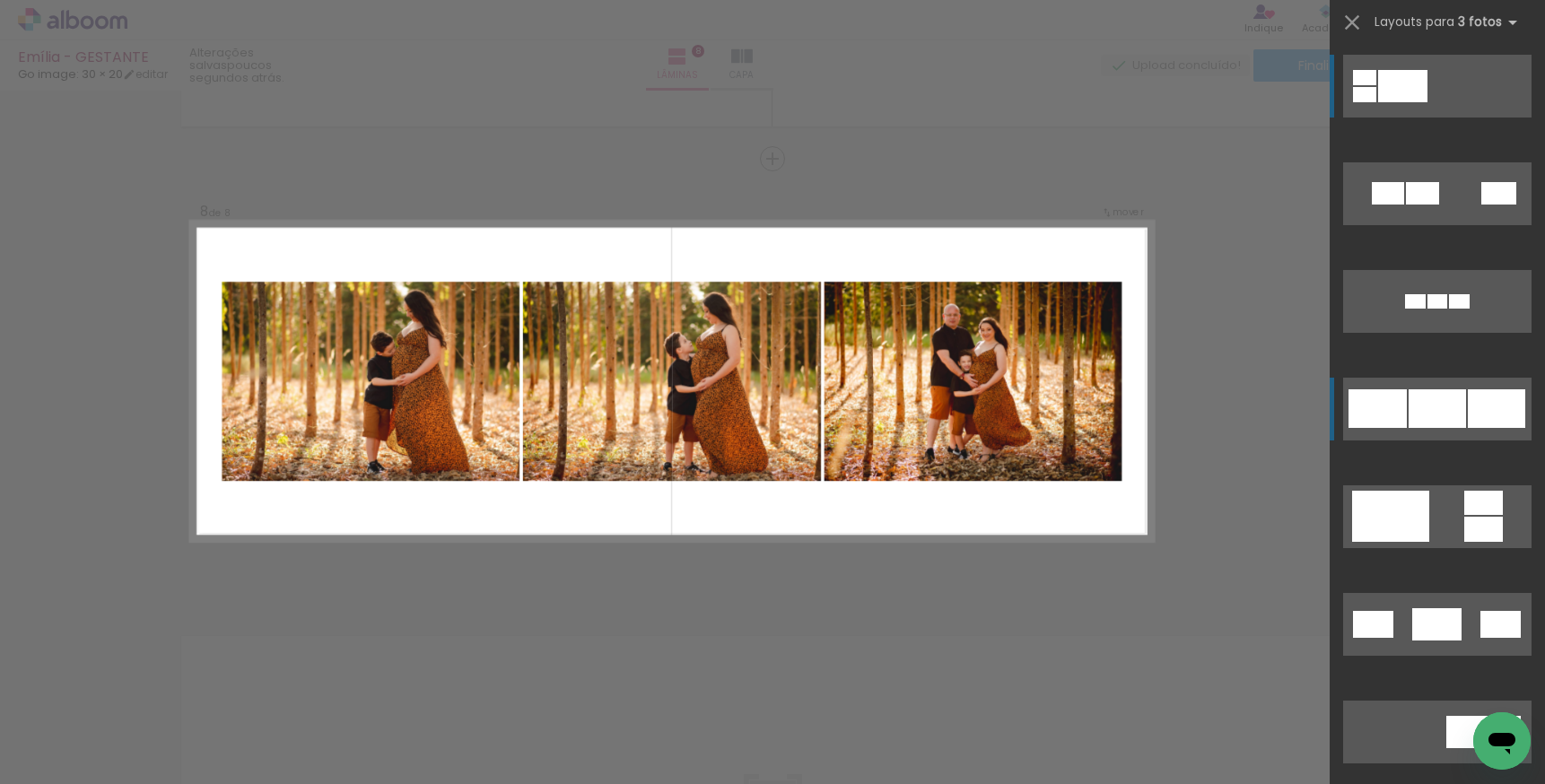click at bounding box center (1437, 301) 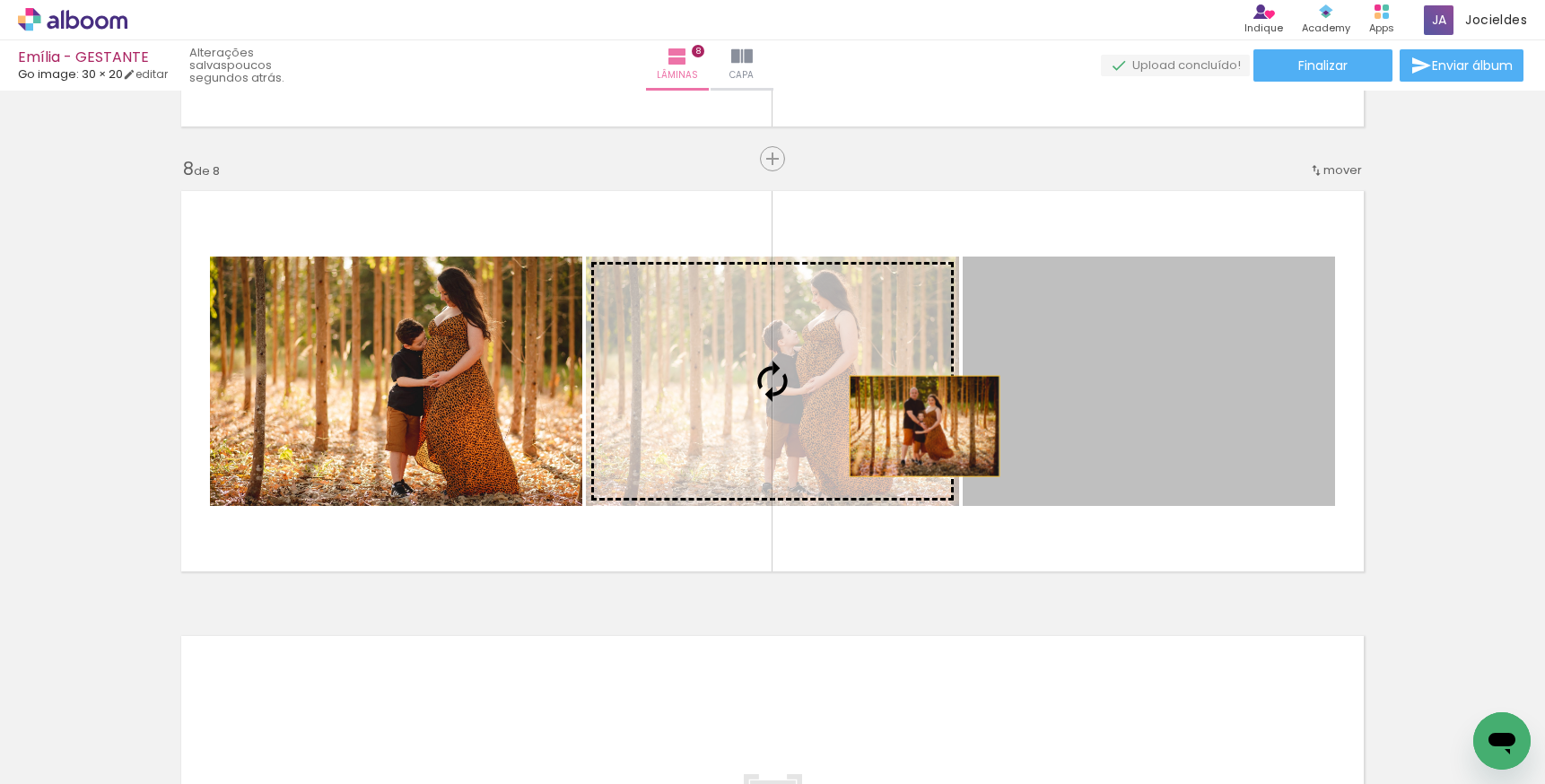 drag, startPoint x: 1218, startPoint y: 398, endPoint x: 904, endPoint y: 427, distance: 315.3363 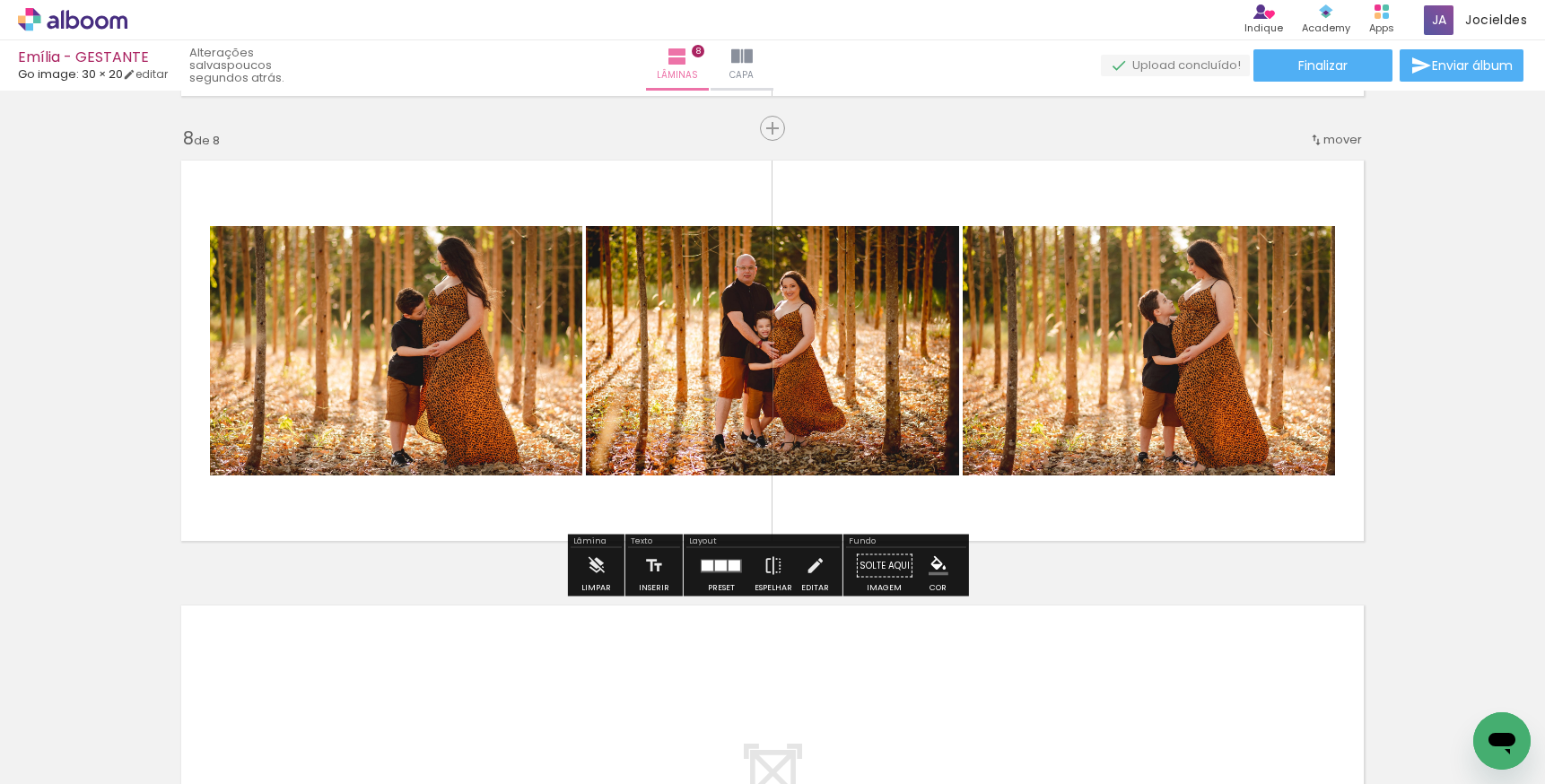 scroll, scrollTop: 3372, scrollLeft: 0, axis: vertical 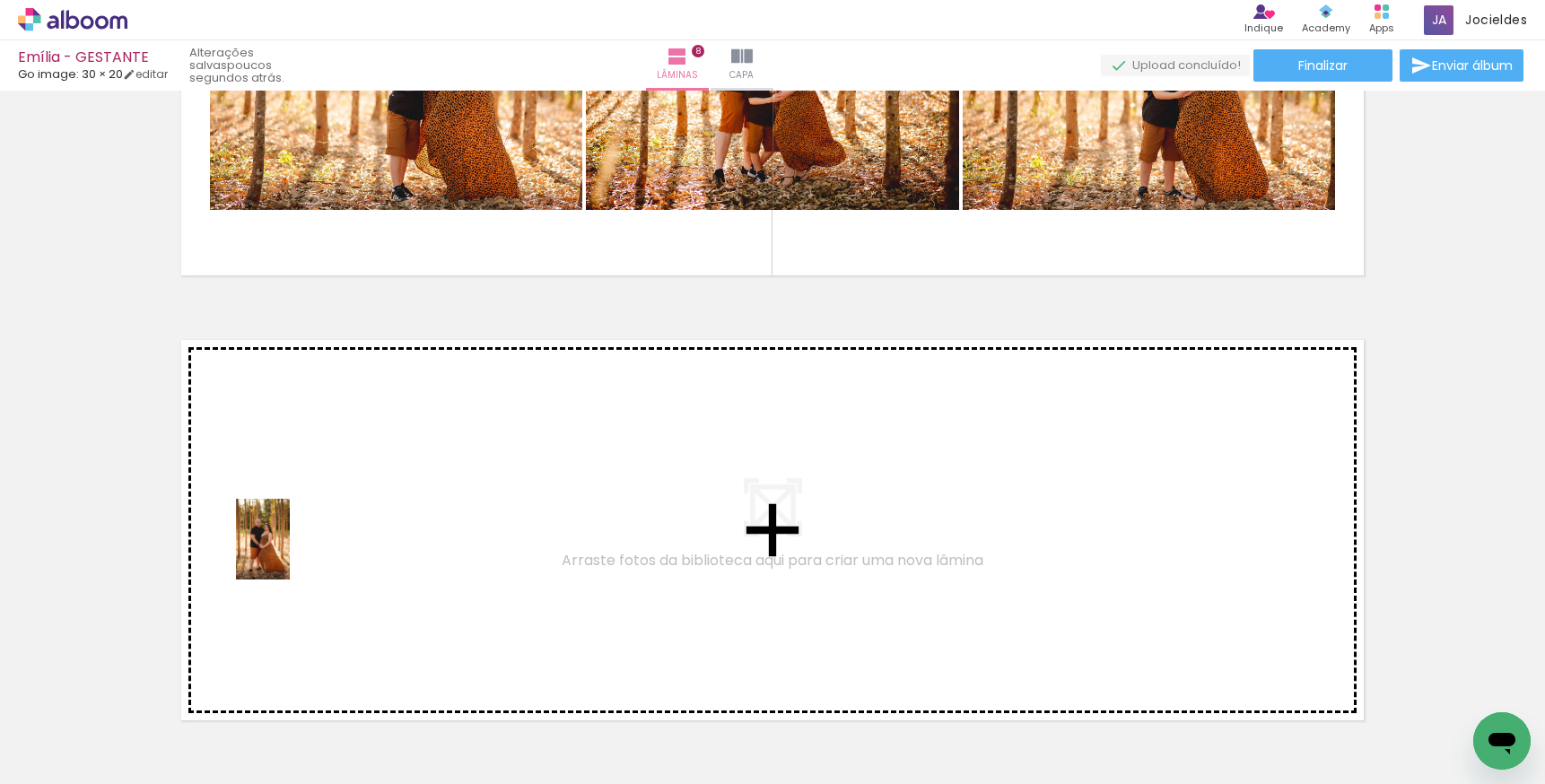 drag, startPoint x: 184, startPoint y: 738, endPoint x: 290, endPoint y: 553, distance: 213.21585 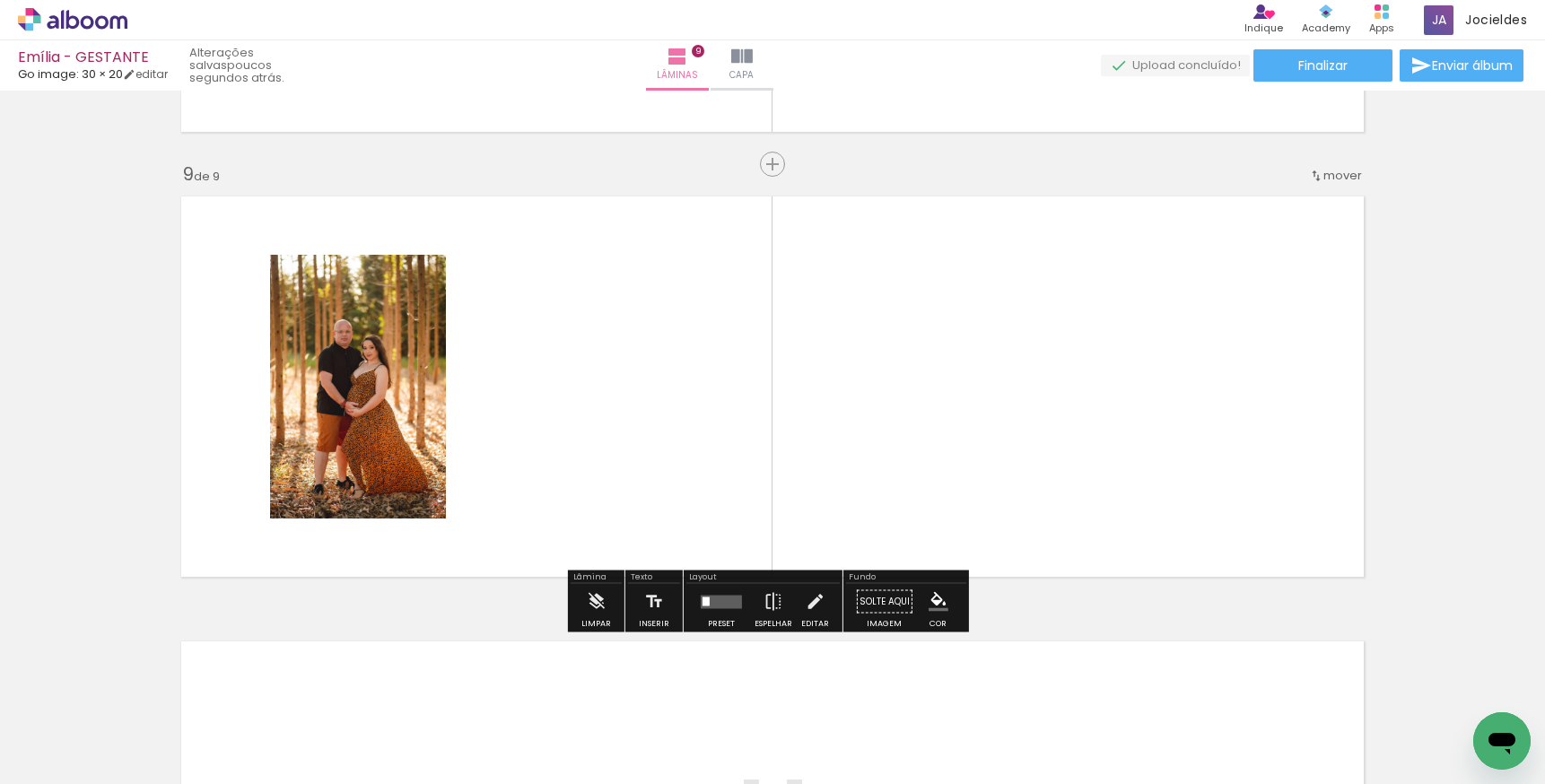 scroll, scrollTop: 3521, scrollLeft: 0, axis: vertical 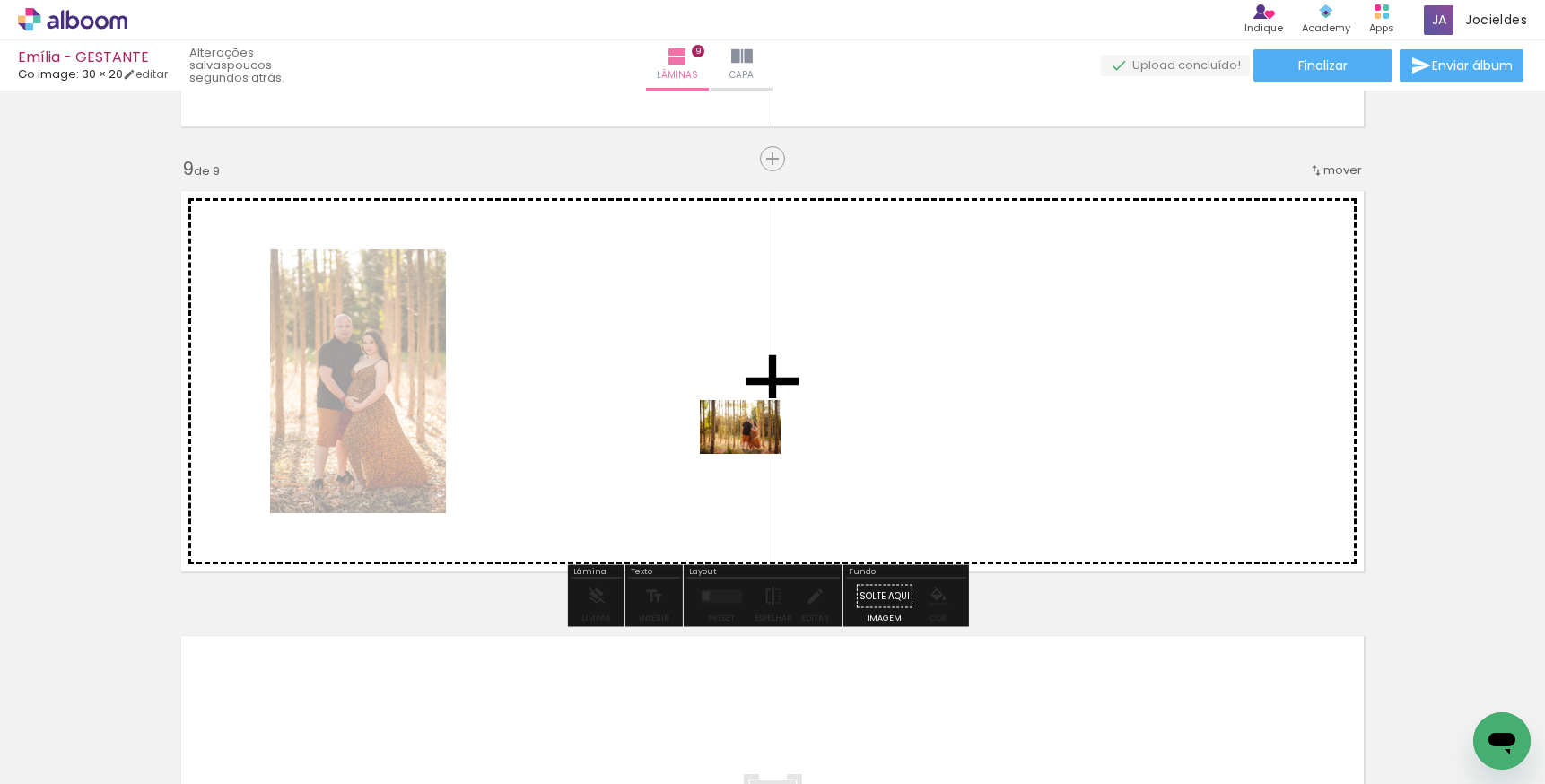 drag, startPoint x: 192, startPoint y: 741, endPoint x: 754, endPoint y: 454, distance: 631.0412 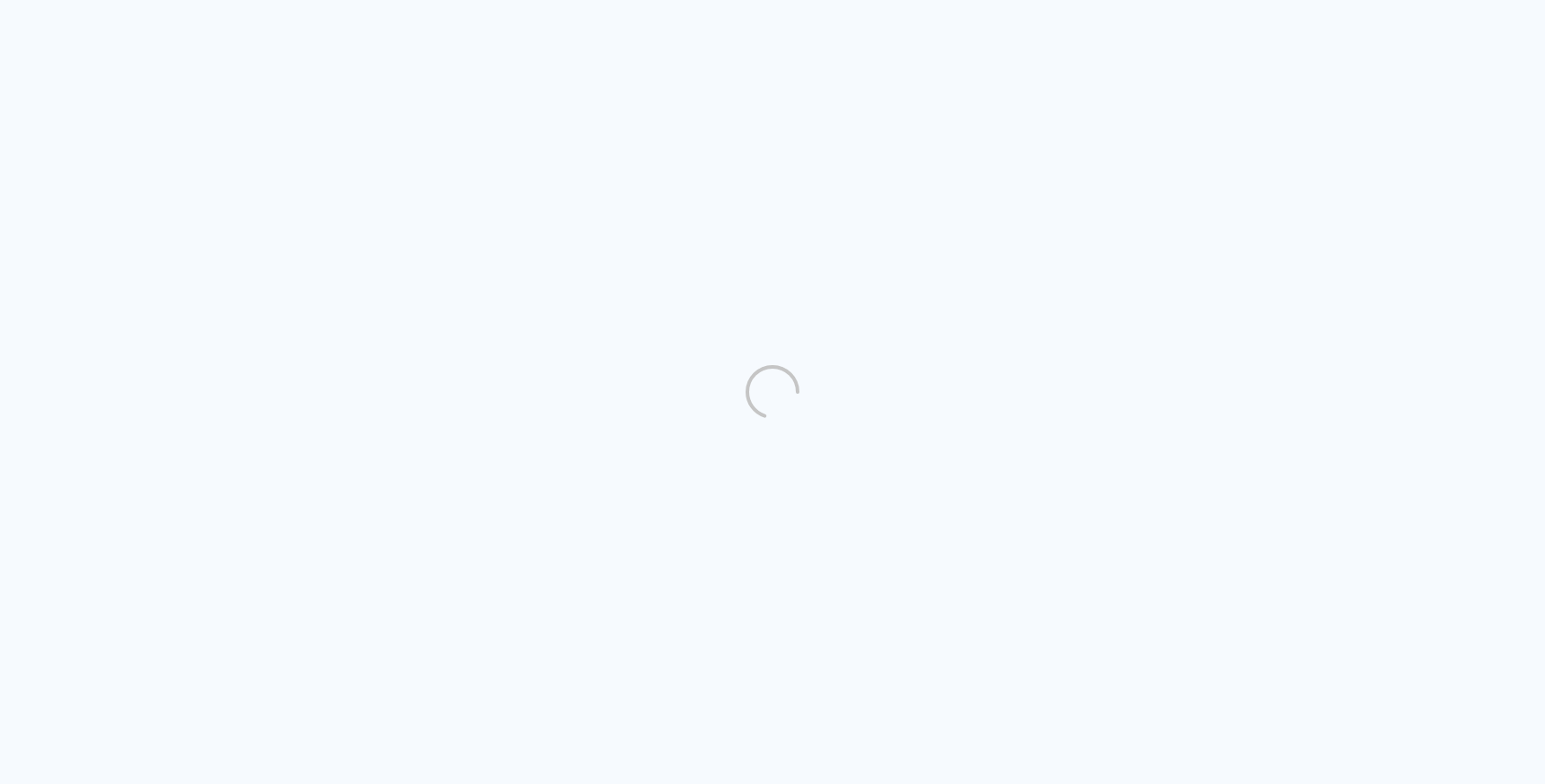 scroll, scrollTop: 0, scrollLeft: 0, axis: both 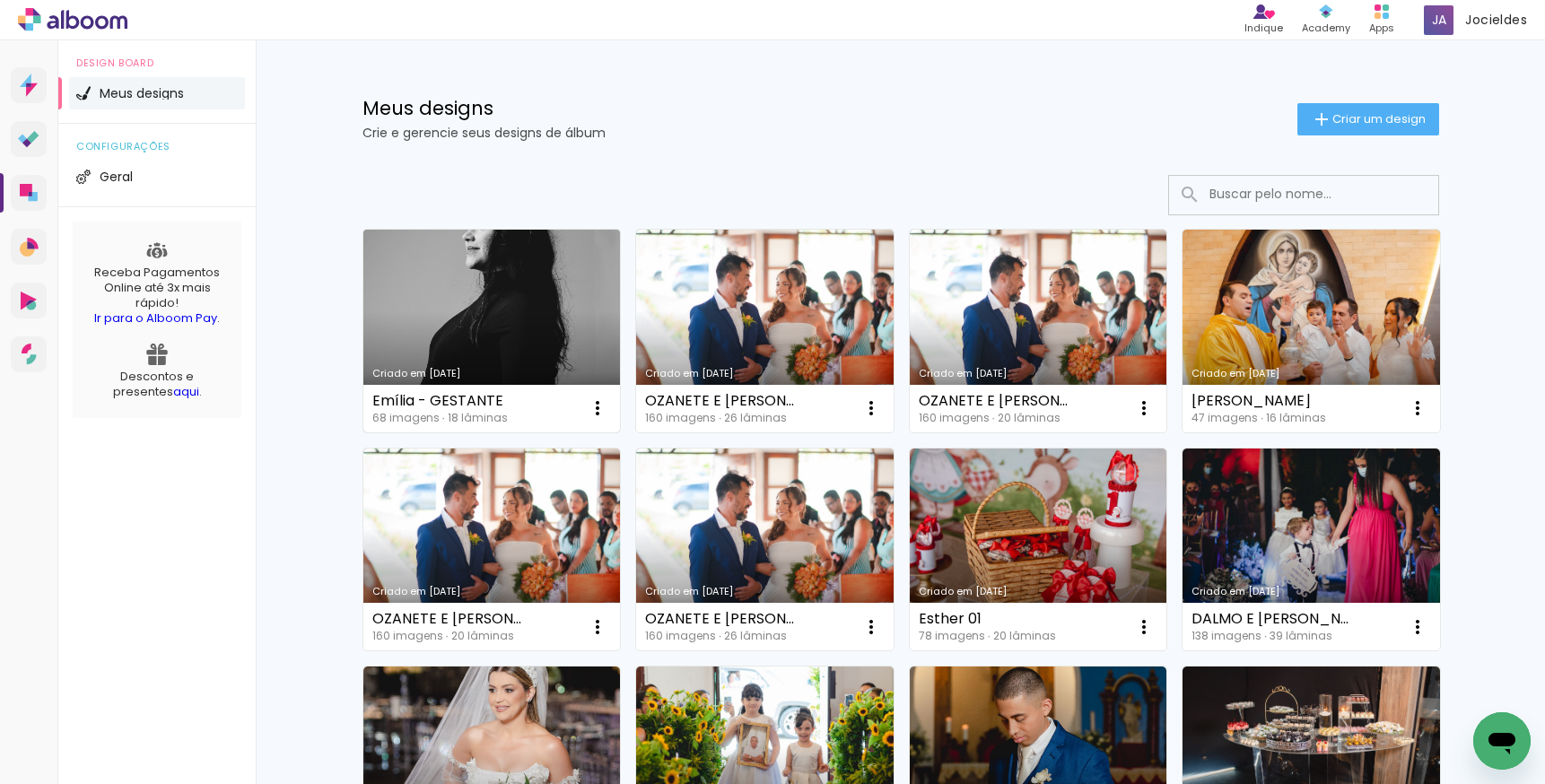 click on "Criado em [DATE]" at bounding box center (492, 331) 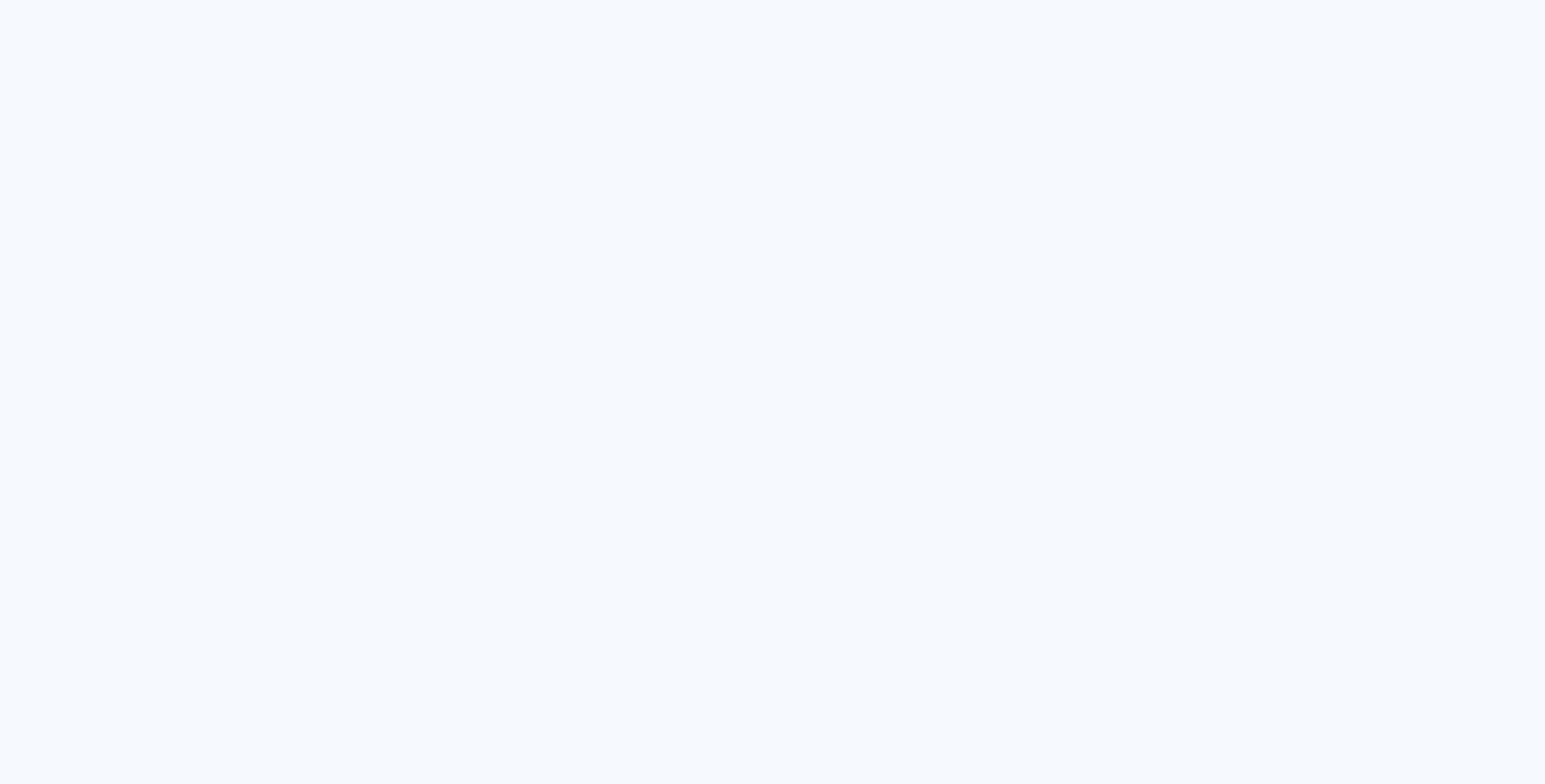 scroll, scrollTop: 0, scrollLeft: 0, axis: both 